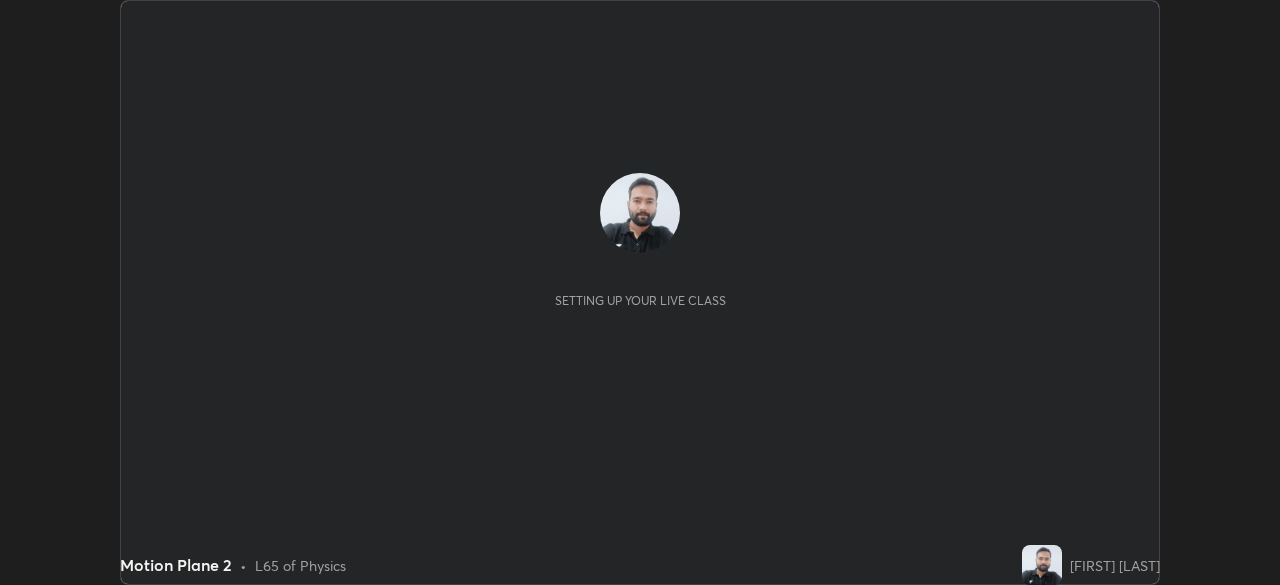 scroll, scrollTop: 0, scrollLeft: 0, axis: both 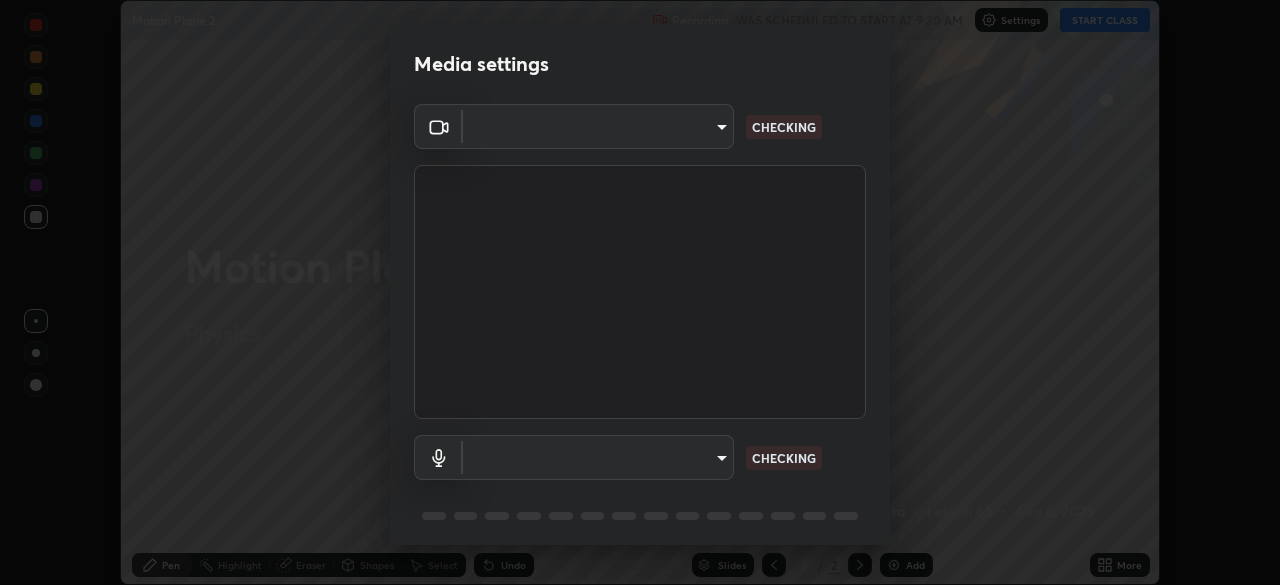 type on "1155cc2d7dabe307700984d5600aff9a86bdb4545dc4bc7441ef77515dec06d2" 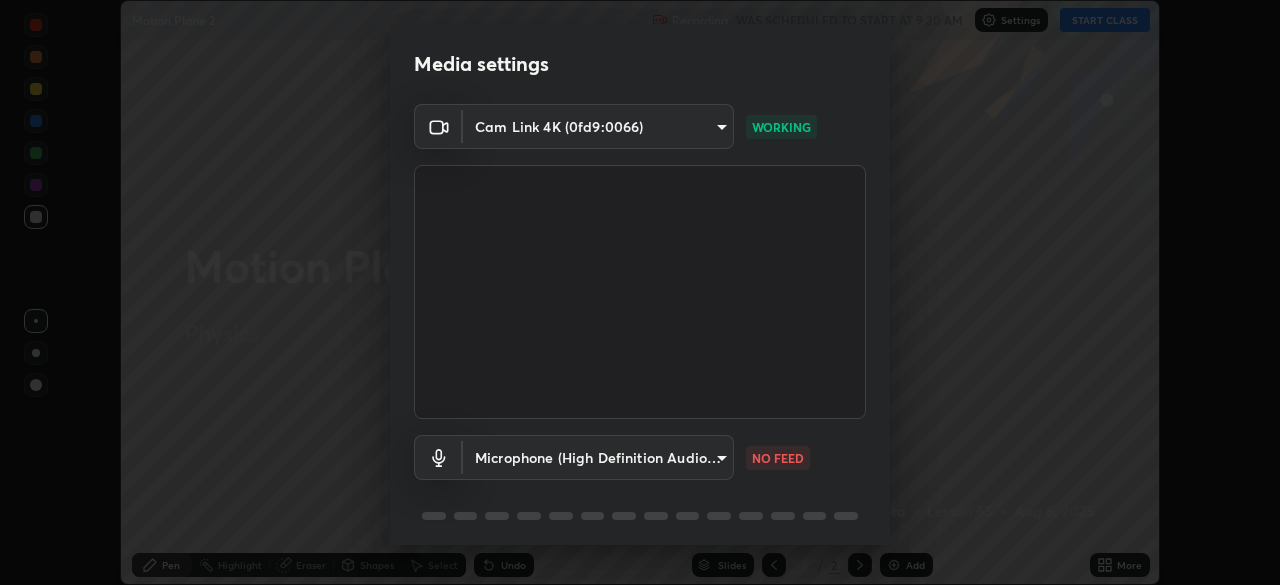 scroll, scrollTop: 71, scrollLeft: 0, axis: vertical 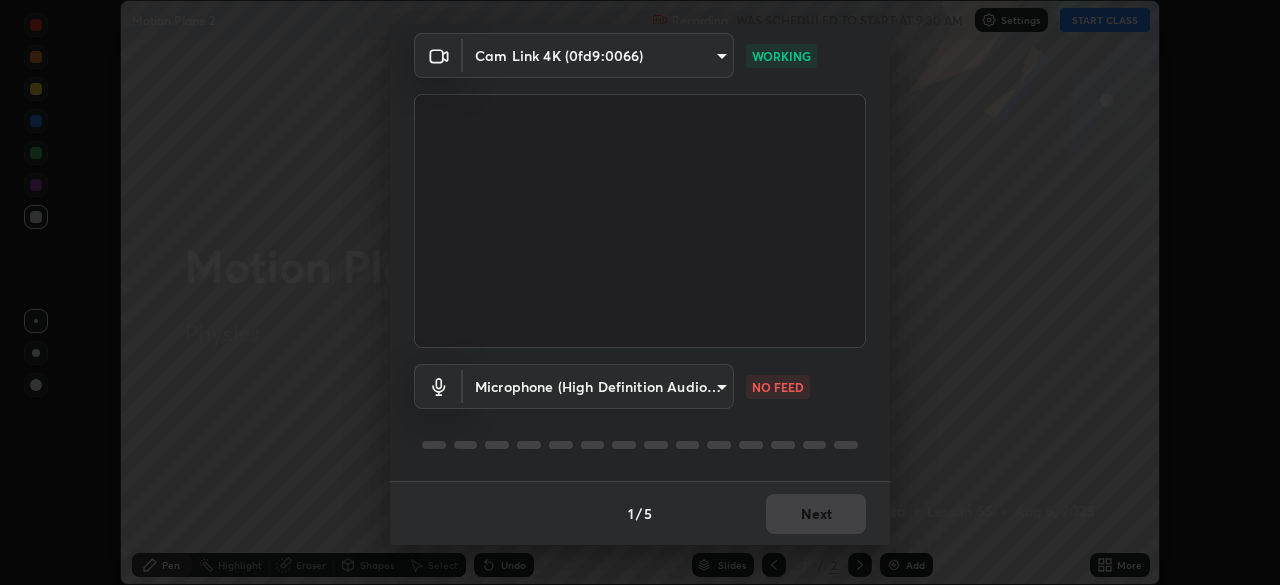 click on "Erase all Motion Plane 2 Recording WAS SCHEDULED TO START AT  9:30 AM Settings START CLASS Setting up your live class Motion Plane 2 • L65 of Physics [FIRST] [LAST] Pen Highlight Eraser Shapes Select Undo Slides 2 / 2 Add More No doubts shared Encourage your learners to ask a doubt for better clarity Report an issue Reason for reporting Buffering Chat not working Audio - Video sync issue Educator video quality low ​ Attach an image Report Media settings Cam Link 4K (0fd9:0066) [HASH] WORKING Microphone (High Definition Audio Device) [HASH] NO FEED 1 / 5 Next" at bounding box center (640, 292) 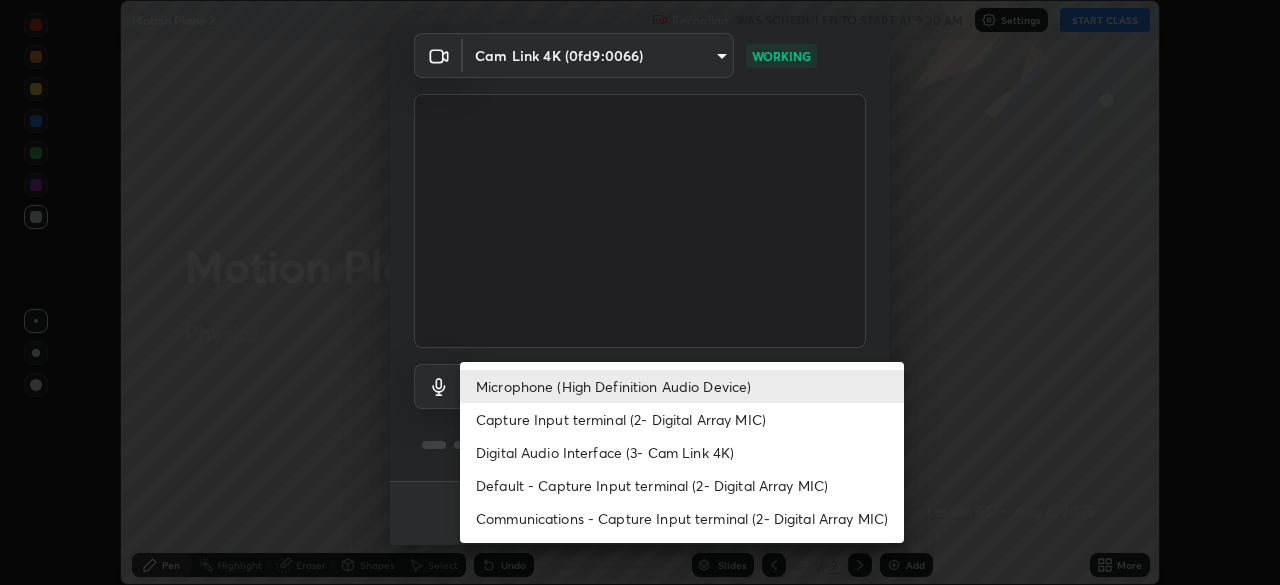 click on "Capture Input terminal (2- Digital Array MIC)" at bounding box center (682, 419) 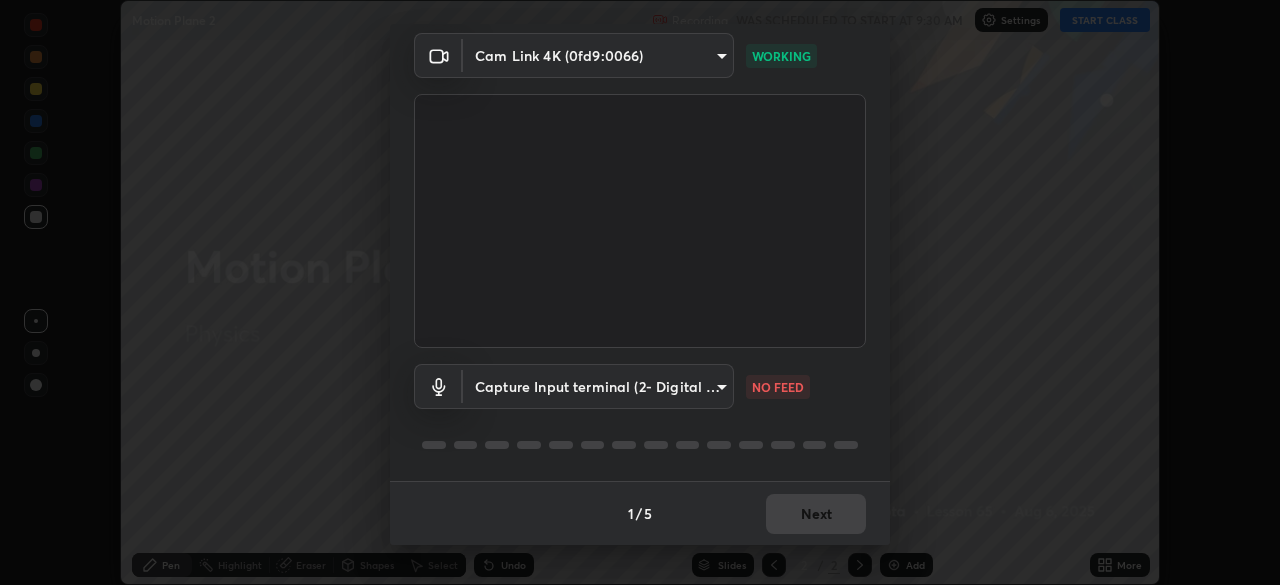 click on "Erase all Motion Plane 2 Recording WAS SCHEDULED TO START AT  9:30 AM Settings START CLASS Setting up your live class Motion Plane 2 • L65 of Physics [FIRST] [LAST] Pen Highlight Eraser Shapes Select Undo Slides 2 / 2 Add More No doubts shared Encourage your learners to ask a doubt for better clarity Report an issue Reason for reporting Buffering Chat not working Audio - Video sync issue Educator video quality low ​ Attach an image Report Media settings Cam Link 4K (0fd9:0066) [HASH] WORKING Capture Input terminal (2- Digital Array MIC) [HASH] NO FEED 1 / 5 Next Microphone (High Definition Audio Device) Capture Input terminal (2- Digital Array MIC) Digital Audio Interface (3- Cam Link 4K) Default - Capture Input terminal (2- Digital Array MIC) Communications - Capture Input terminal (2- Digital Array MIC)" at bounding box center [640, 292] 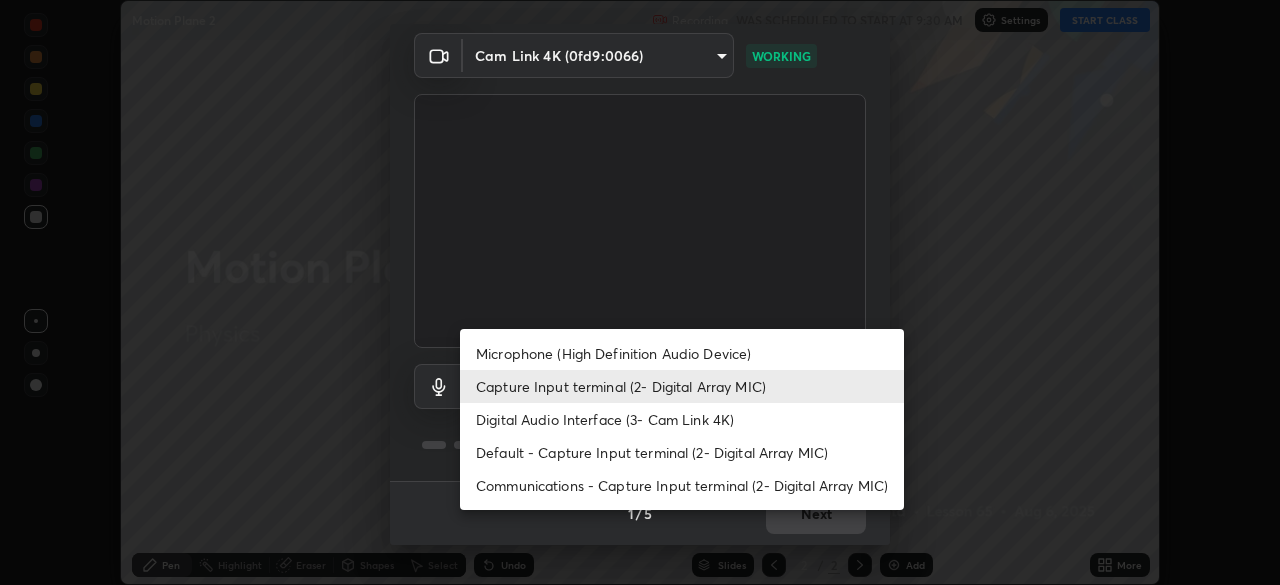 click on "Microphone (High Definition Audio Device)" at bounding box center (682, 353) 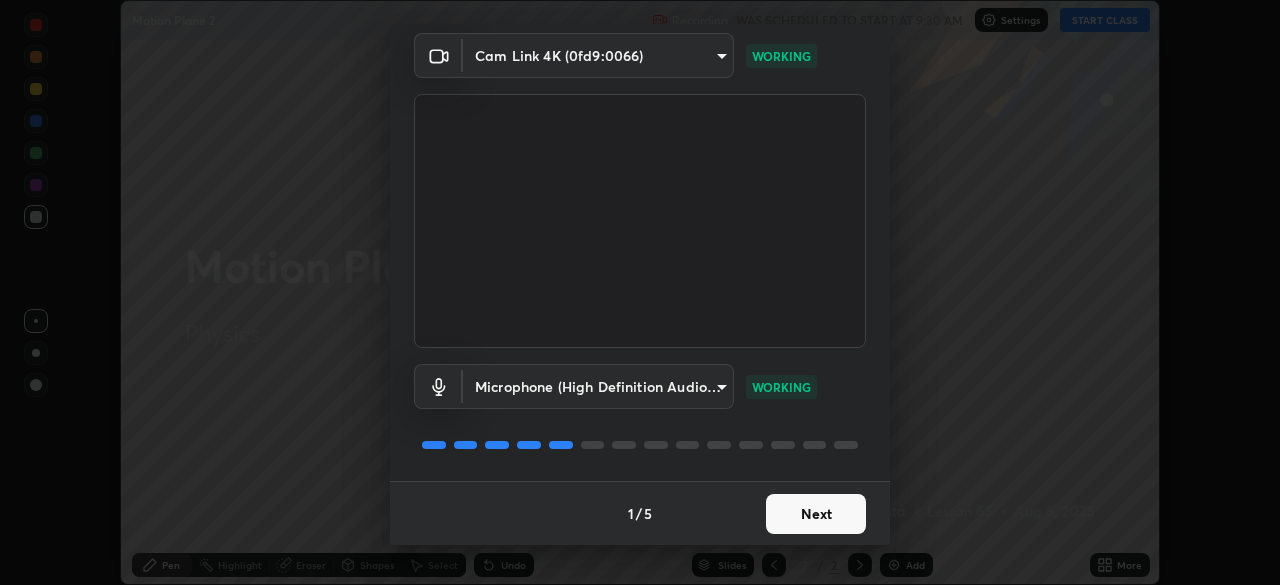 click on "Next" at bounding box center [816, 514] 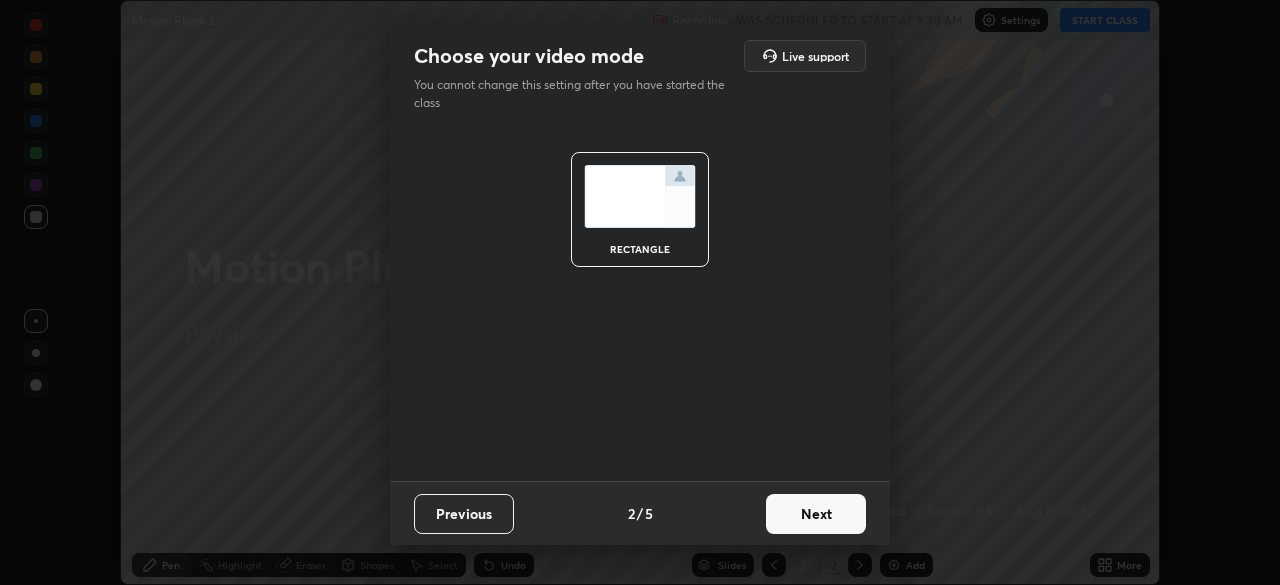 scroll, scrollTop: 0, scrollLeft: 0, axis: both 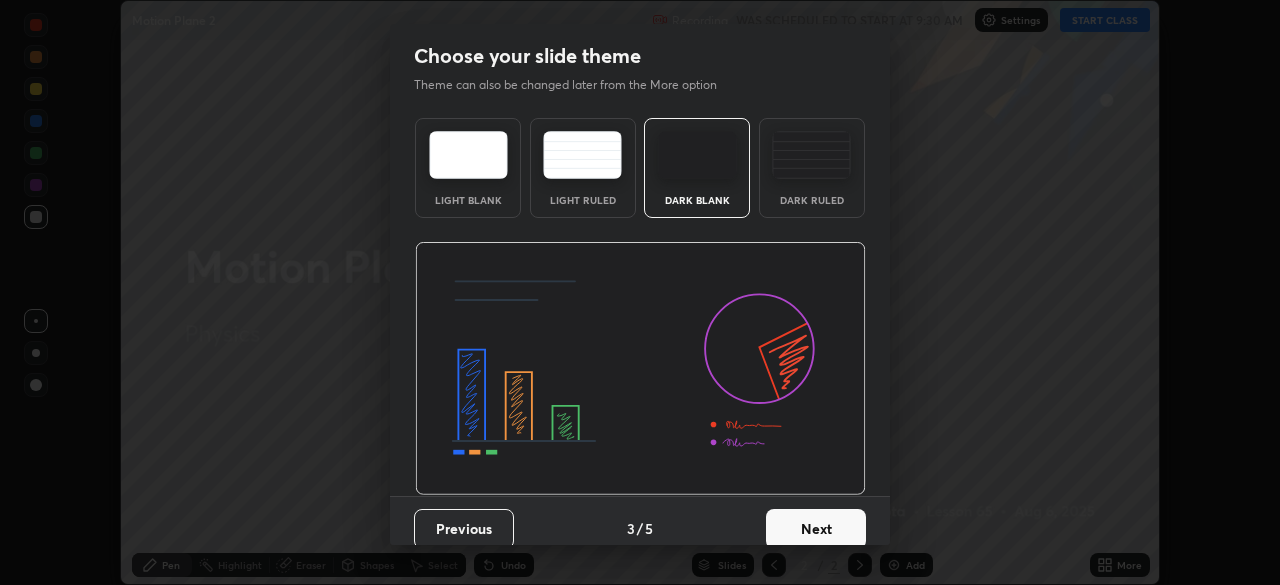 click on "Next" at bounding box center (816, 529) 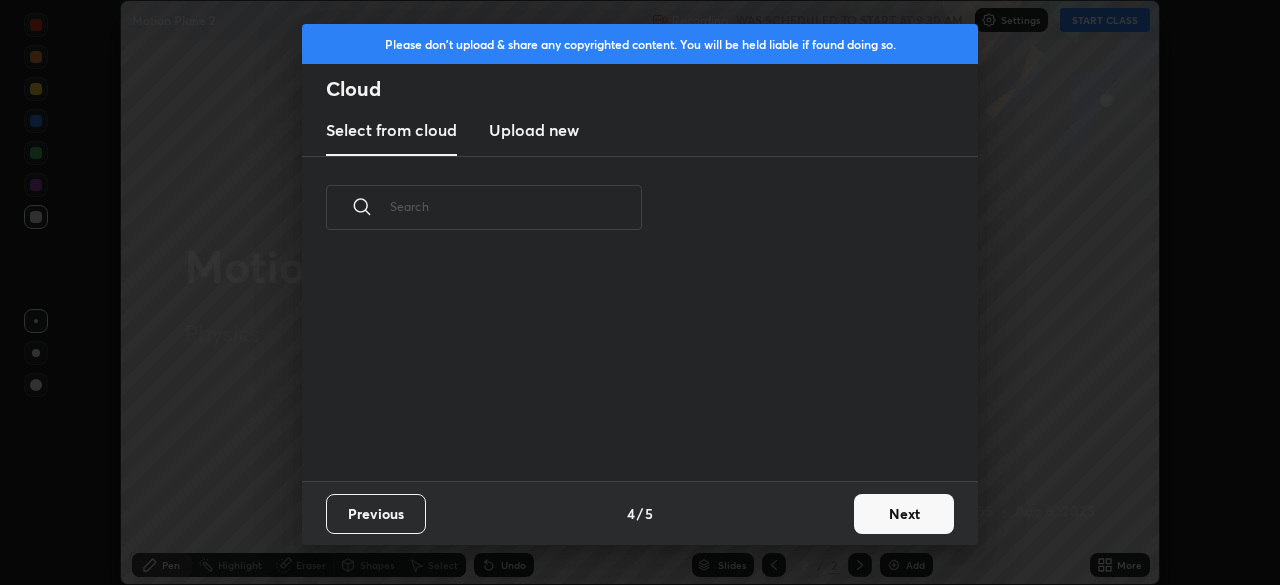 click on "Previous 4 / 5 Next" at bounding box center [640, 513] 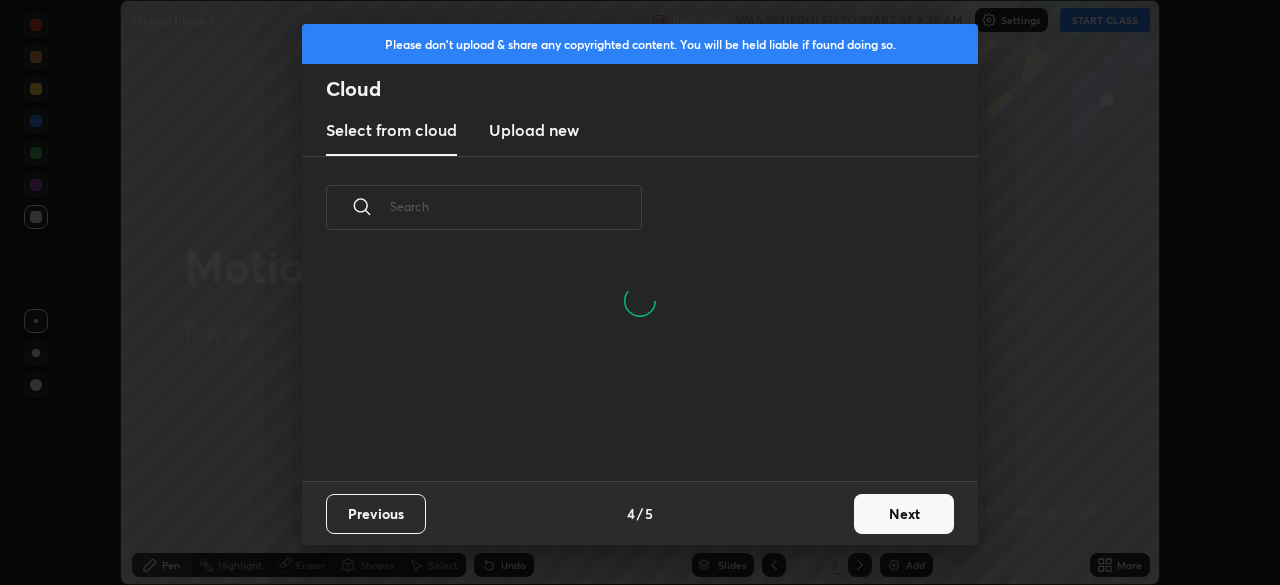 click on "Next" at bounding box center (904, 514) 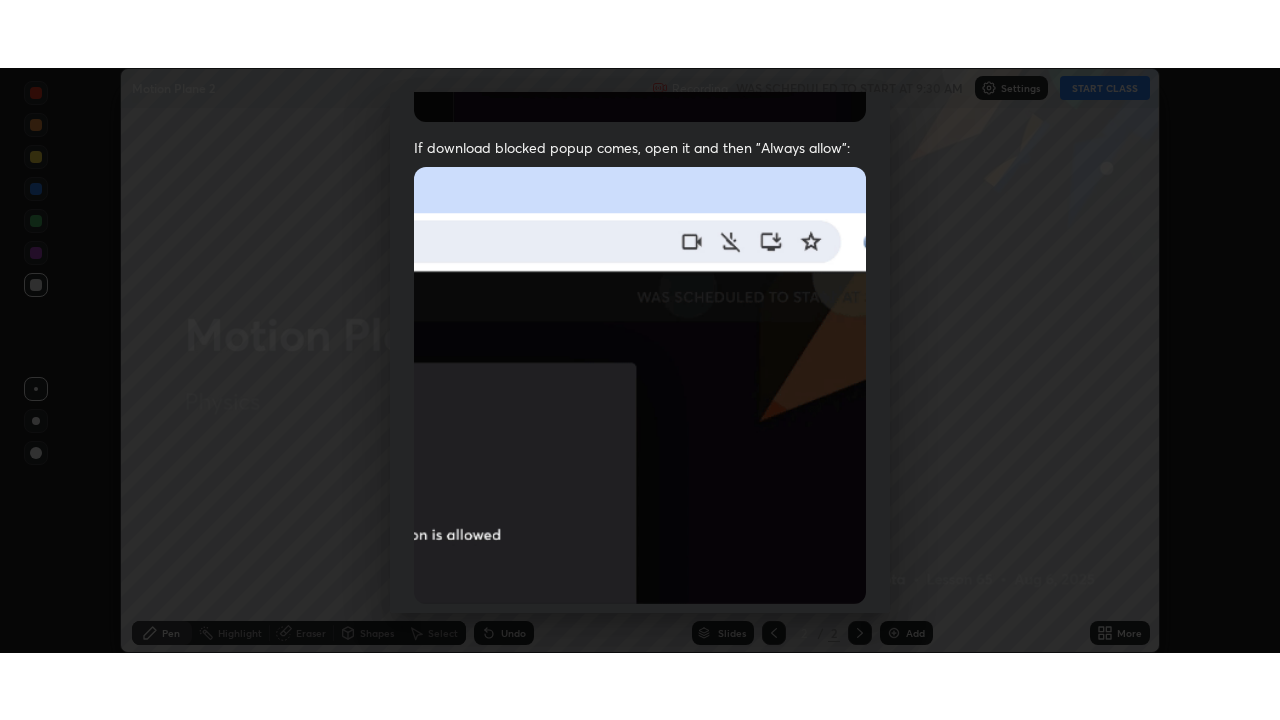 scroll, scrollTop: 479, scrollLeft: 0, axis: vertical 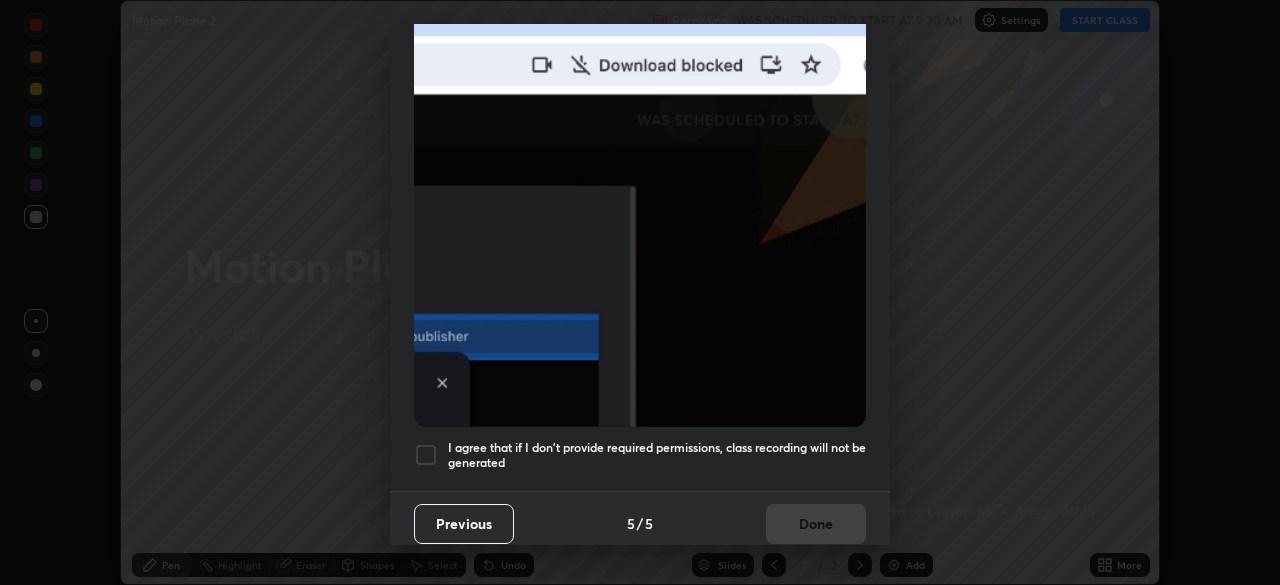 click on "I agree that if I don't provide required permissions, class recording will not be generated" at bounding box center (657, 455) 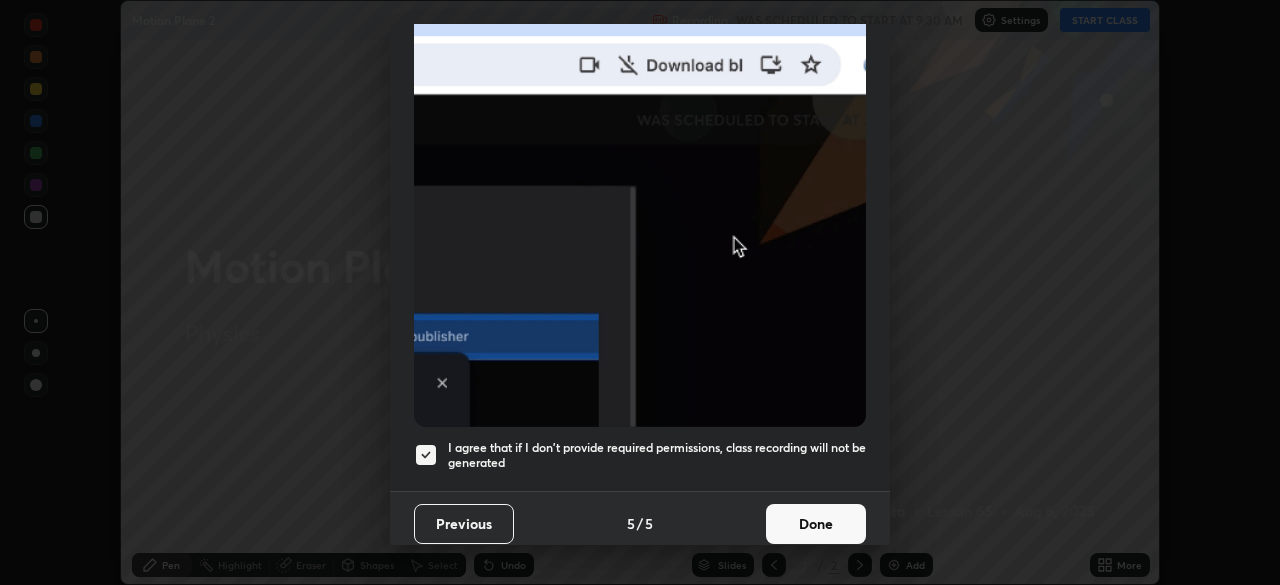 click on "Done" at bounding box center (816, 524) 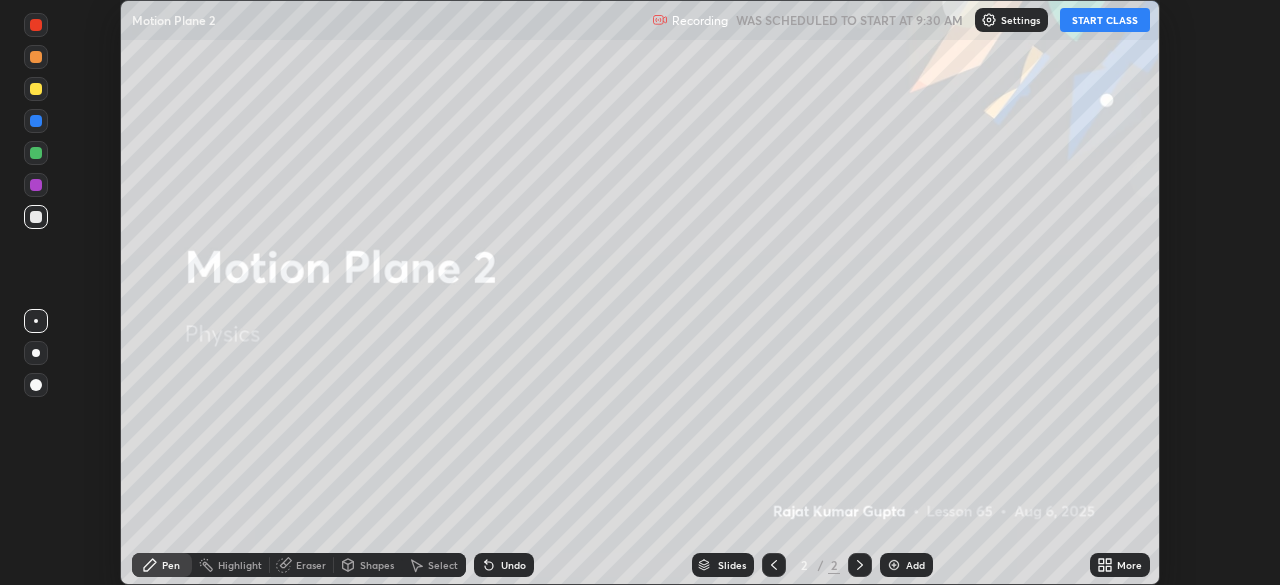 click on "START CLASS" at bounding box center (1105, 20) 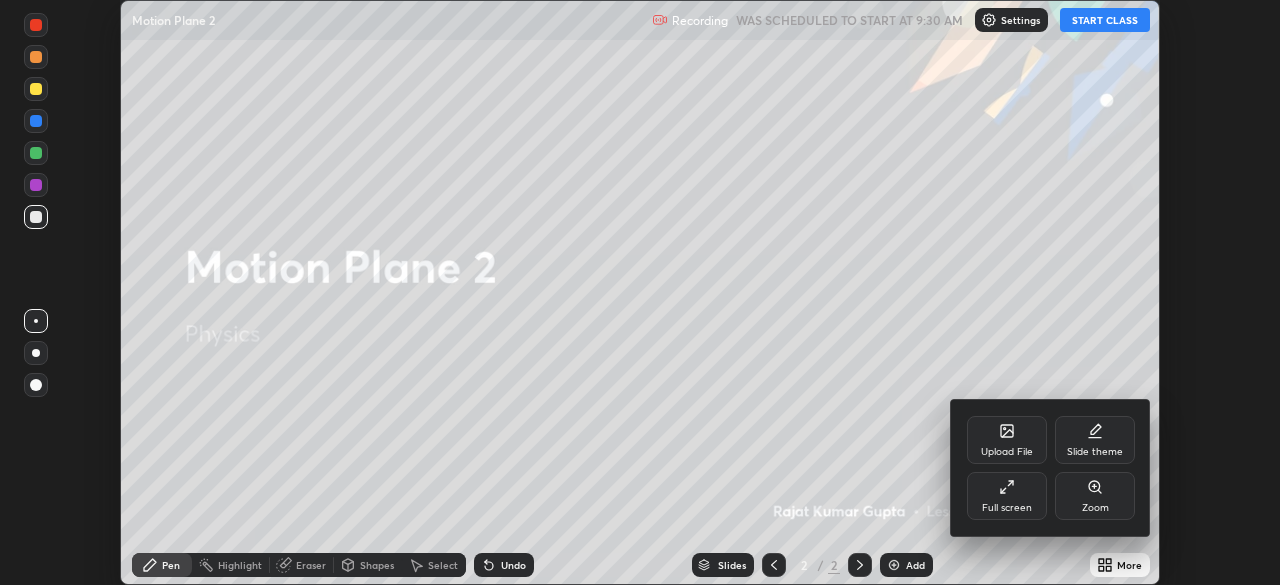 click 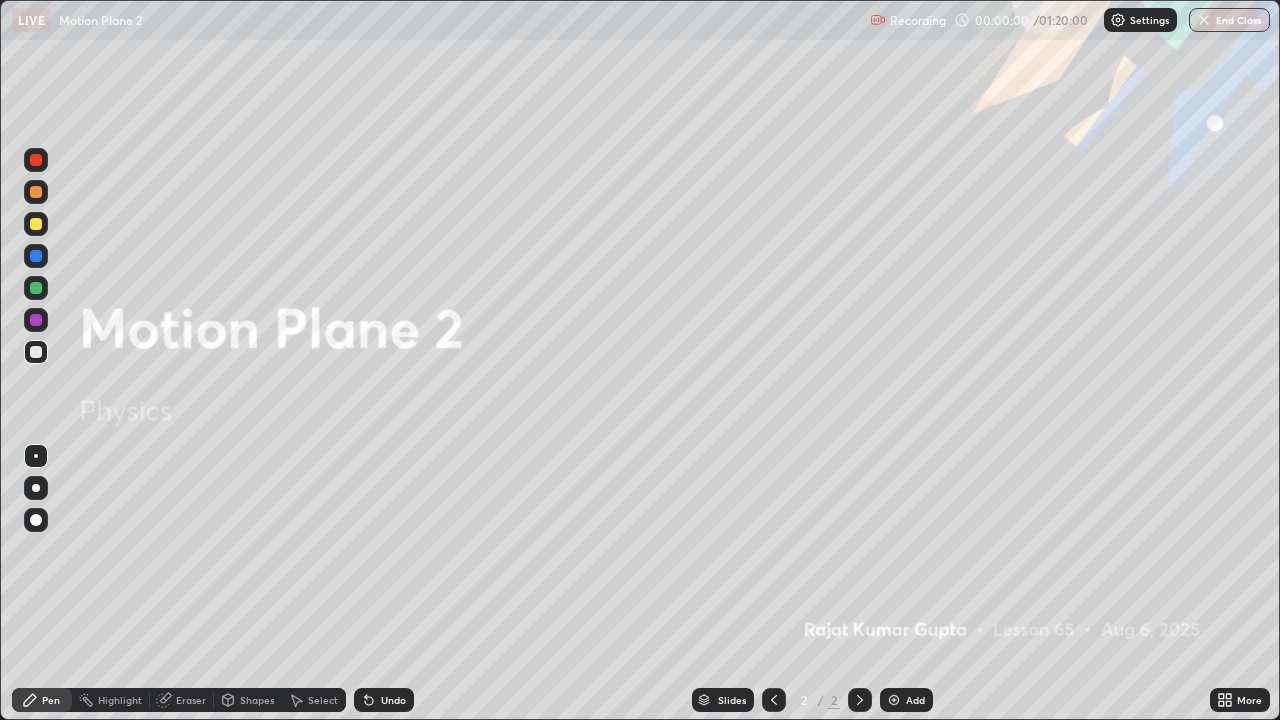 scroll, scrollTop: 99280, scrollLeft: 98720, axis: both 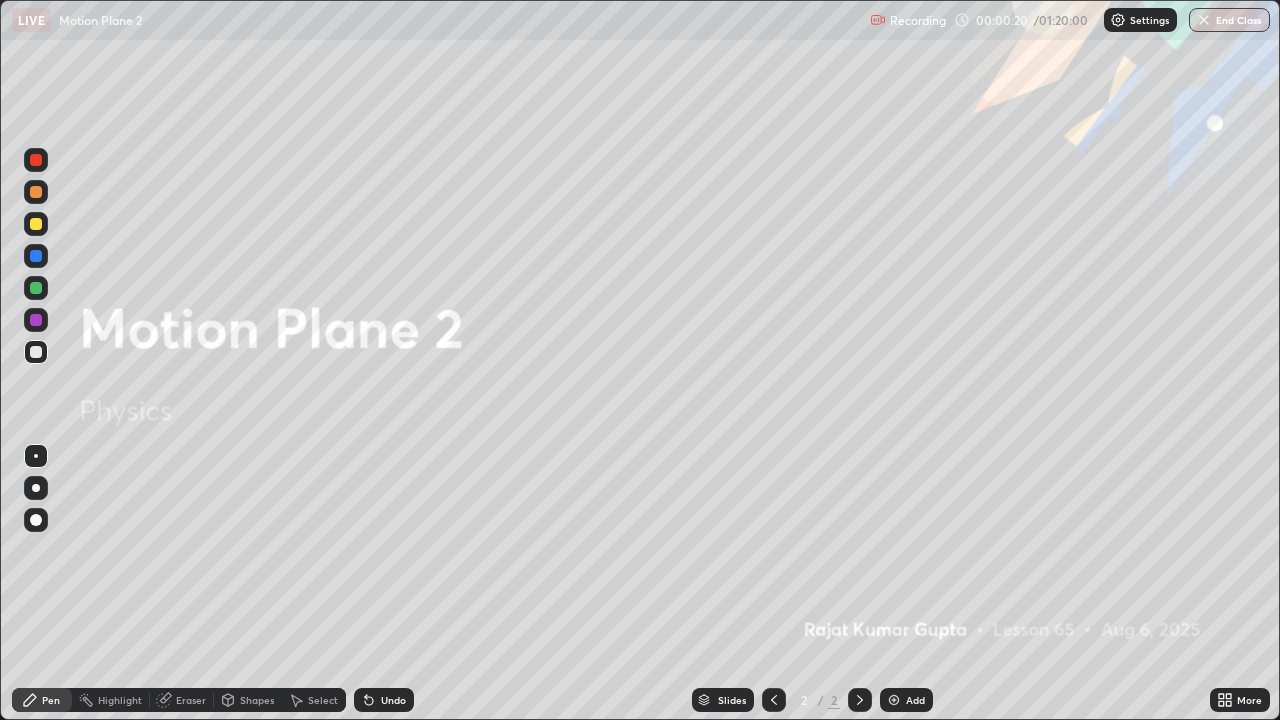 click at bounding box center (894, 700) 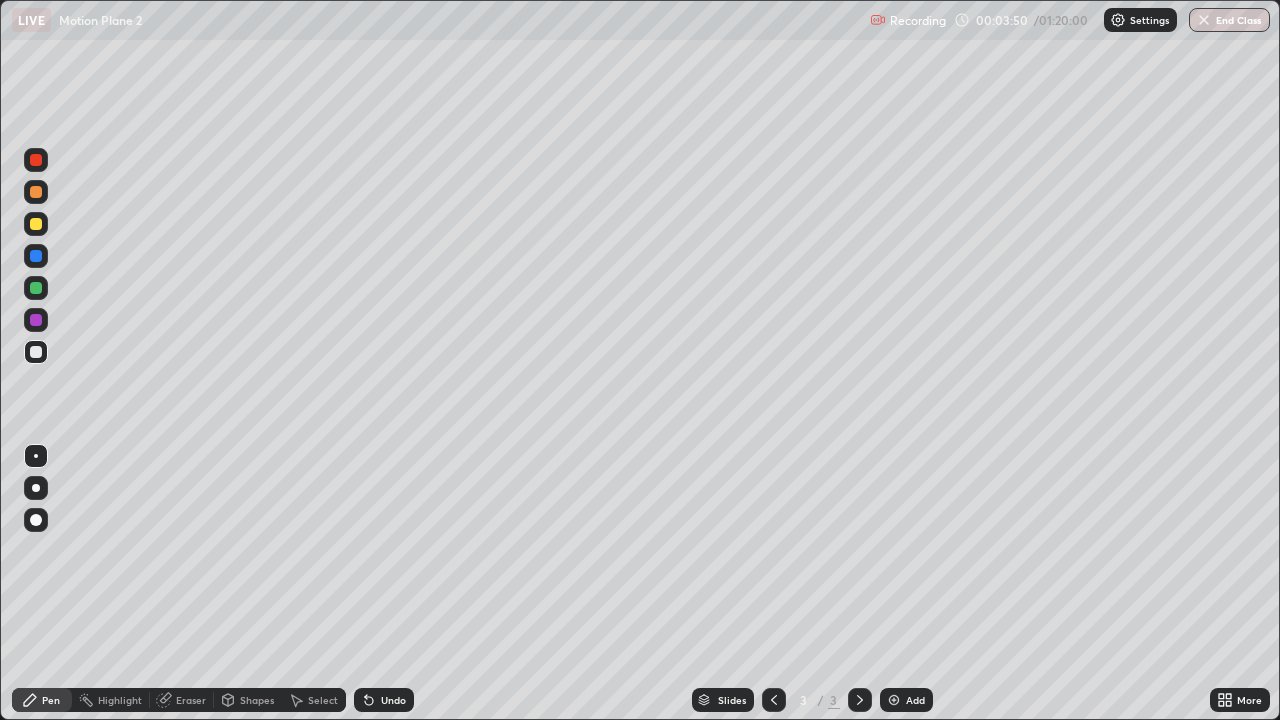 click at bounding box center (36, 520) 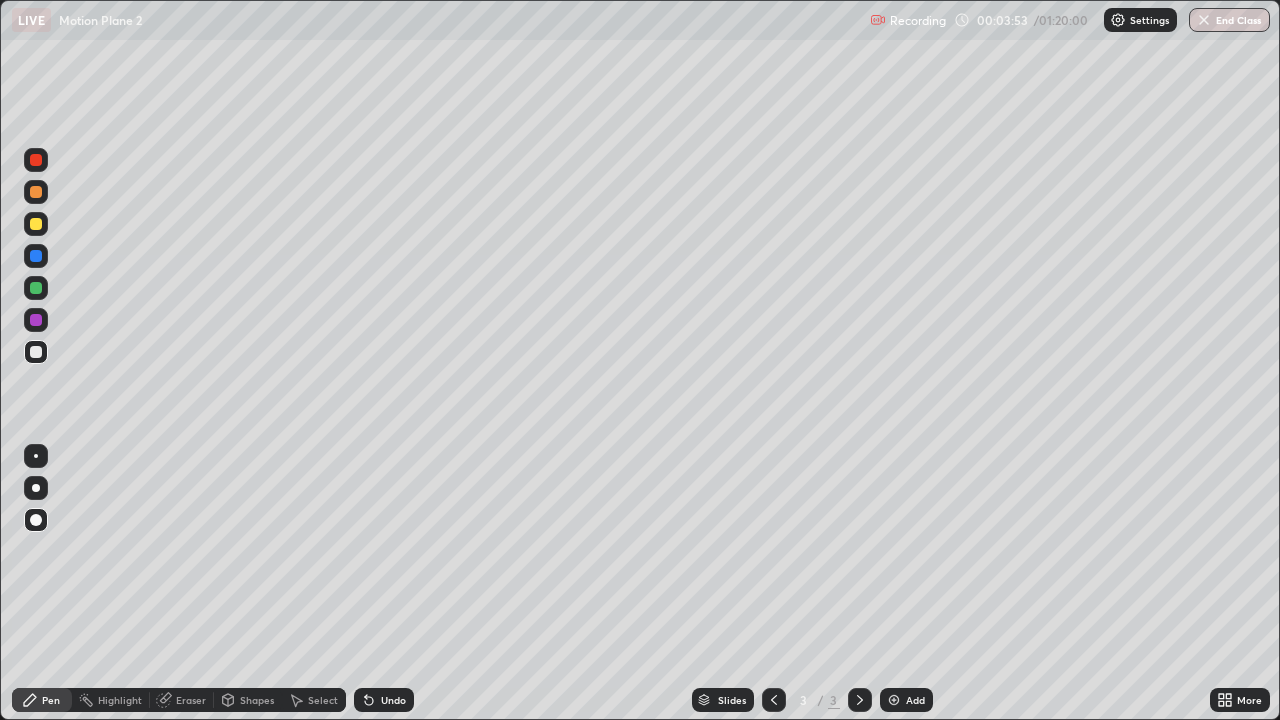 click at bounding box center (36, 352) 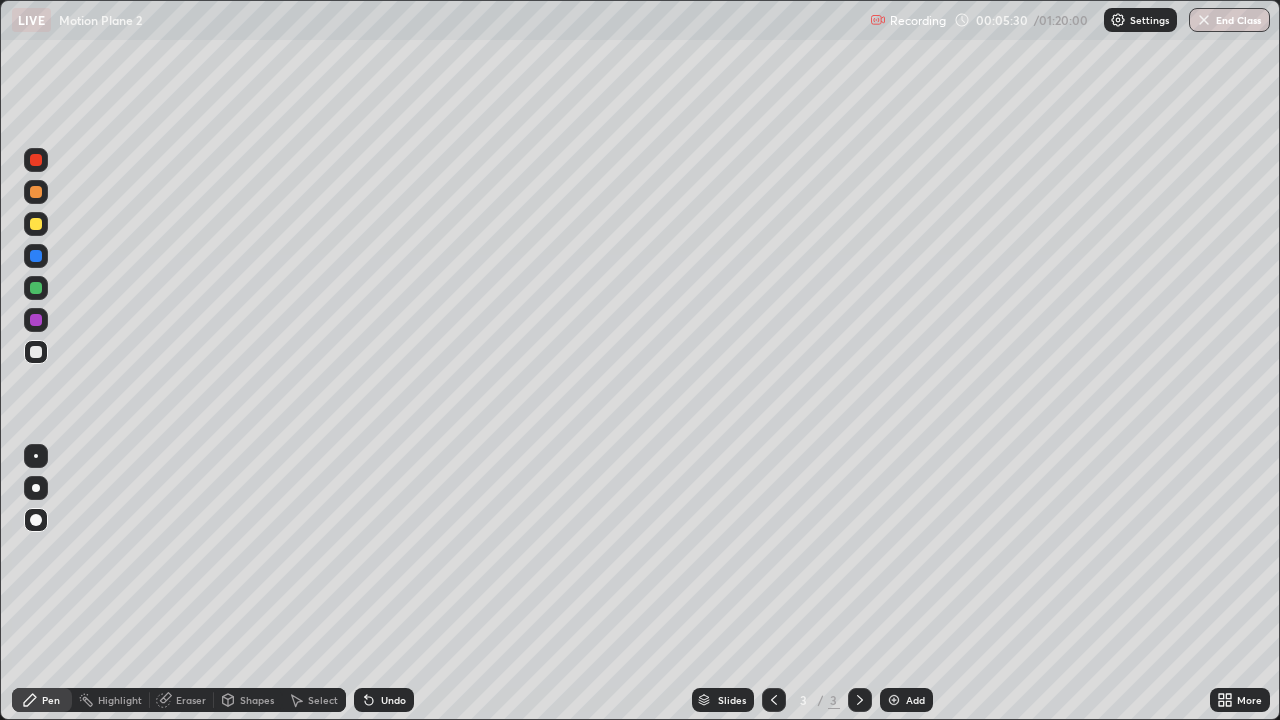 click on "Undo" at bounding box center [384, 700] 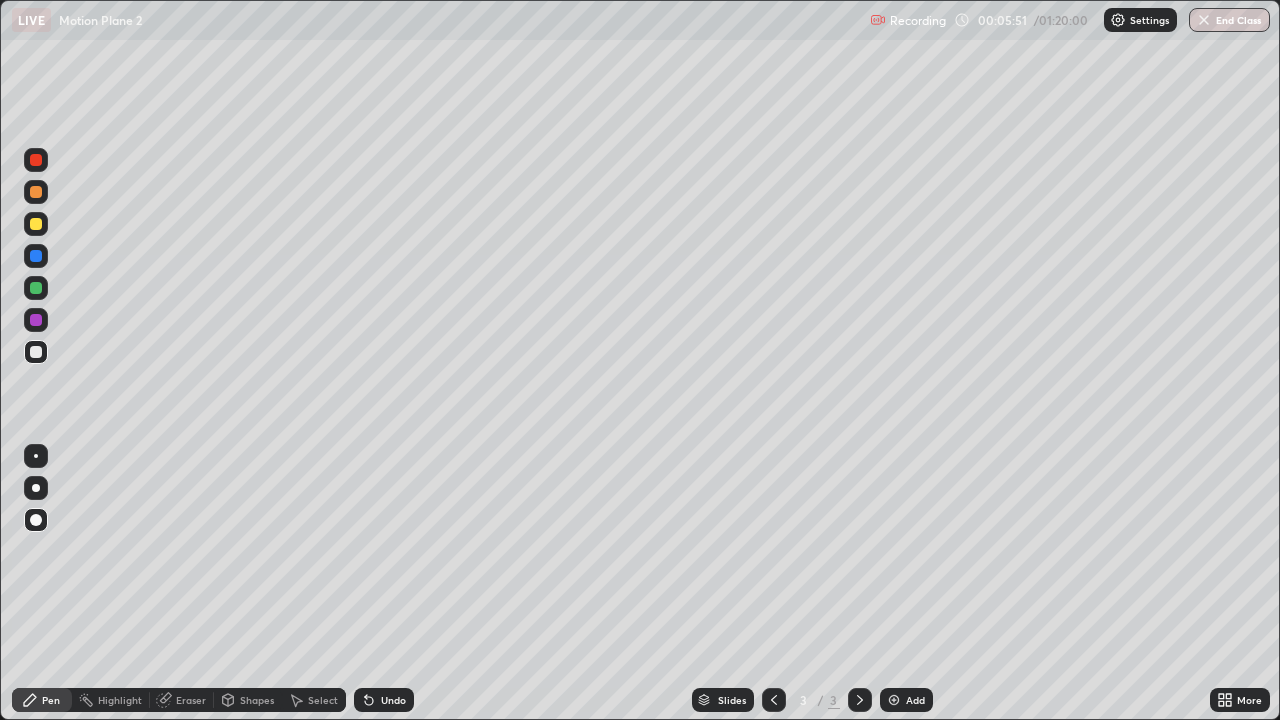 click on "Select" at bounding box center (323, 700) 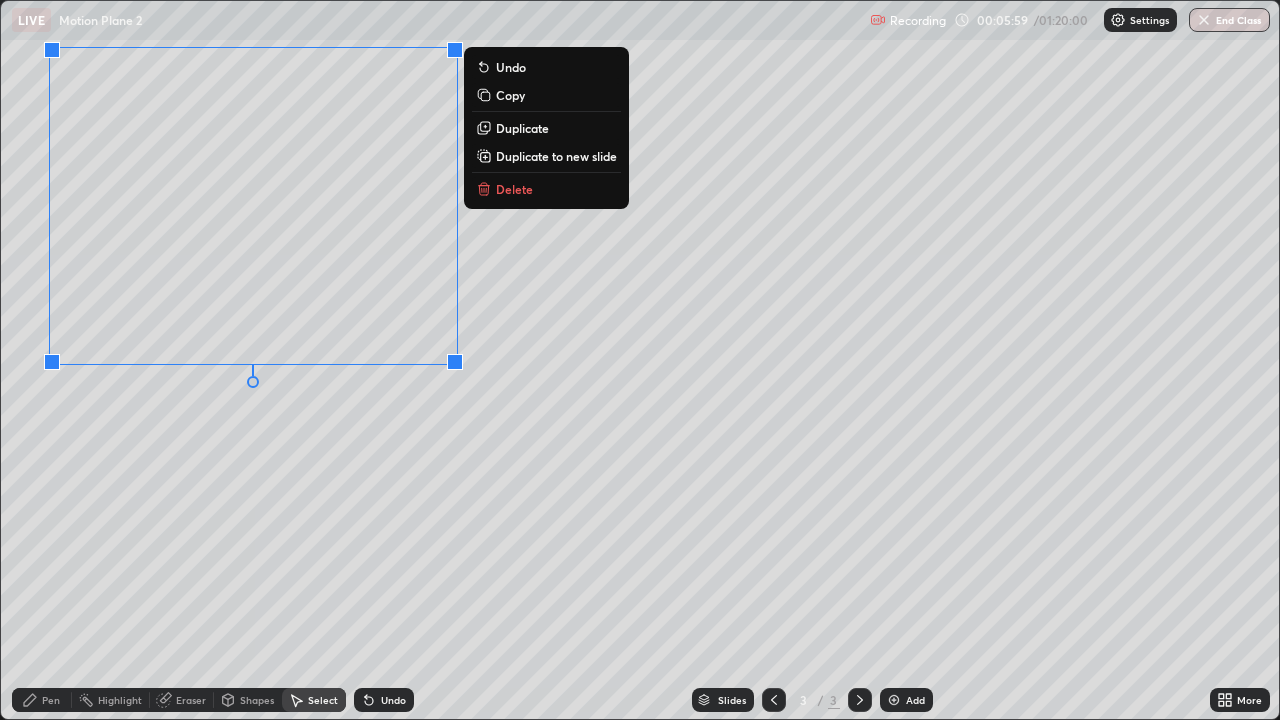 click on "0 ° Undo Copy Duplicate Duplicate to new slide Delete" at bounding box center [640, 360] 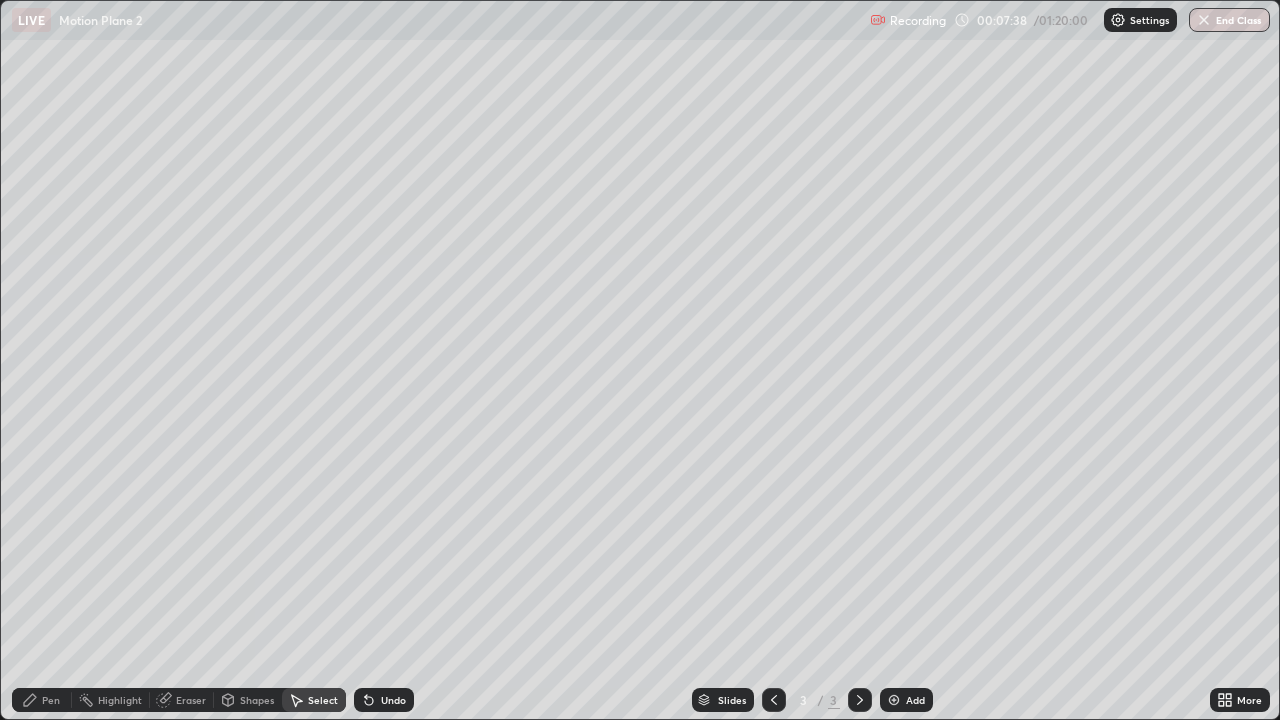 click on "Shapes" at bounding box center [257, 700] 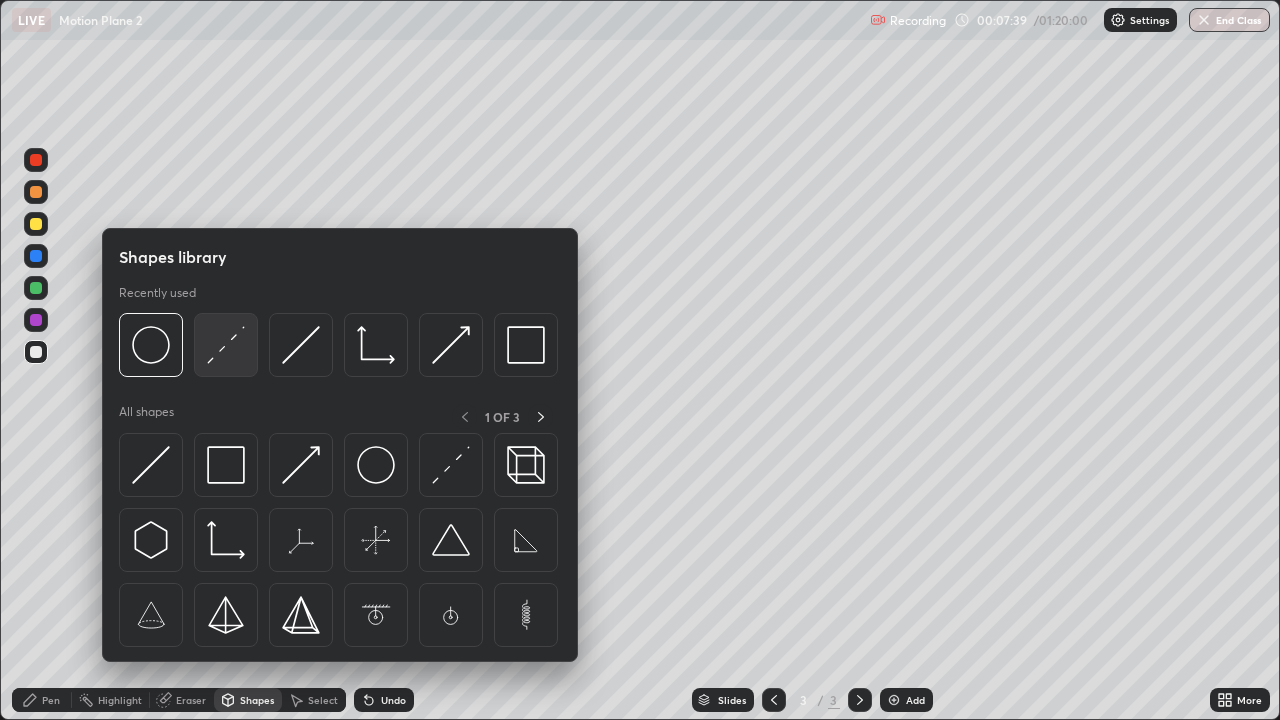 click at bounding box center [226, 345] 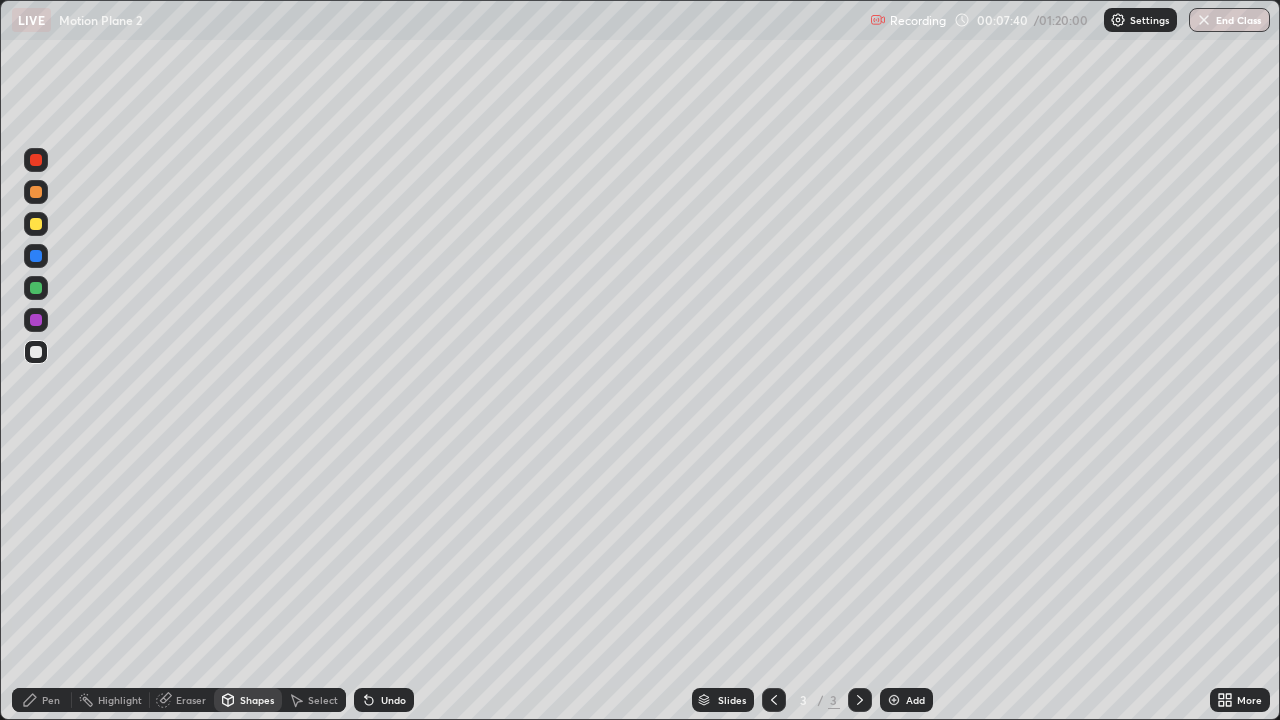 click at bounding box center [36, 192] 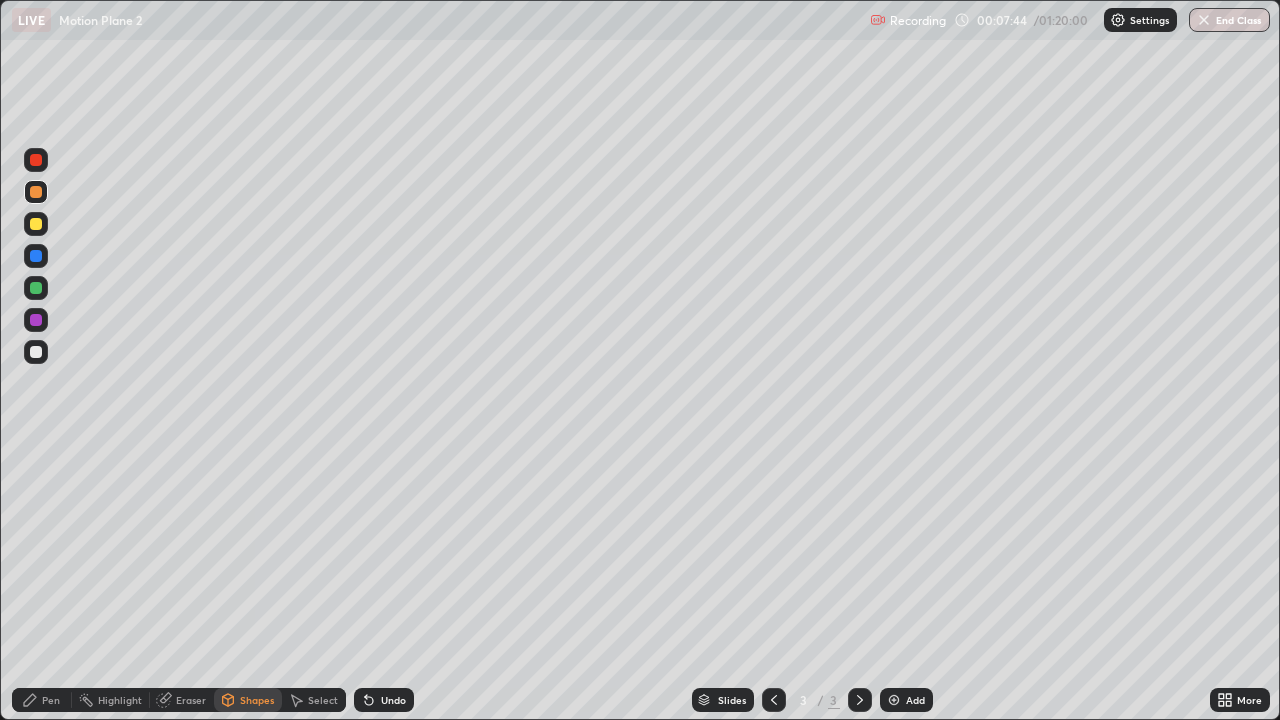 click on "Pen" at bounding box center (51, 700) 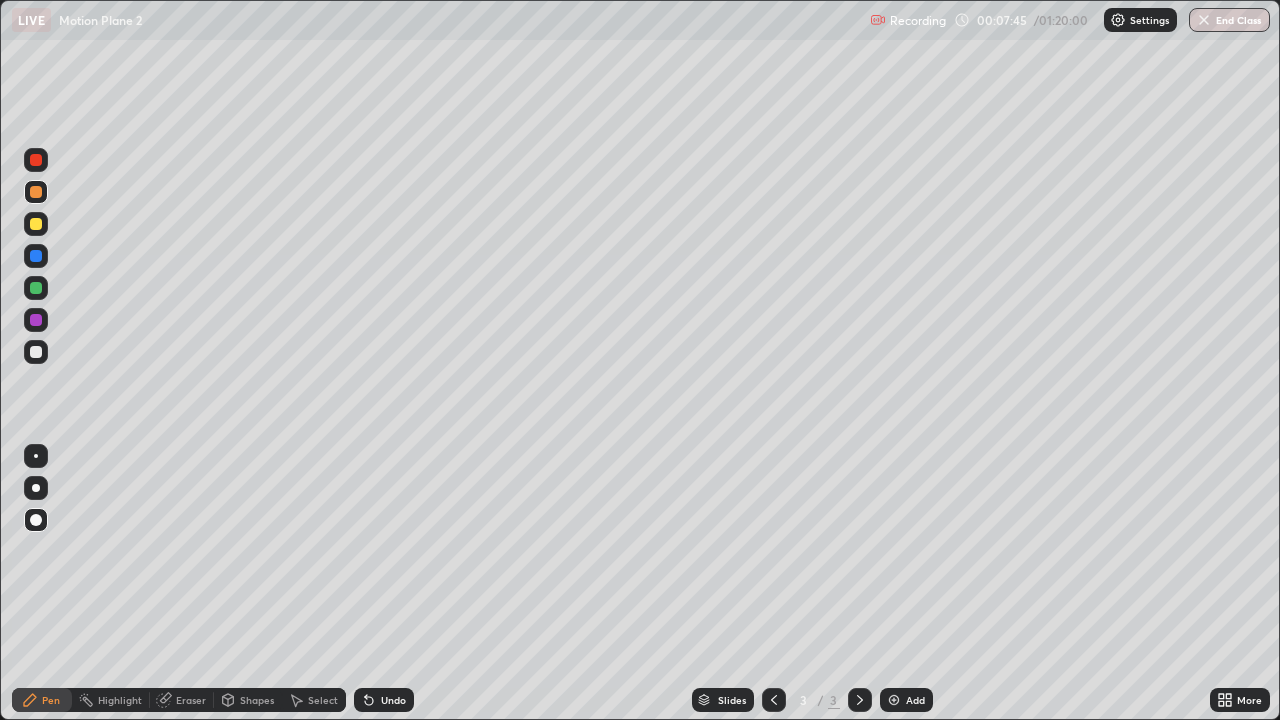 click at bounding box center [36, 352] 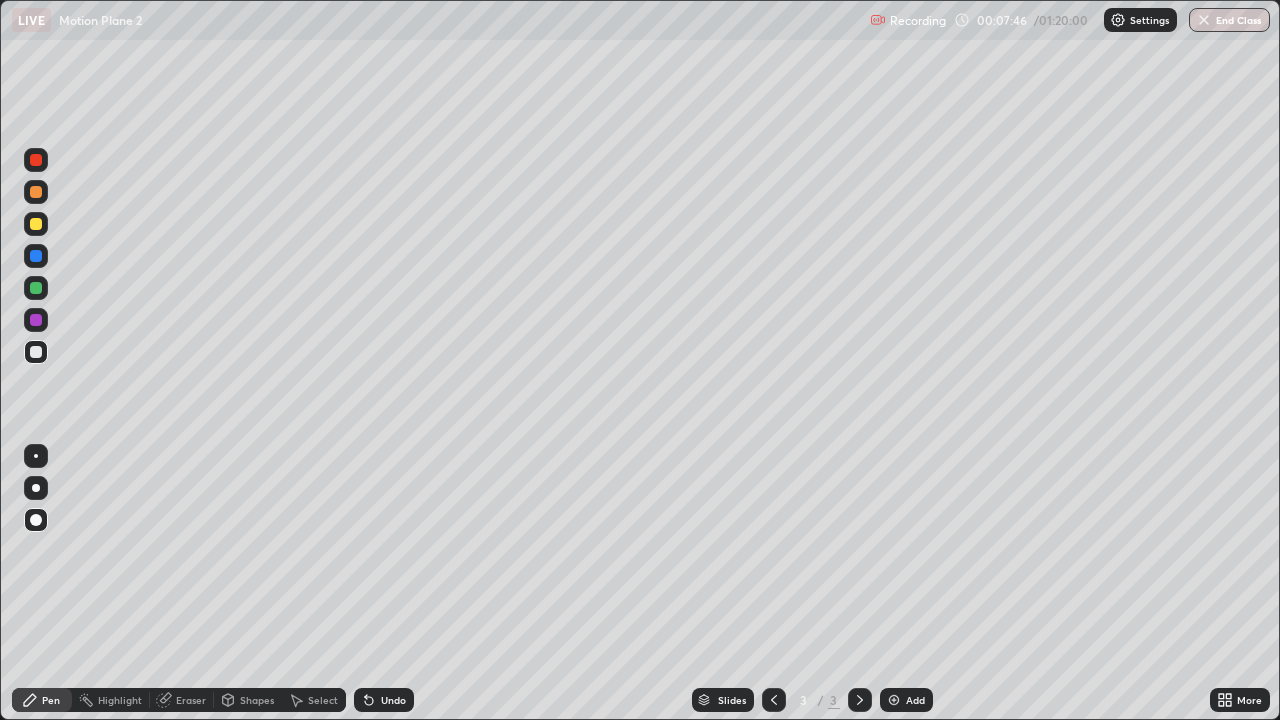 click at bounding box center (36, 288) 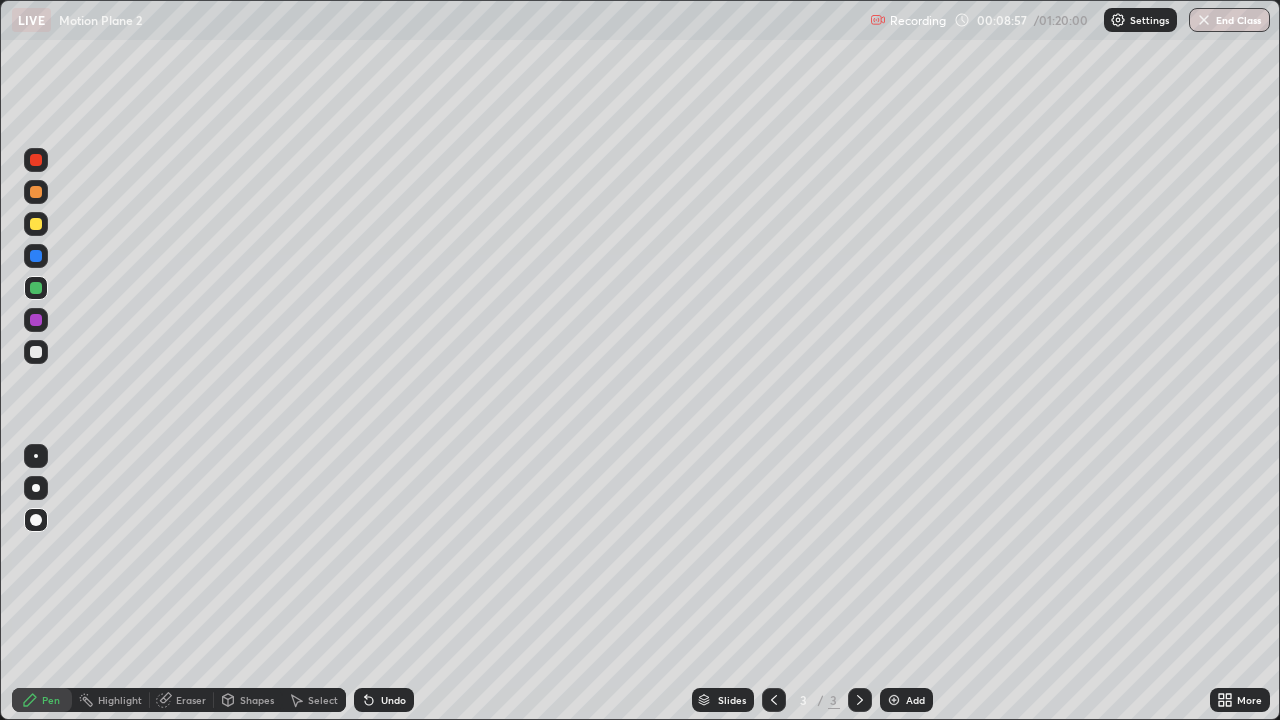 click at bounding box center (36, 320) 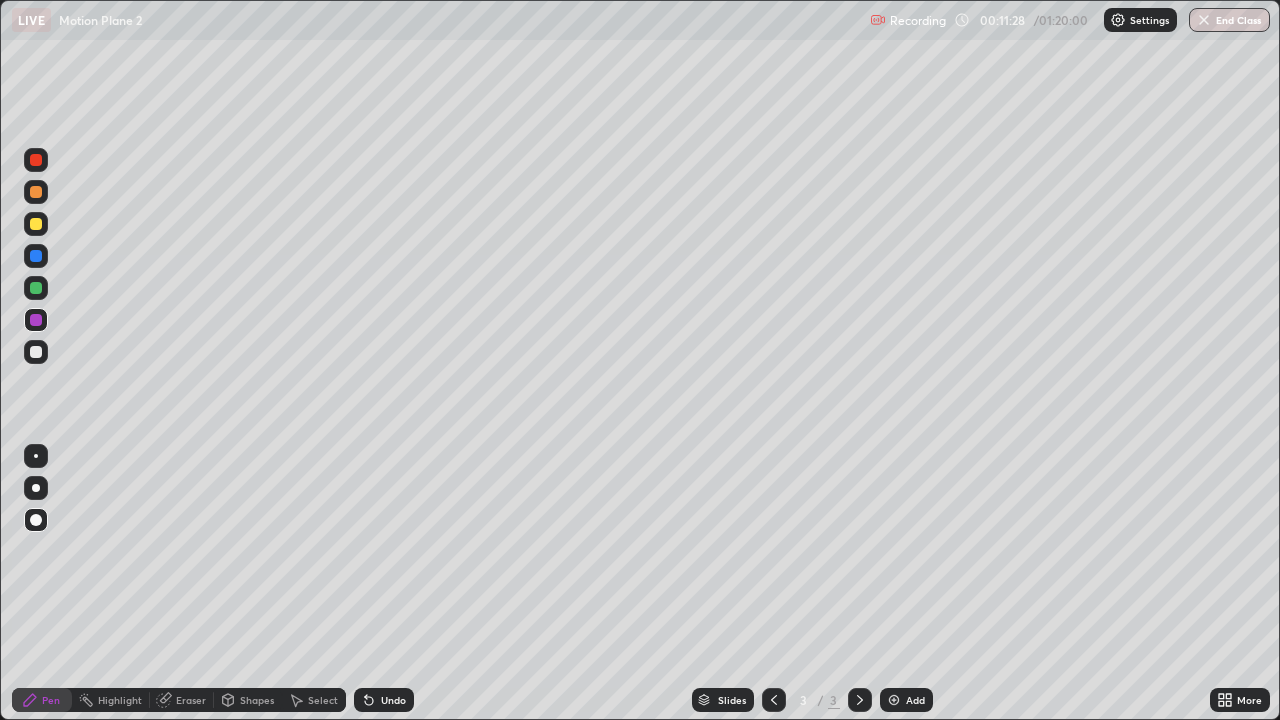 click on "Undo" at bounding box center (393, 700) 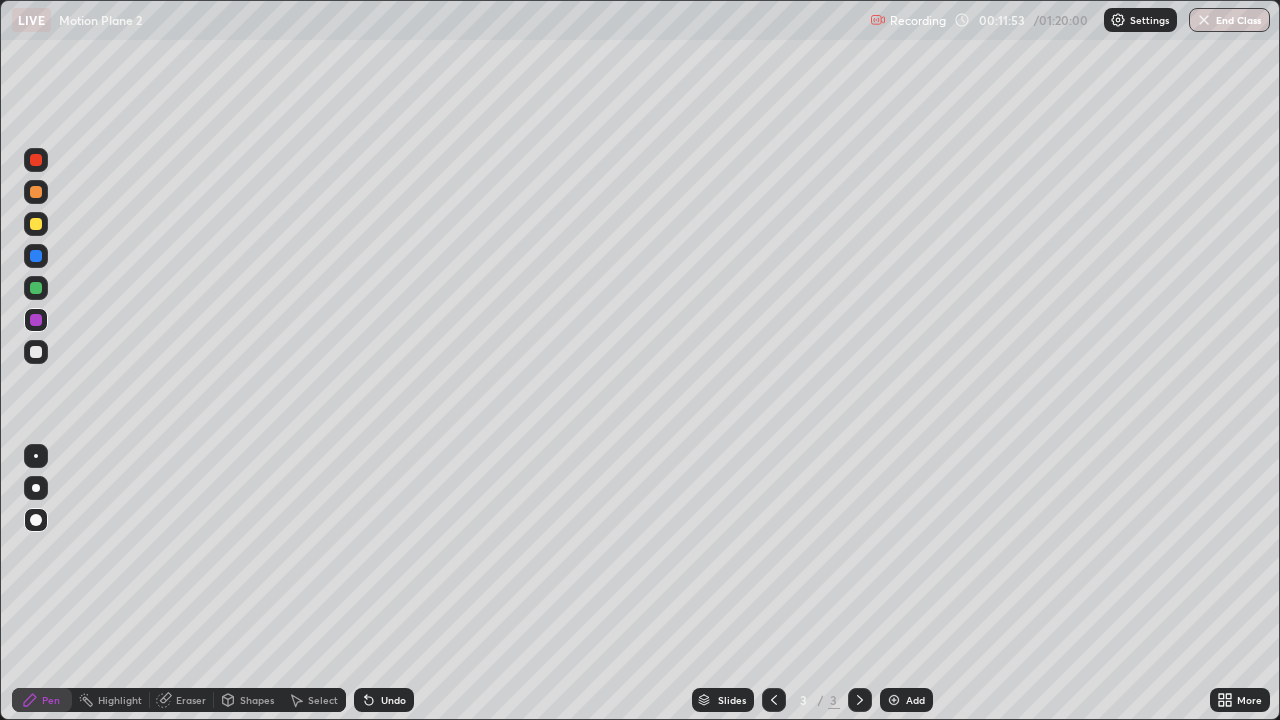 click at bounding box center [36, 224] 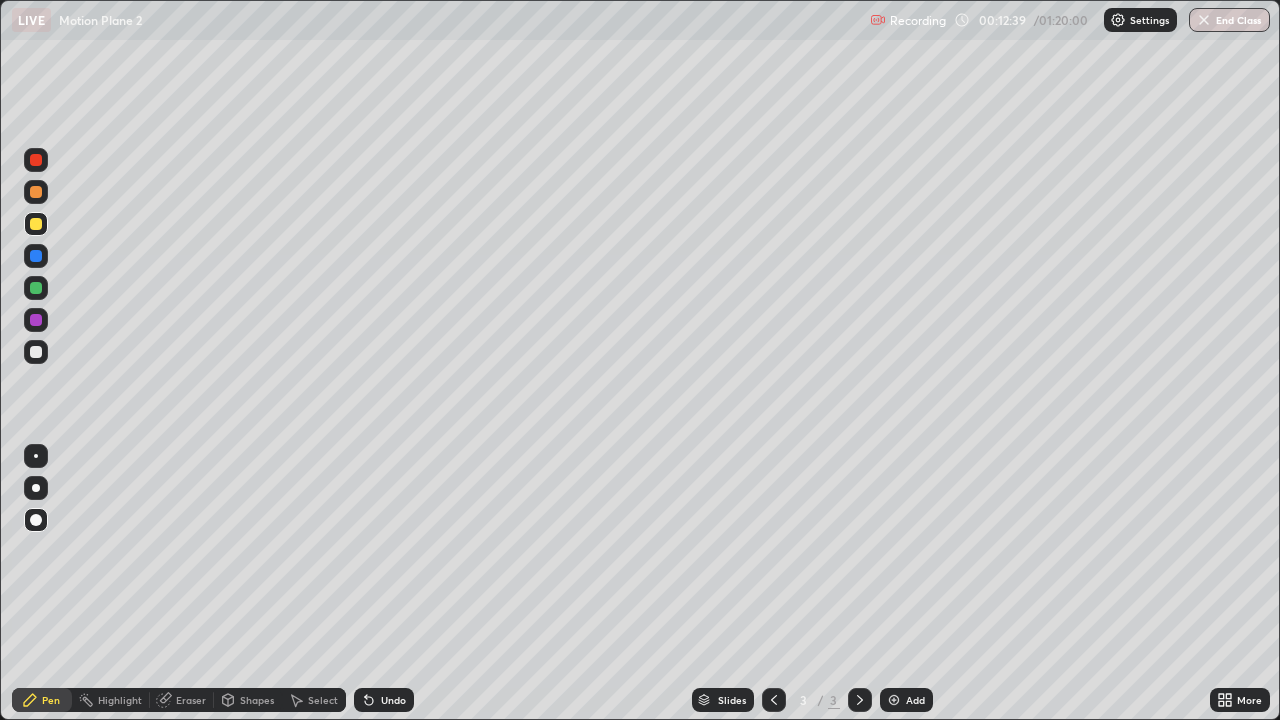 click on "Undo" at bounding box center [384, 700] 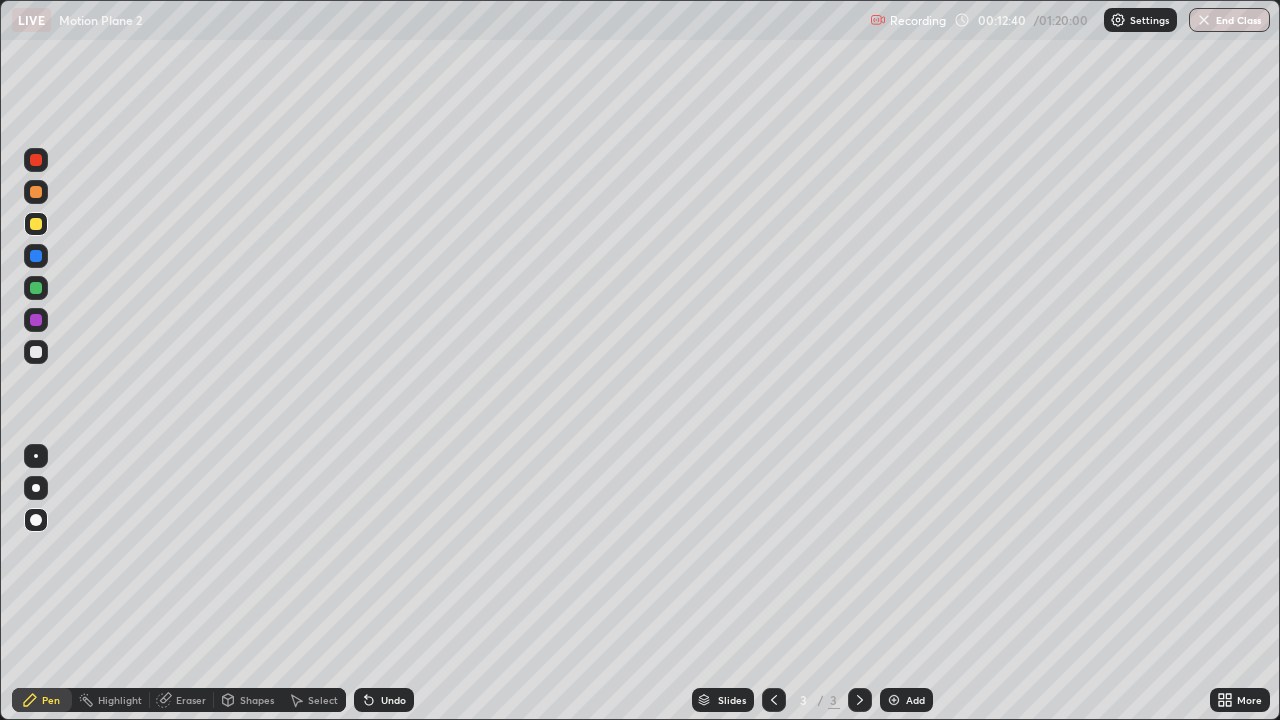 click 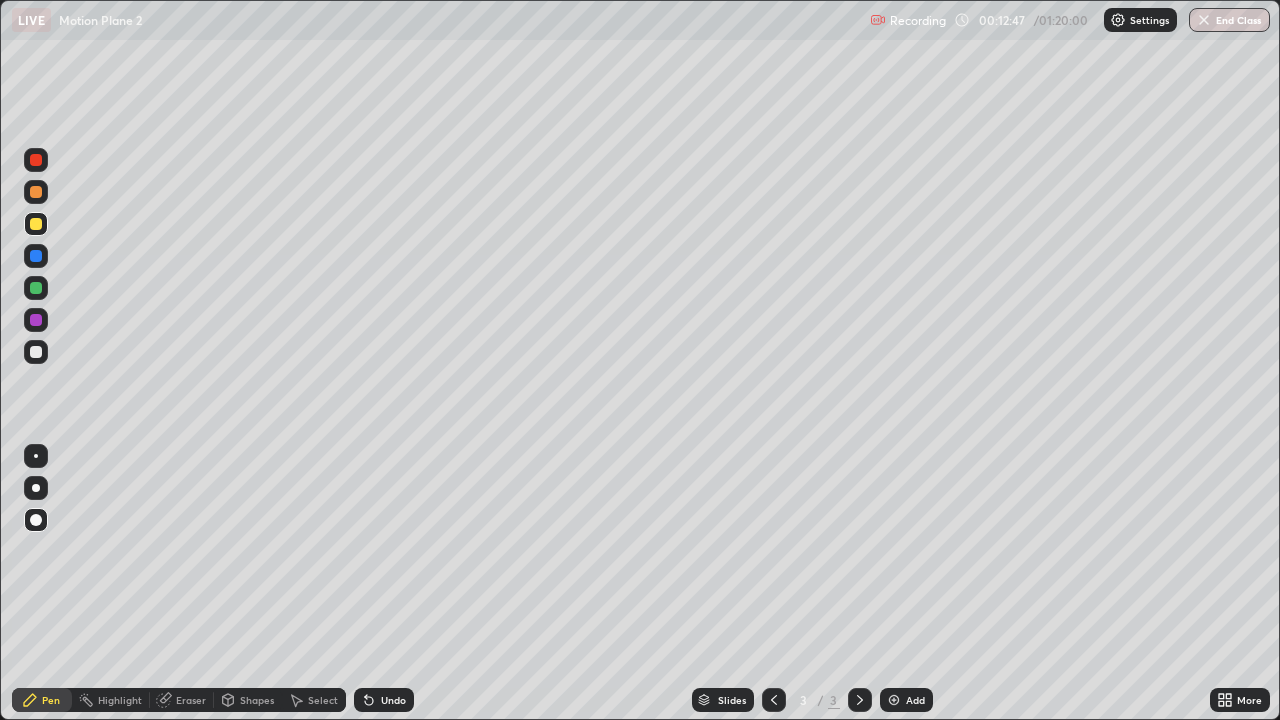 click on "Undo" at bounding box center [393, 700] 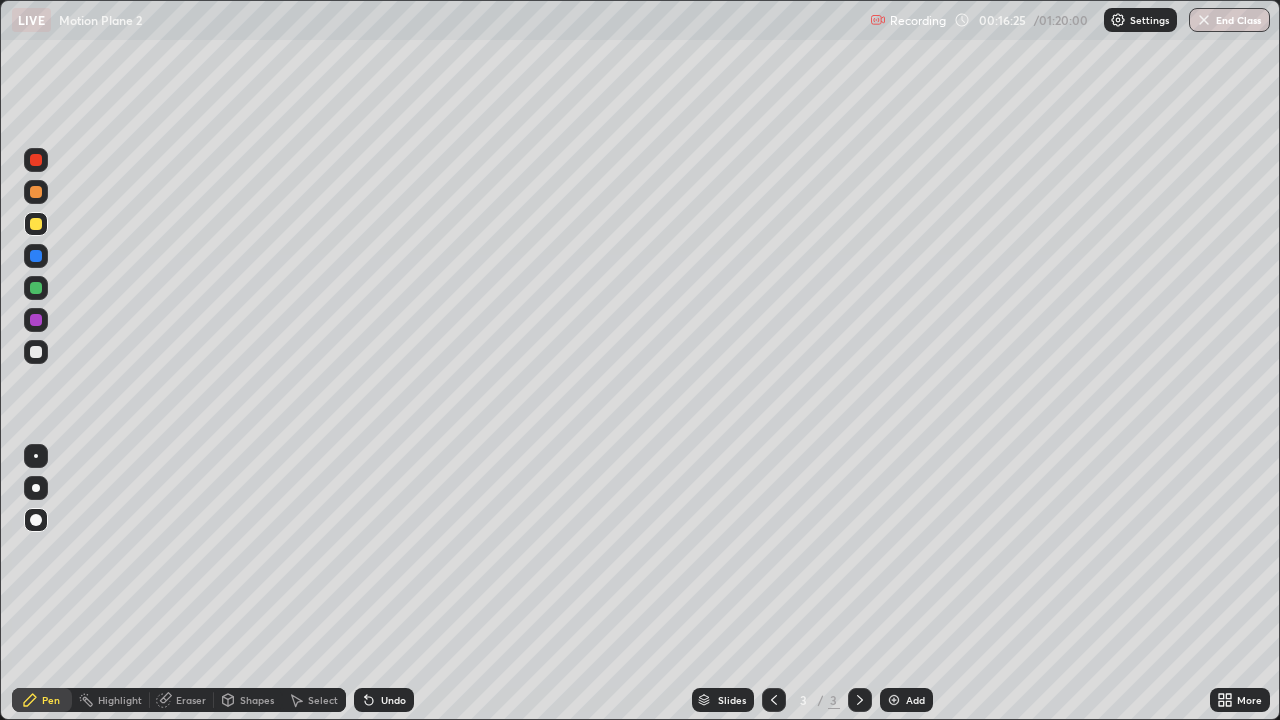 click 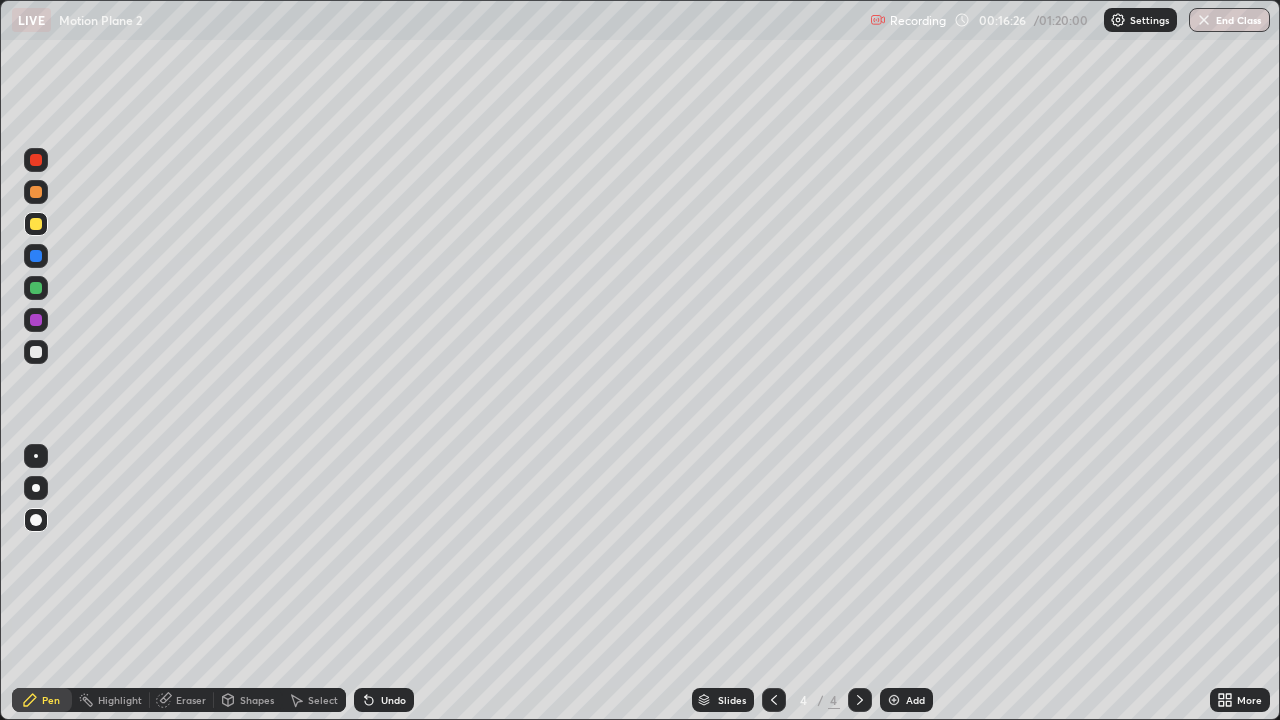 click at bounding box center [36, 256] 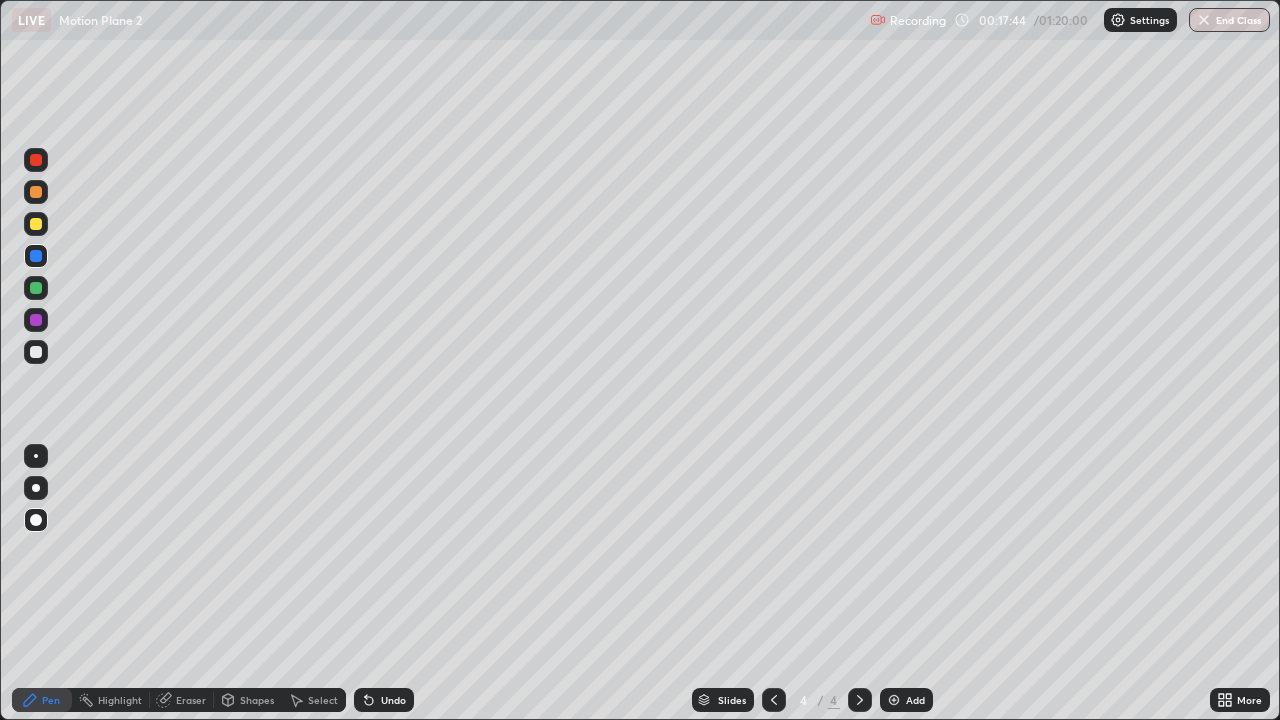 click at bounding box center [36, 352] 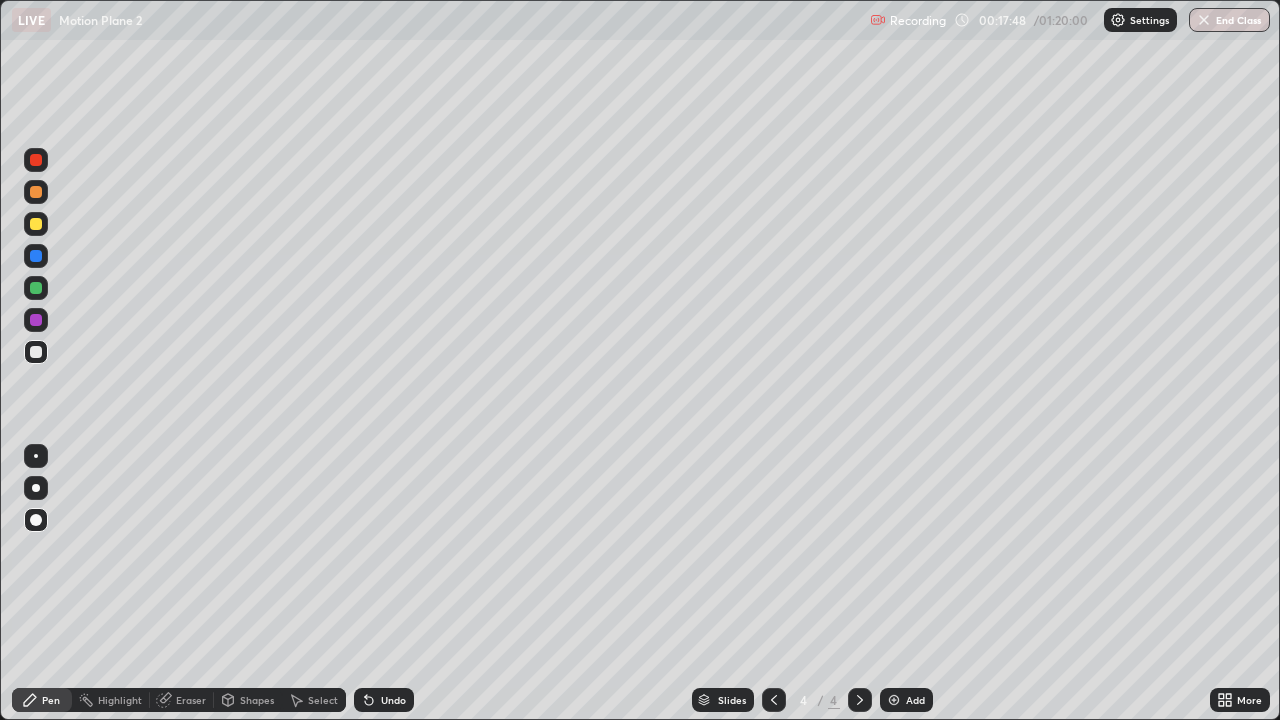 click on "Undo" at bounding box center (384, 700) 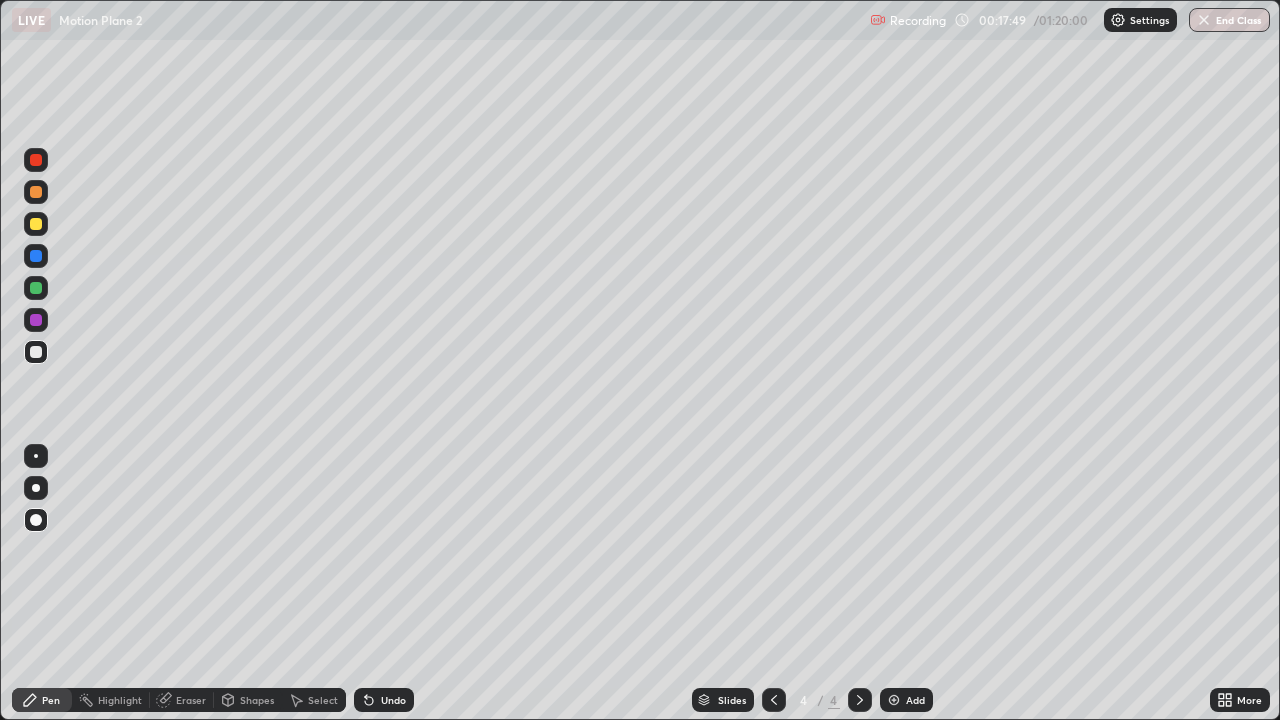 click 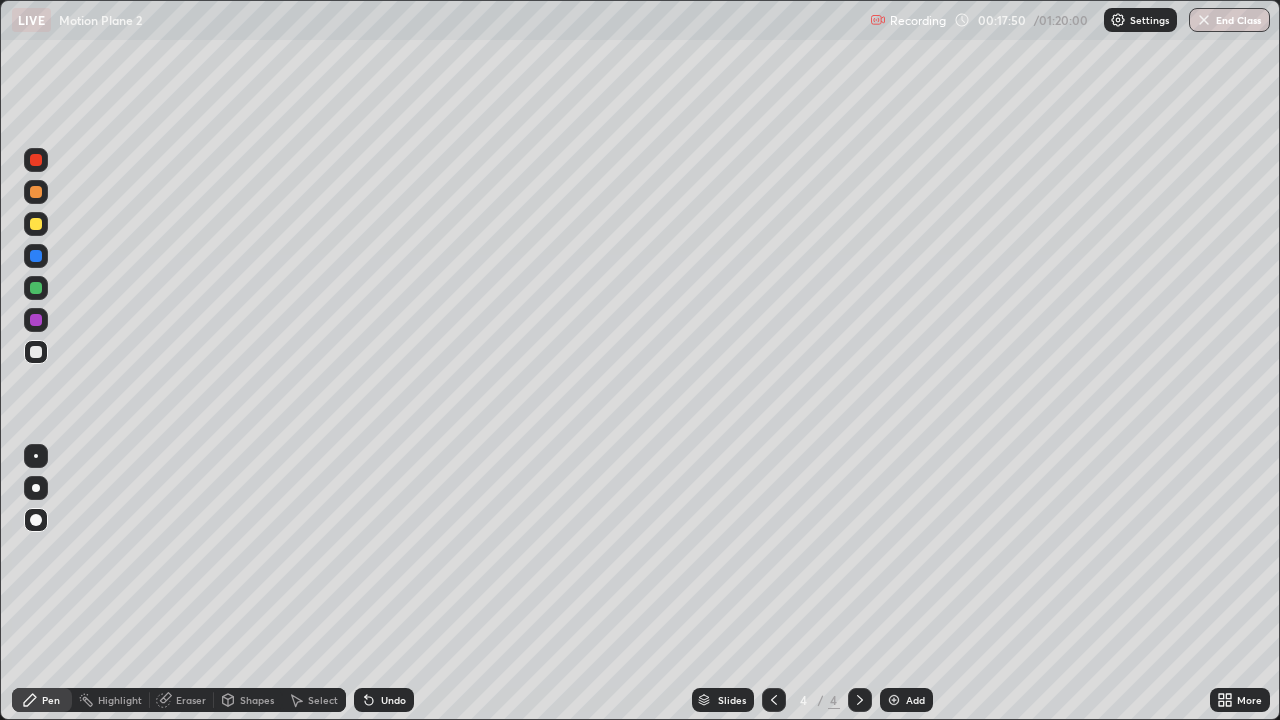 click 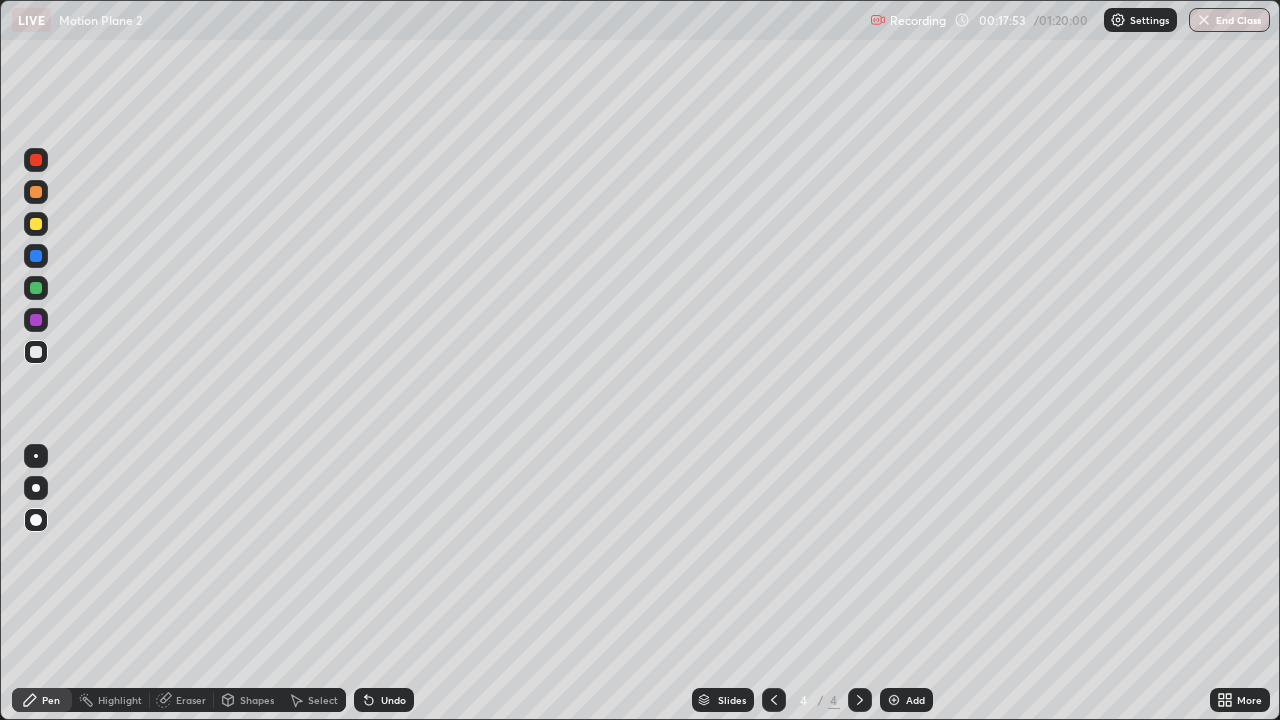 click 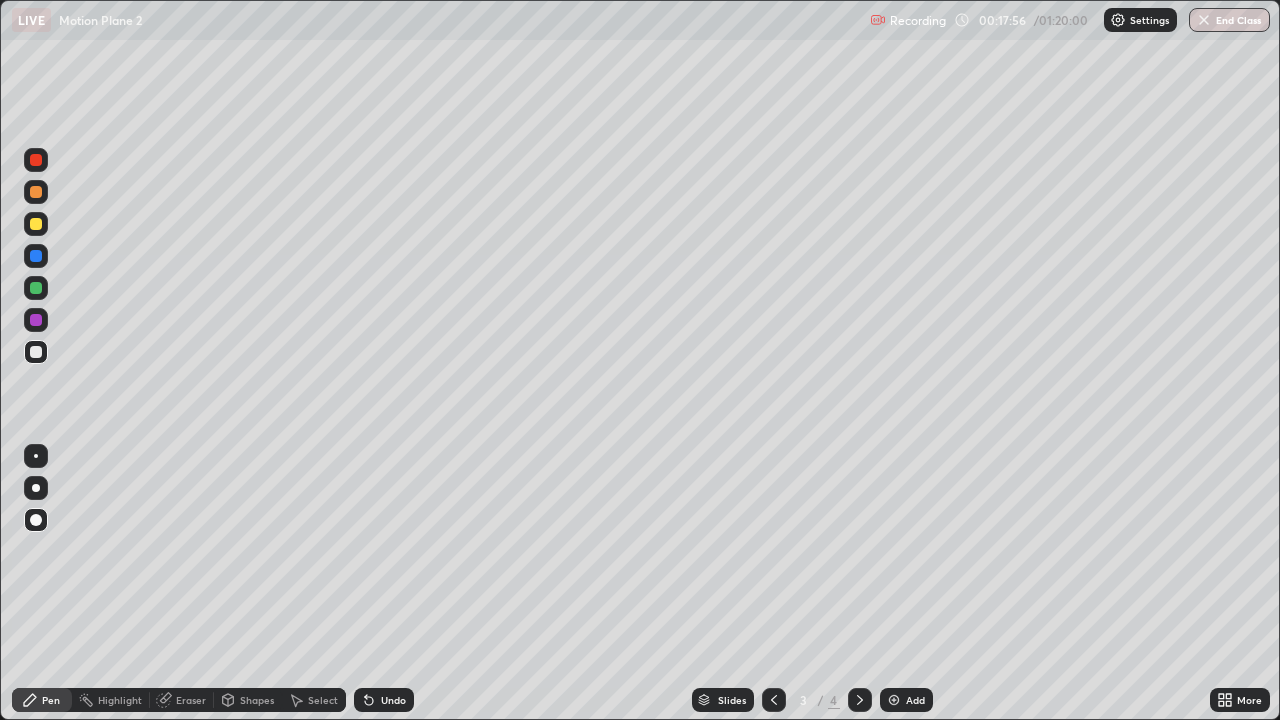 click 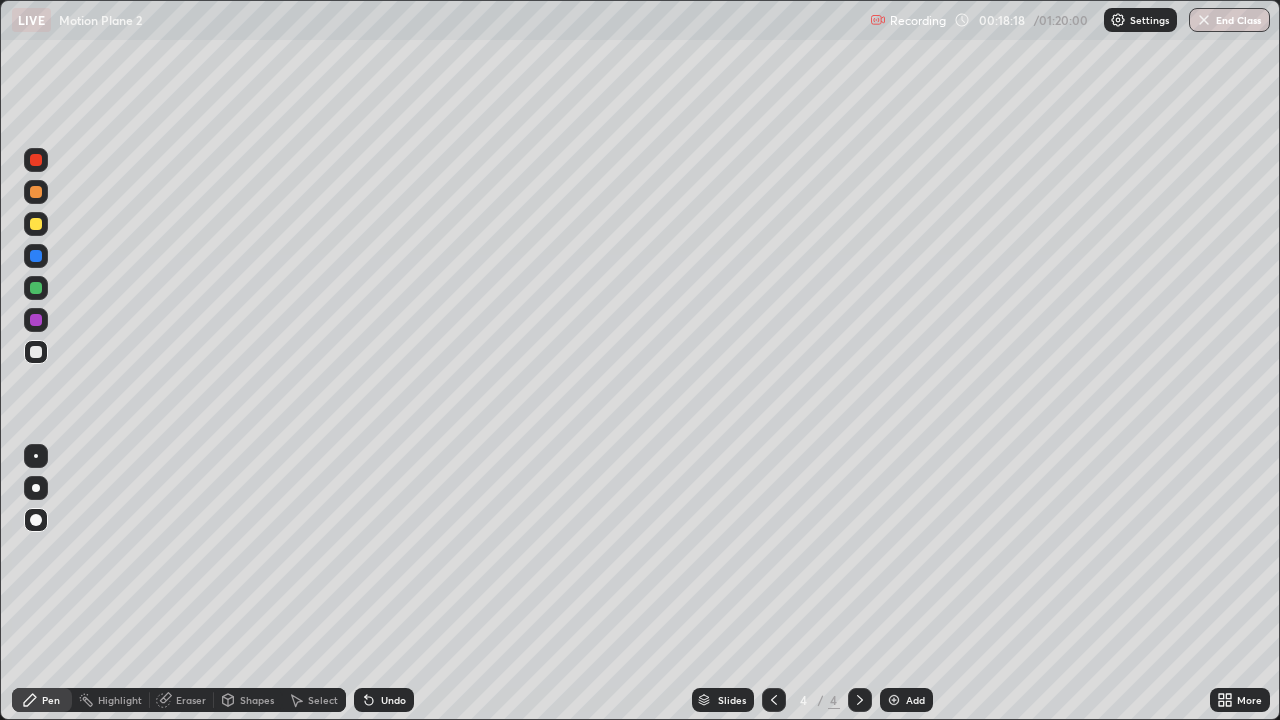 click on "Undo" at bounding box center [393, 700] 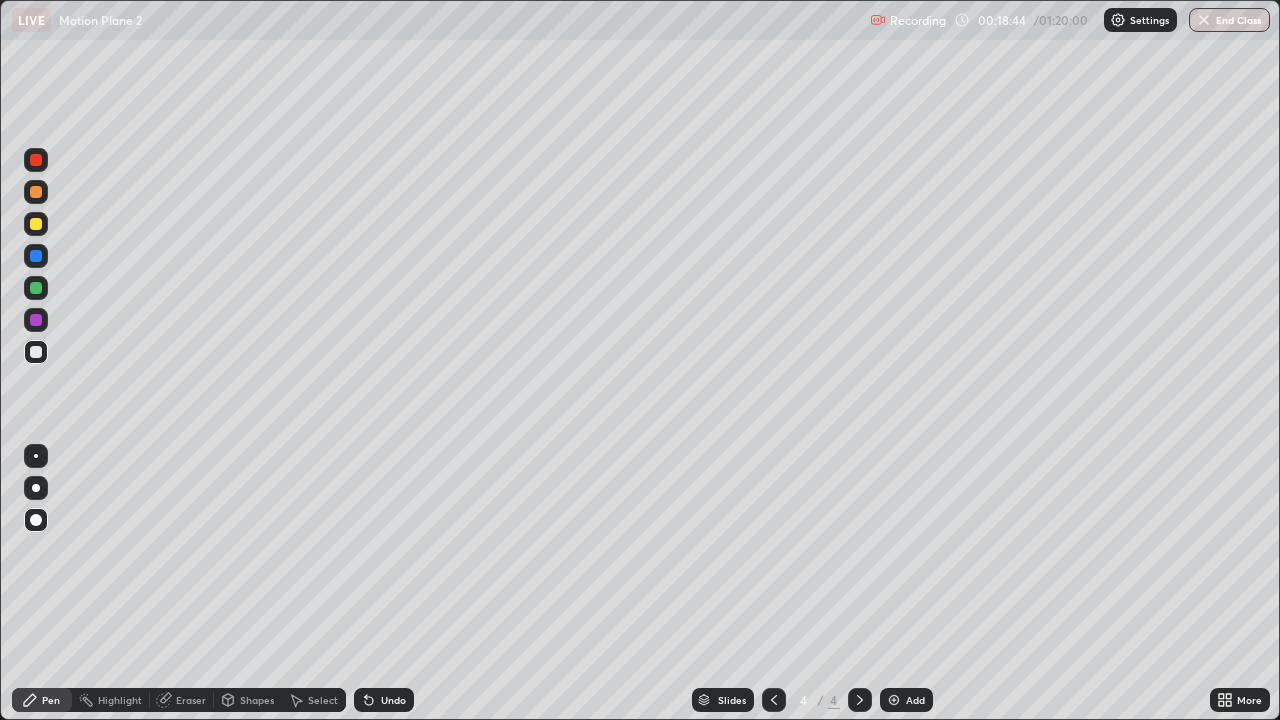 click at bounding box center [36, 352] 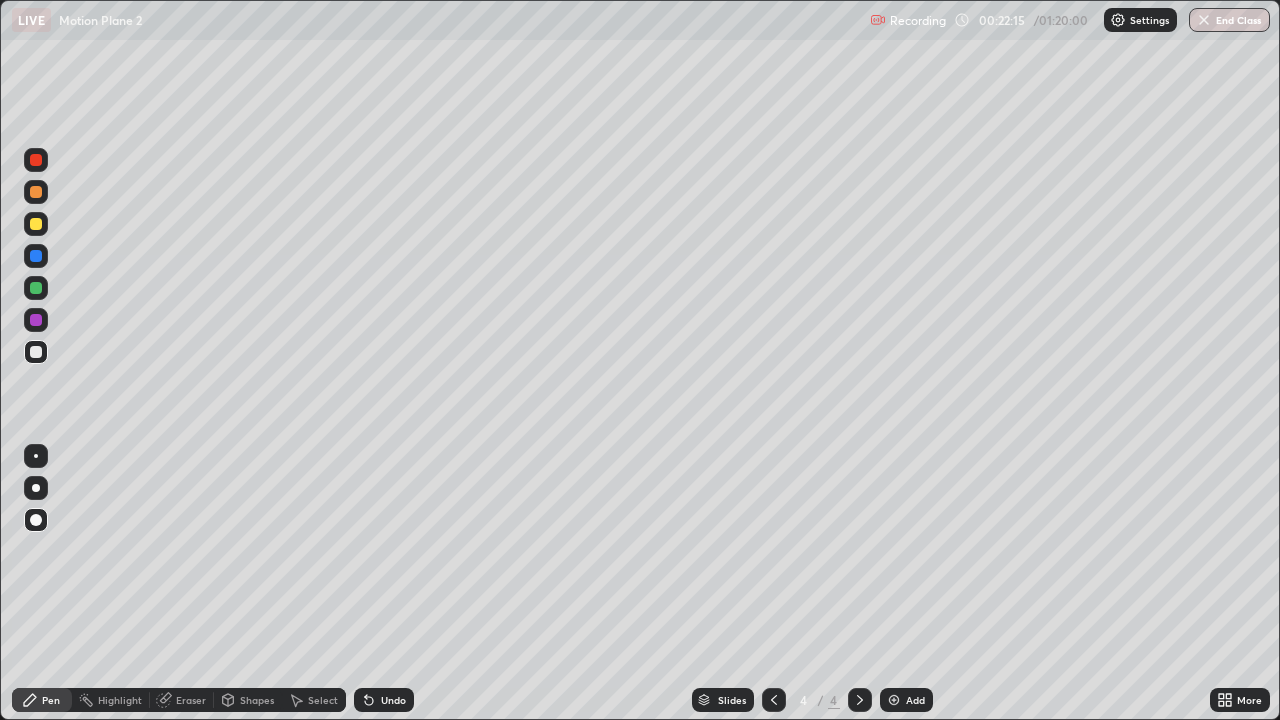 click 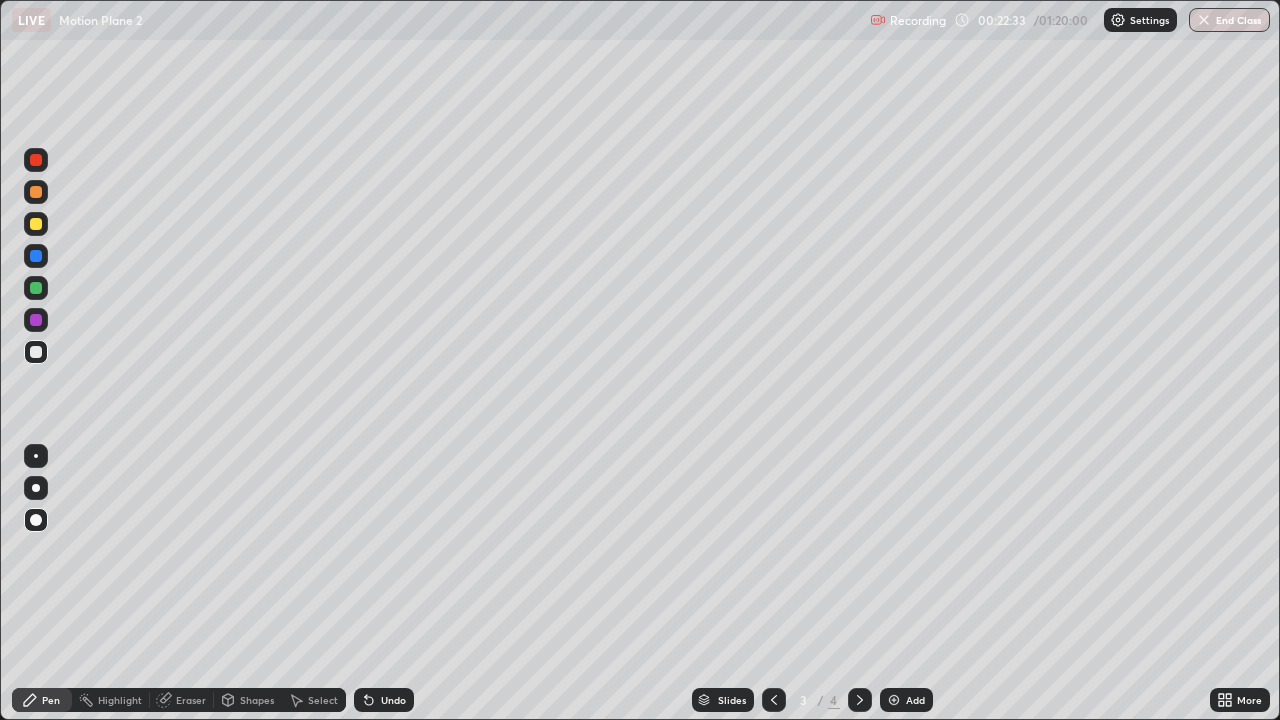 click 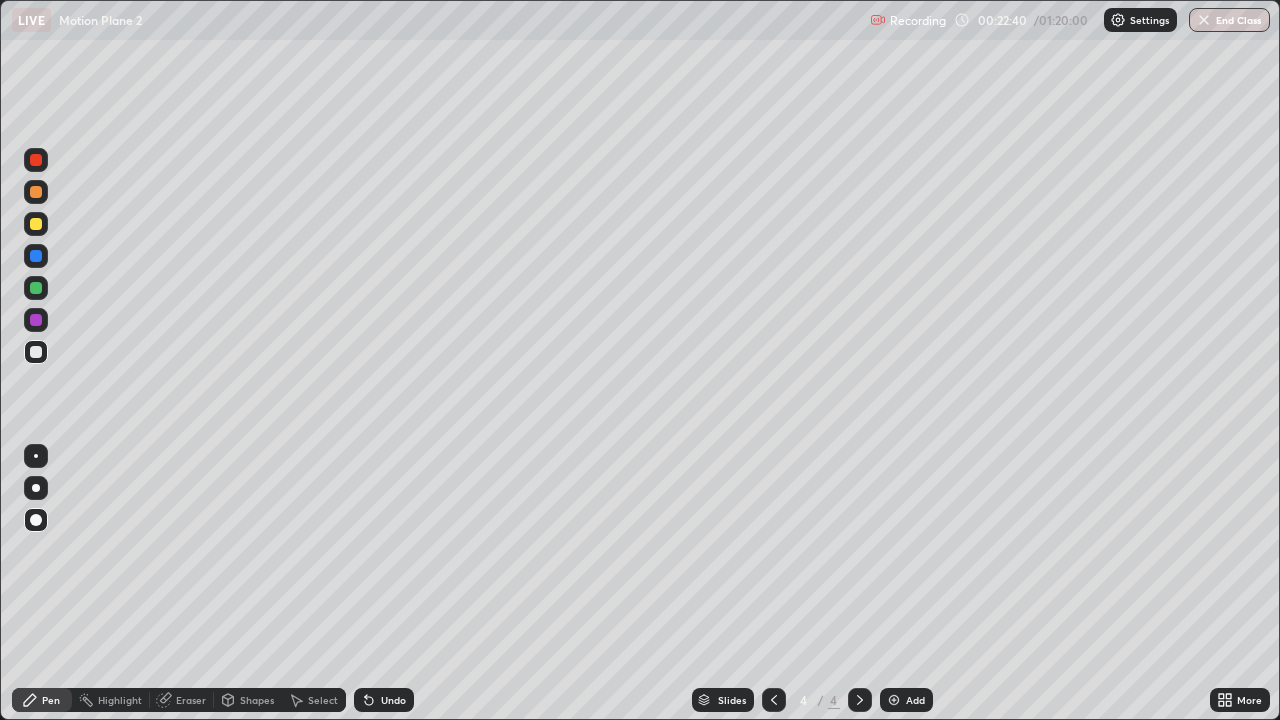 click 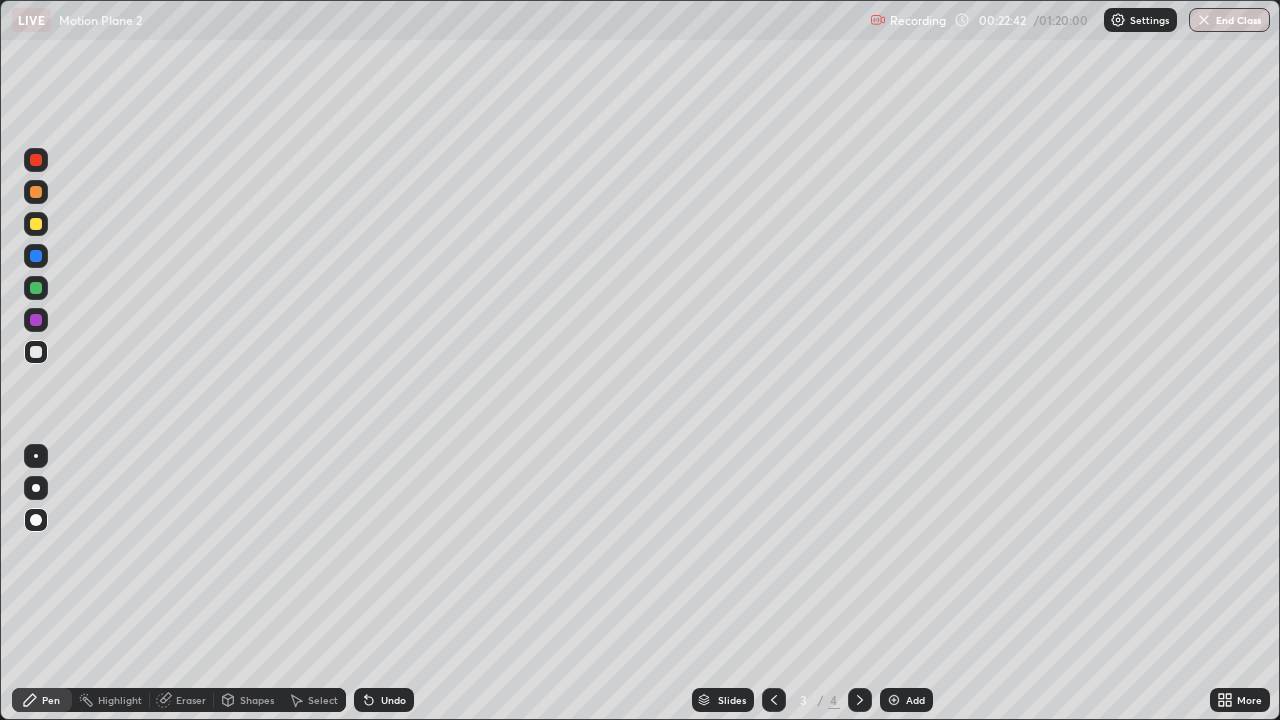 click at bounding box center (860, 700) 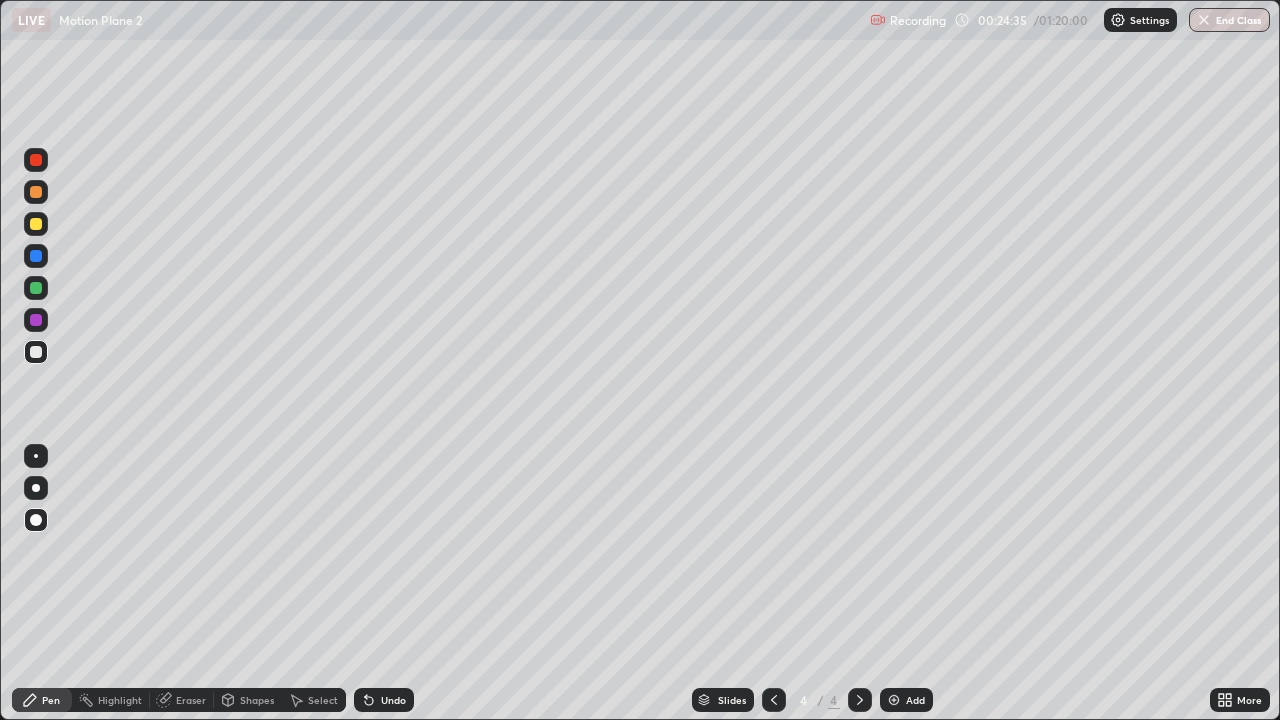 click on "Add" at bounding box center (915, 700) 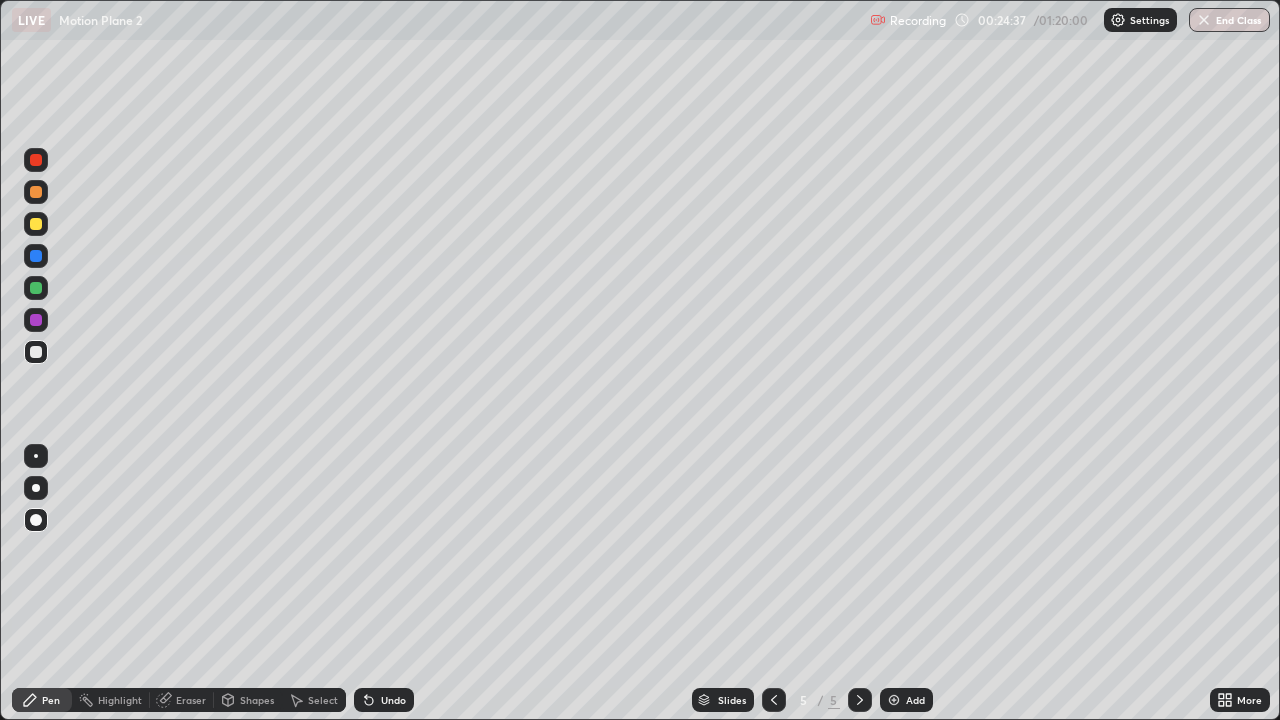 click 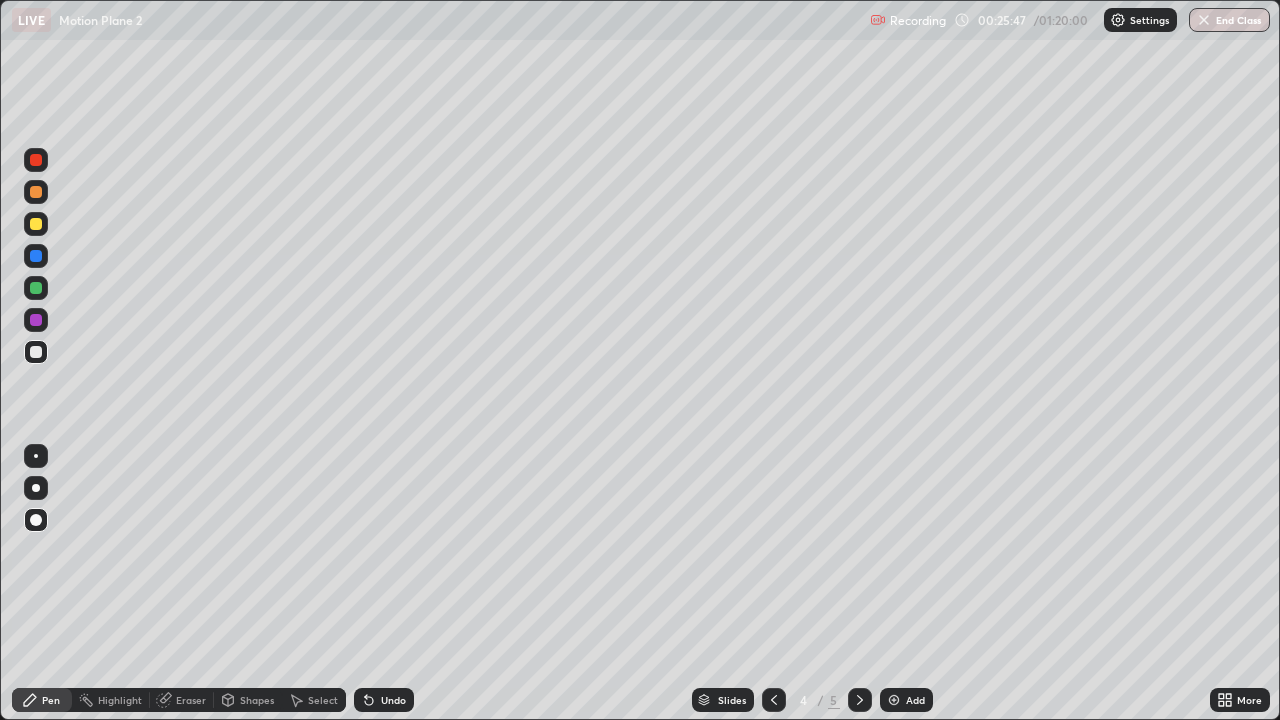 click 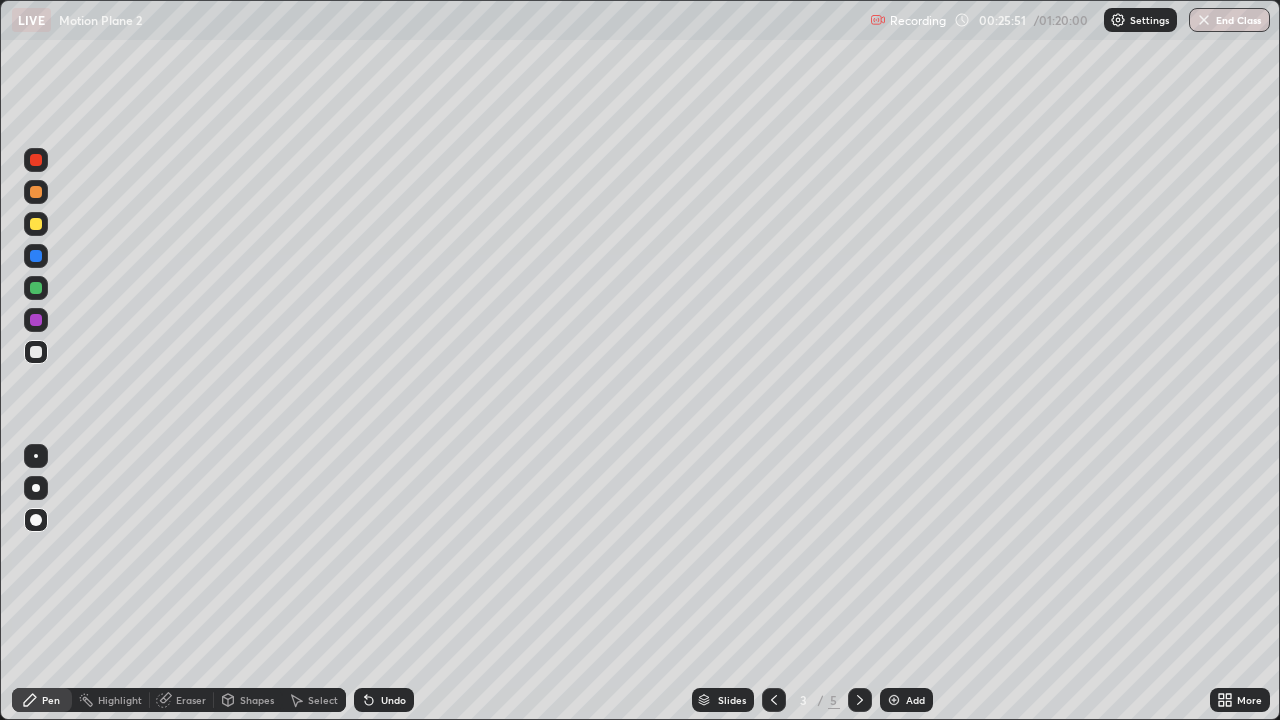 click 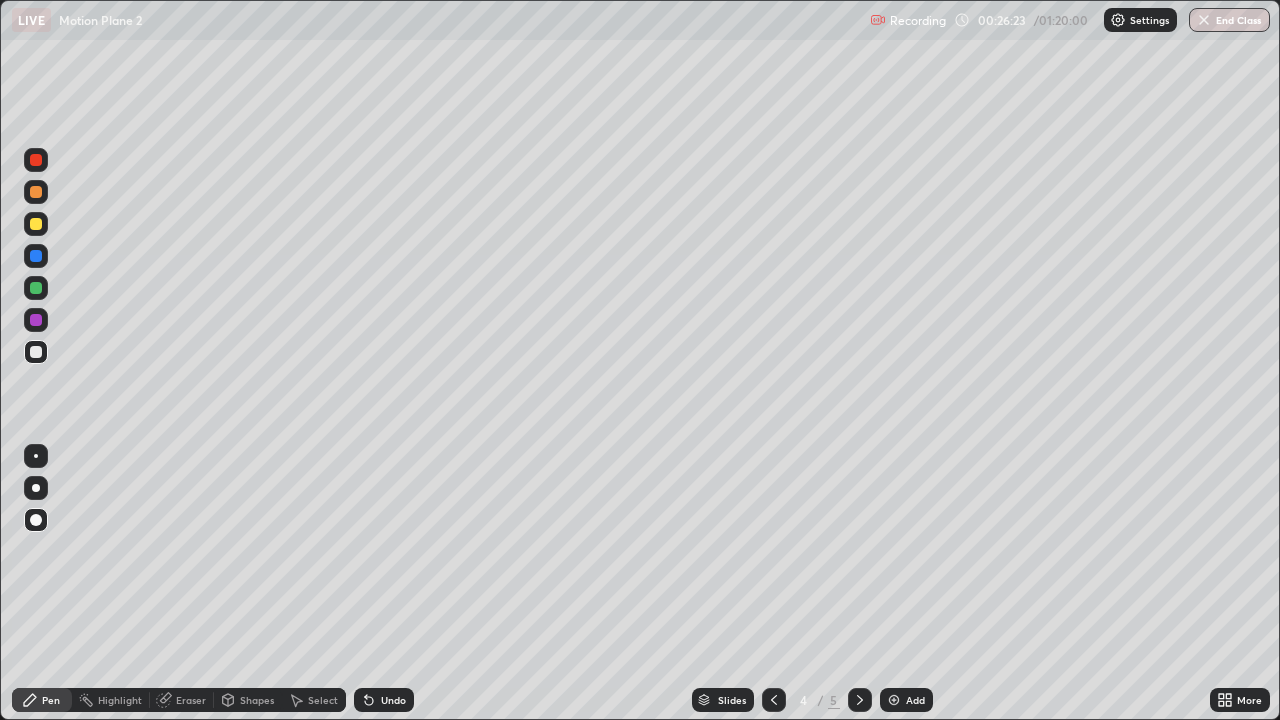 click 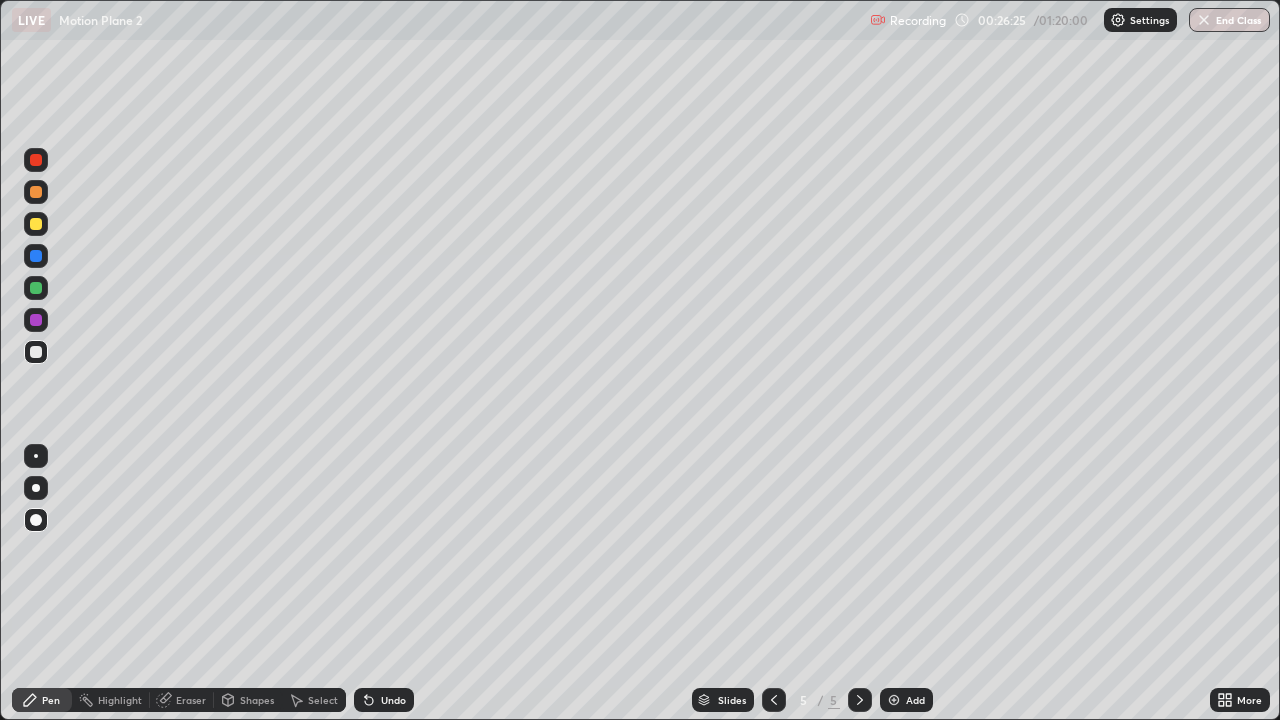 click at bounding box center (36, 352) 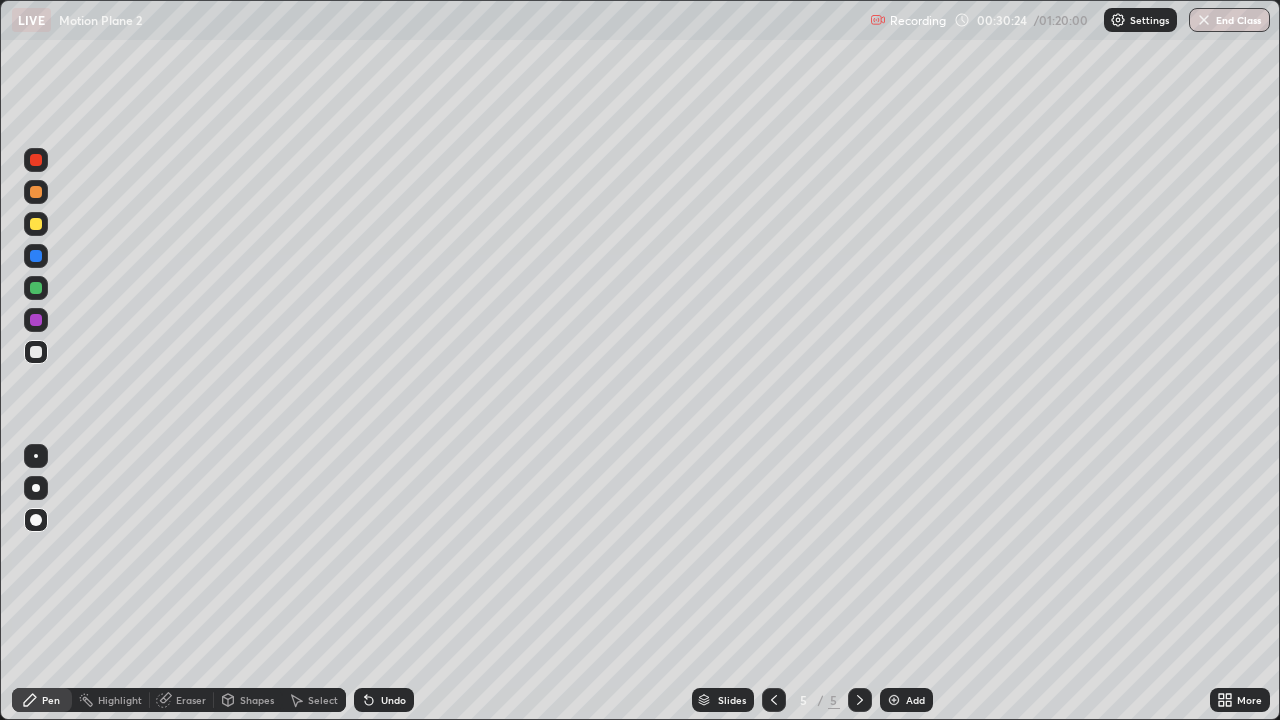 click at bounding box center [36, 256] 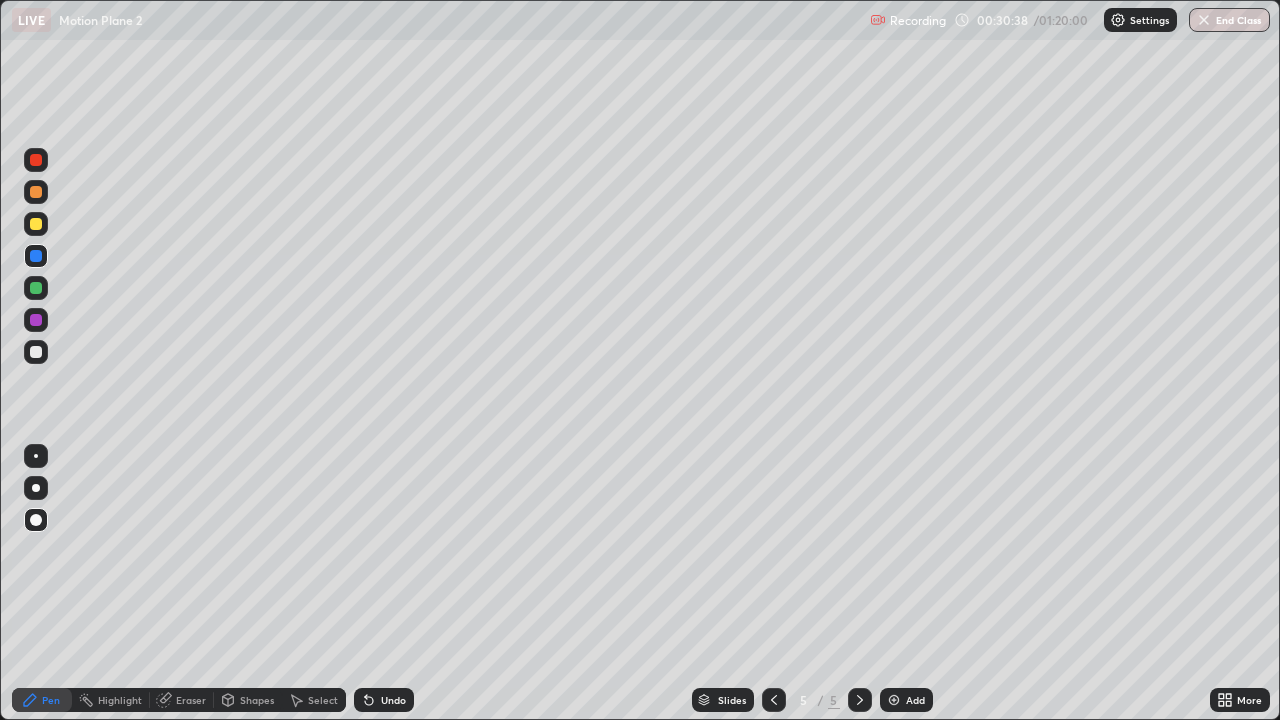 click on "Eraser" at bounding box center (191, 700) 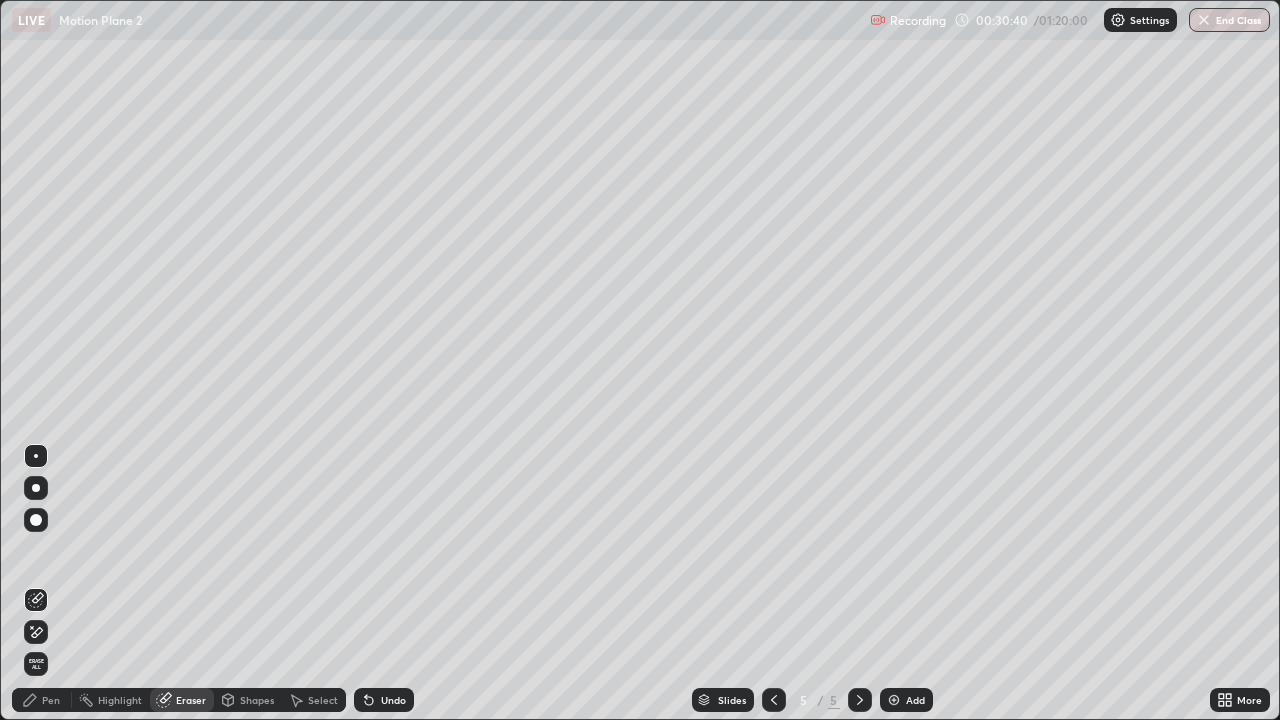 click on "Pen" at bounding box center (42, 700) 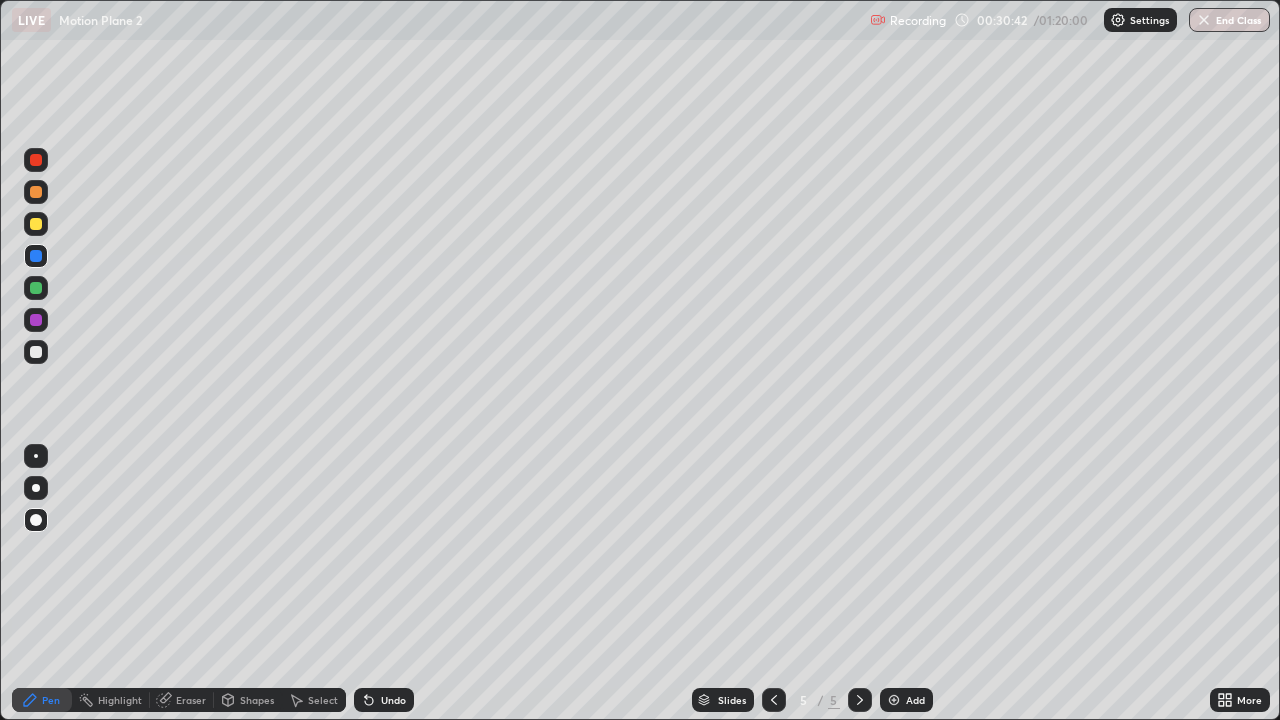 click at bounding box center [36, 352] 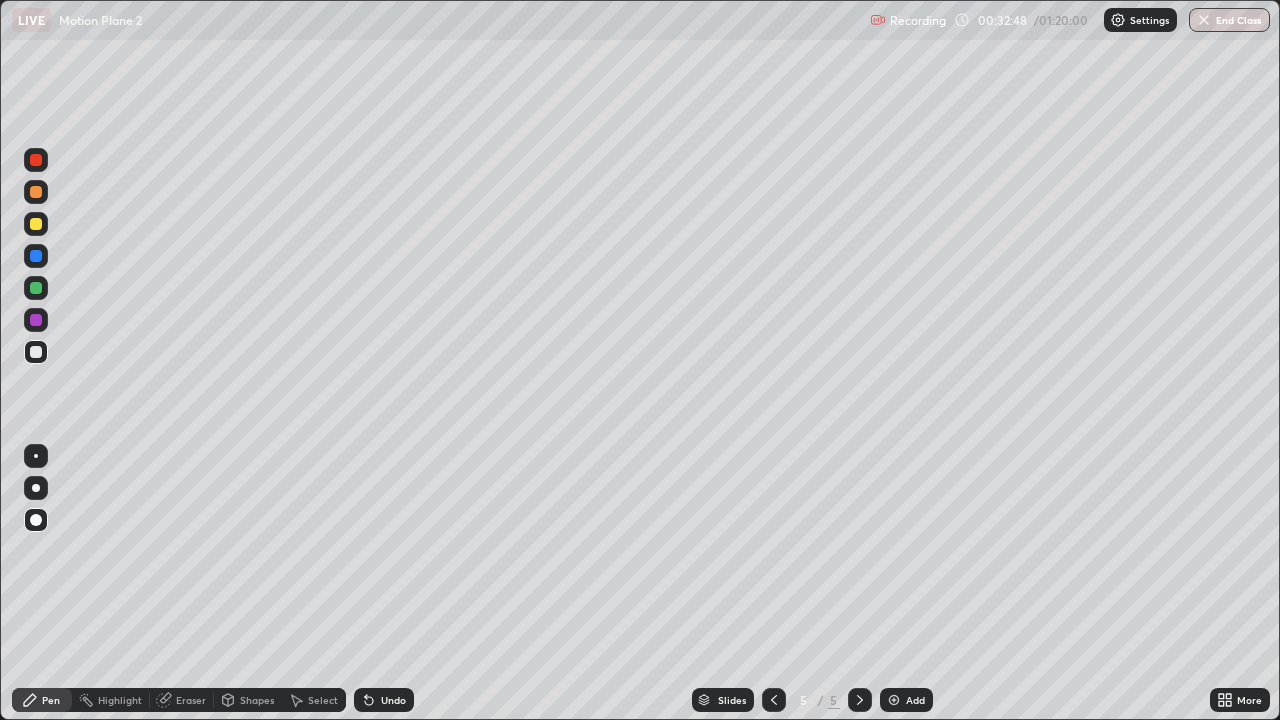 click on "Undo" at bounding box center [384, 700] 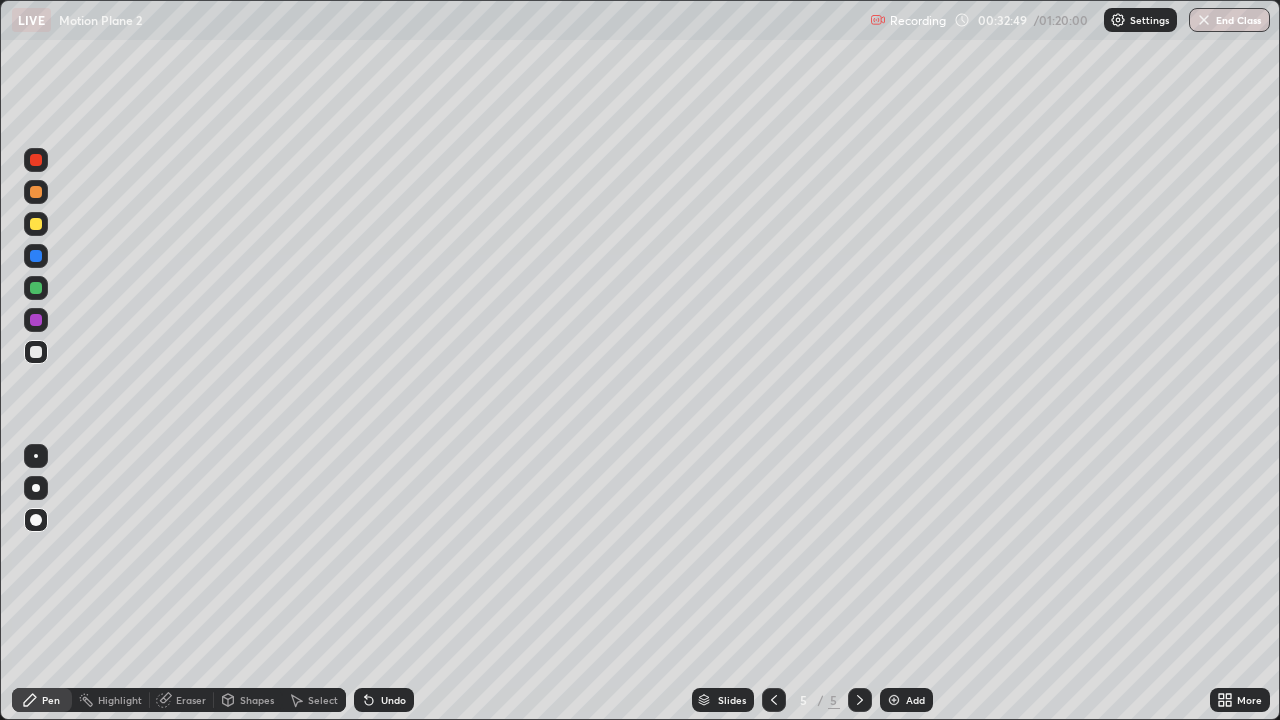 click on "Undo" at bounding box center (384, 700) 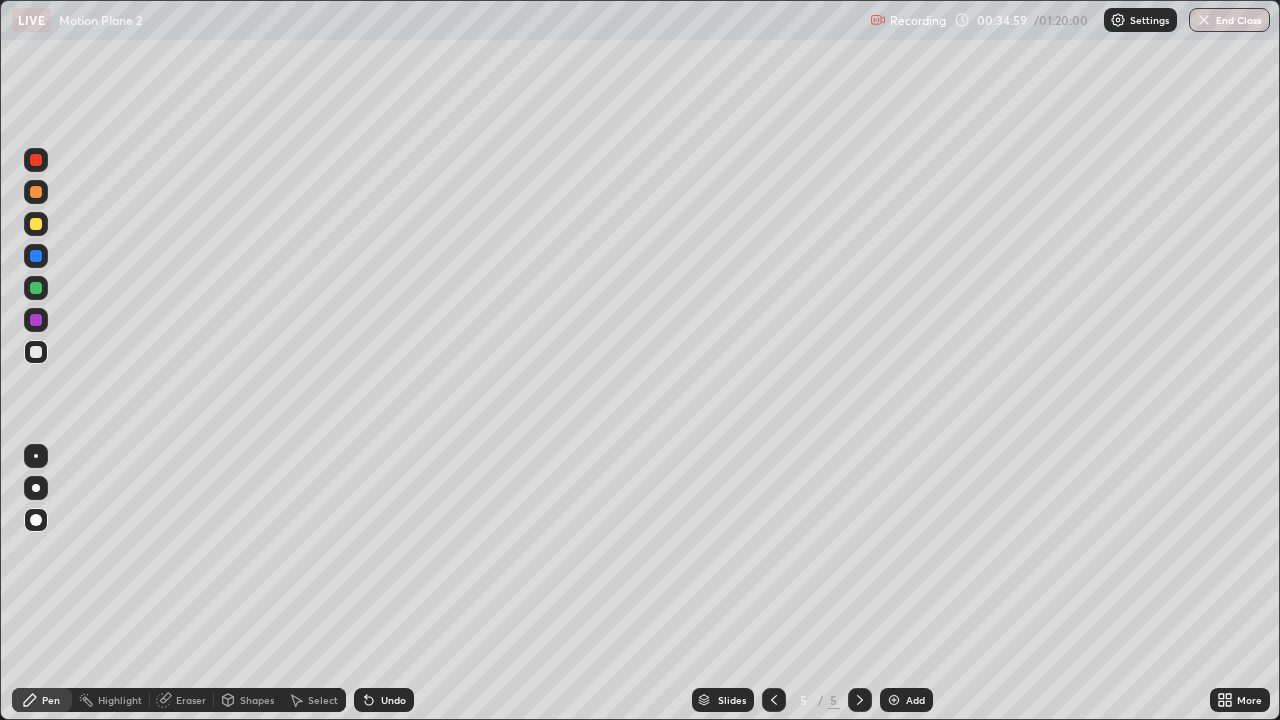 click 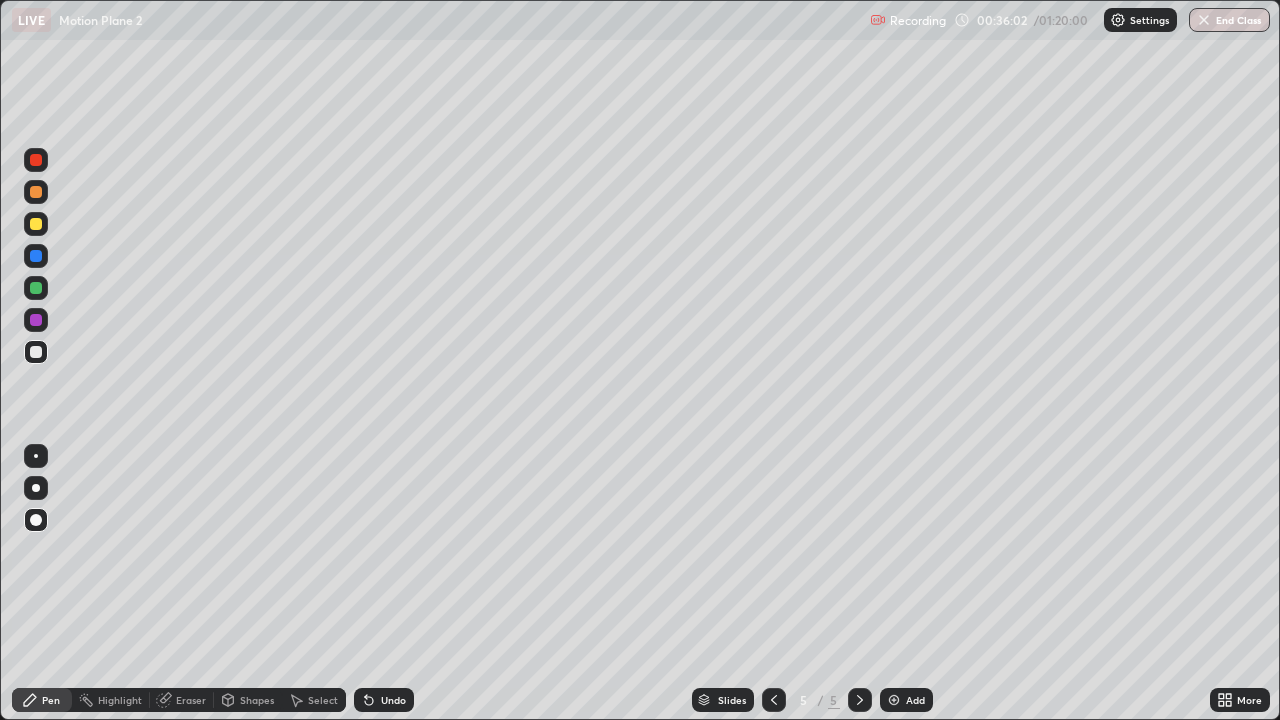 click 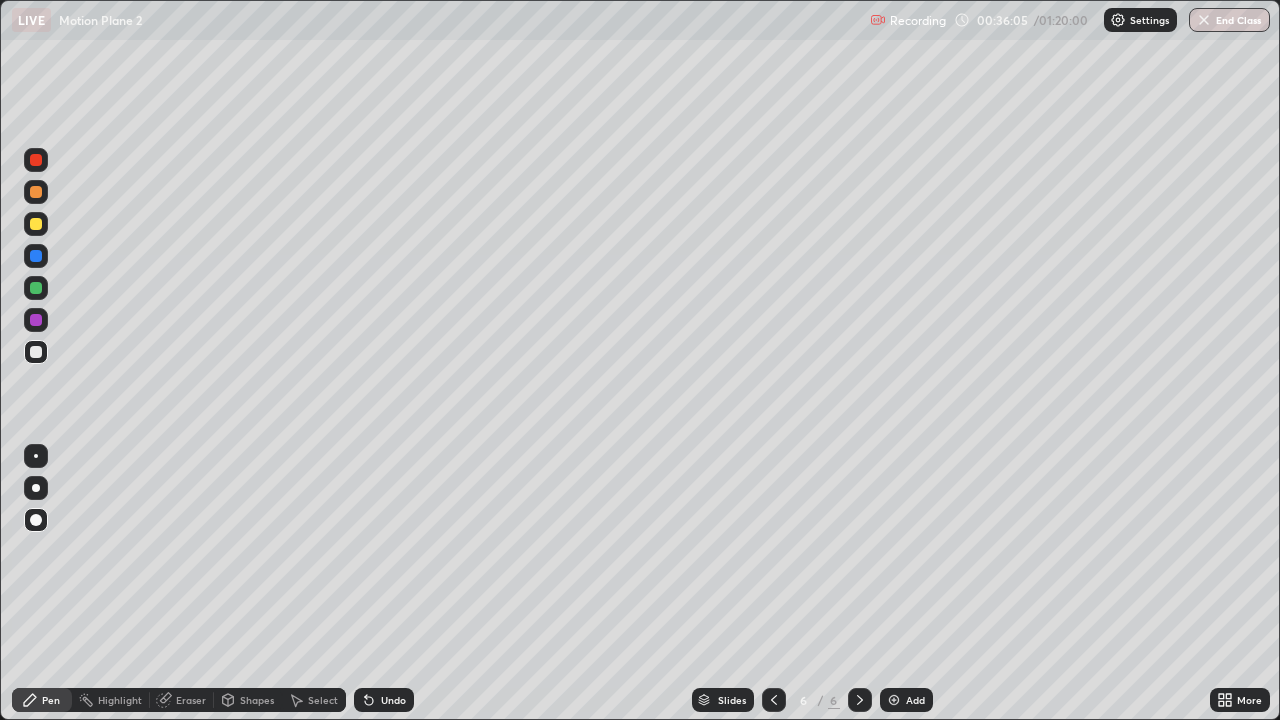 click at bounding box center (774, 700) 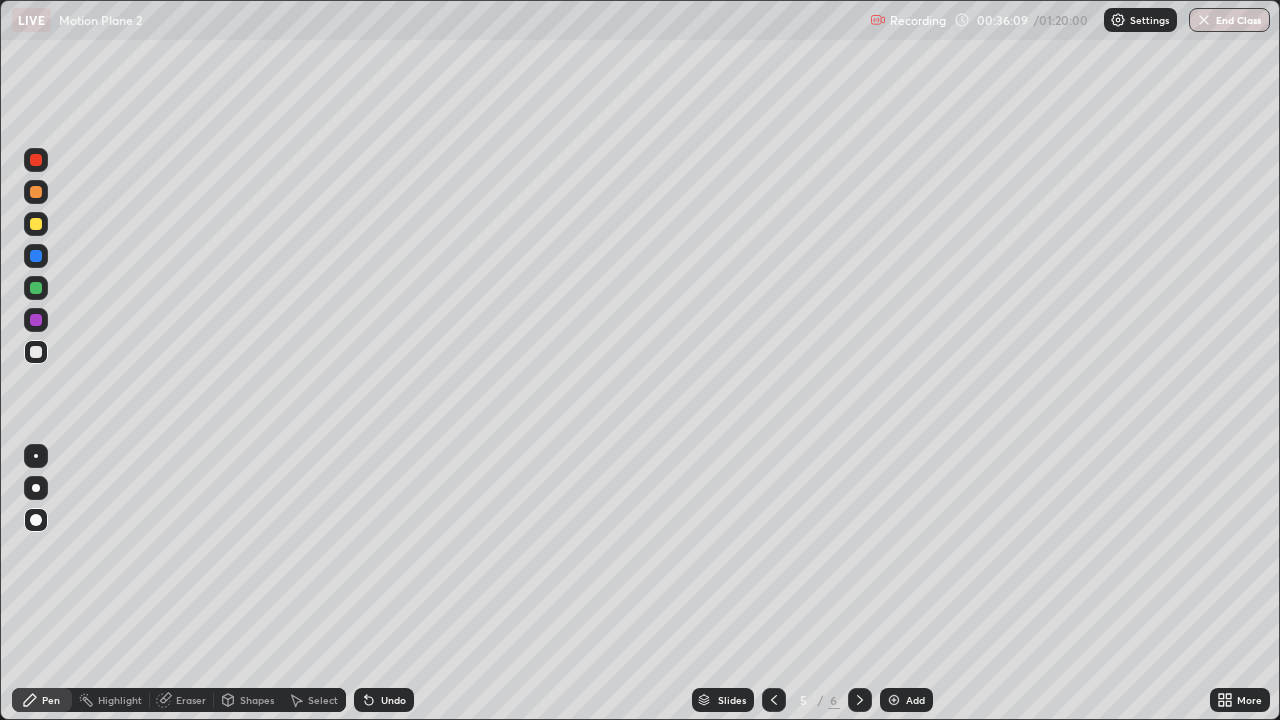 click 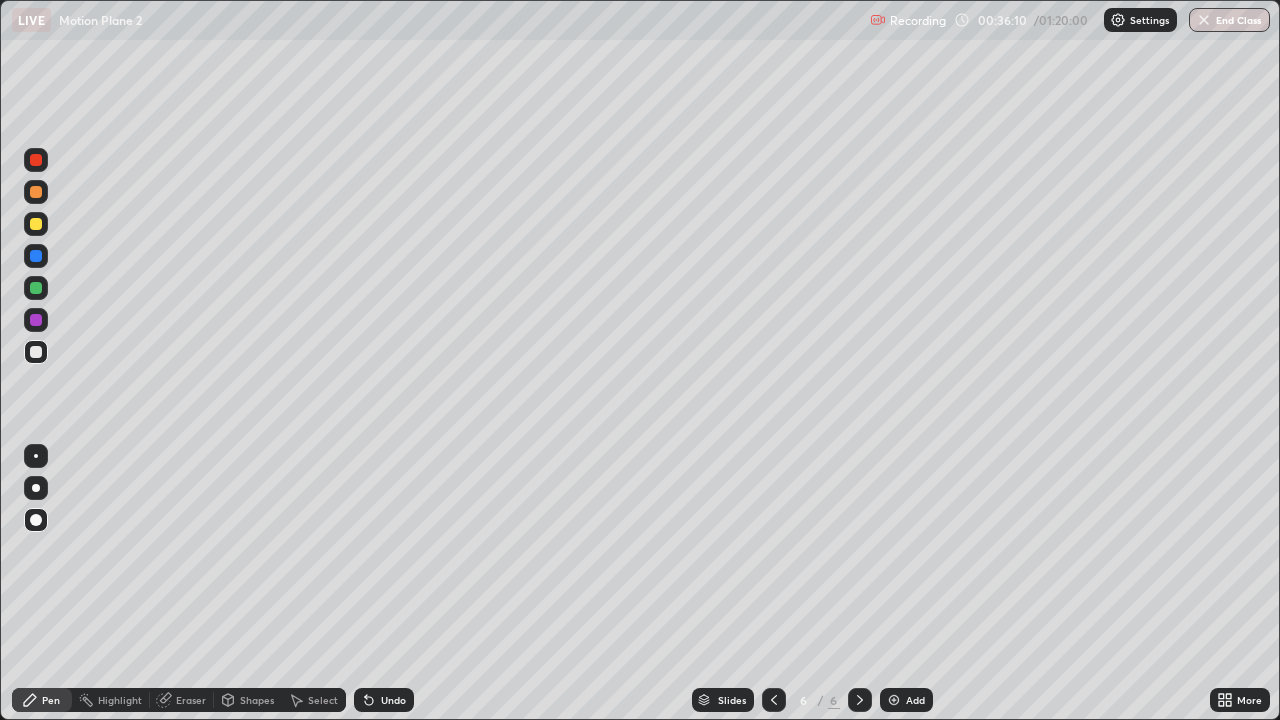 click at bounding box center (36, 352) 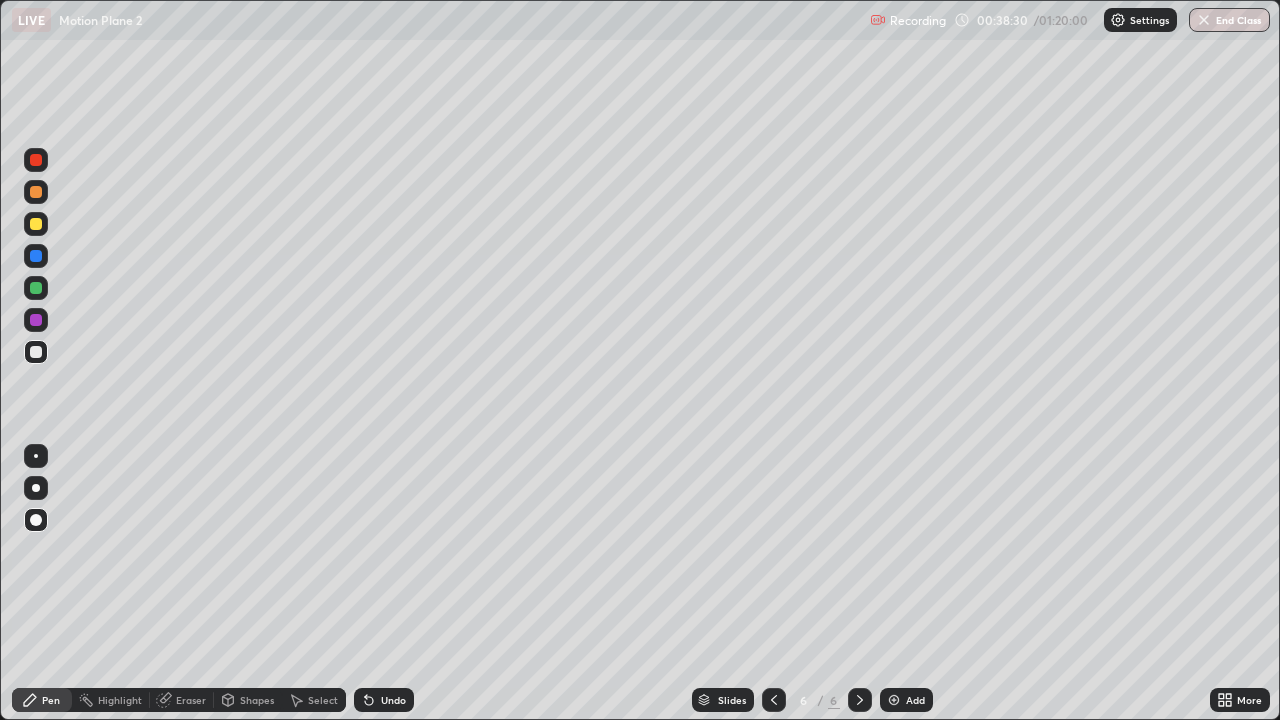 click at bounding box center [36, 288] 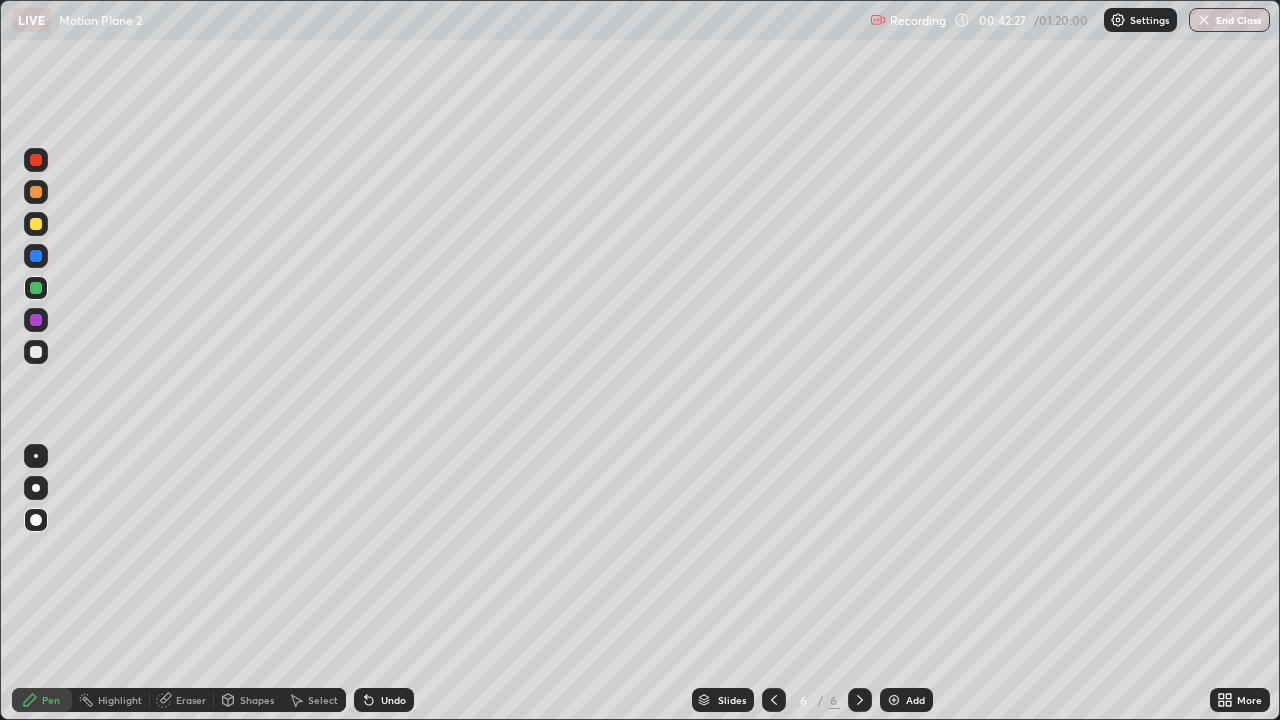 click at bounding box center (36, 288) 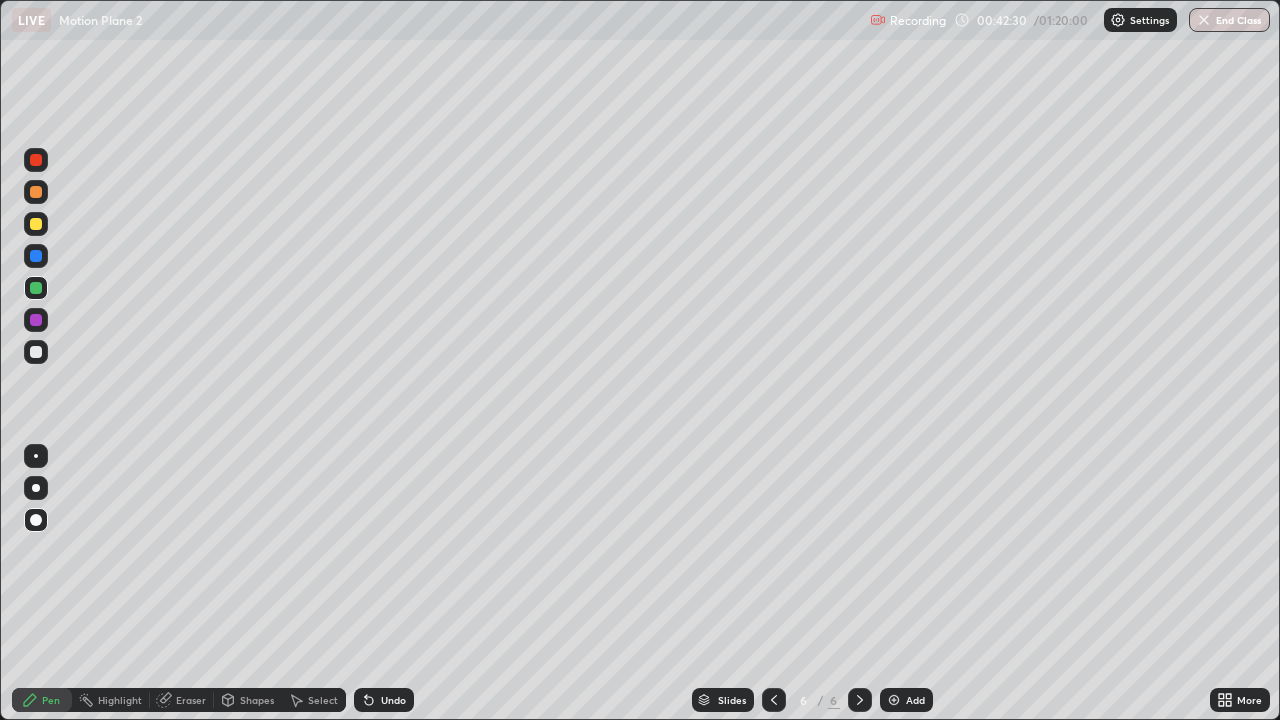 click at bounding box center [36, 288] 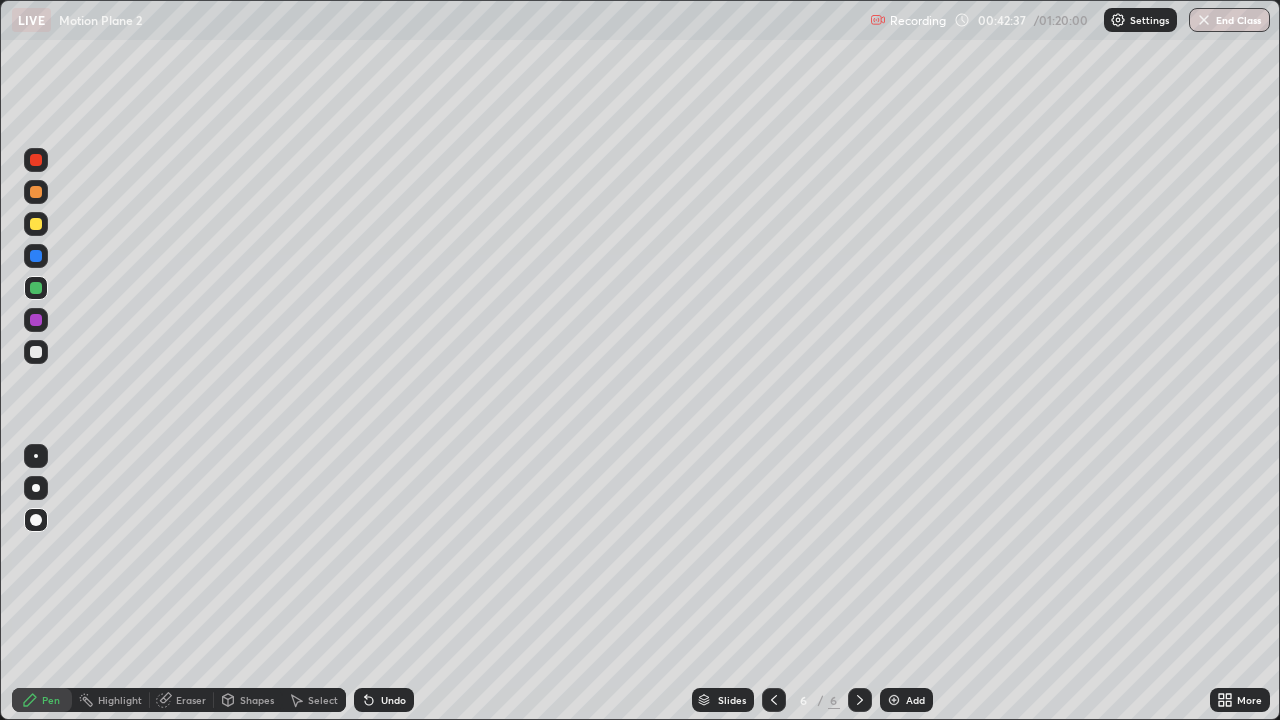 click on "Undo" at bounding box center [384, 700] 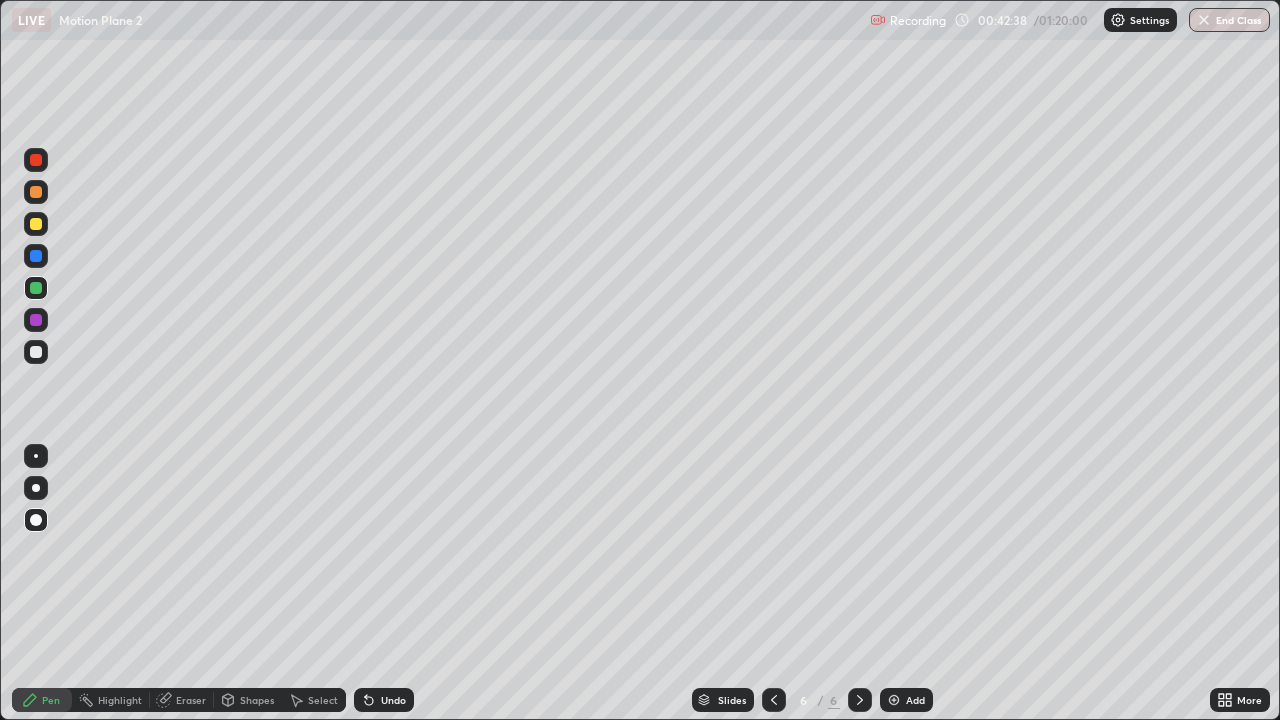 click on "Undo" at bounding box center [393, 700] 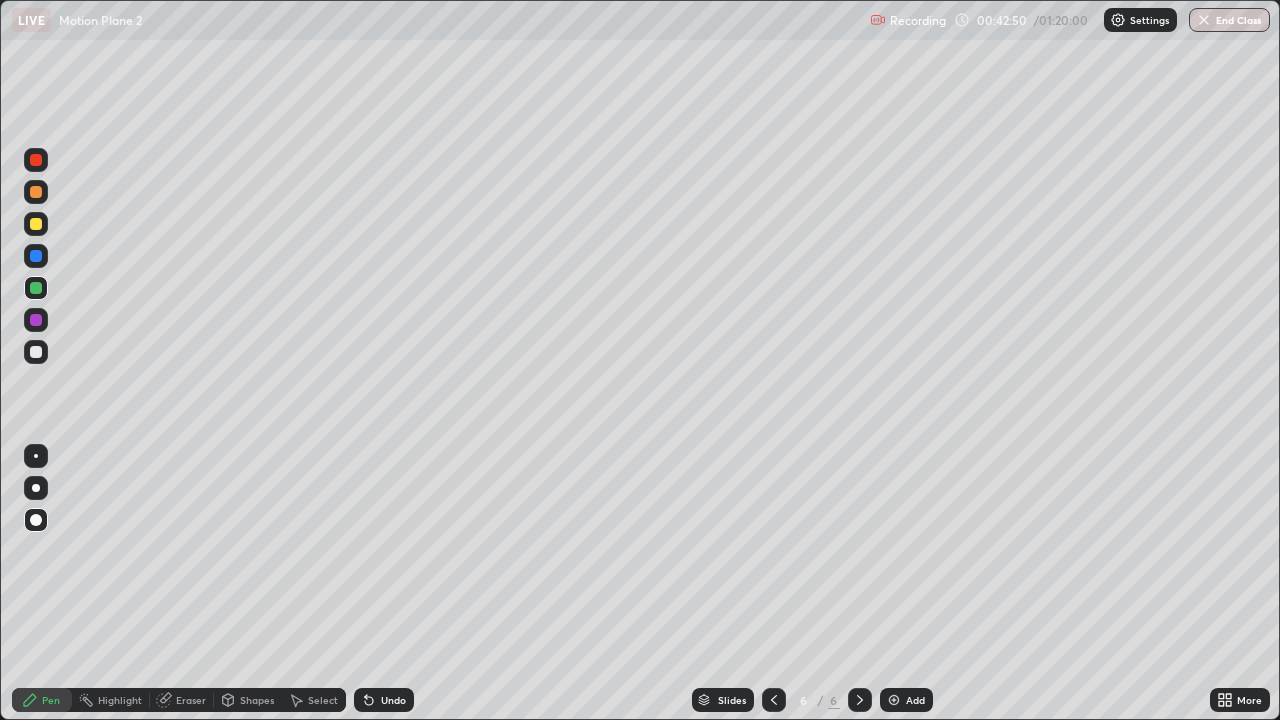 click at bounding box center [36, 224] 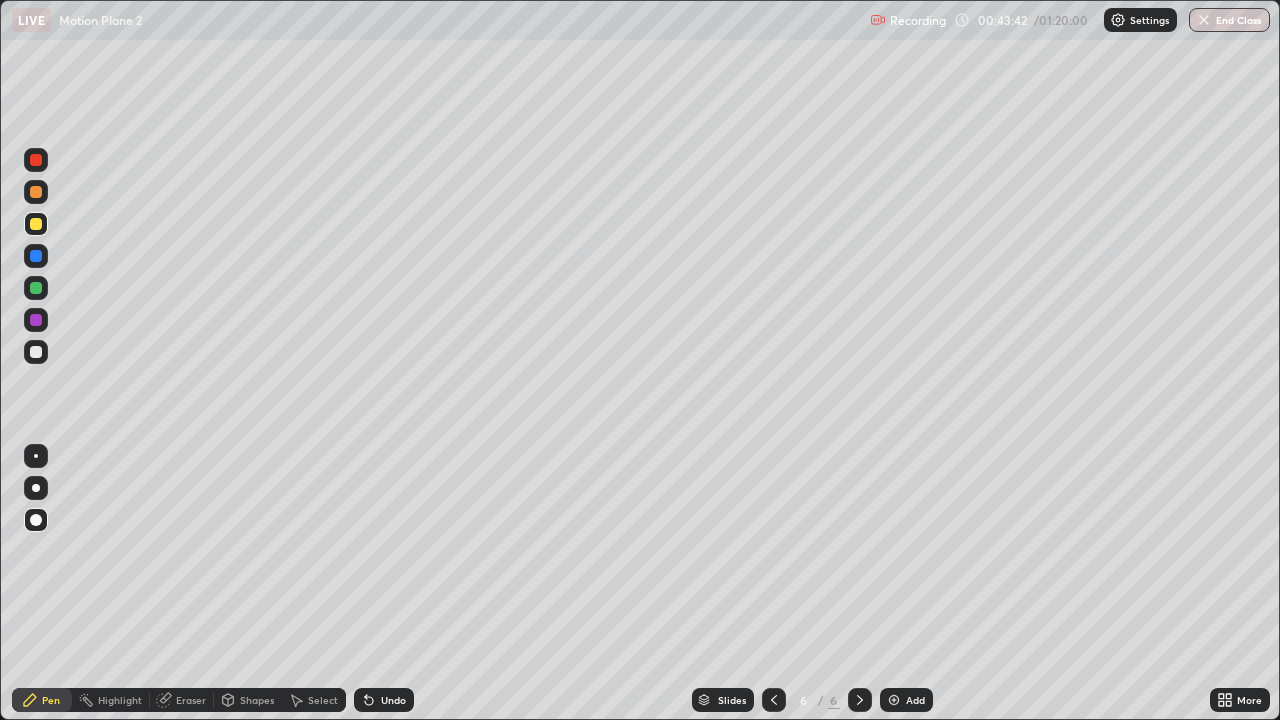 click at bounding box center [36, 352] 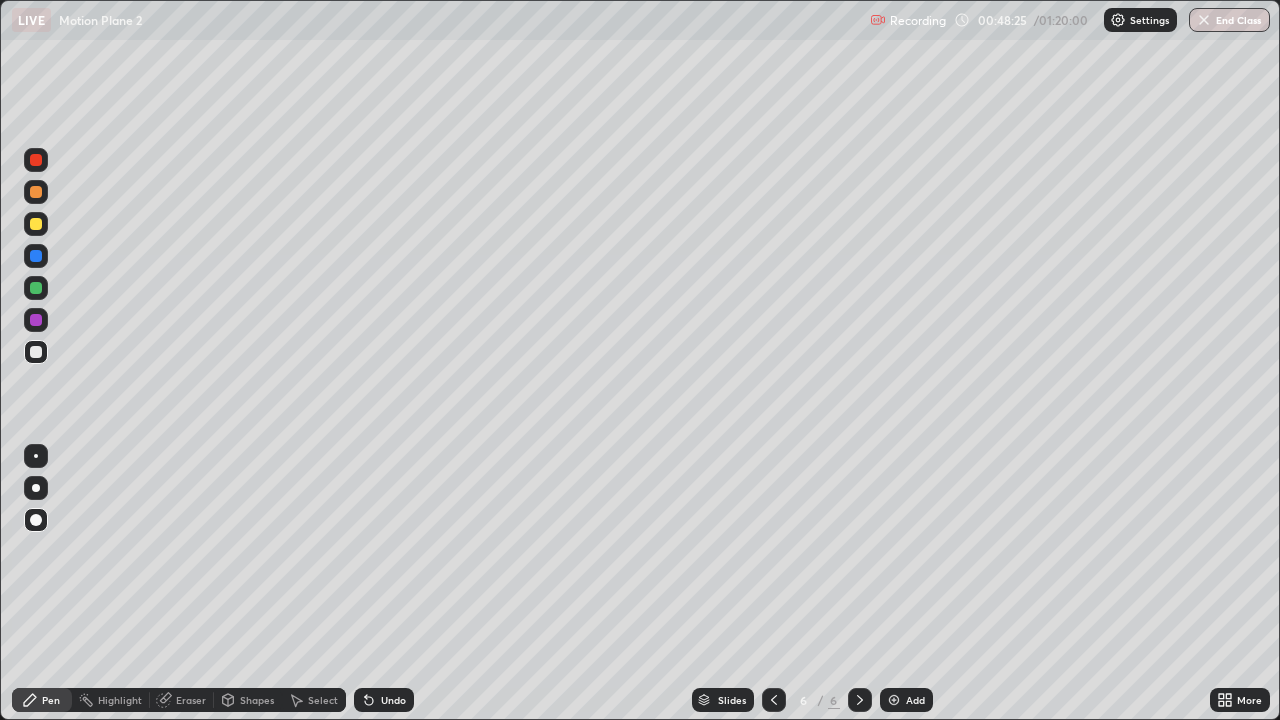 click on "Pen" at bounding box center [51, 700] 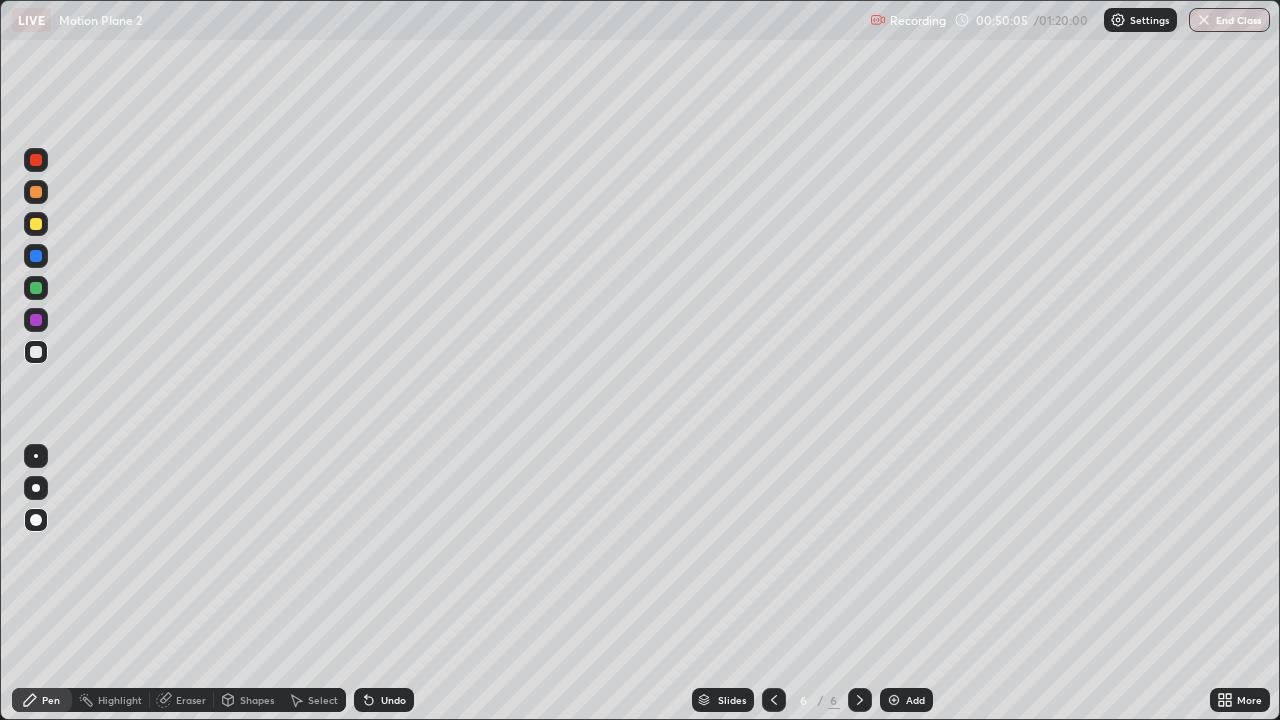 click at bounding box center (36, 224) 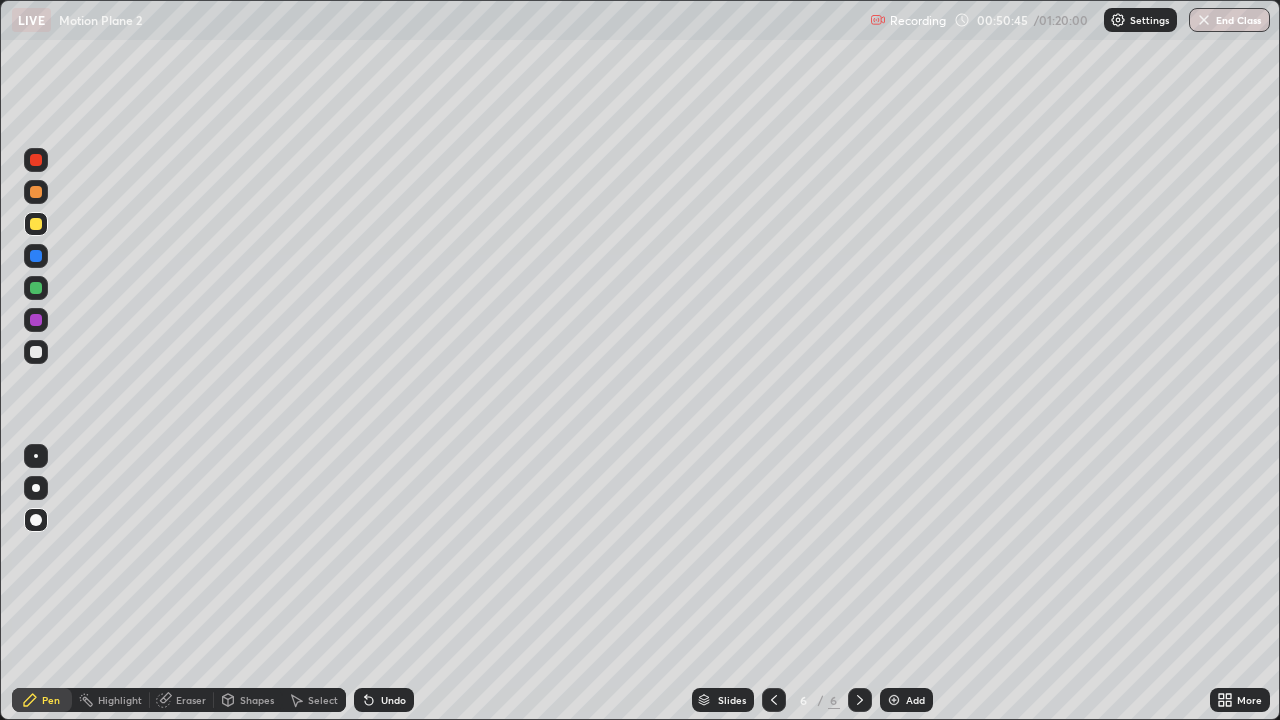 click on "Undo" at bounding box center (393, 700) 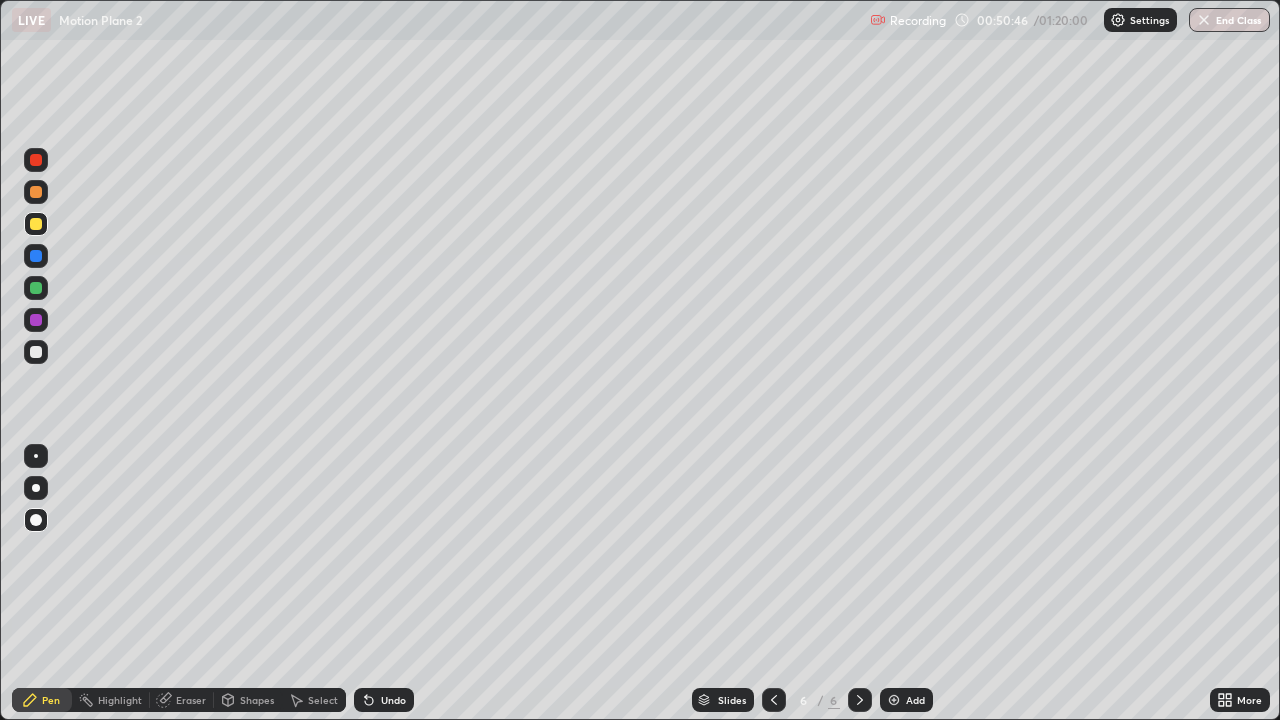 click on "Undo" at bounding box center (384, 700) 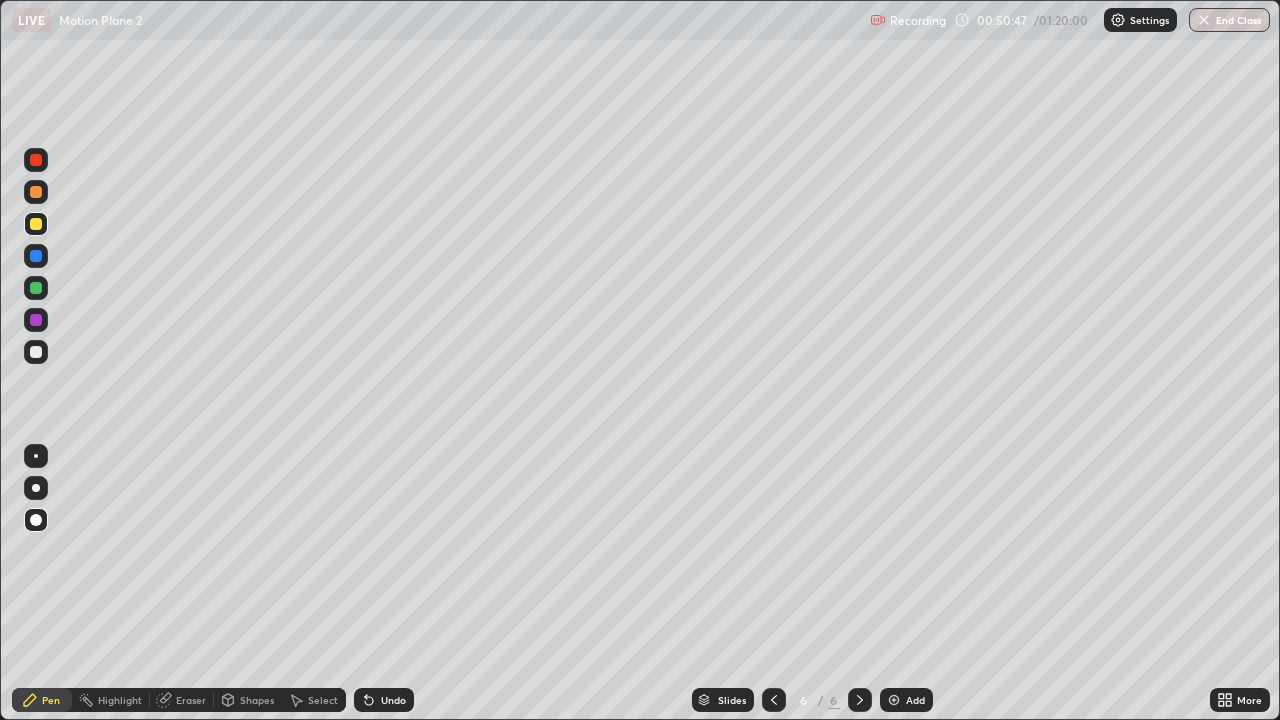 click on "Undo" at bounding box center [384, 700] 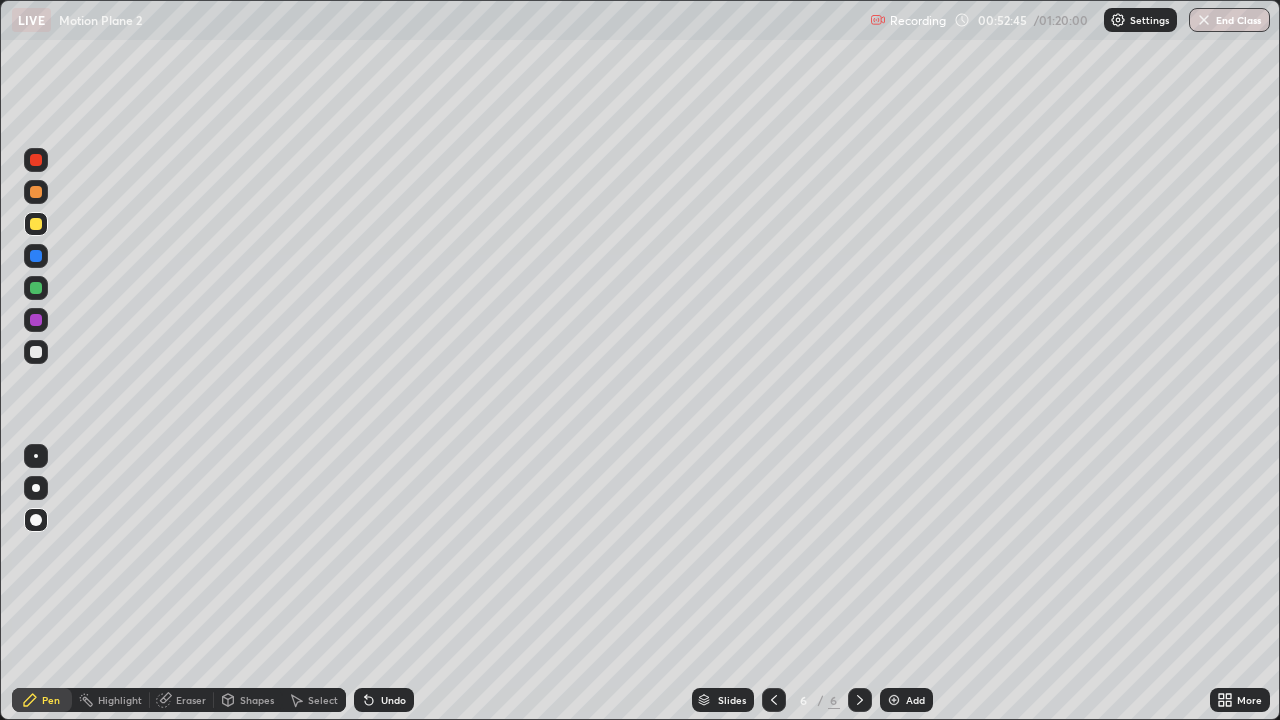 click on "Undo" at bounding box center [393, 700] 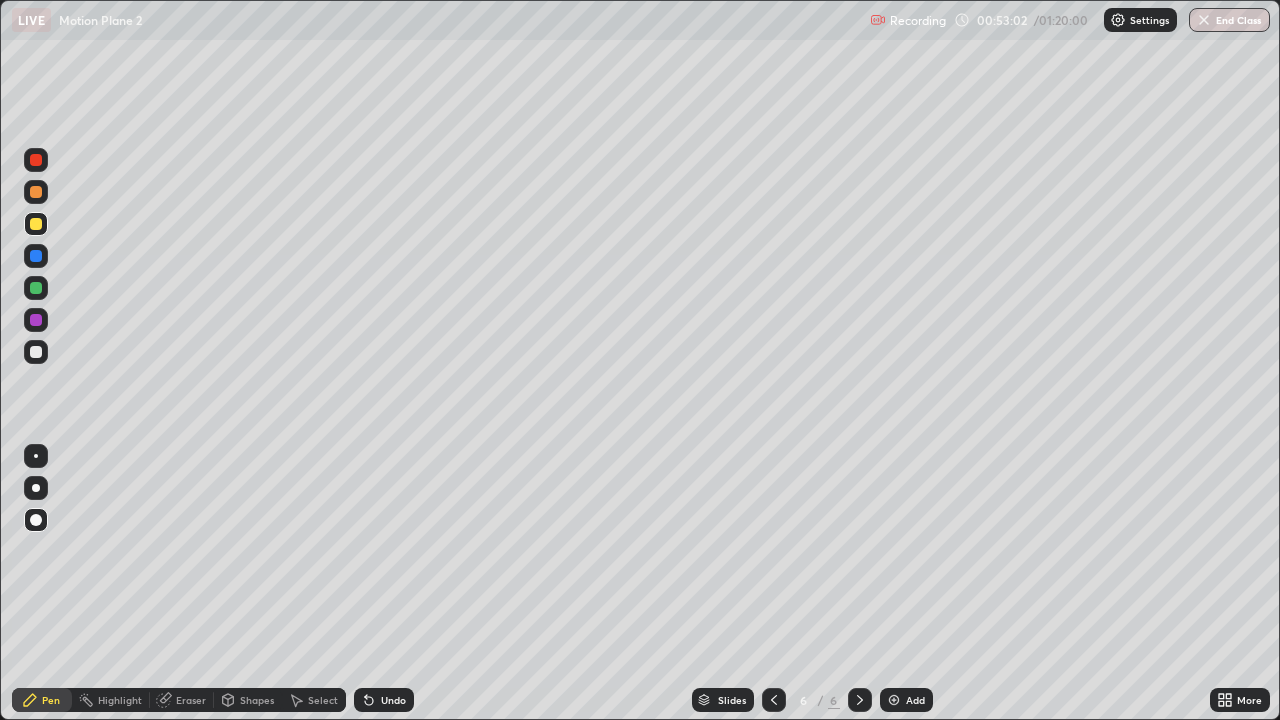 click at bounding box center (36, 160) 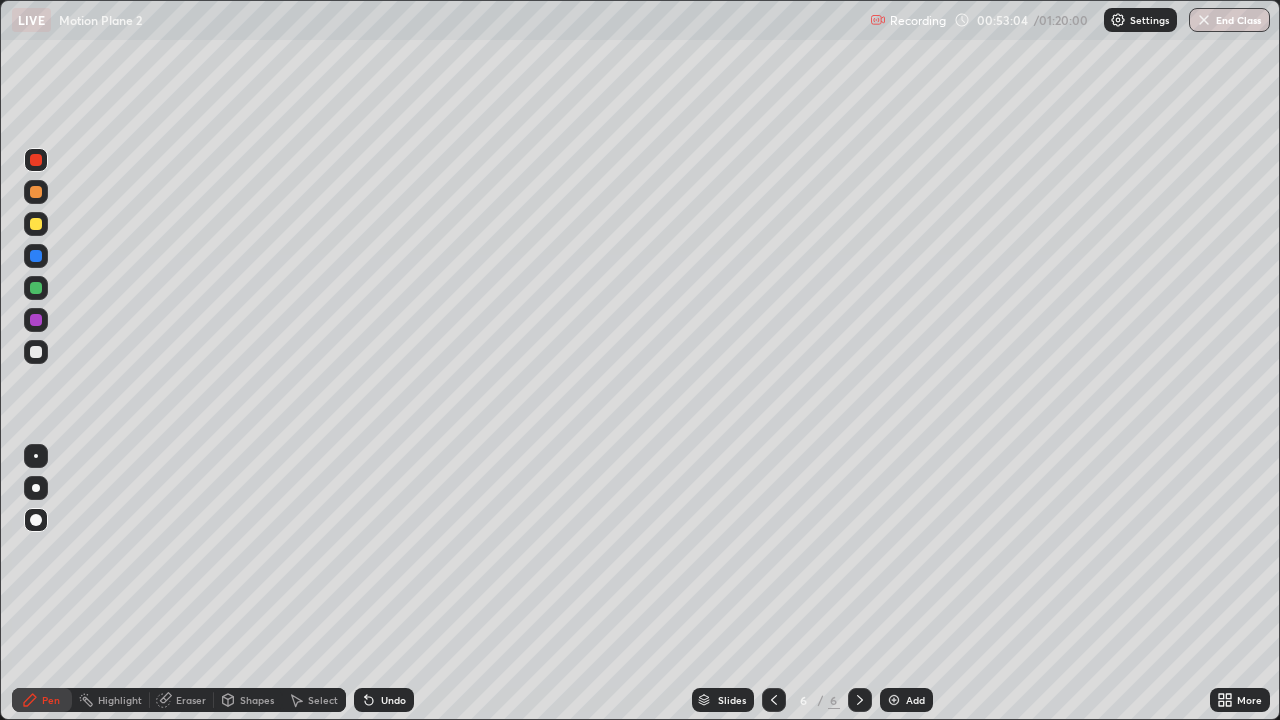 click on "Undo" at bounding box center (393, 700) 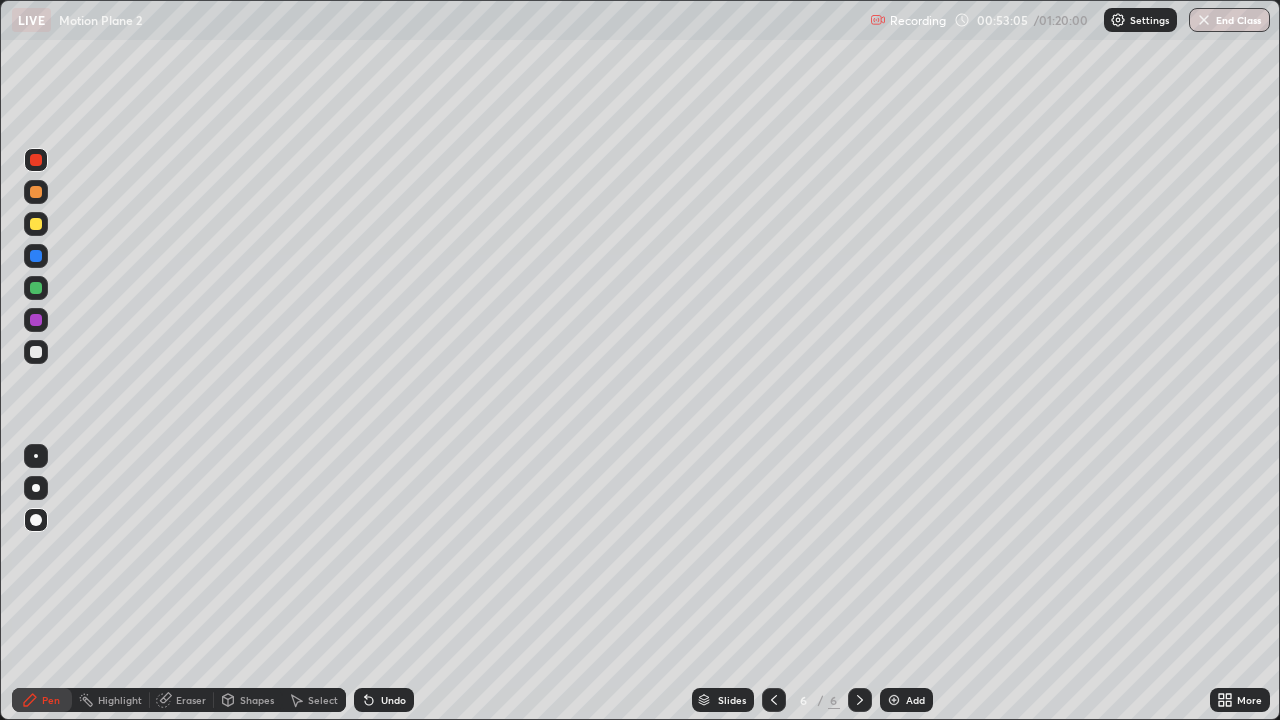 click on "Undo" at bounding box center (384, 700) 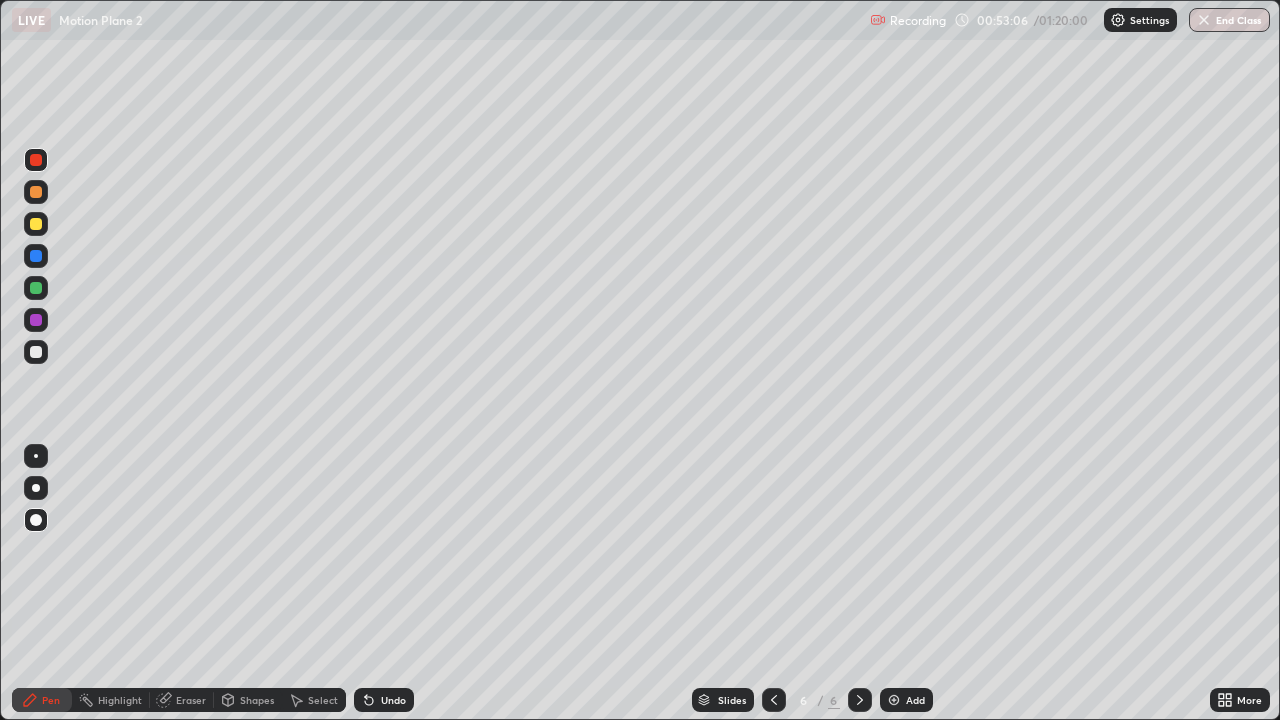 click at bounding box center (36, 160) 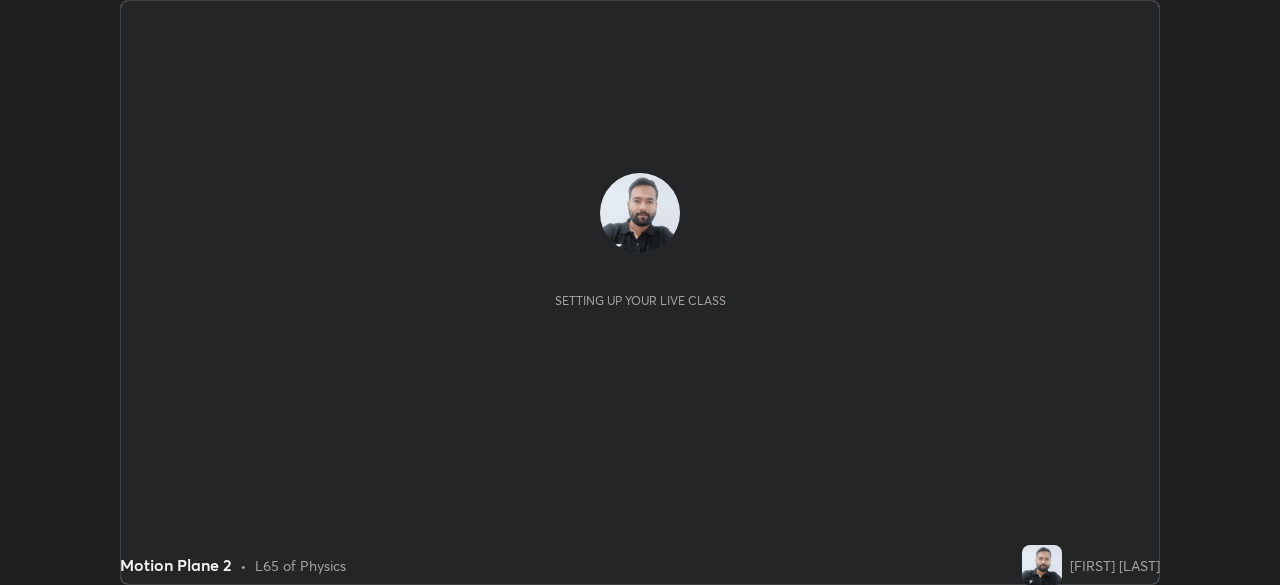 scroll, scrollTop: 0, scrollLeft: 0, axis: both 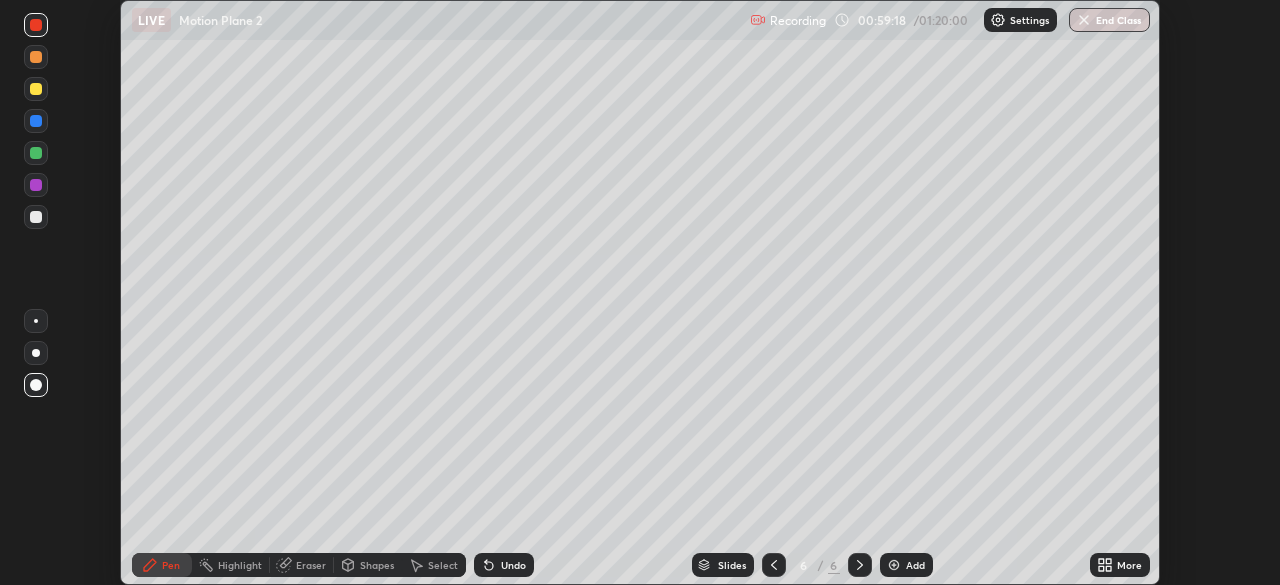 click 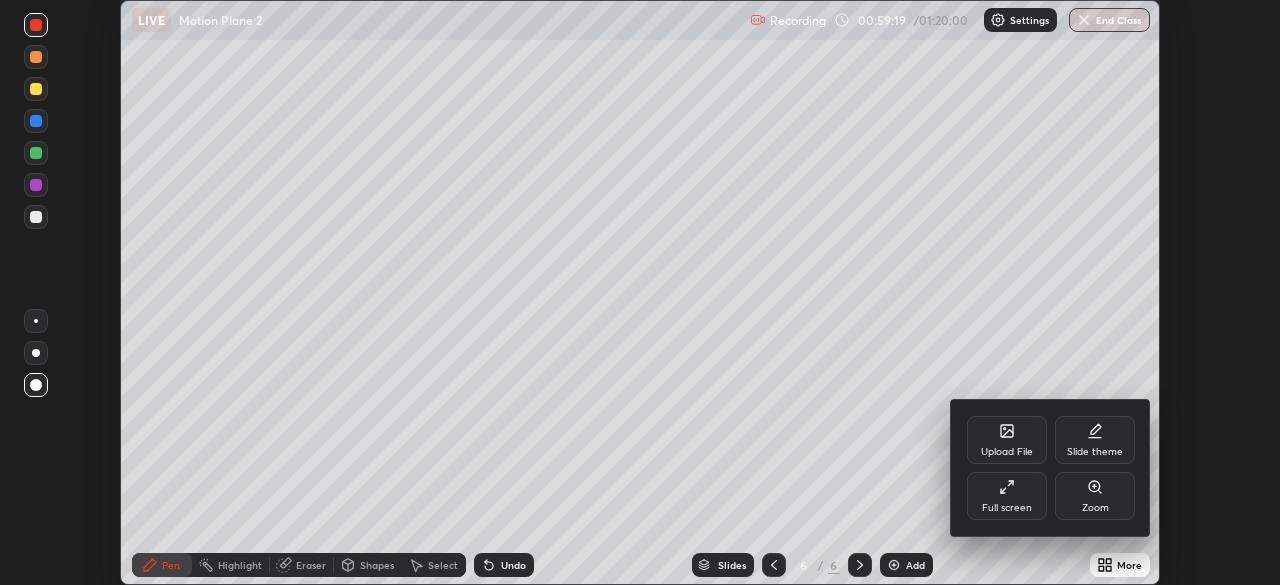 click on "Full screen" at bounding box center (1007, 508) 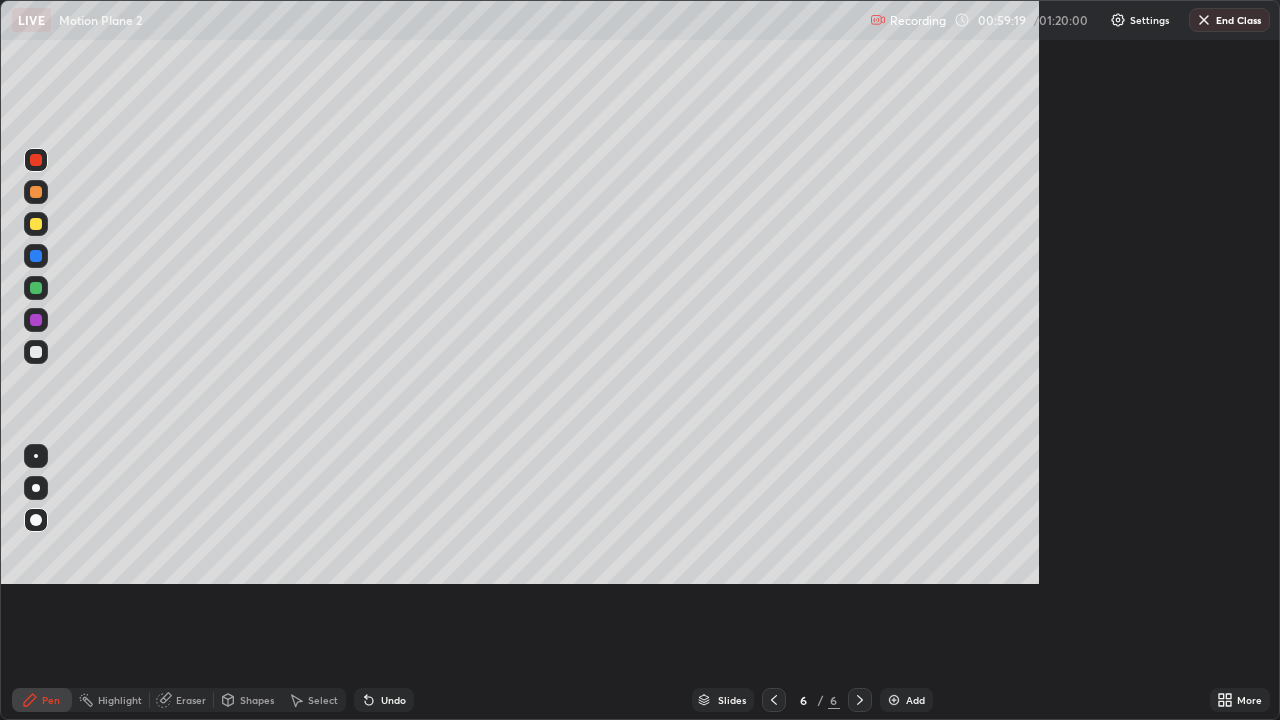 scroll, scrollTop: 99280, scrollLeft: 98720, axis: both 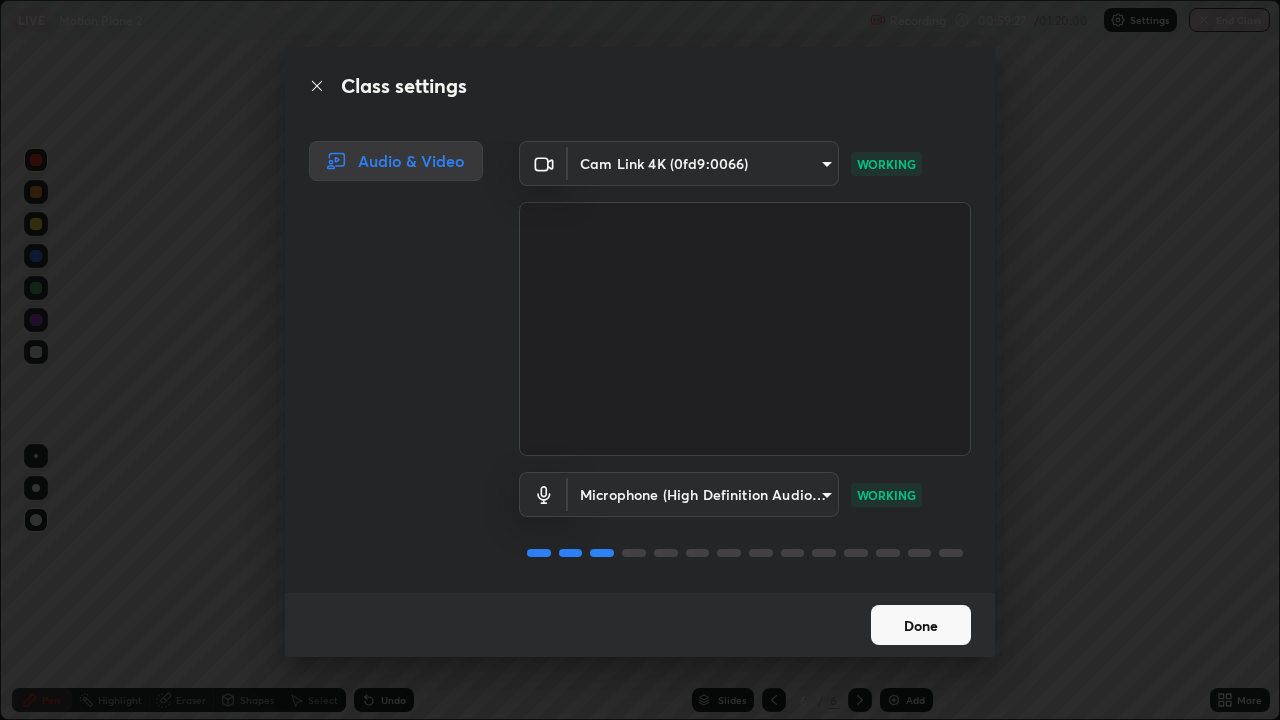 click on "Done" at bounding box center (921, 625) 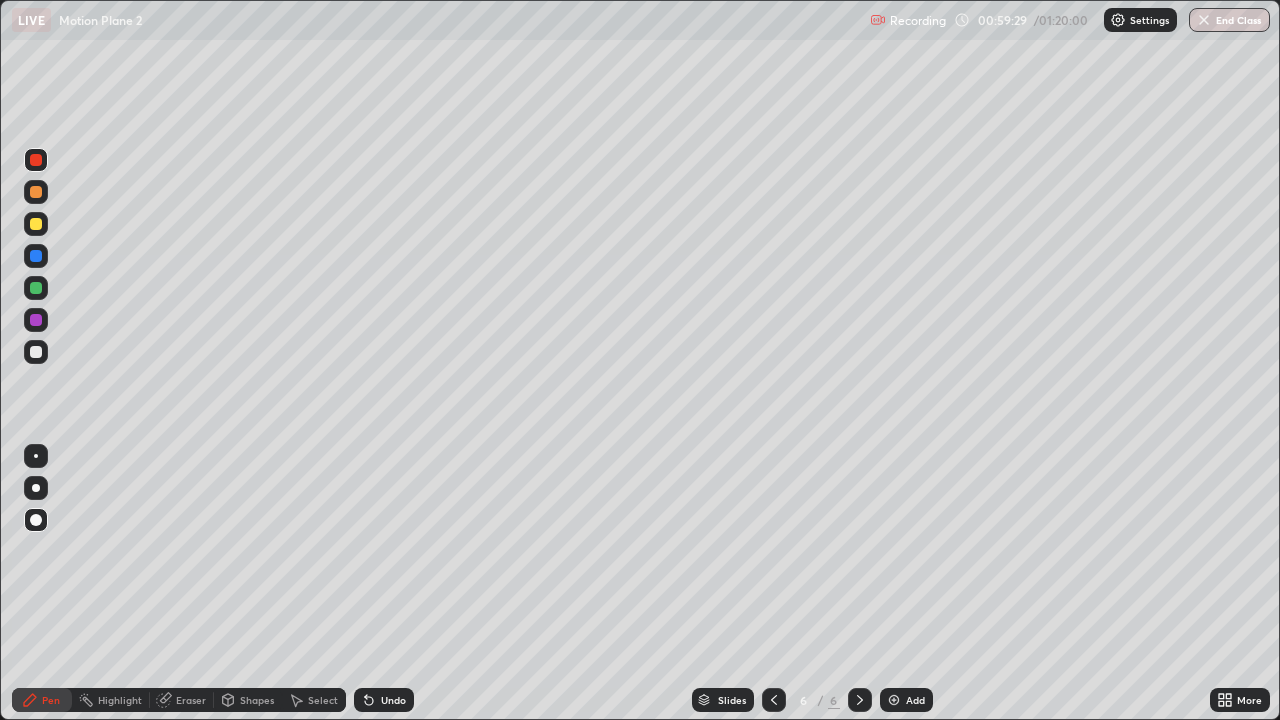 click on "Undo" at bounding box center (393, 700) 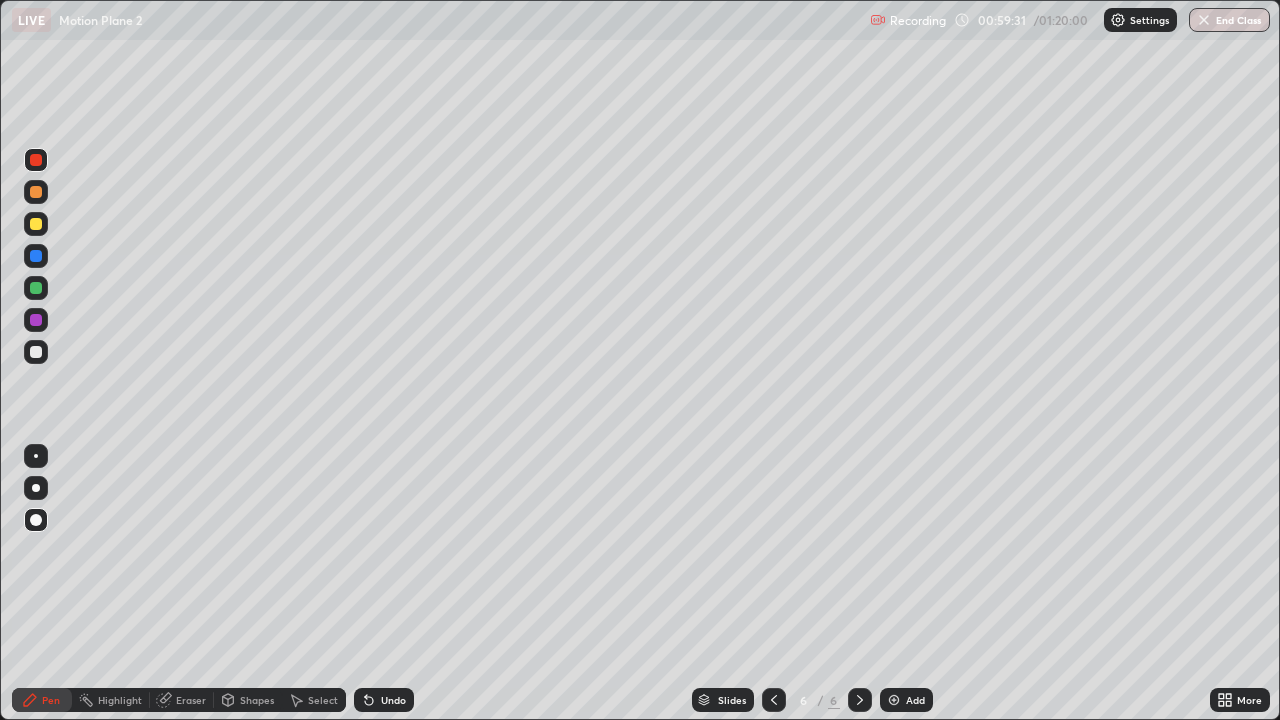 click on "Undo" at bounding box center [393, 700] 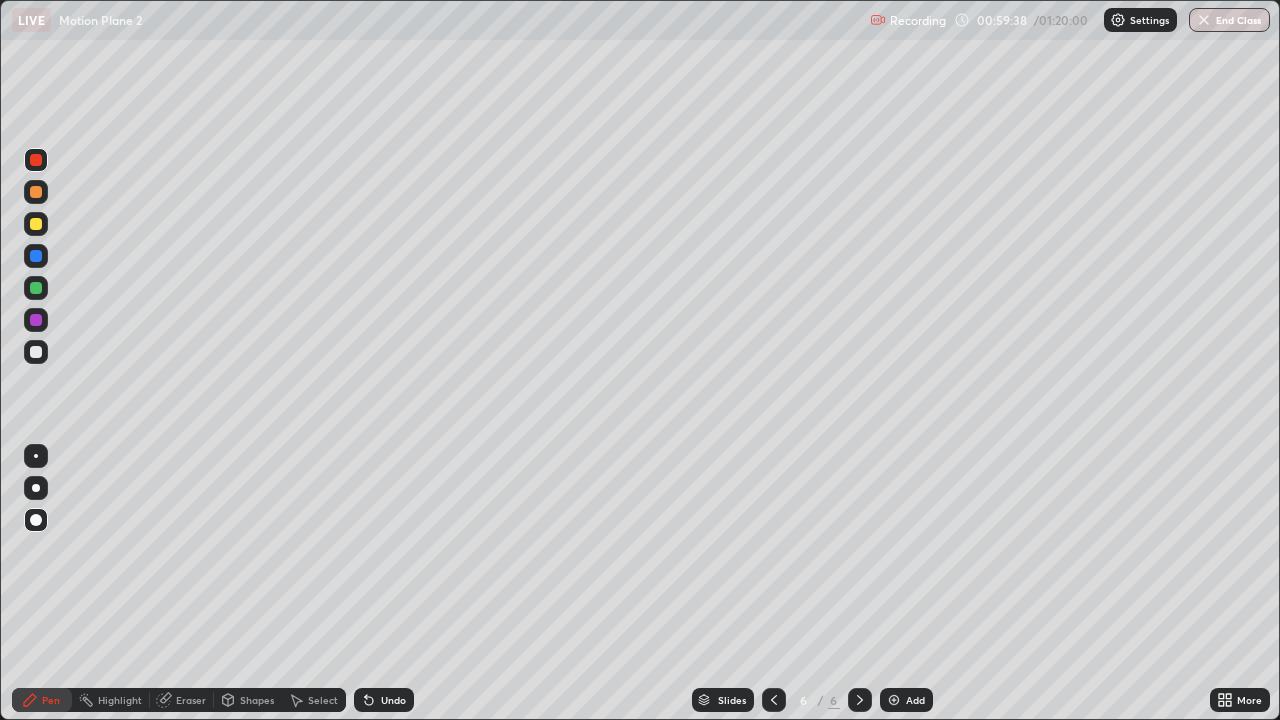 click on "Undo" at bounding box center (384, 700) 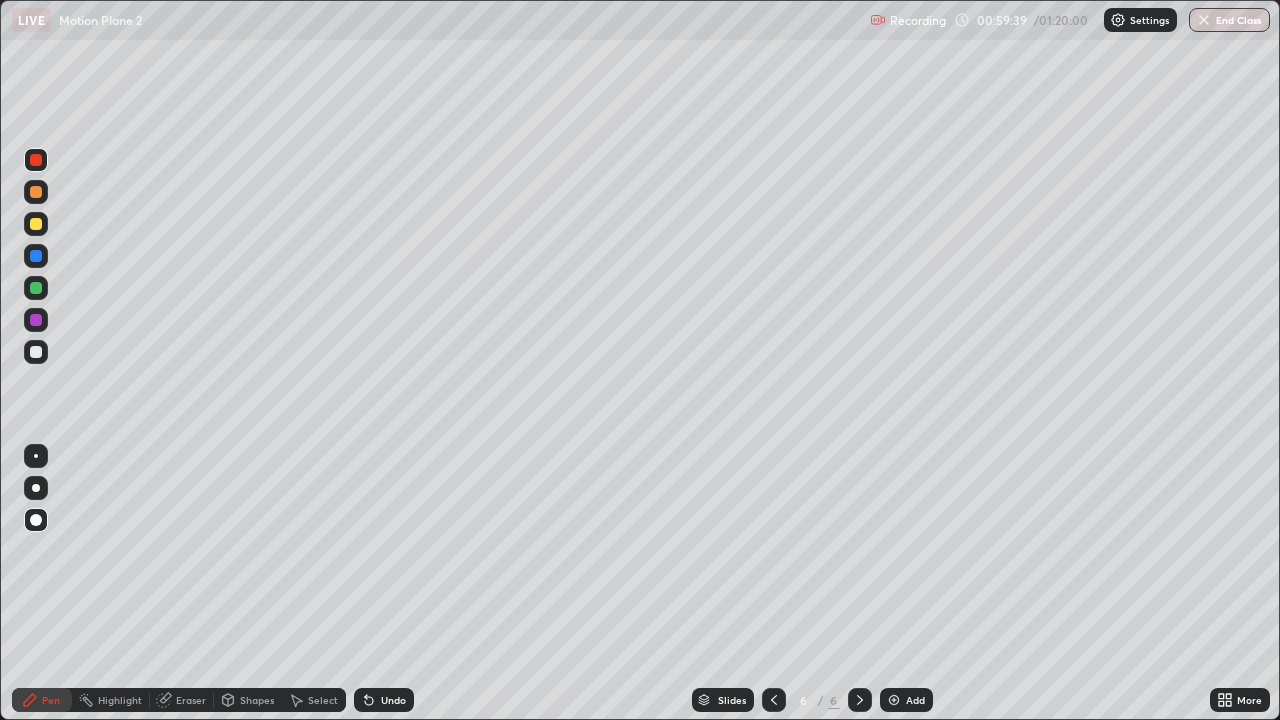 click on "Undo" at bounding box center [384, 700] 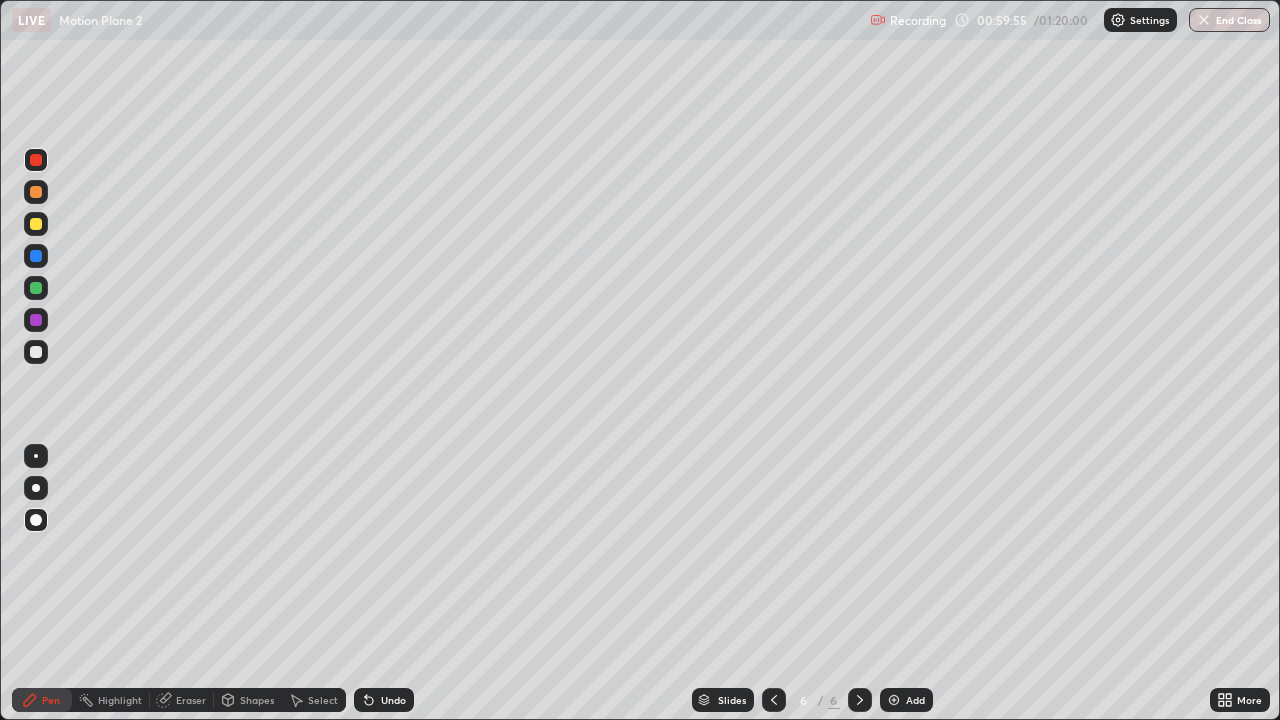 click 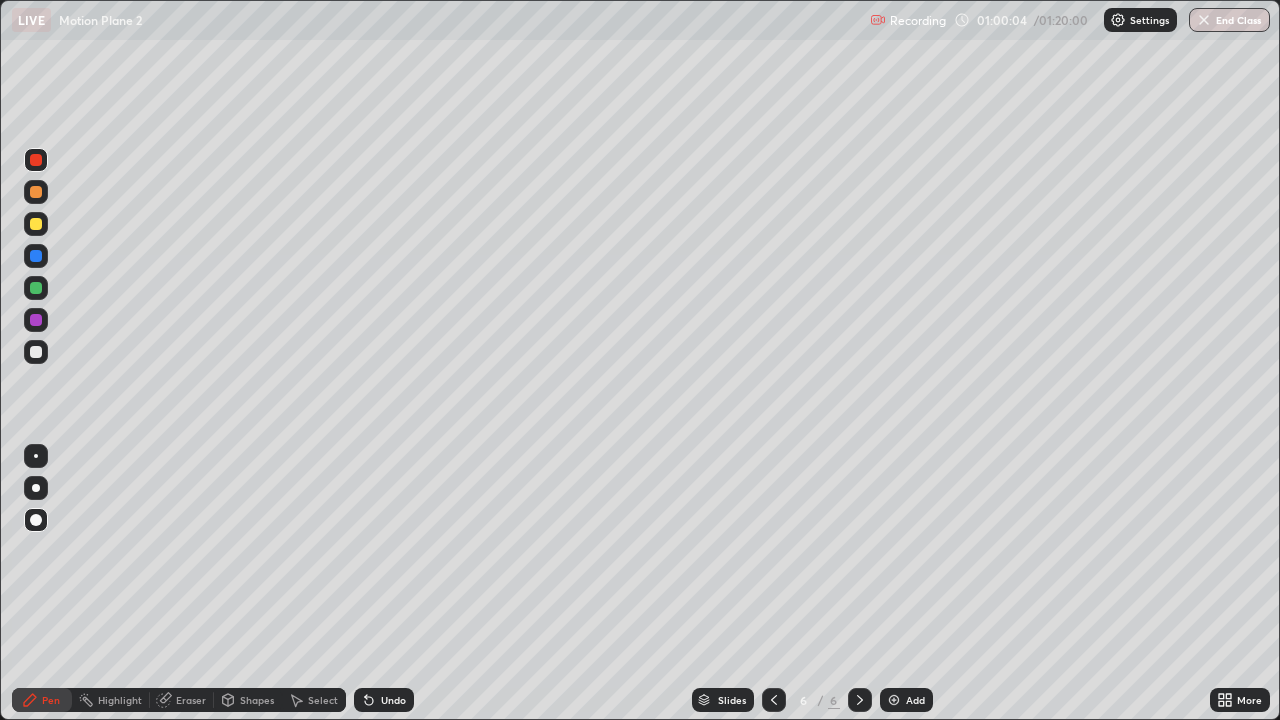 click 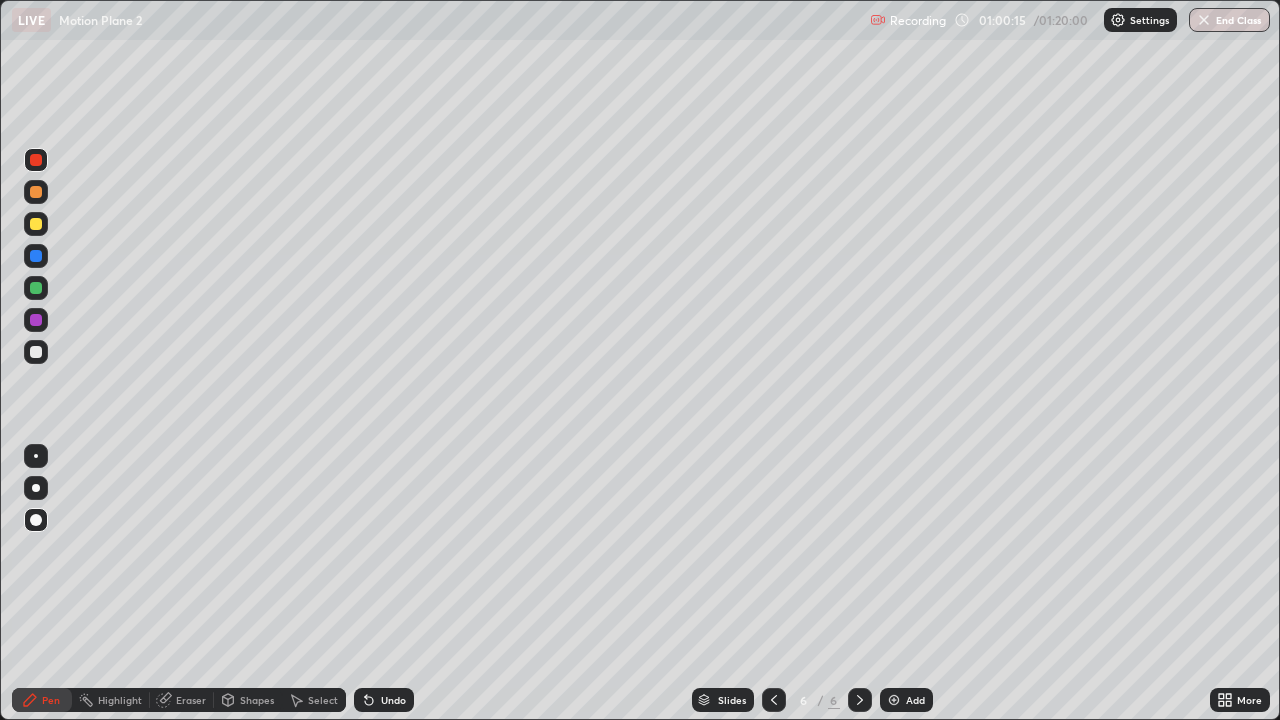 click on "Add" at bounding box center [906, 700] 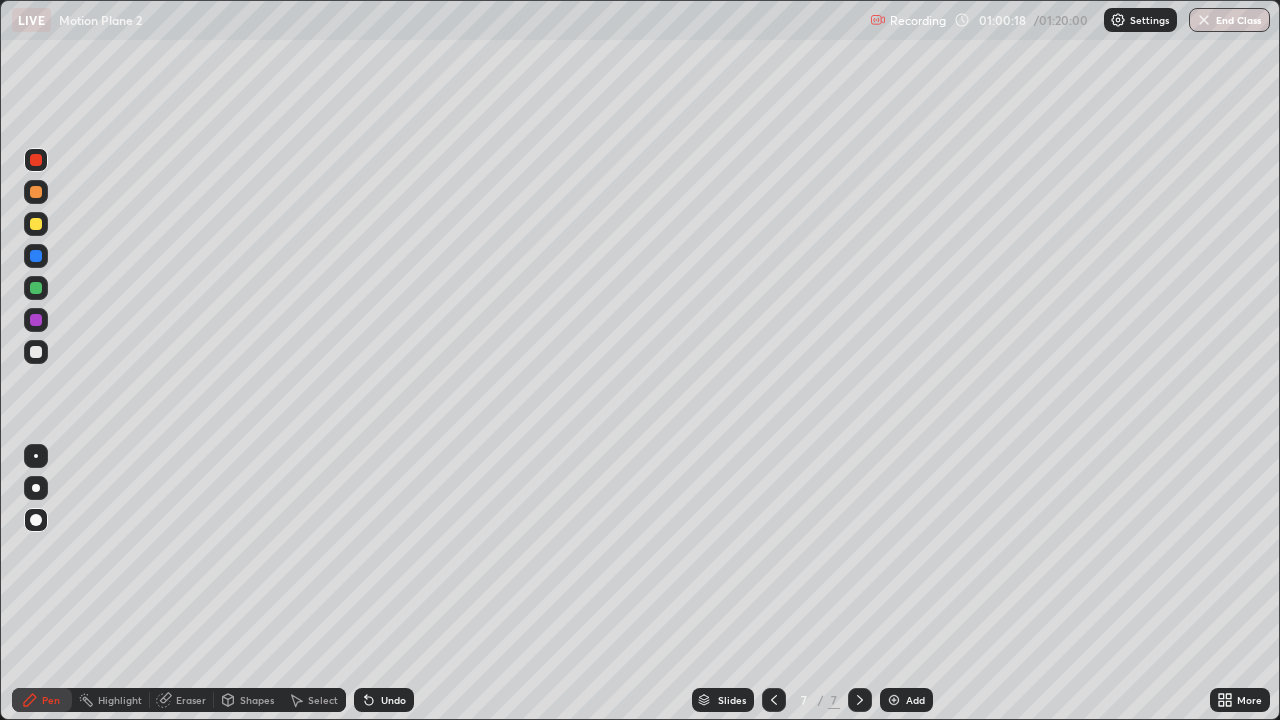click at bounding box center [36, 352] 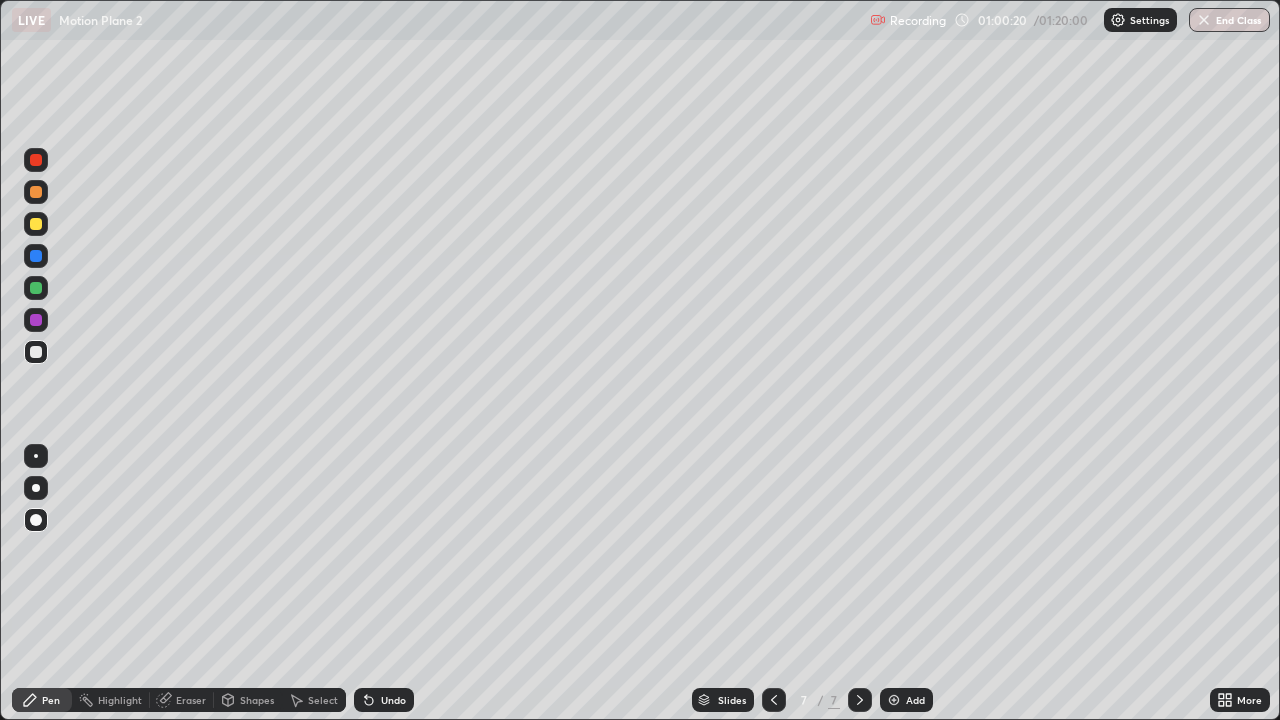 click 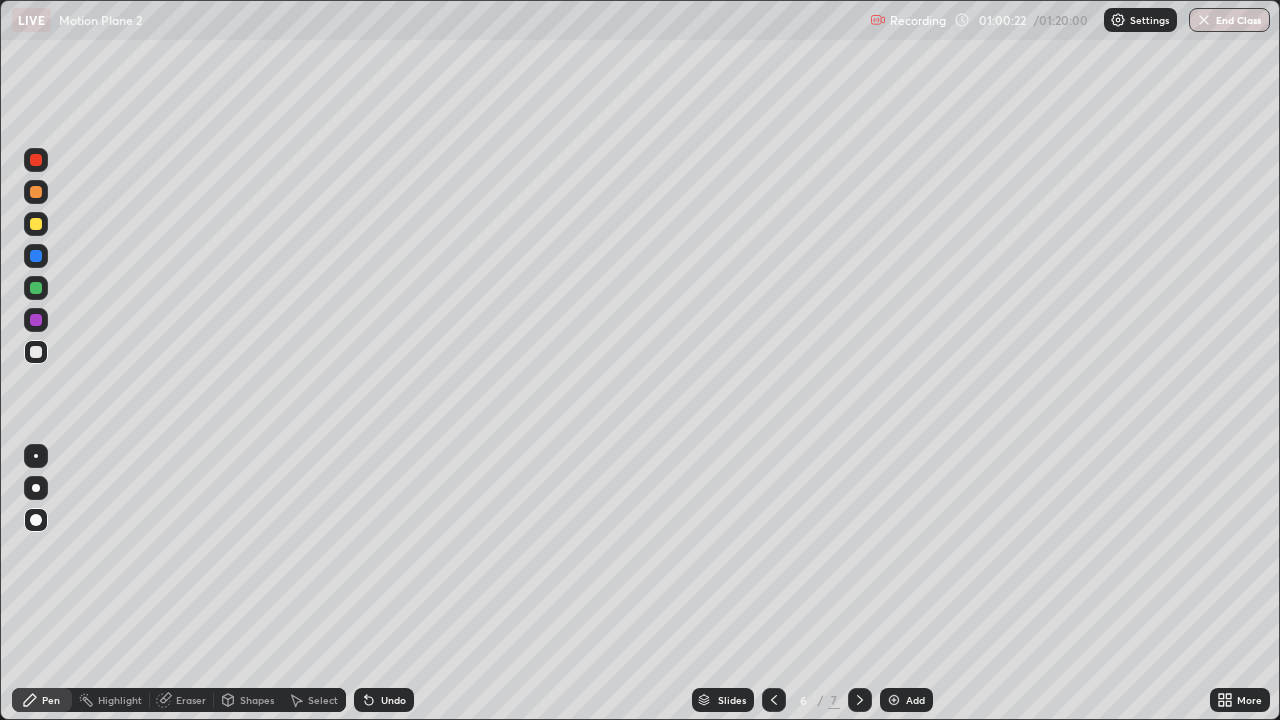 click 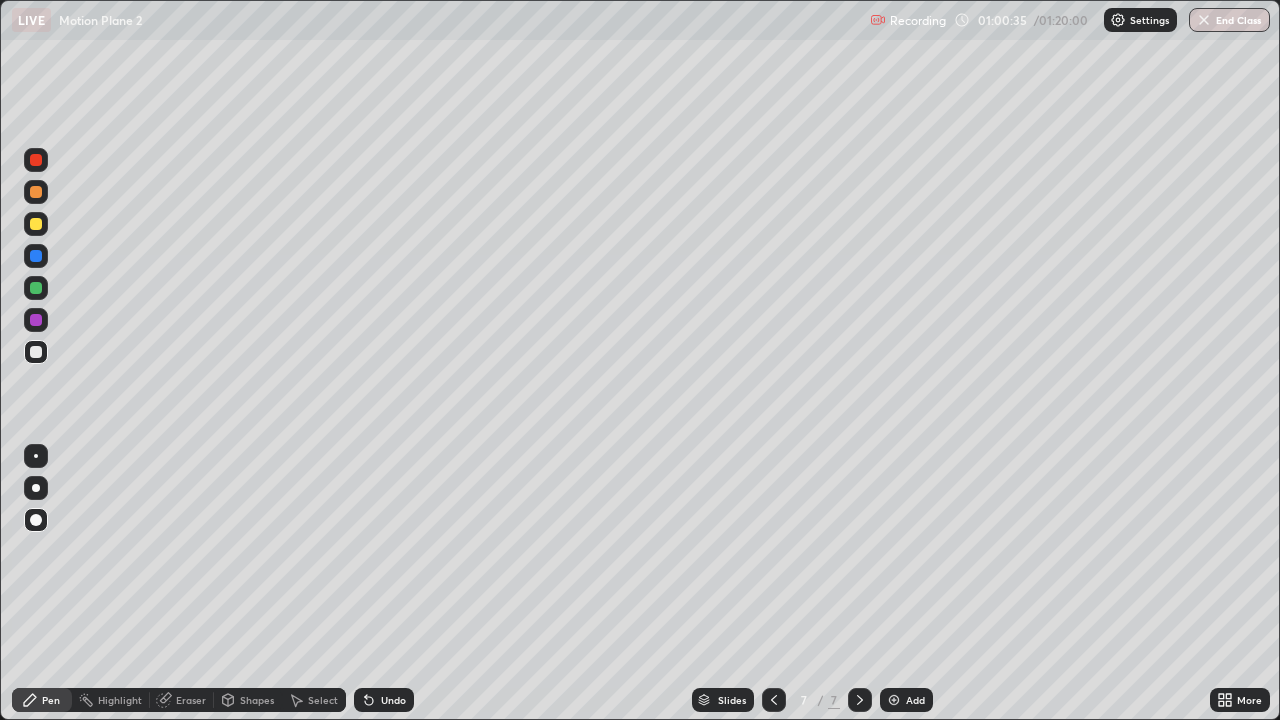 click at bounding box center (36, 256) 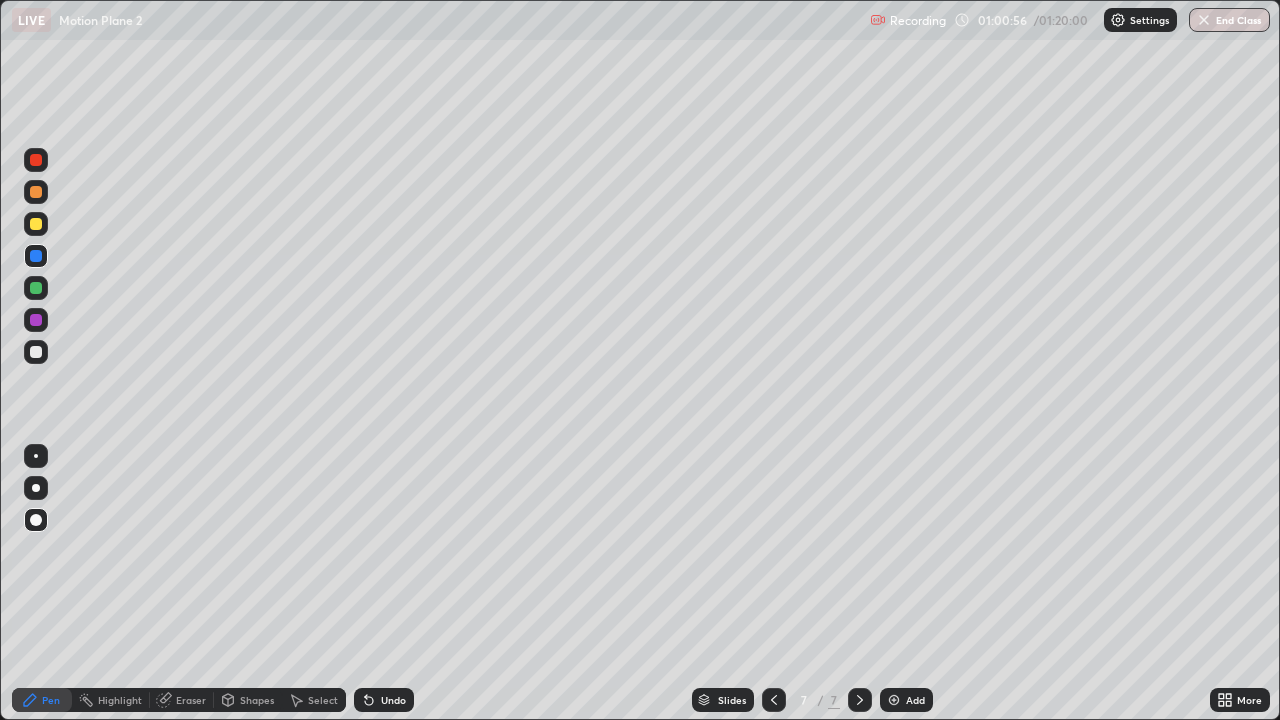 click at bounding box center (36, 352) 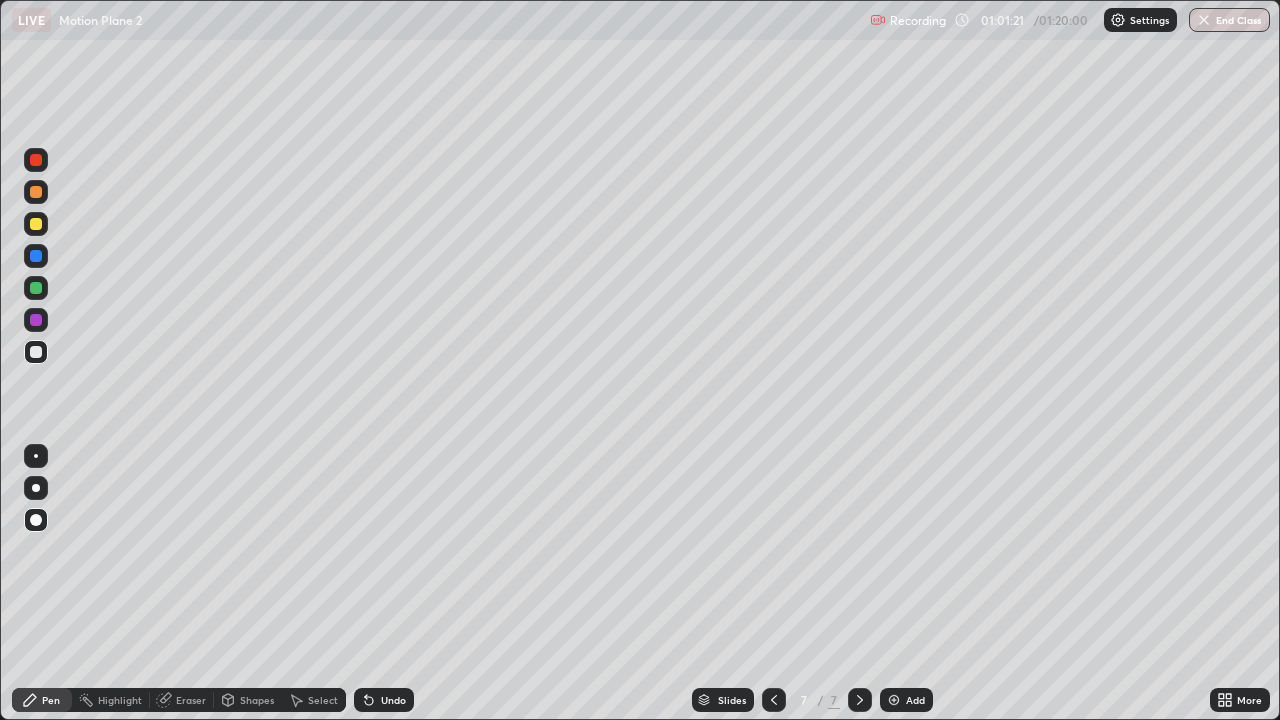 click at bounding box center [36, 288] 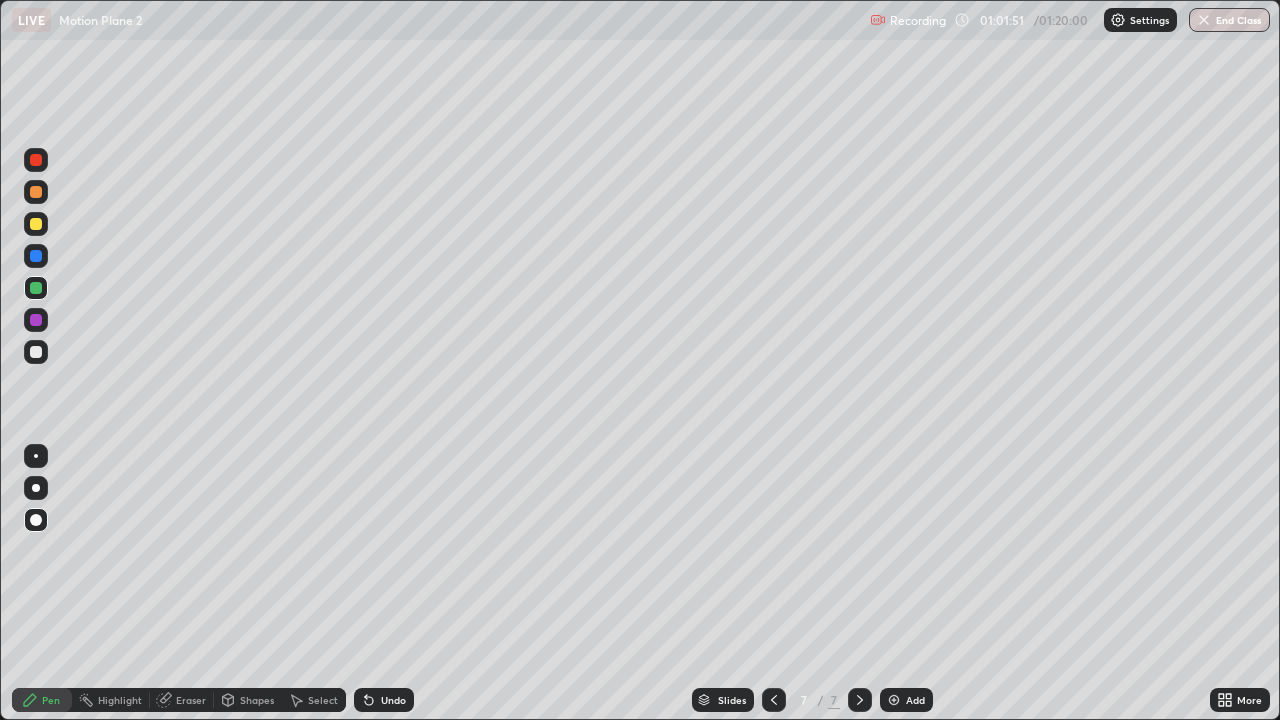 click 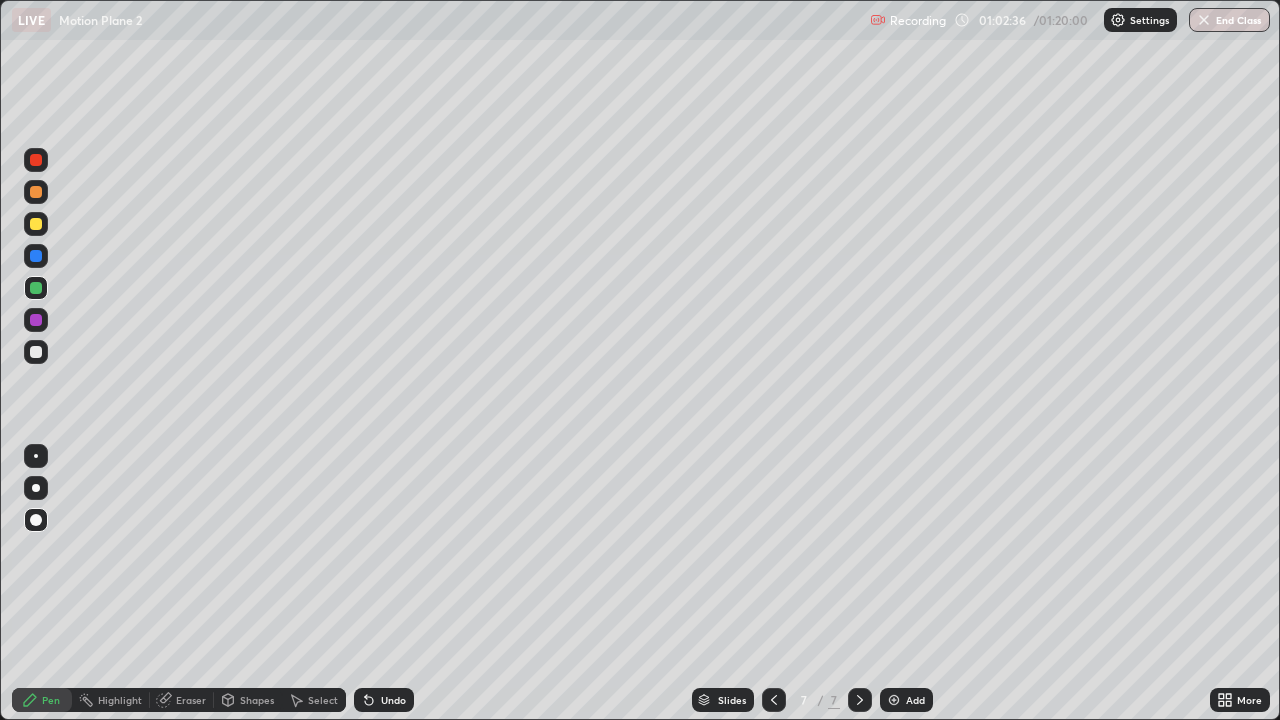 click at bounding box center (36, 352) 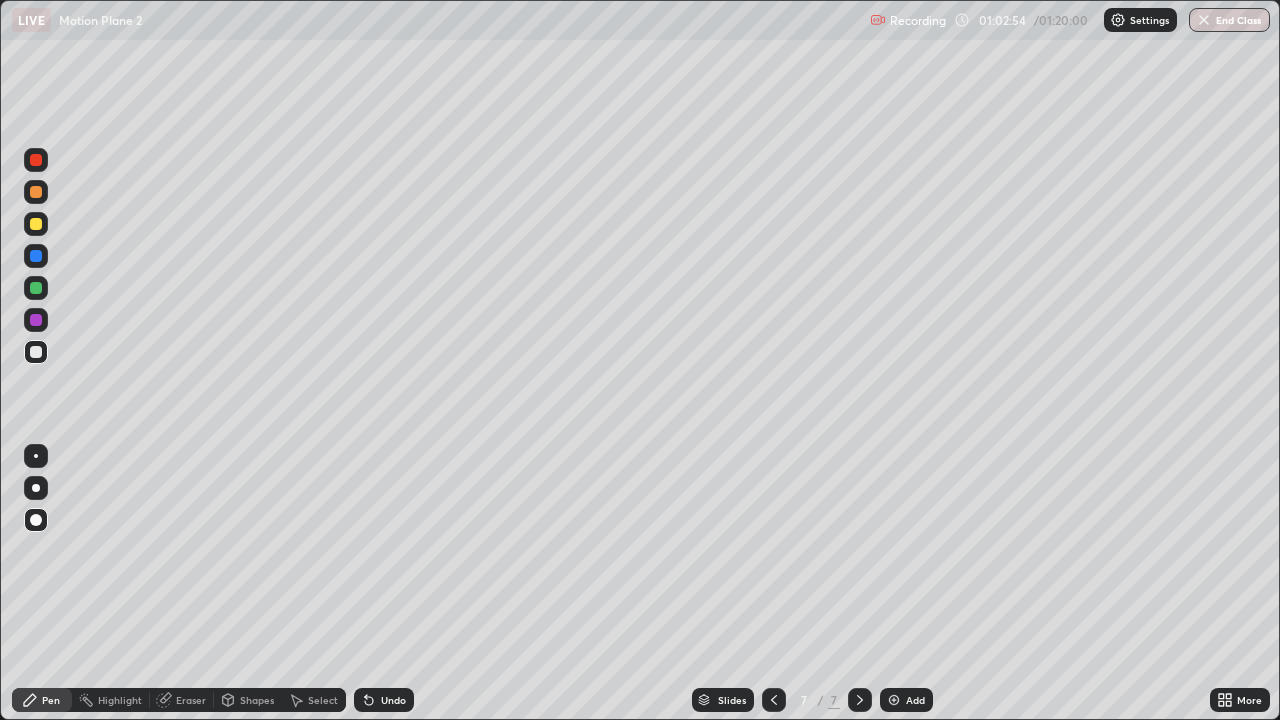 click on "Undo" at bounding box center [393, 700] 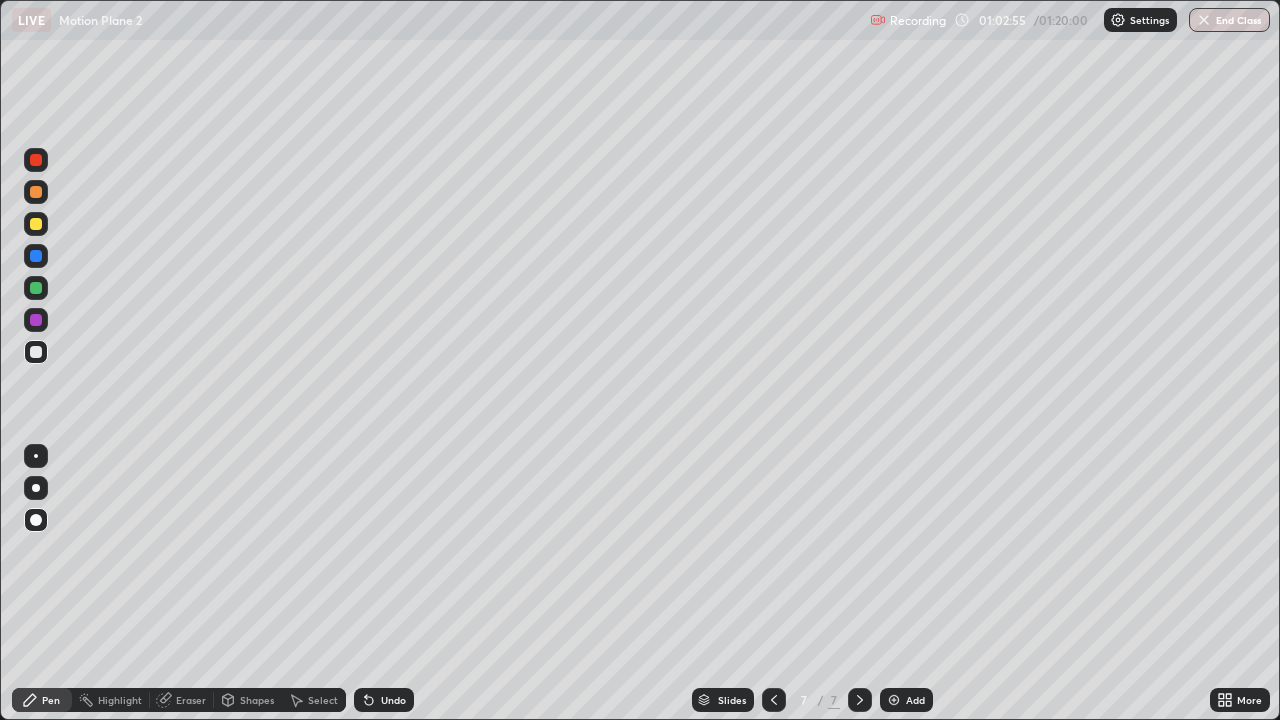 click on "Undo" at bounding box center [384, 700] 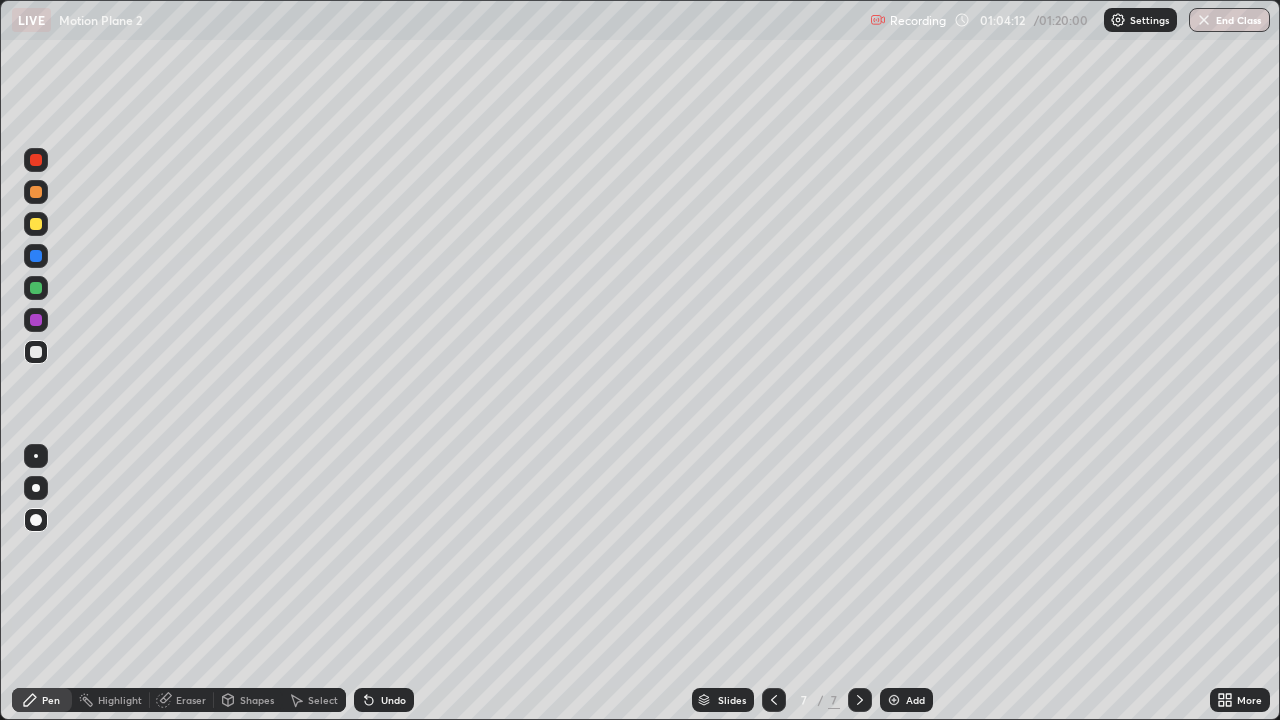 click on "Undo" at bounding box center [393, 700] 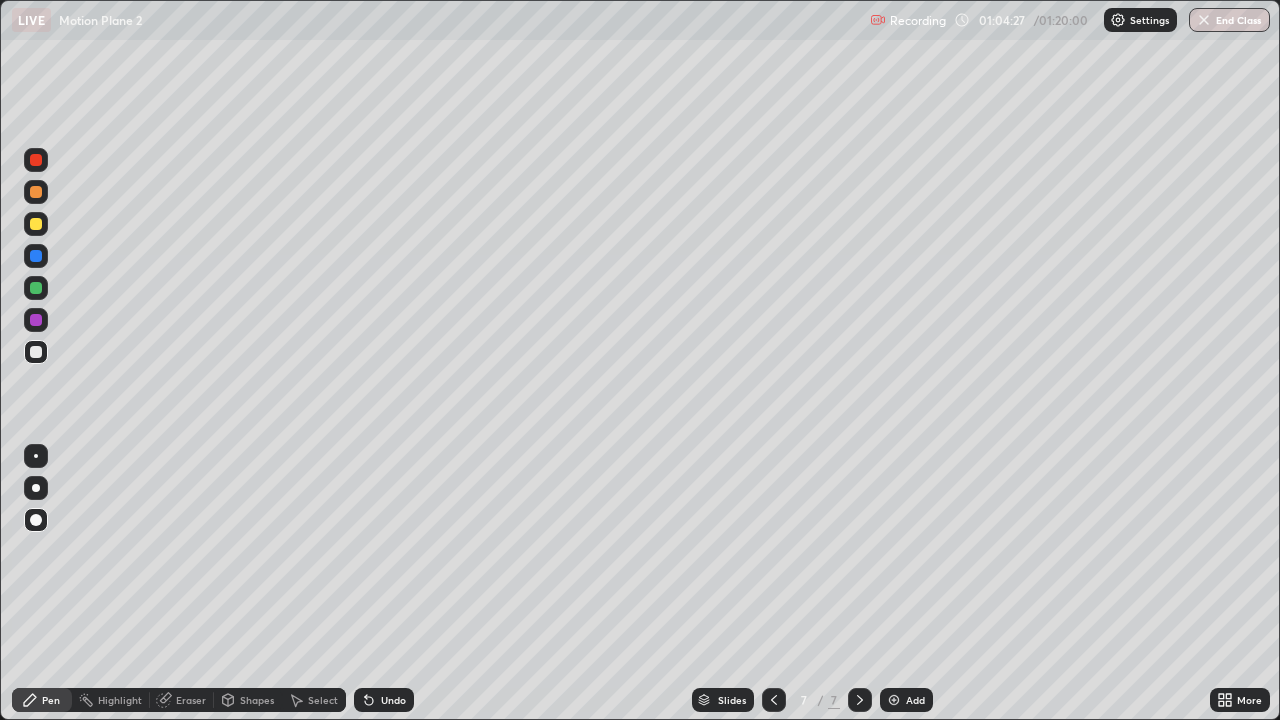 click on "Undo" at bounding box center (393, 700) 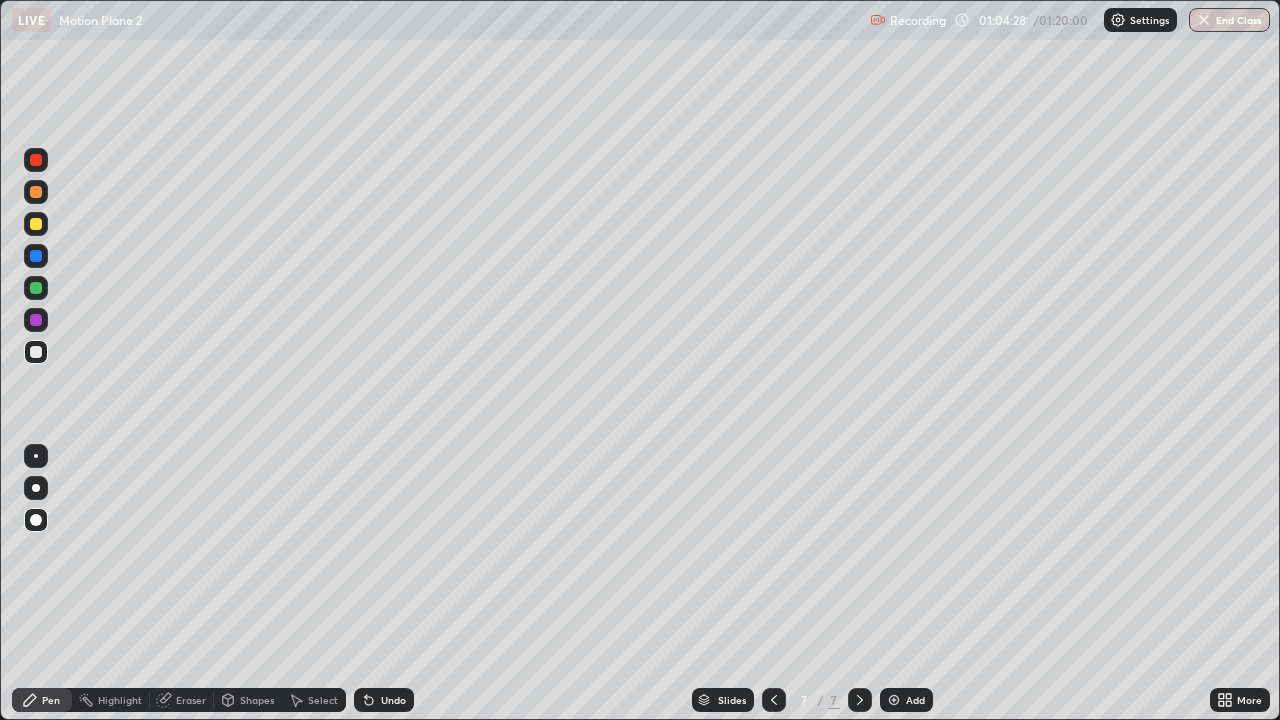 click on "Undo" at bounding box center (393, 700) 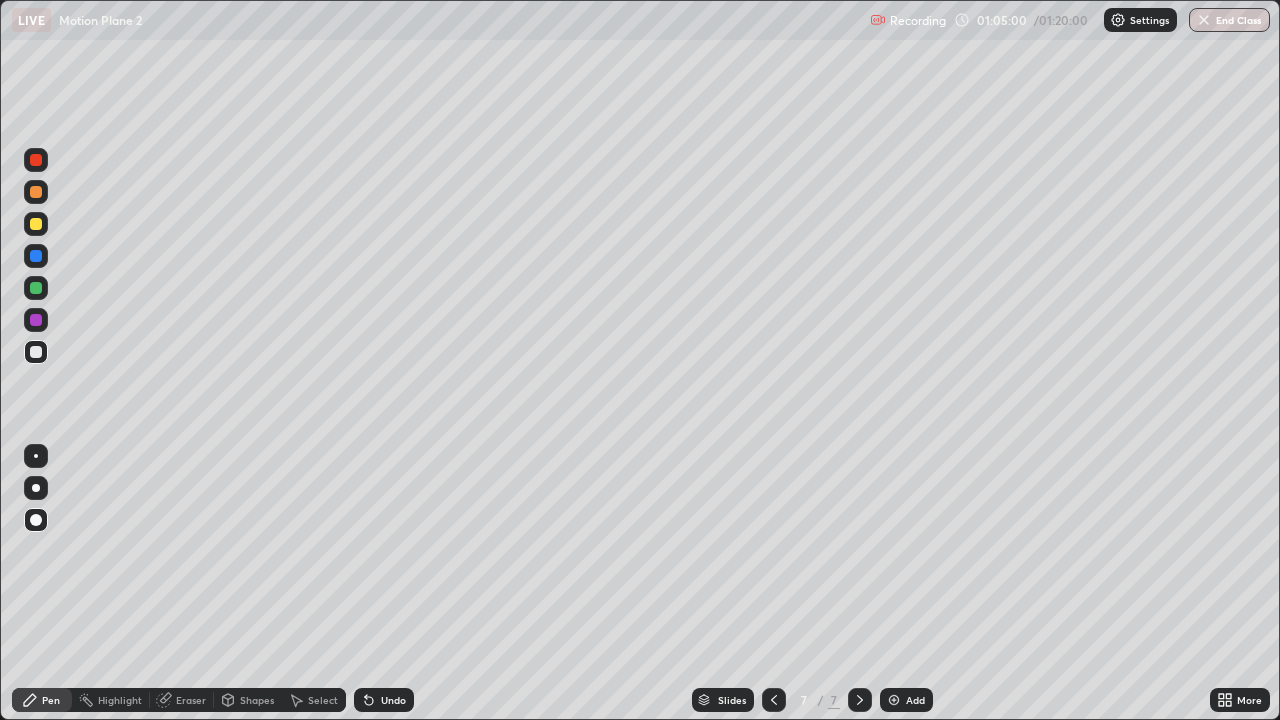 click 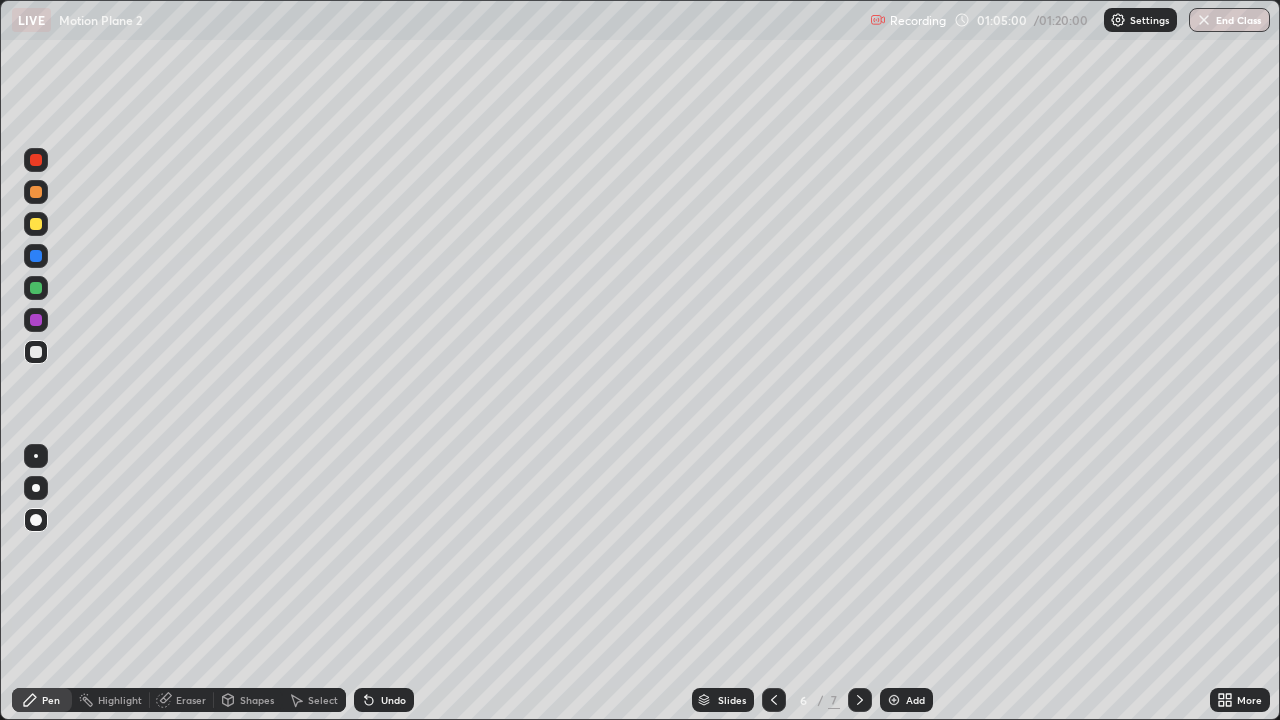 click 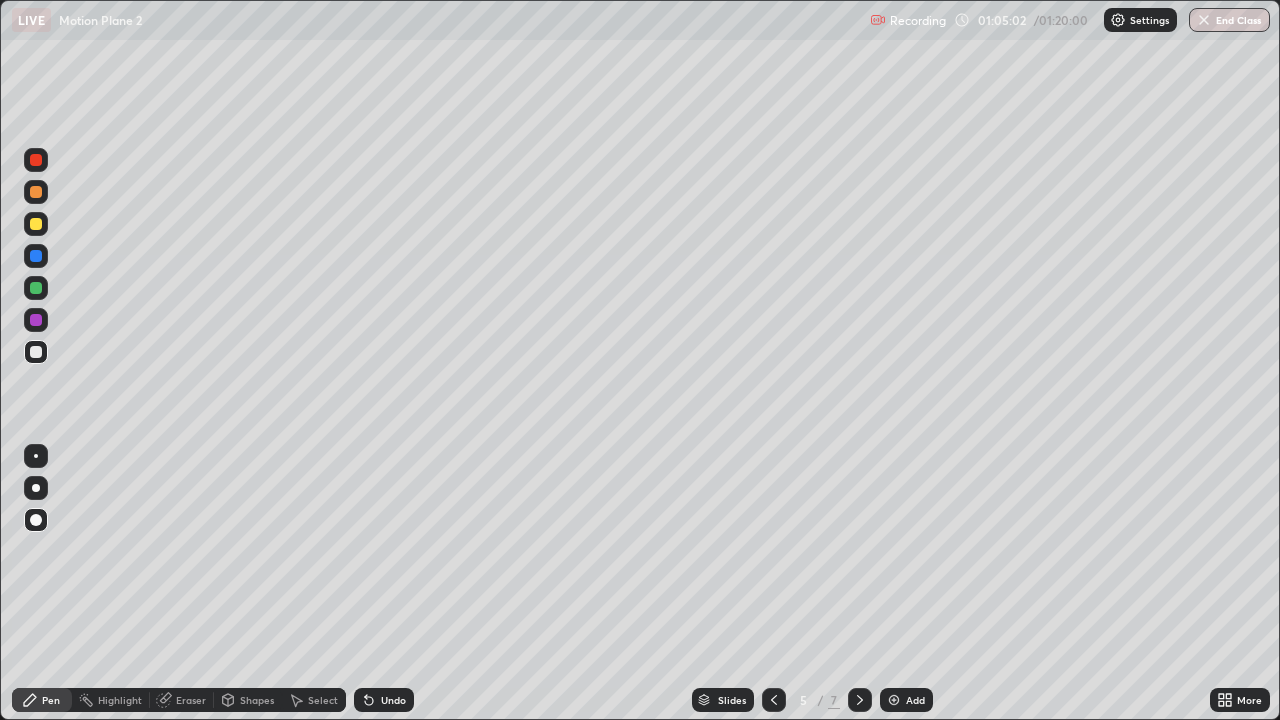 click 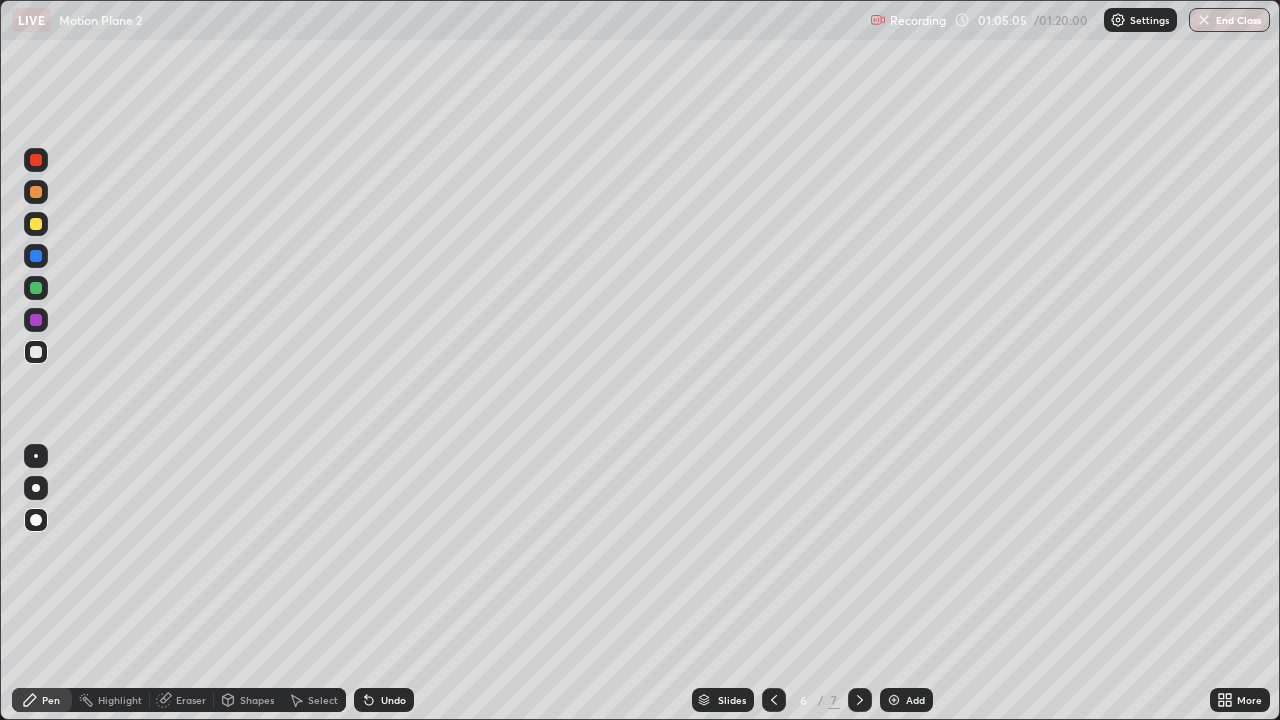 click 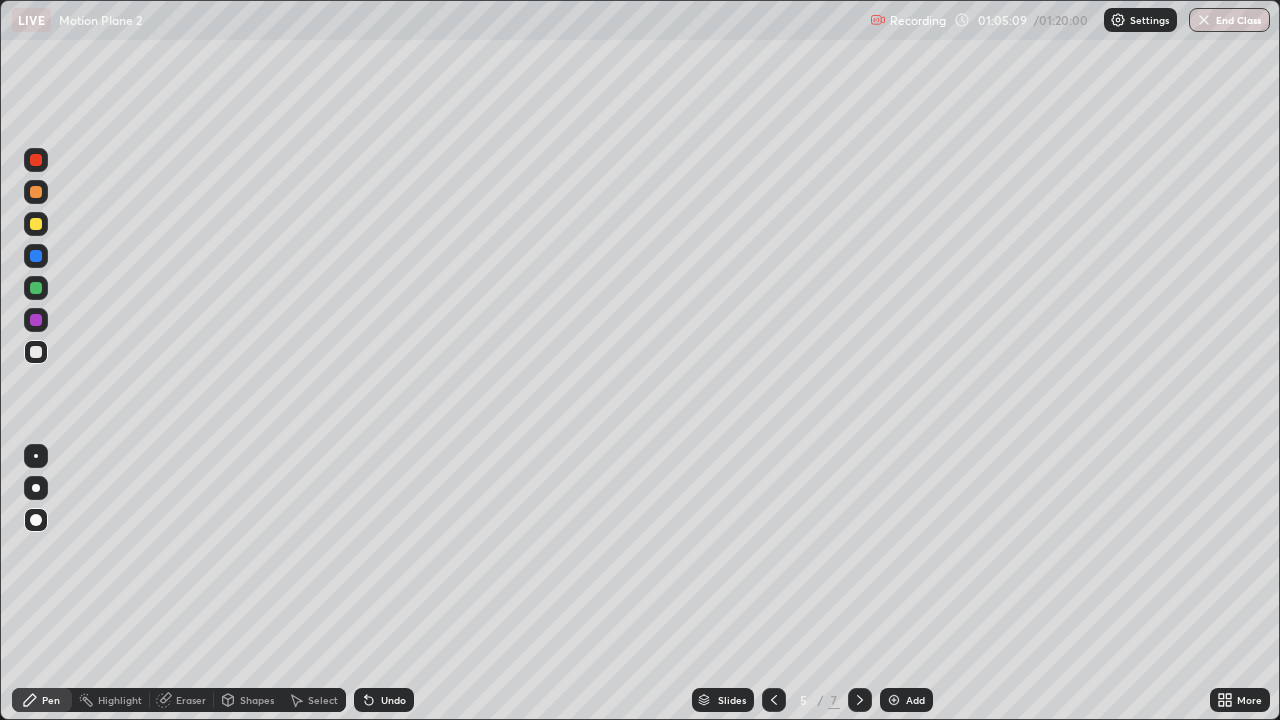 click 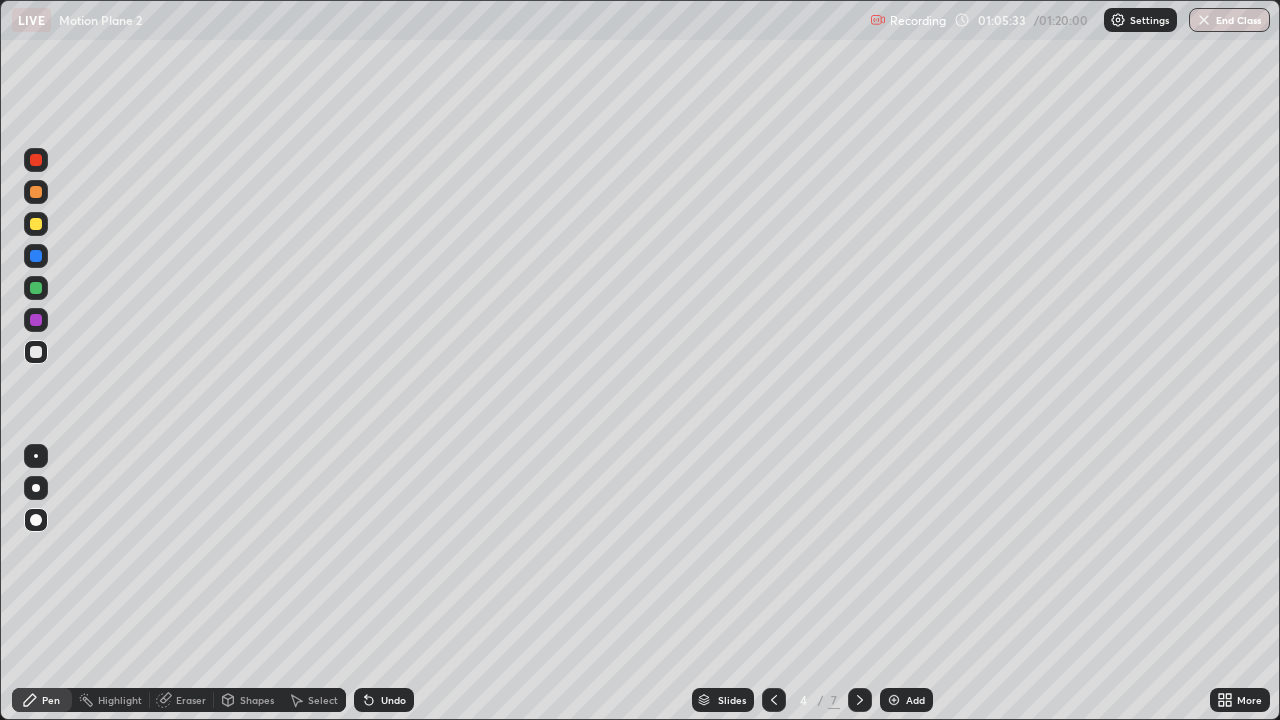 click at bounding box center (860, 700) 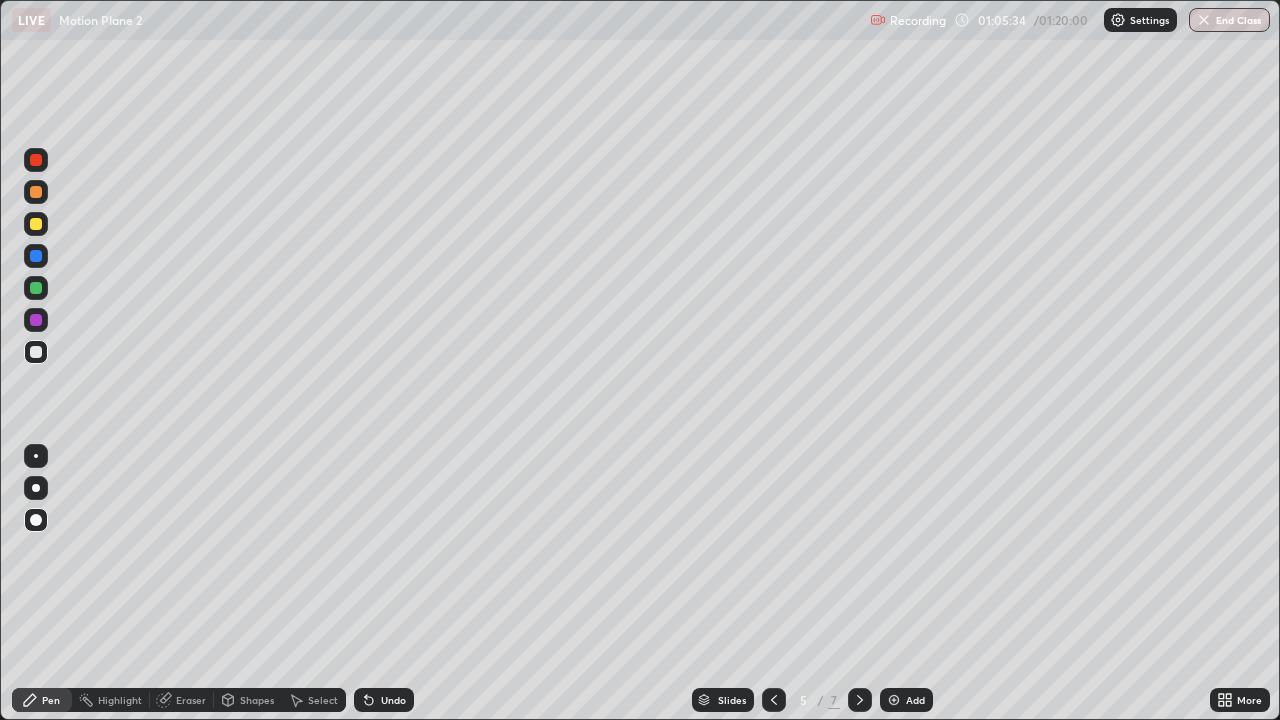 click 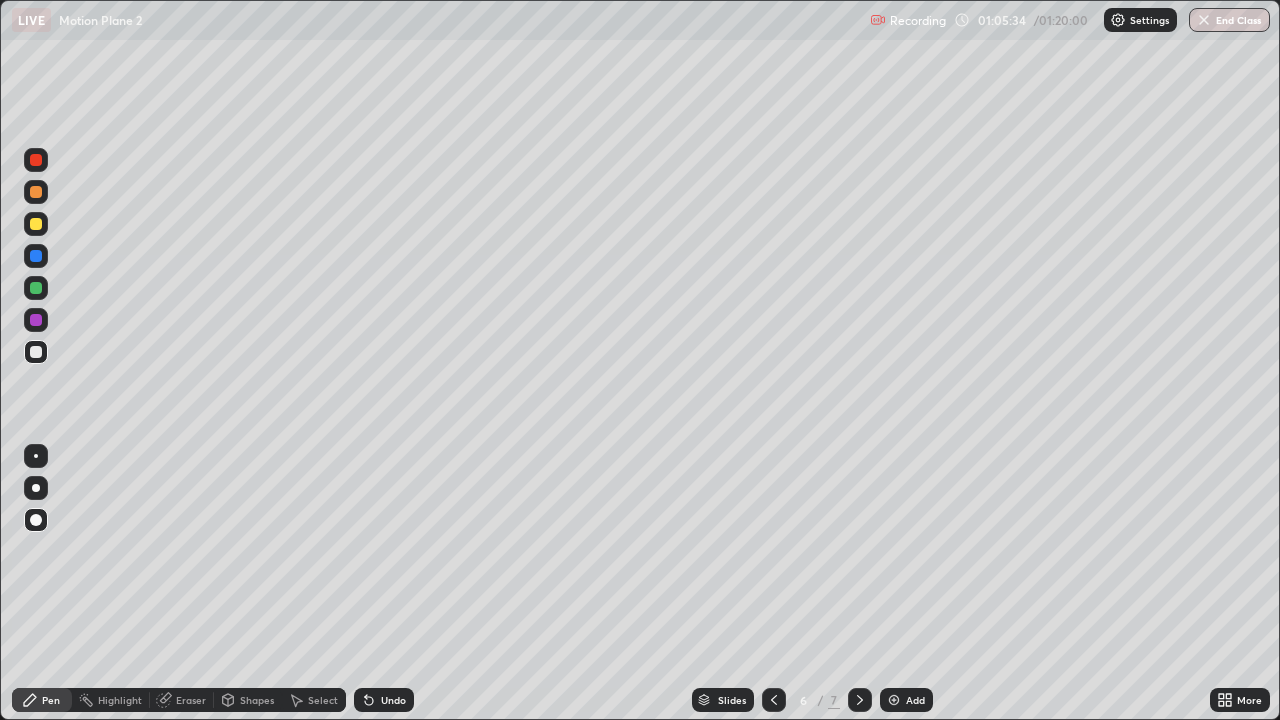 click 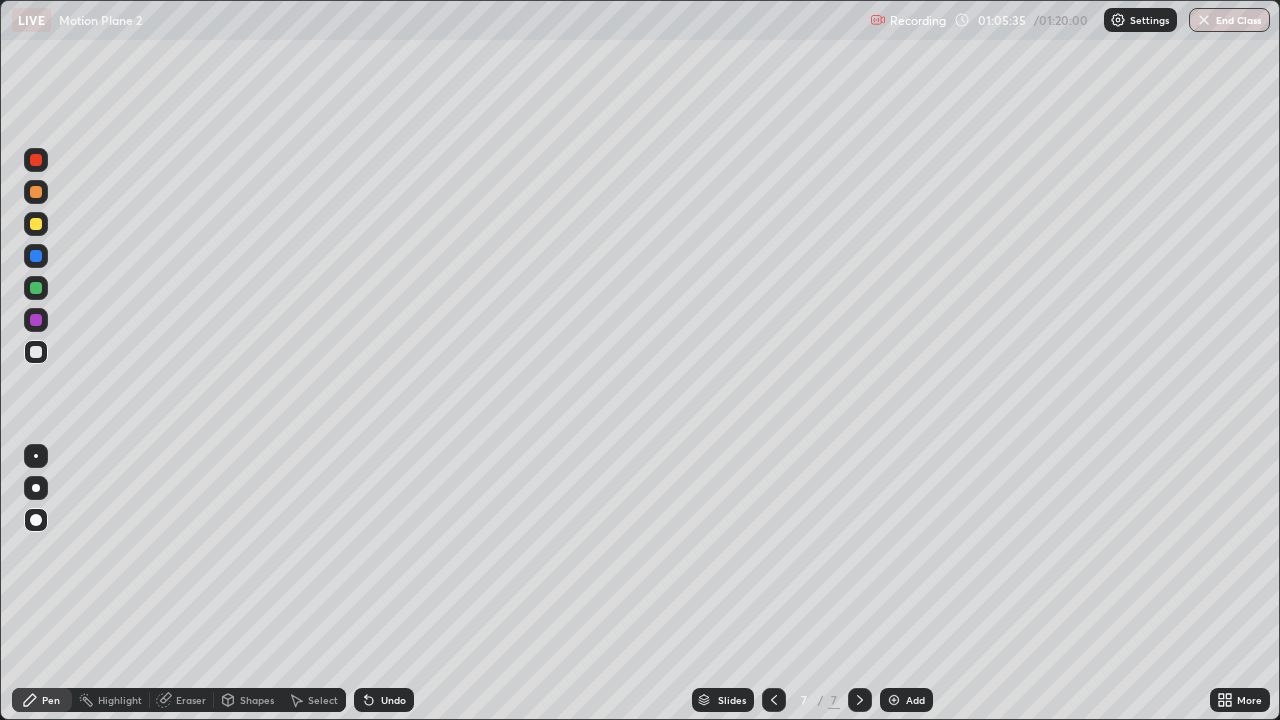 click 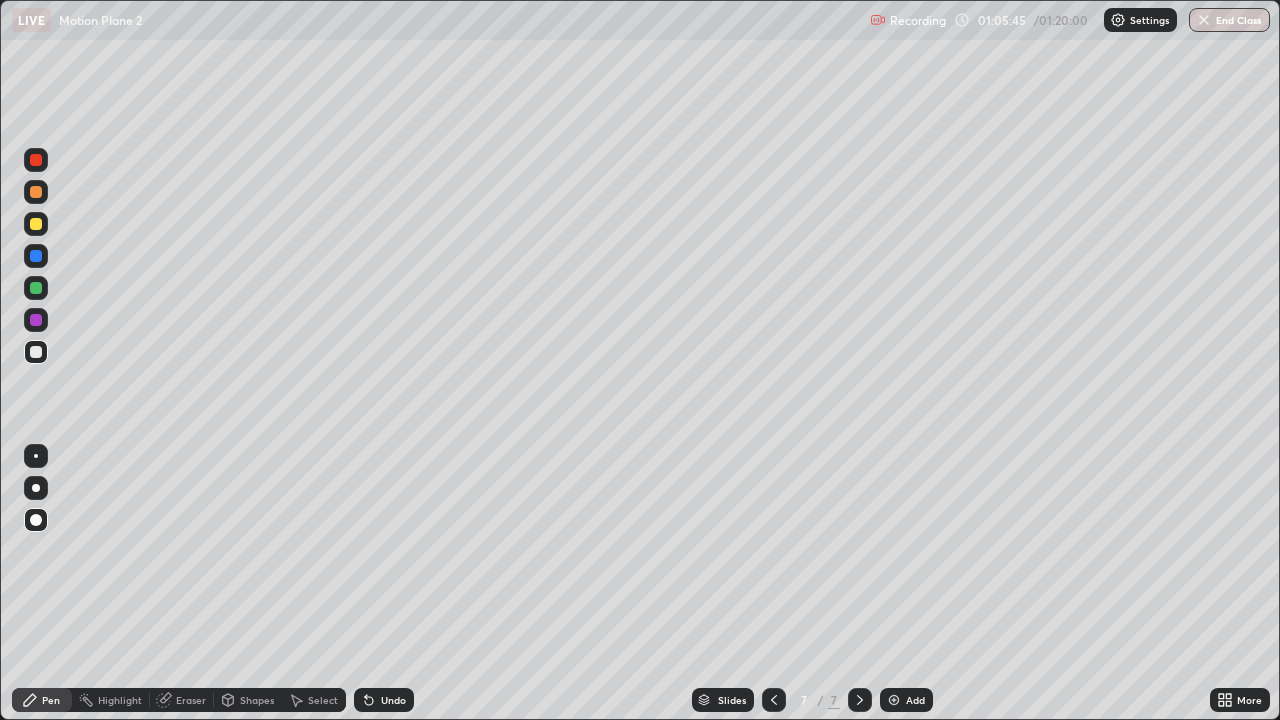 click on "Undo" at bounding box center (384, 700) 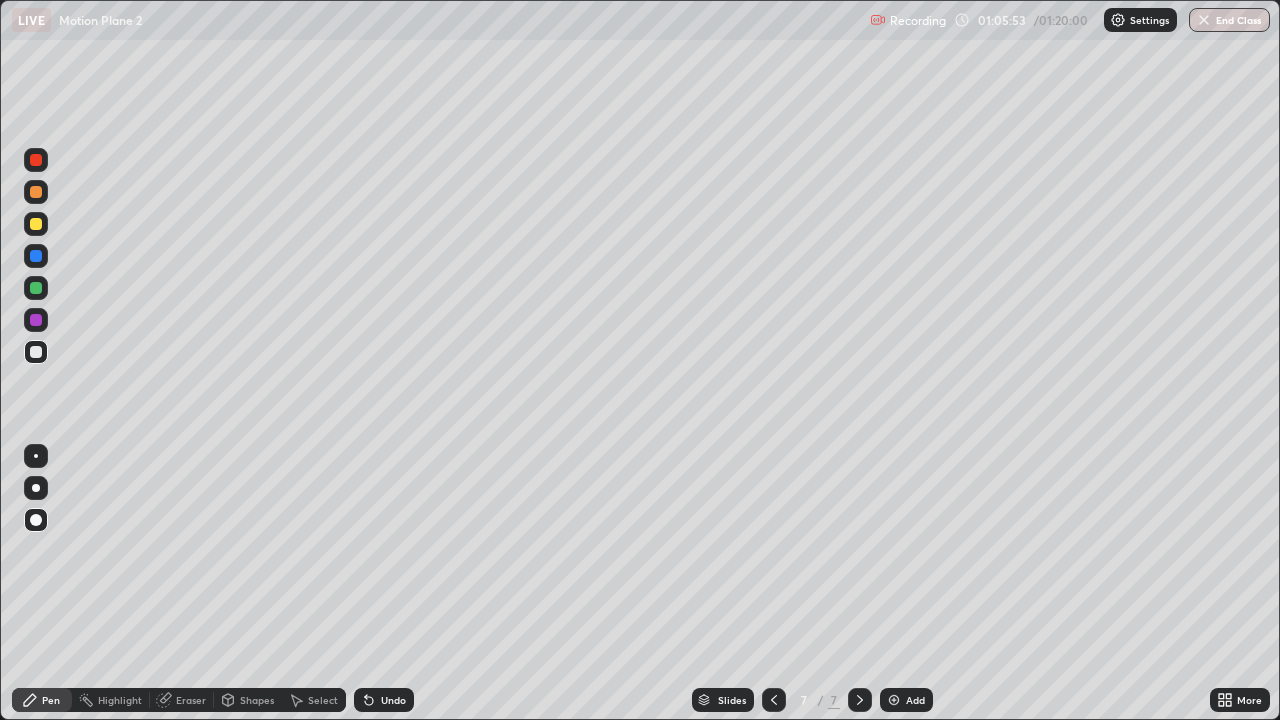 click on "Undo" at bounding box center [393, 700] 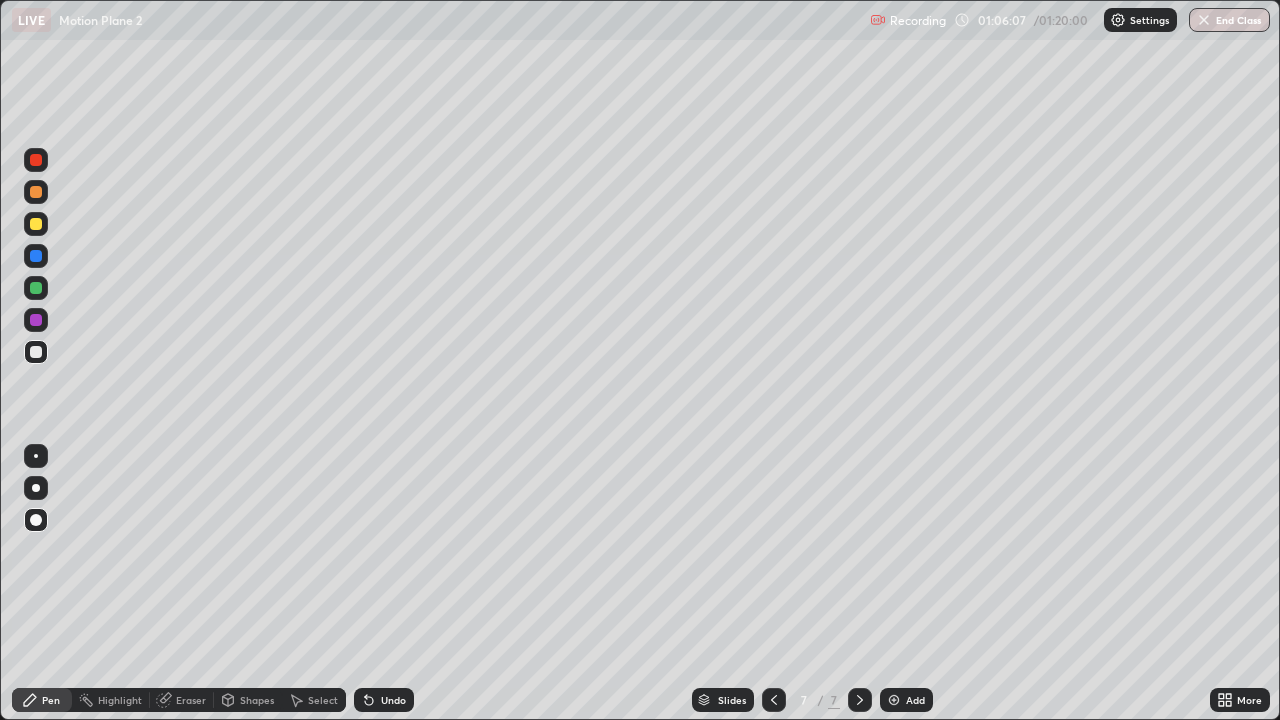 click 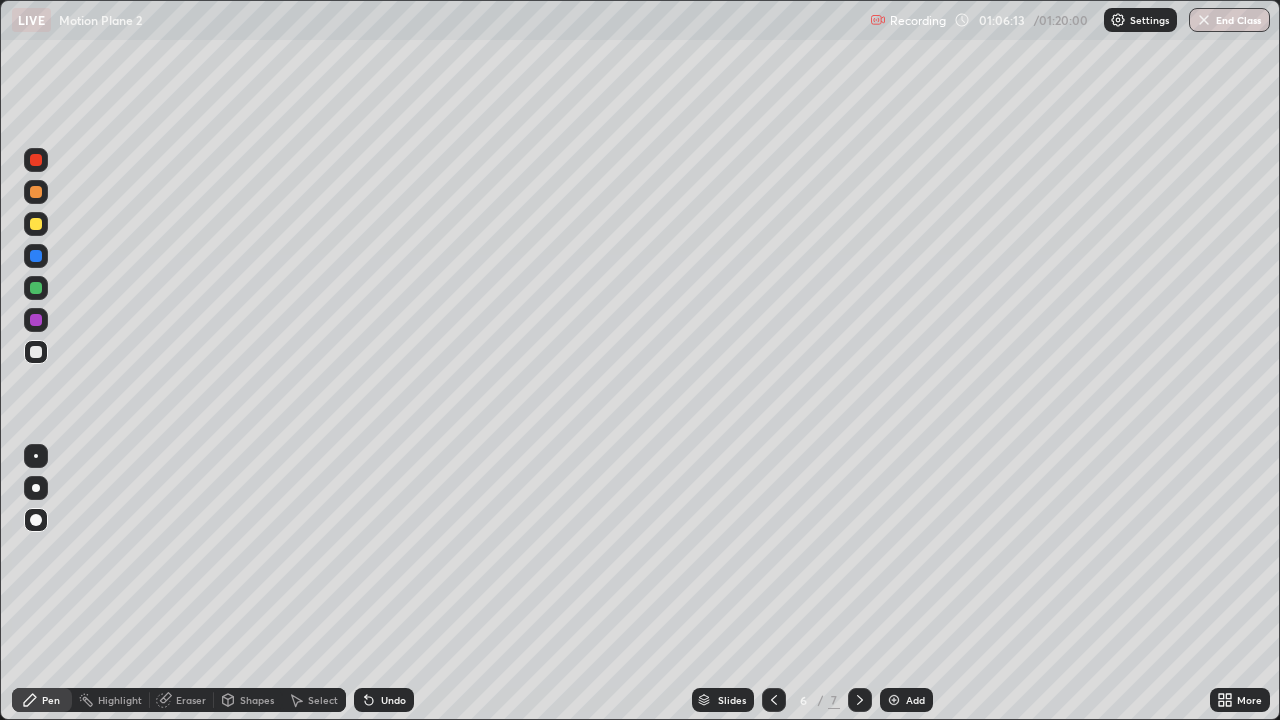 click 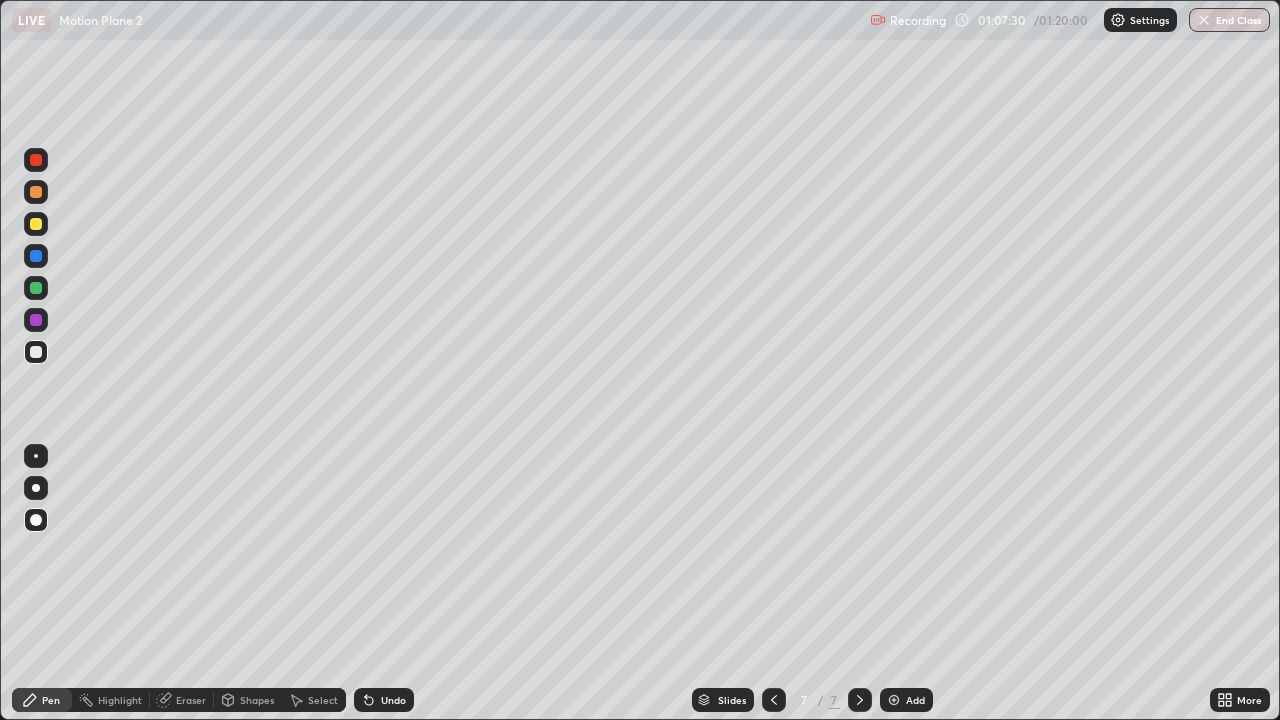 click 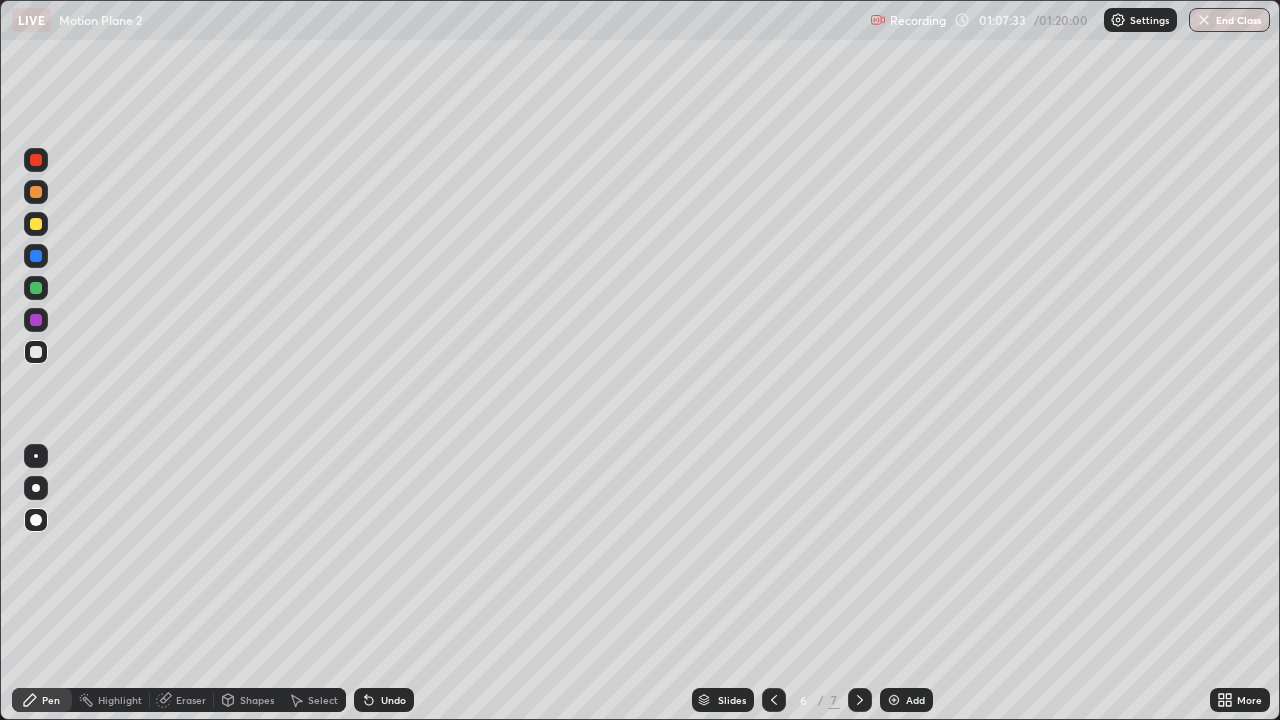 click 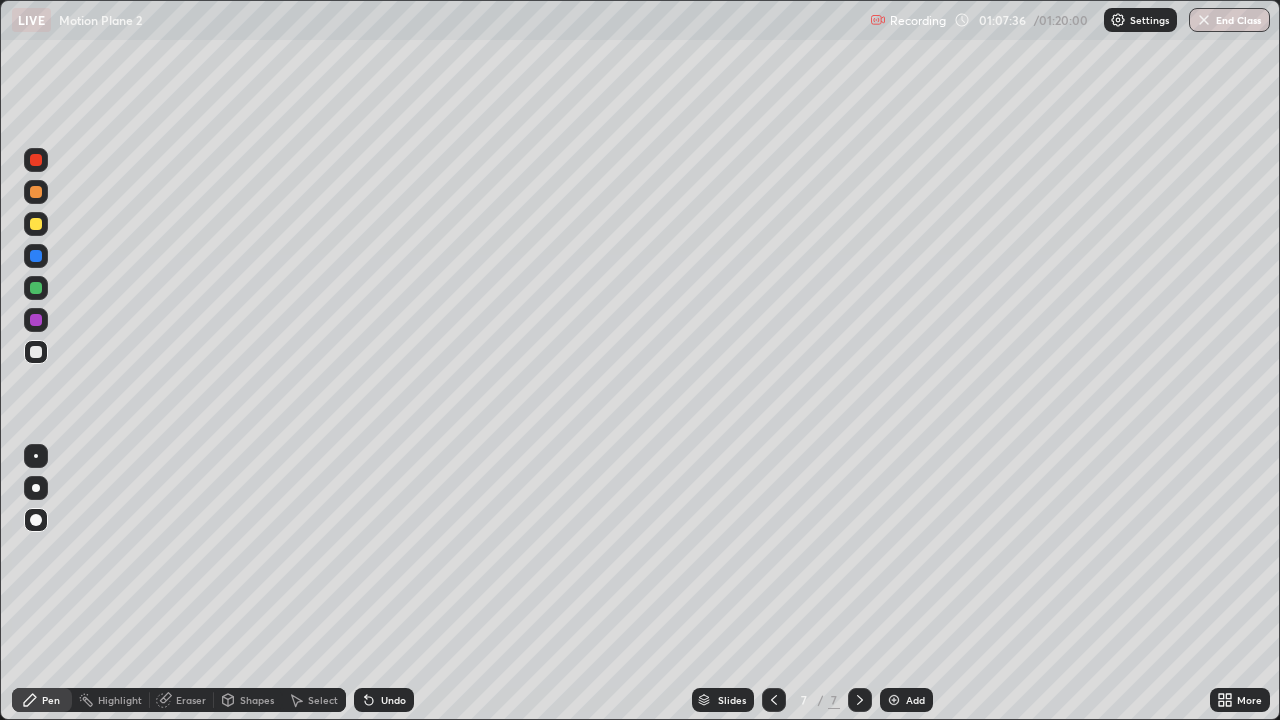 click 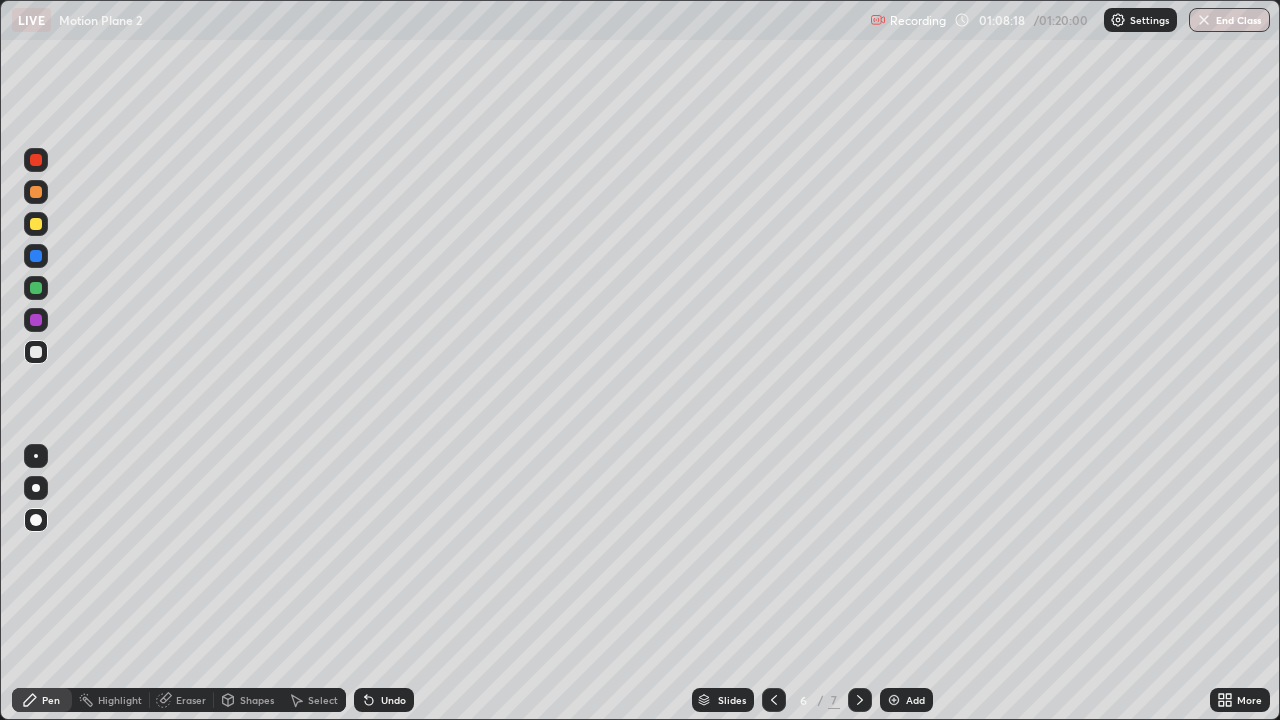 click 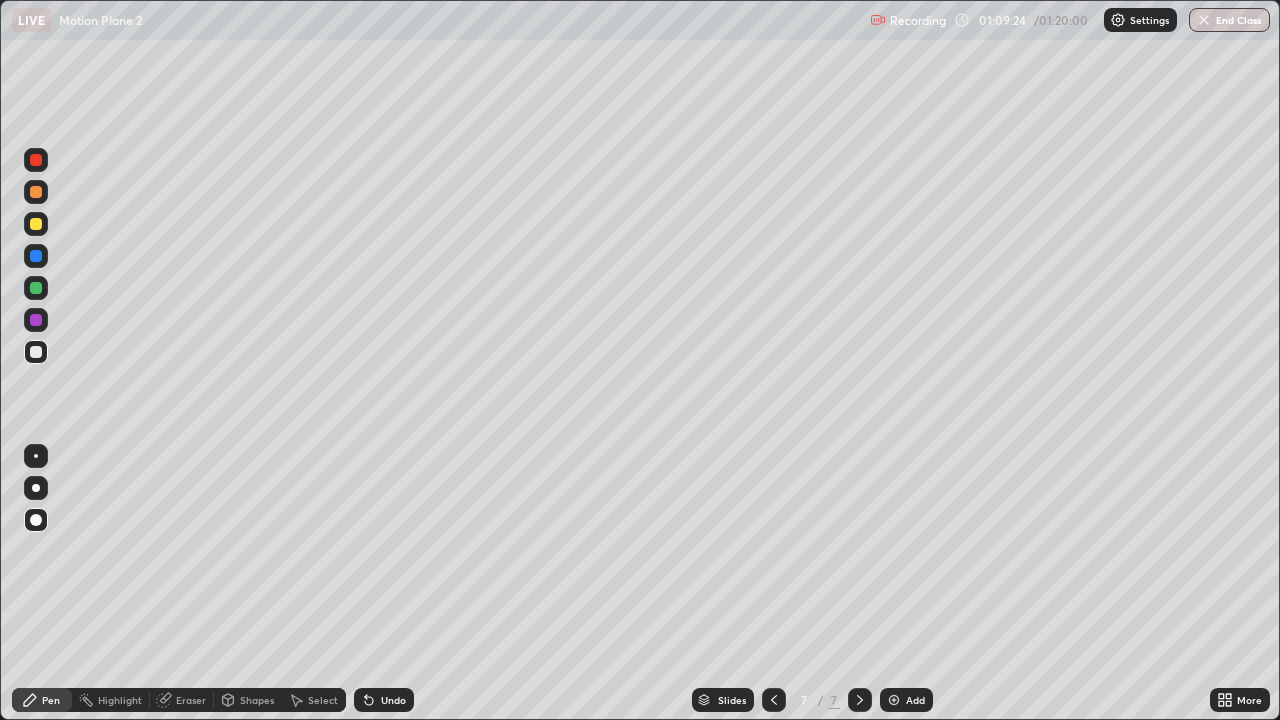 click on "Pen" at bounding box center (51, 700) 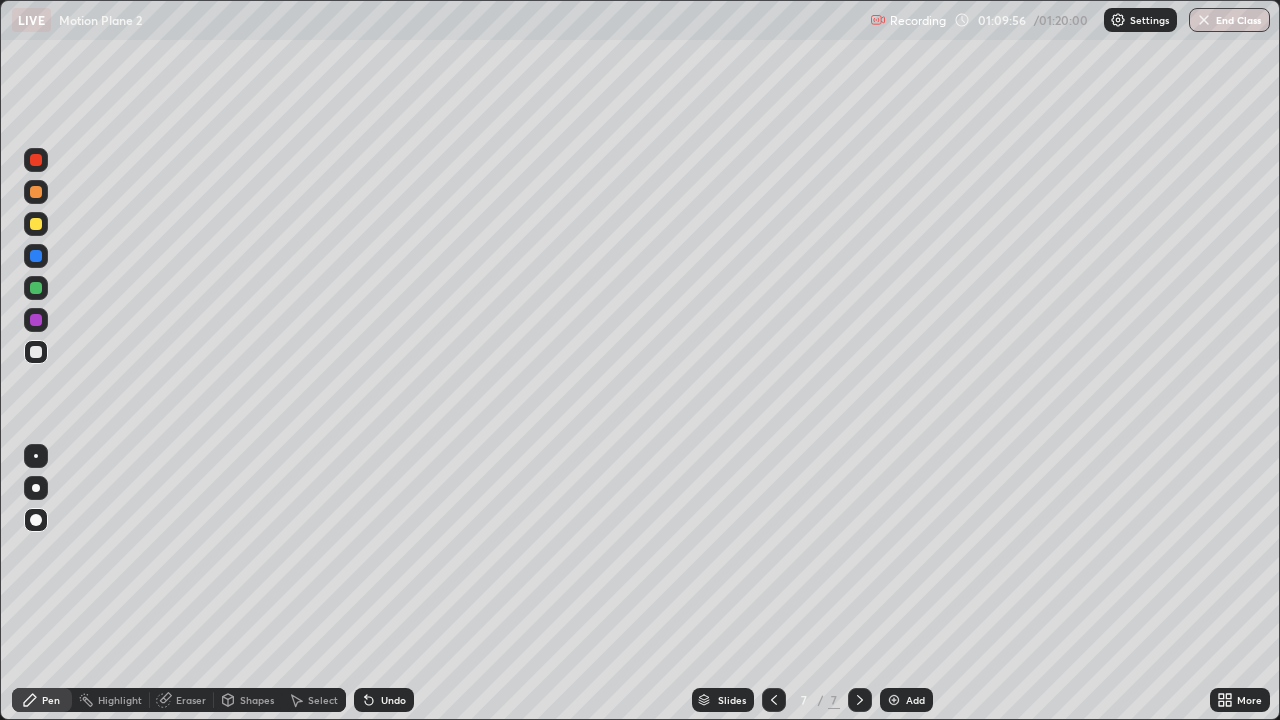 click 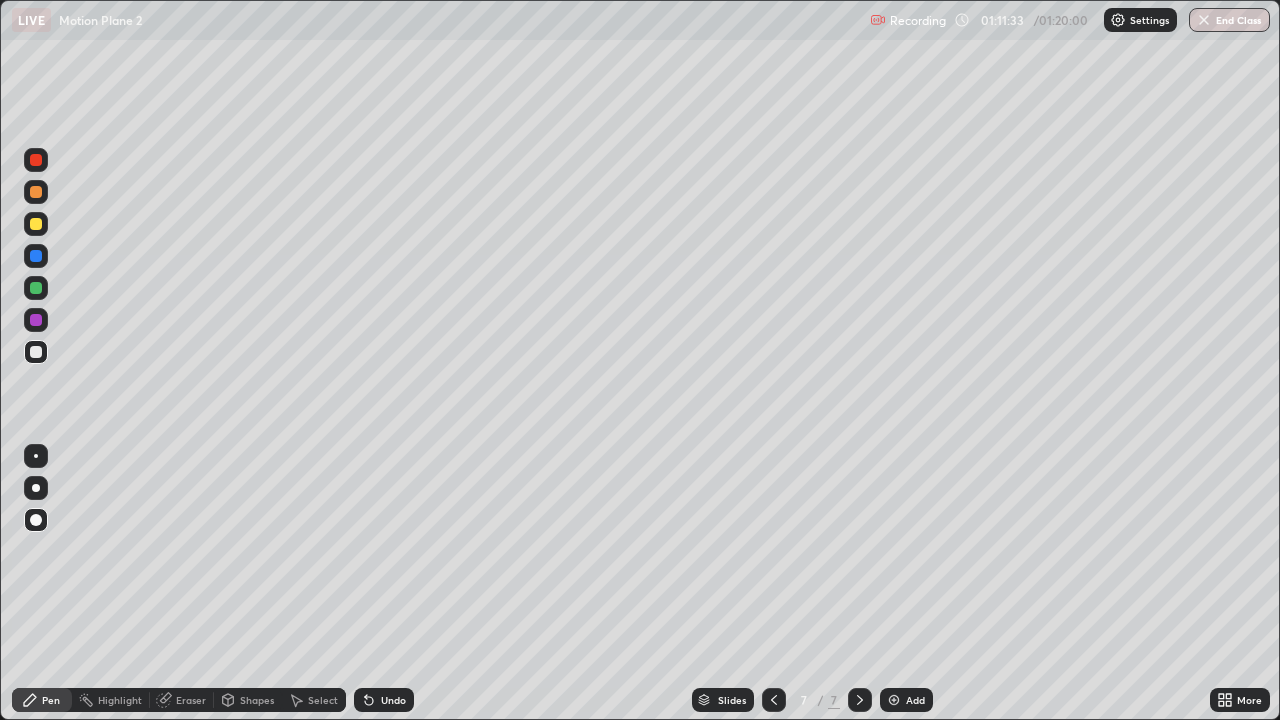 click 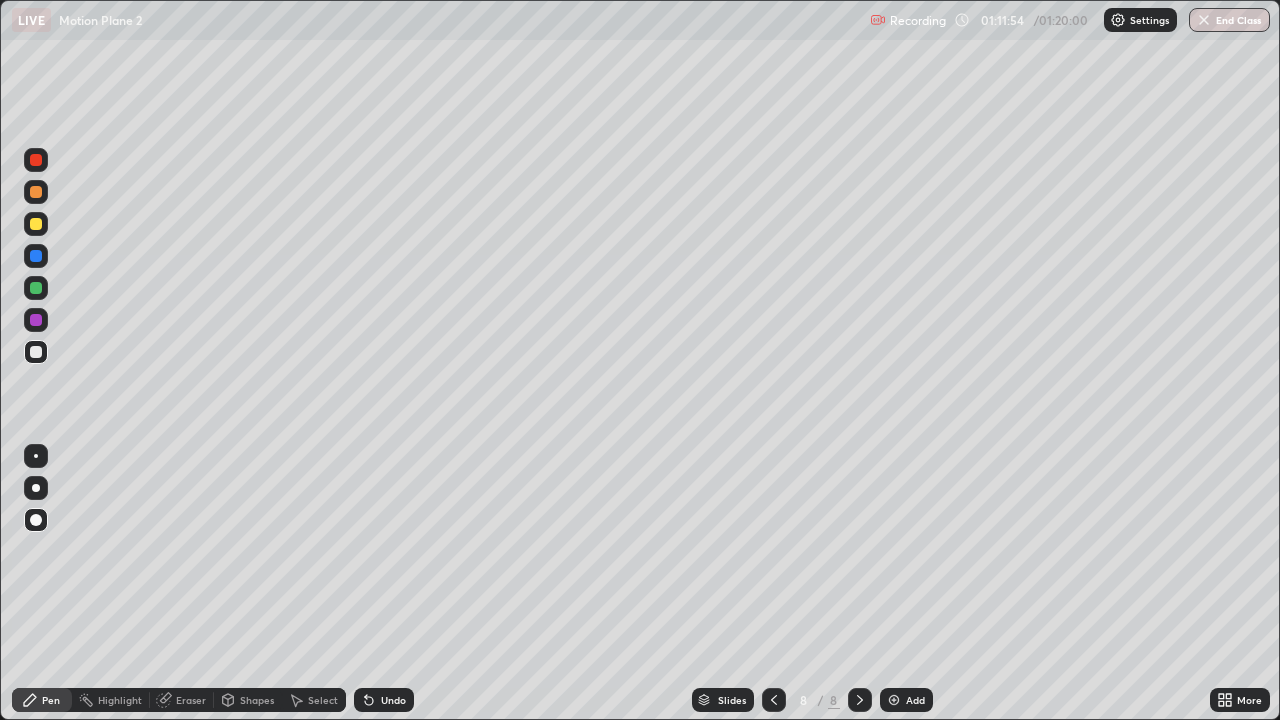 click on "Undo" at bounding box center [393, 700] 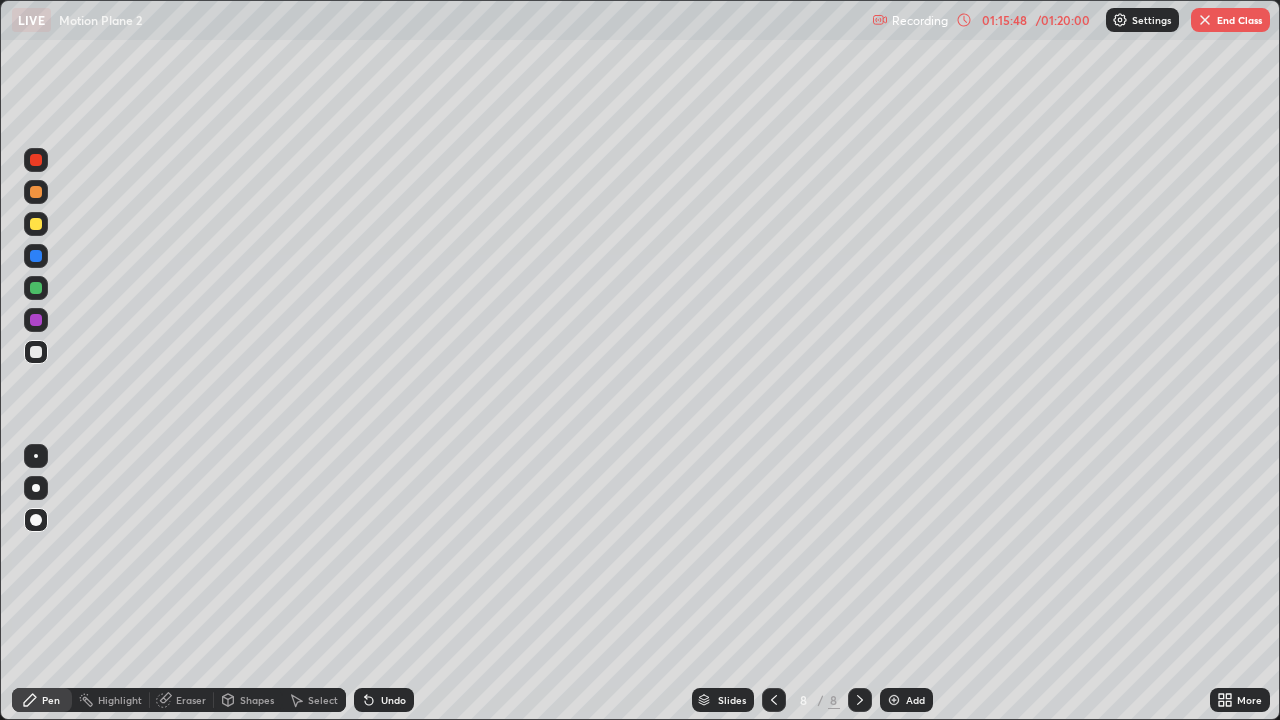 click on "End Class" at bounding box center (1230, 20) 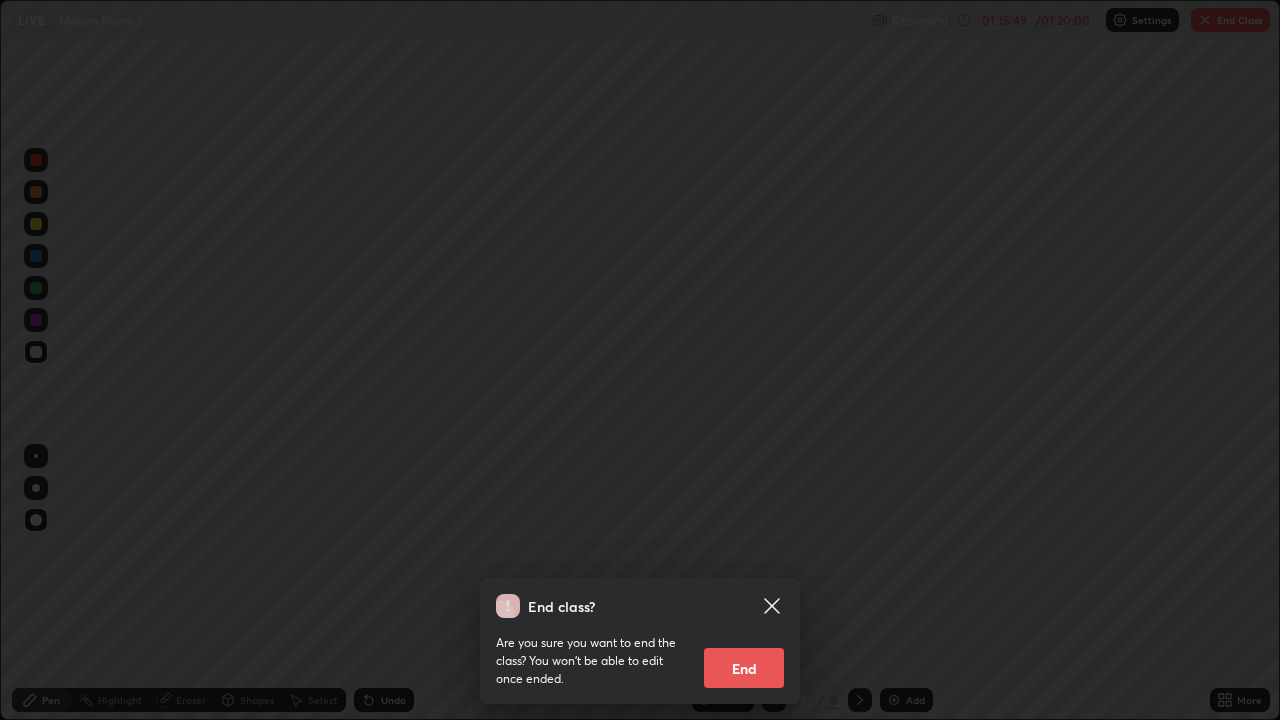 click on "End" at bounding box center (744, 668) 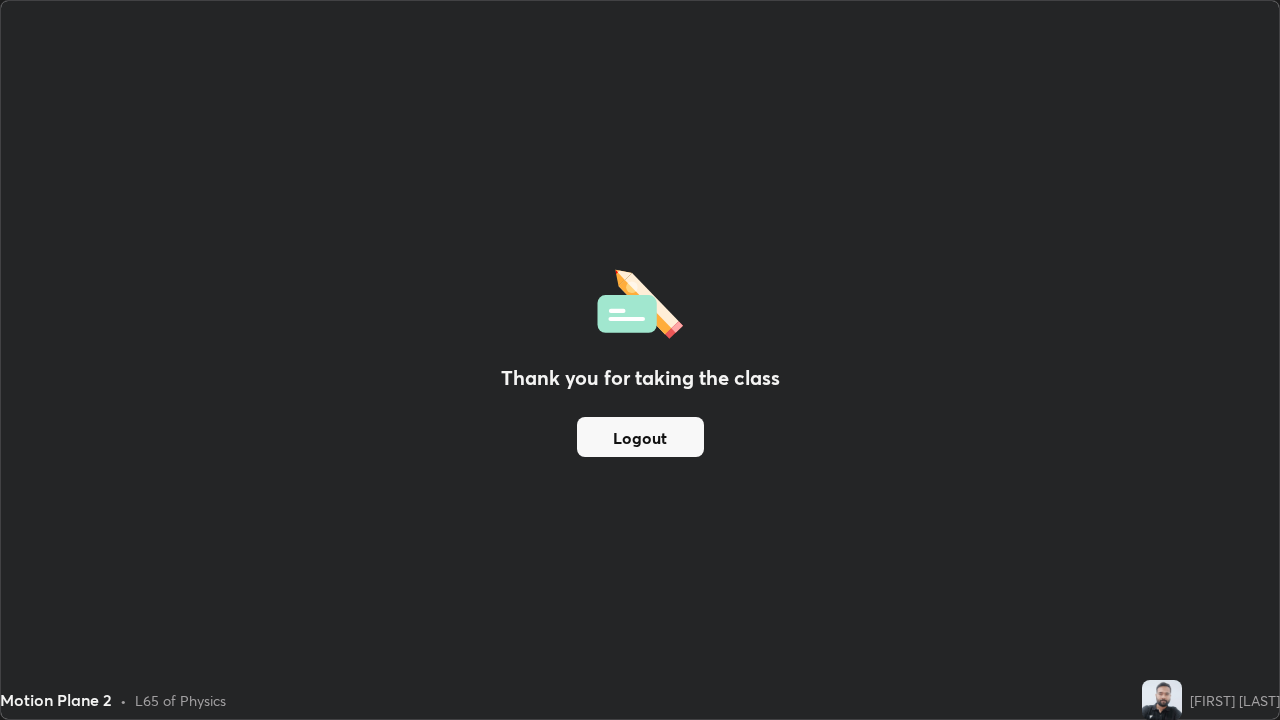 click on "Logout" at bounding box center (640, 437) 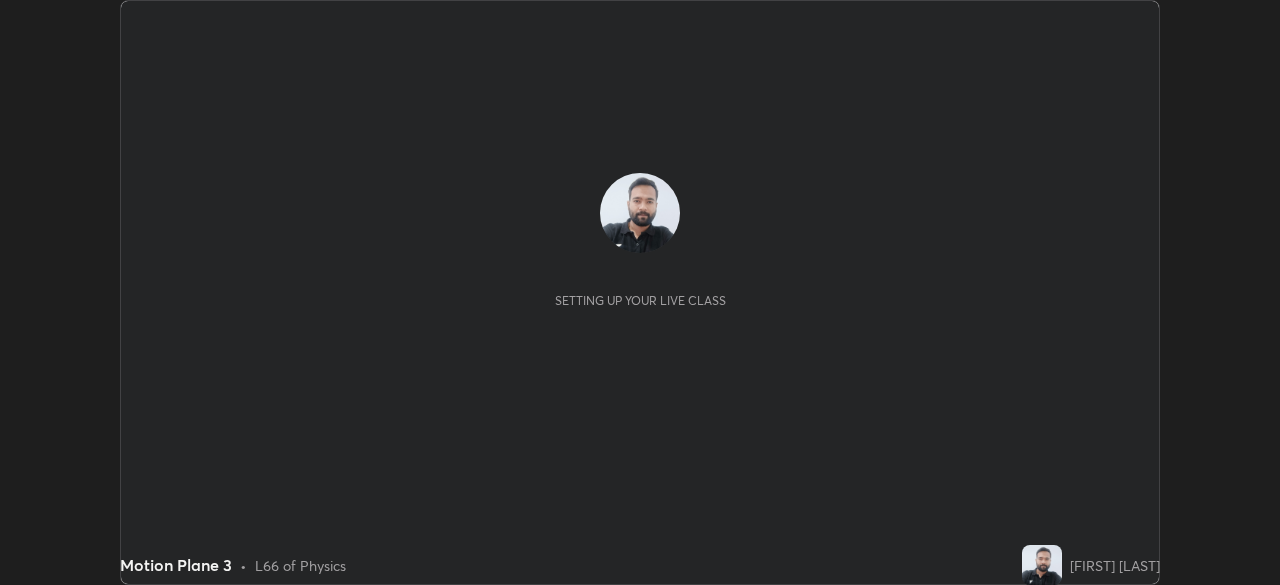 scroll, scrollTop: 0, scrollLeft: 0, axis: both 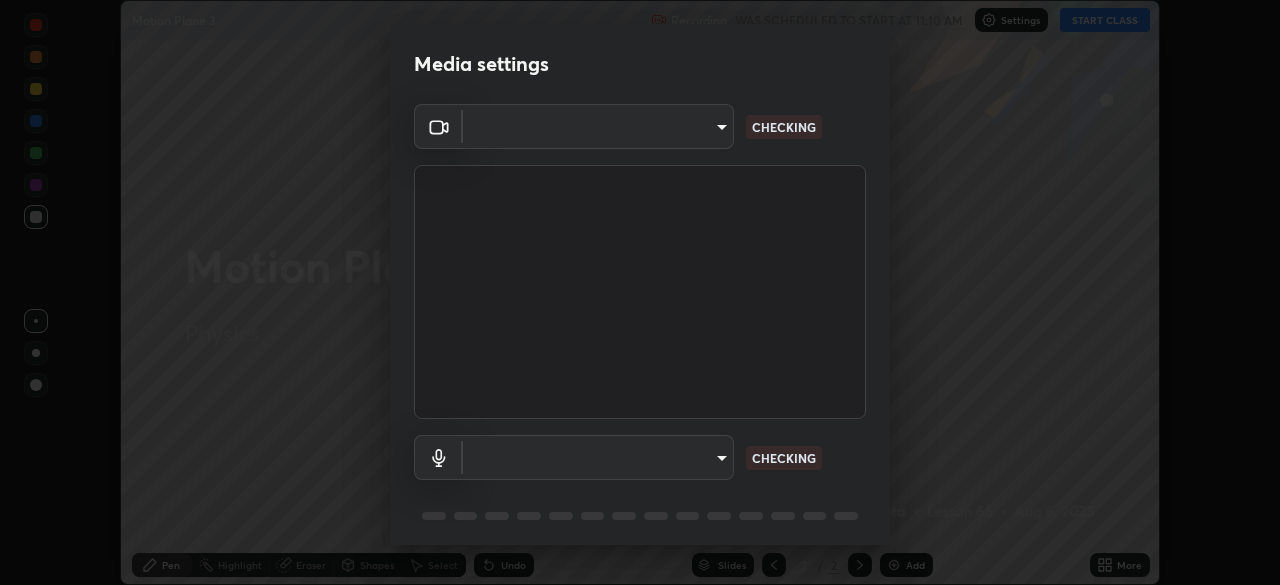type on "1155cc2d7dabe307700984d5600aff9a86bdb4545dc4bc7441ef77515dec06d2" 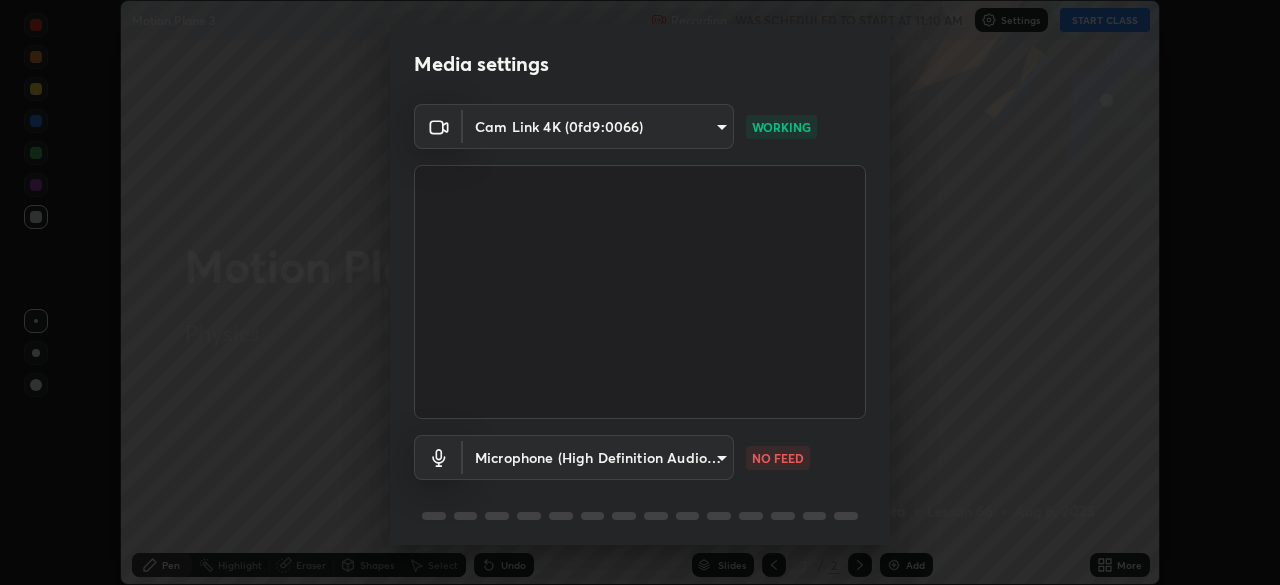 scroll, scrollTop: 71, scrollLeft: 0, axis: vertical 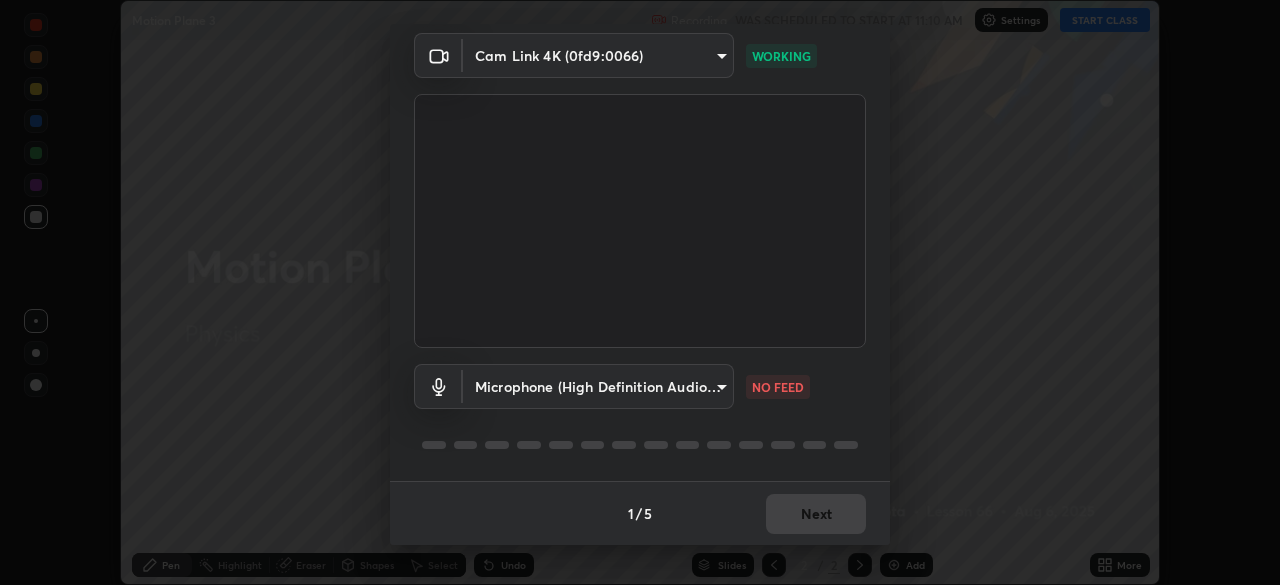 click on "Erase all Motion Plane 3 Recording WAS SCHEDULED TO START AT  11:10 AM Settings START CLASS Setting up your live class Motion Plane 3 • L66 of Physics Rajat Kumar Gupta Pen Highlight Eraser Shapes Select Undo Slides 2 / 2 Add More No doubts shared Encourage your learners to ask a doubt for better clarity Report an issue Reason for reporting Buffering Chat not working Audio - Video sync issue Educator video quality low ​ Attach an image Report Media settings Cam Link 4K (0fd9:0066) 1155cc2d7dabe307700984d5600aff9a86bdb4545dc4bc7441ef77515dec06d2 WORKING Microphone (High Definition Audio Device) 55eab0746e91b1d61b5e5fb981827aa0990299f89444ff07b738b1ecaa0a25e3 NO FEED 1 / 5 Next" at bounding box center [640, 292] 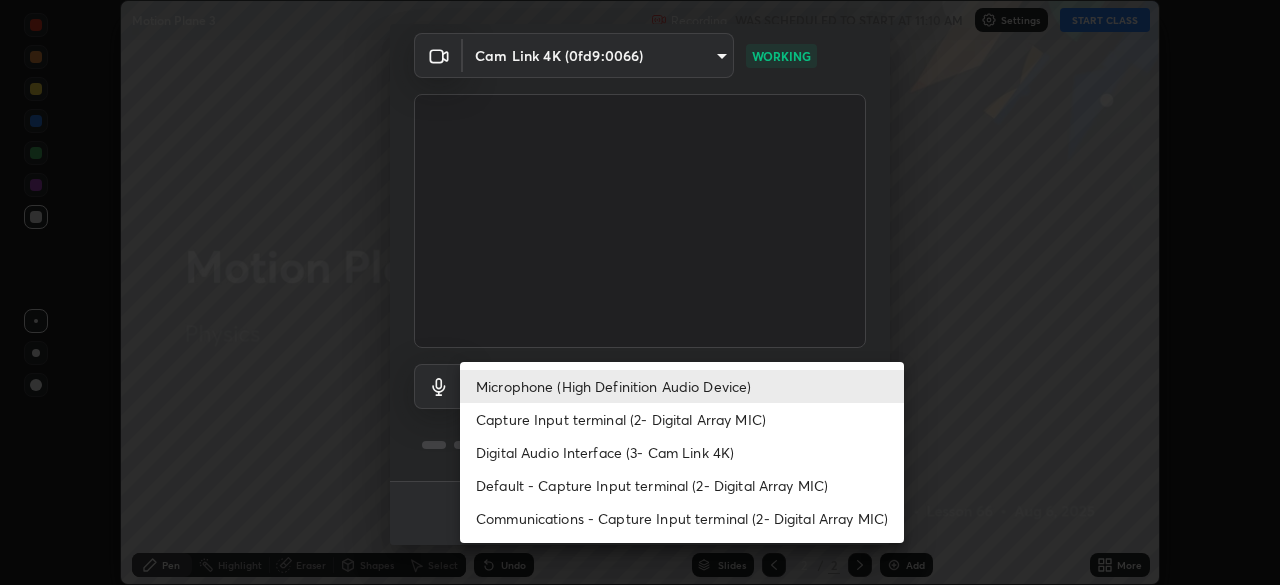 click on "Capture Input terminal (2- Digital Array MIC)" at bounding box center (682, 419) 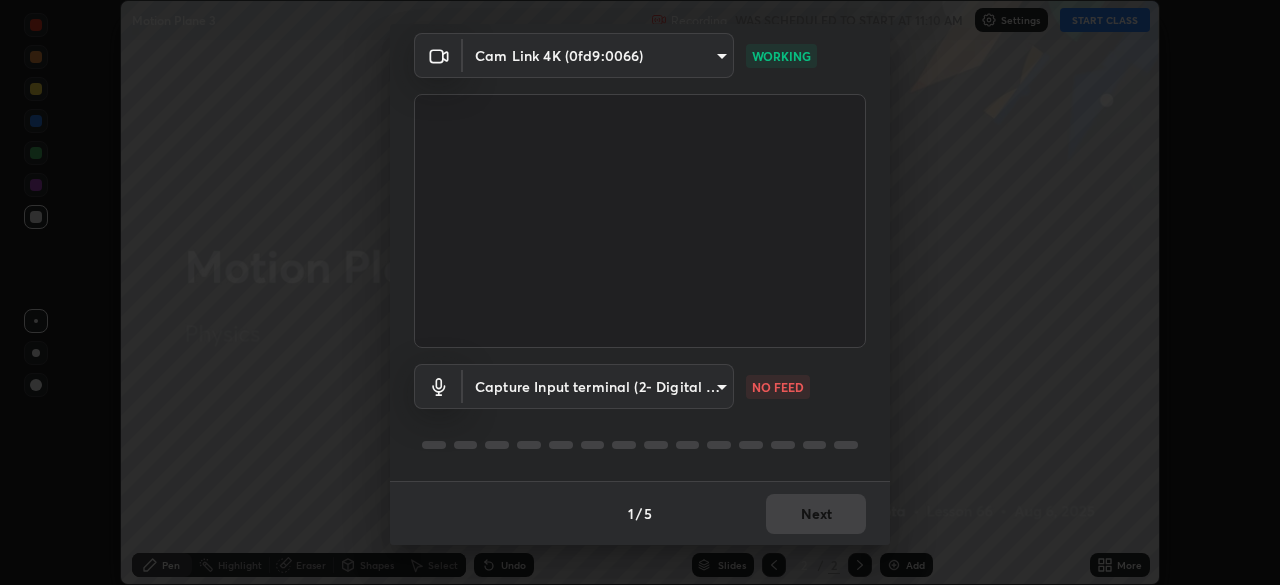 click on "Erase all Motion Plane 3 Recording WAS SCHEDULED TO START AT  11:10 AM Settings START CLASS Setting up your live class Motion Plane 3 • L66 of Physics Rajat Kumar Gupta Pen Highlight Eraser Shapes Select Undo Slides 2 / 2 Add More No doubts shared Encourage your learners to ask a doubt for better clarity Report an issue Reason for reporting Buffering Chat not working Audio - Video sync issue Educator video quality low ​ Attach an image Report Media settings Cam Link 4K (0fd9:0066) 1155cc2d7dabe307700984d5600aff9a86bdb4545dc4bc7441ef77515dec06d2 WORKING Capture Input terminal (2- Digital Array MIC) 111b293750807283a3e499bec6fdf775e95b5f29978c9160d57f3363aafbe811 NO FEED 1 / 5 Next" at bounding box center [640, 292] 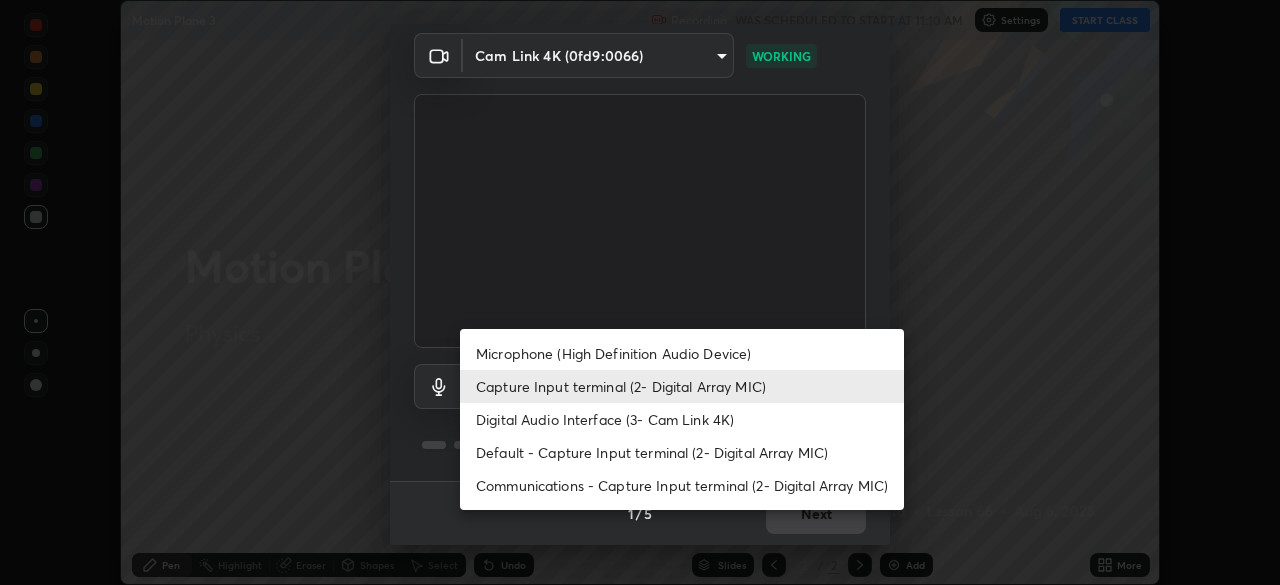 click on "Microphone (High Definition Audio Device)" at bounding box center (682, 353) 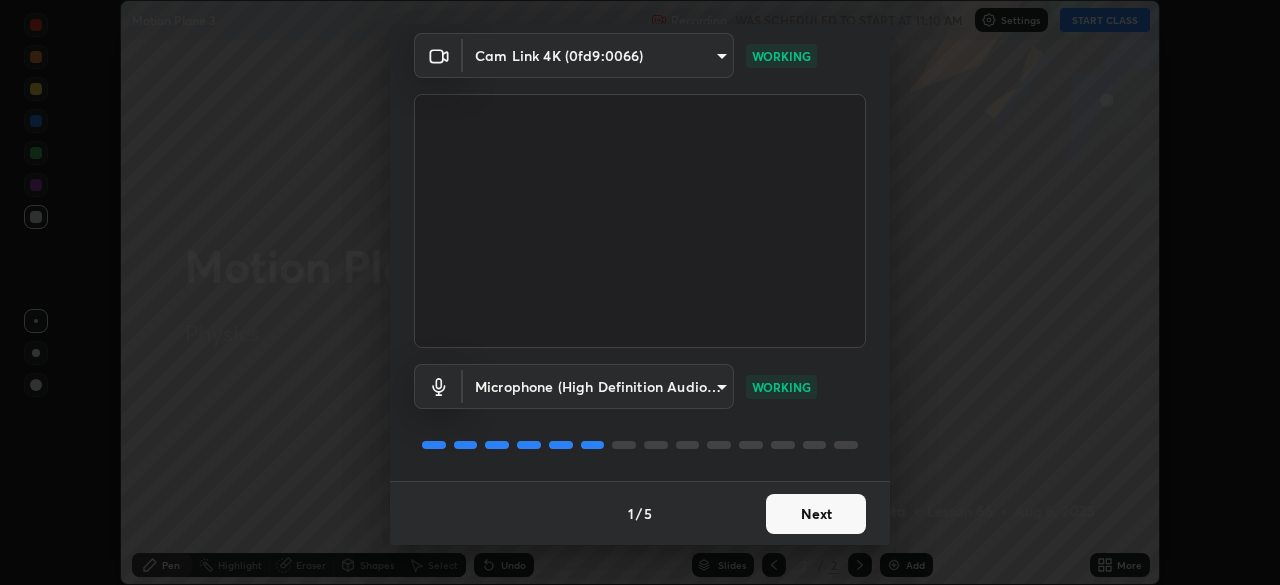 click on "Next" at bounding box center (816, 514) 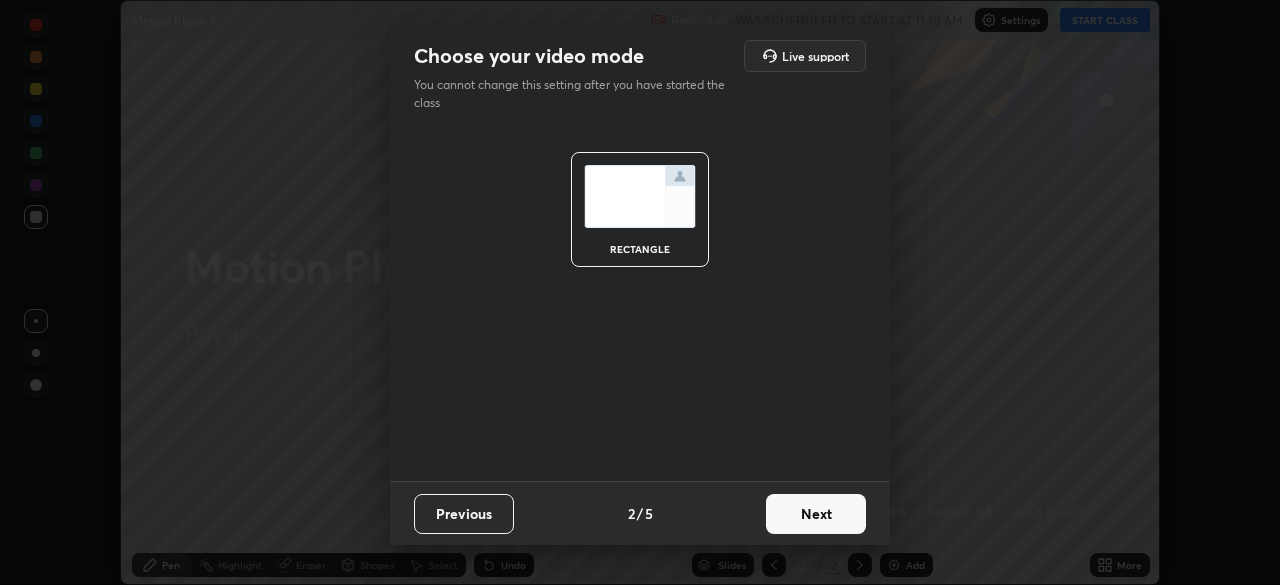 scroll, scrollTop: 0, scrollLeft: 0, axis: both 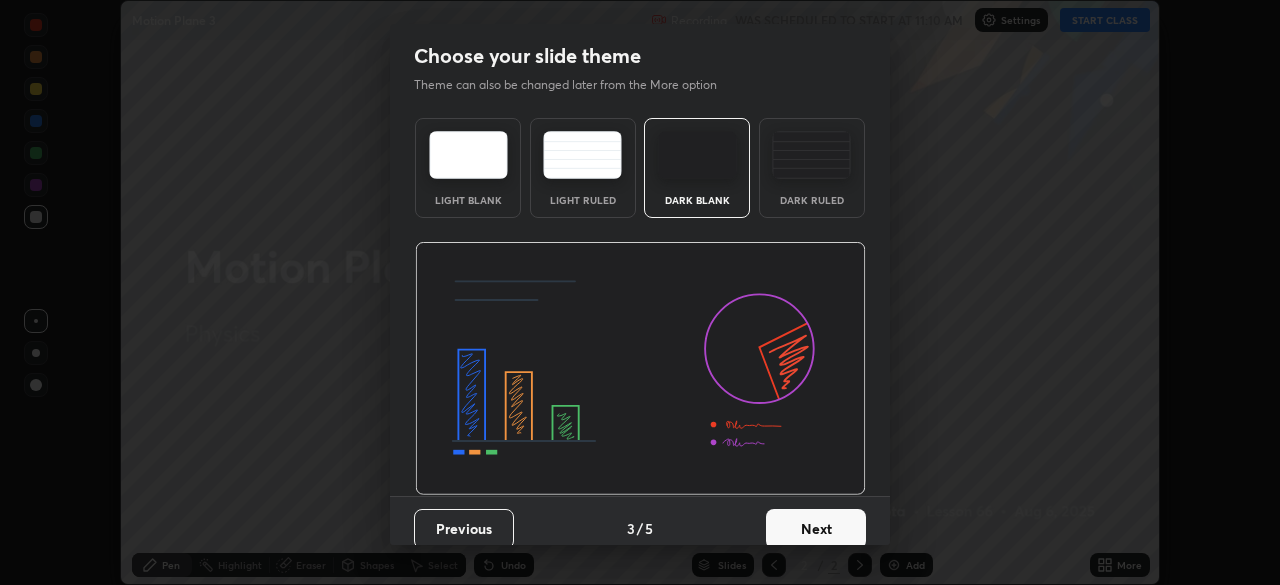 click on "Next" at bounding box center (816, 529) 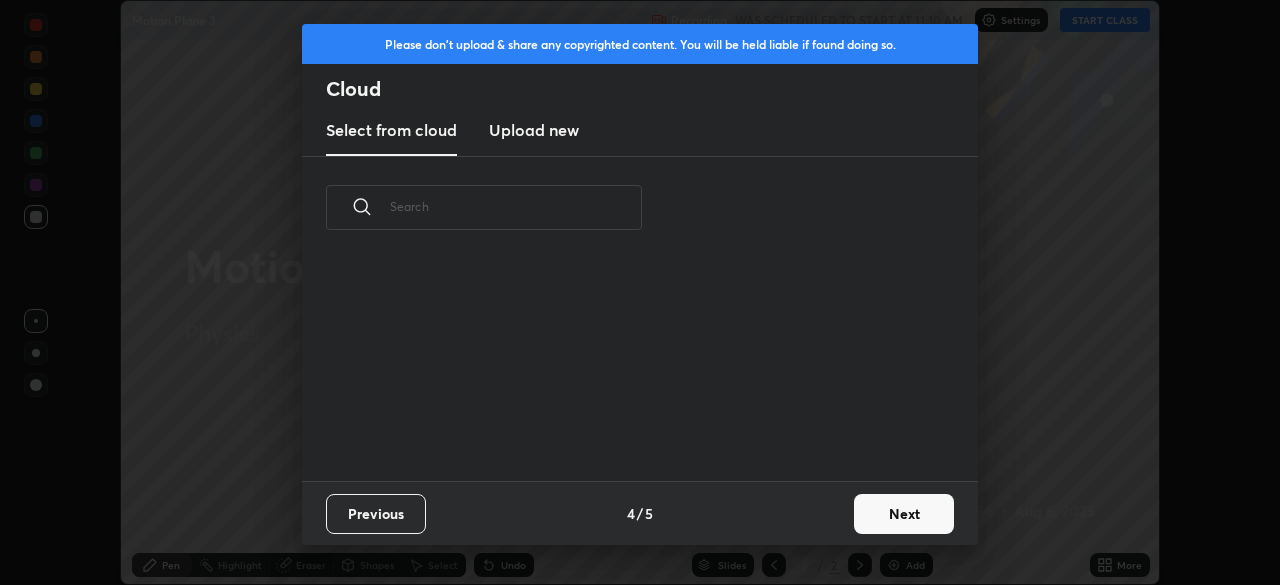 click on "Next" at bounding box center (904, 514) 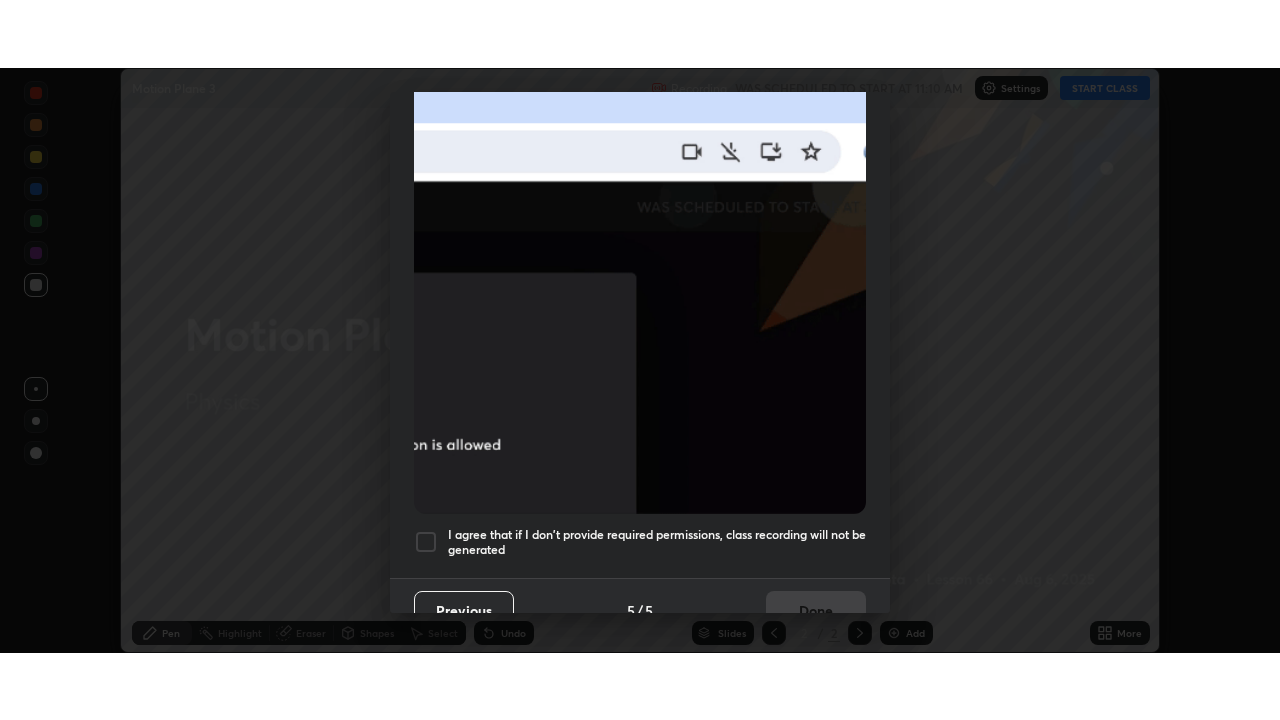 scroll, scrollTop: 479, scrollLeft: 0, axis: vertical 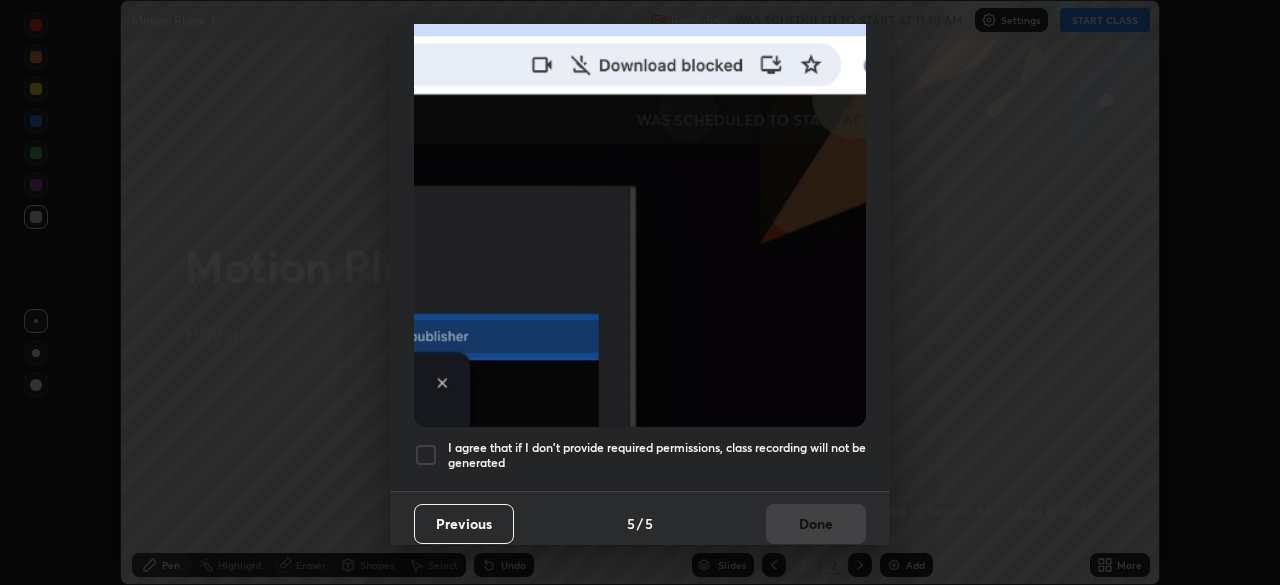 click on "I agree that if I don't provide required permissions, class recording will not be generated" at bounding box center [657, 455] 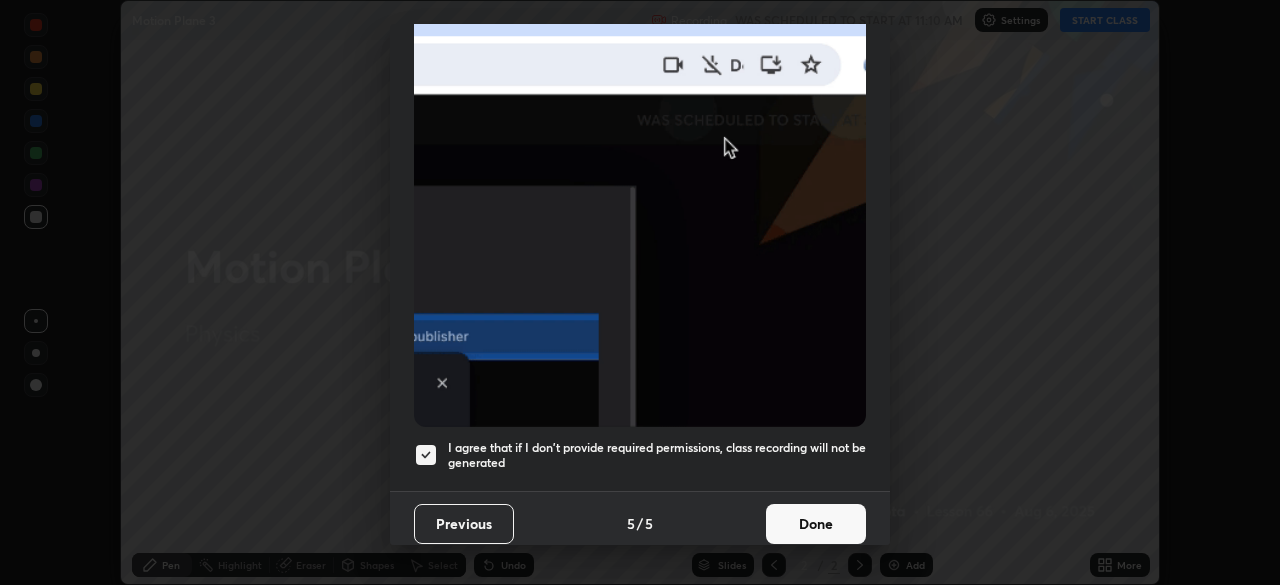click on "Done" at bounding box center [816, 524] 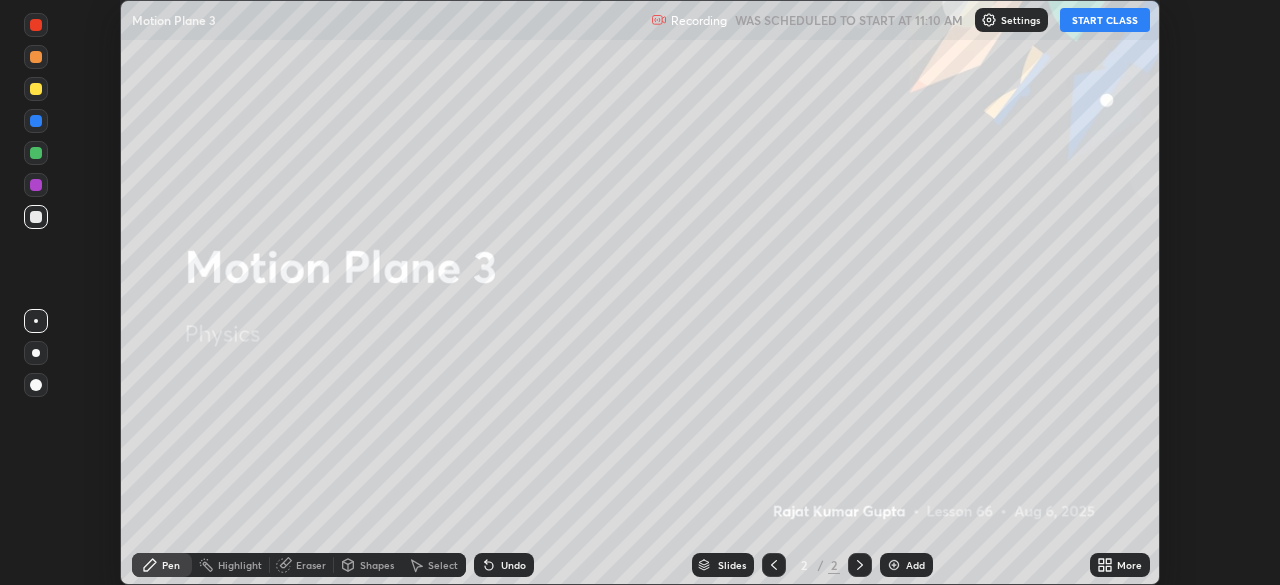 click on "START CLASS" at bounding box center (1105, 20) 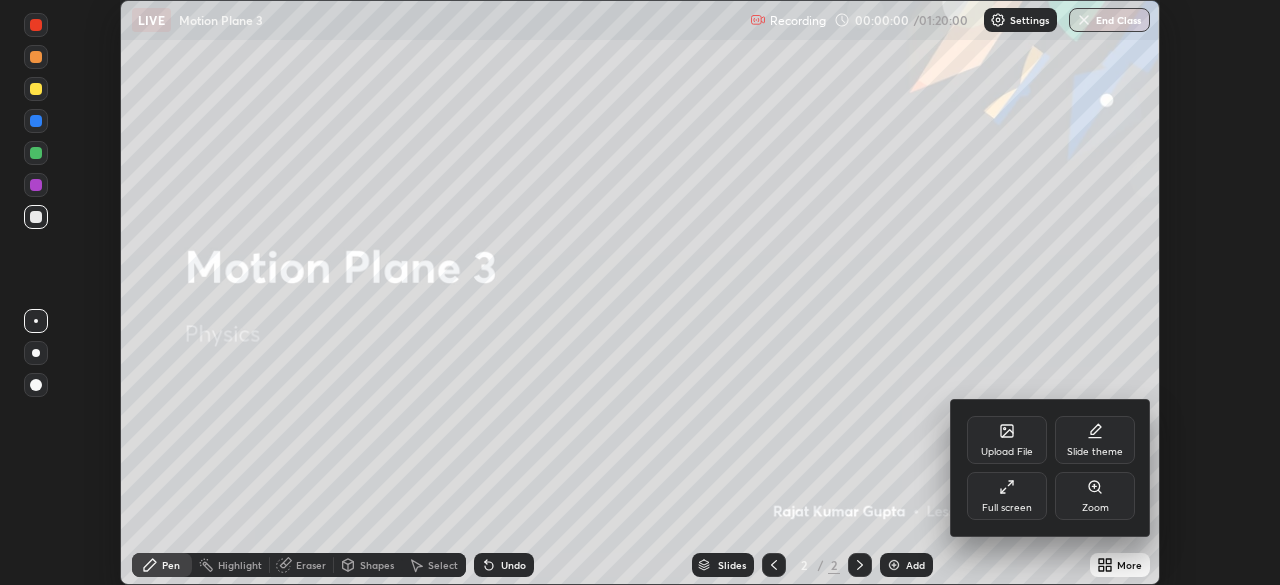 click 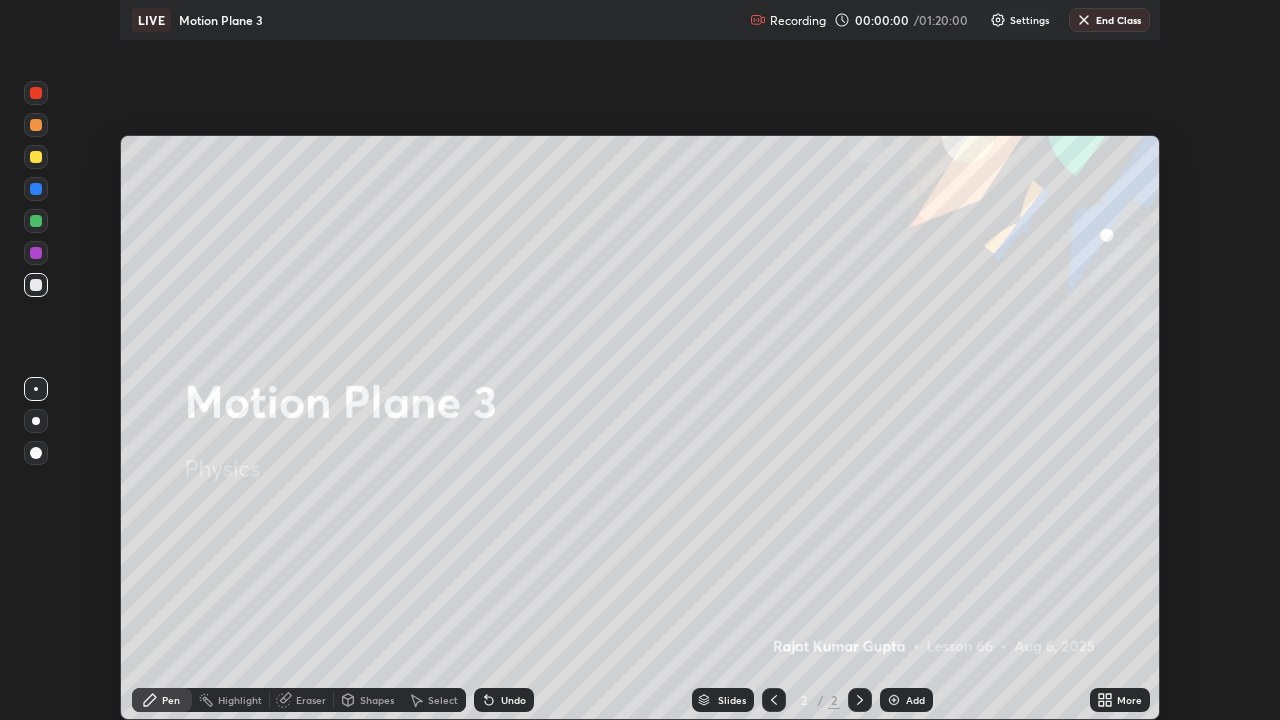 scroll, scrollTop: 99280, scrollLeft: 98720, axis: both 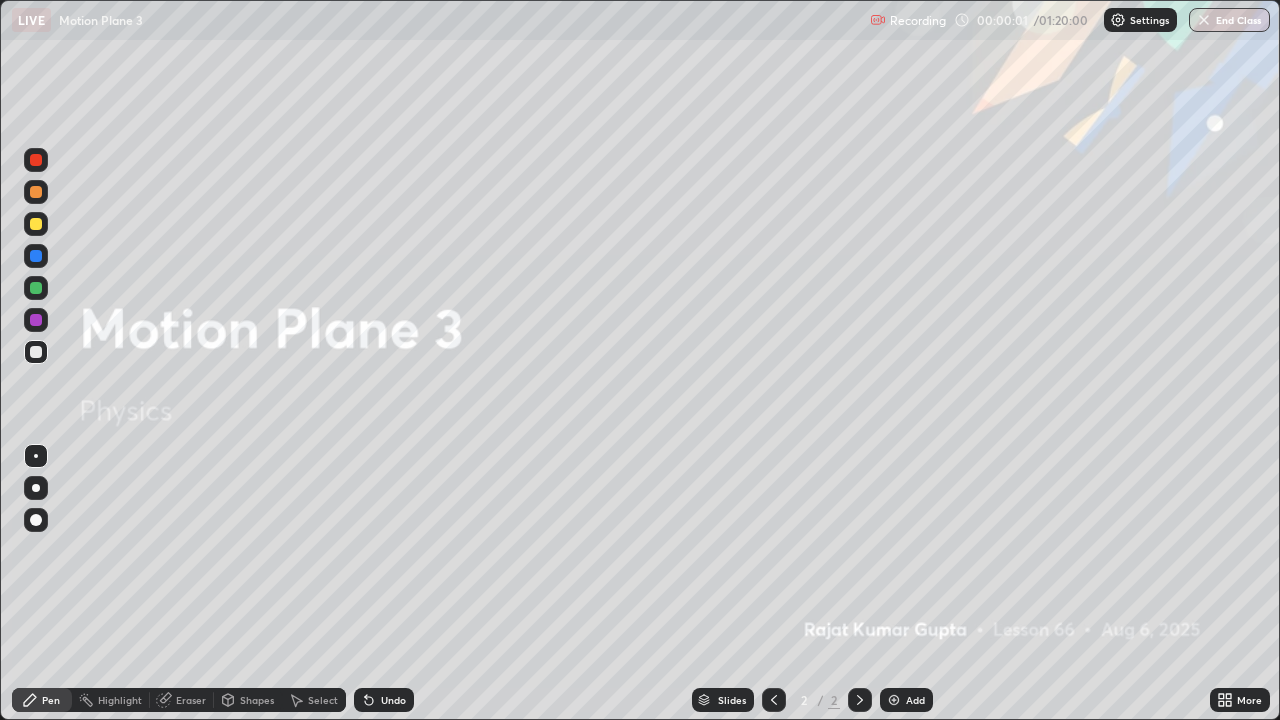 click on "Add" at bounding box center (915, 700) 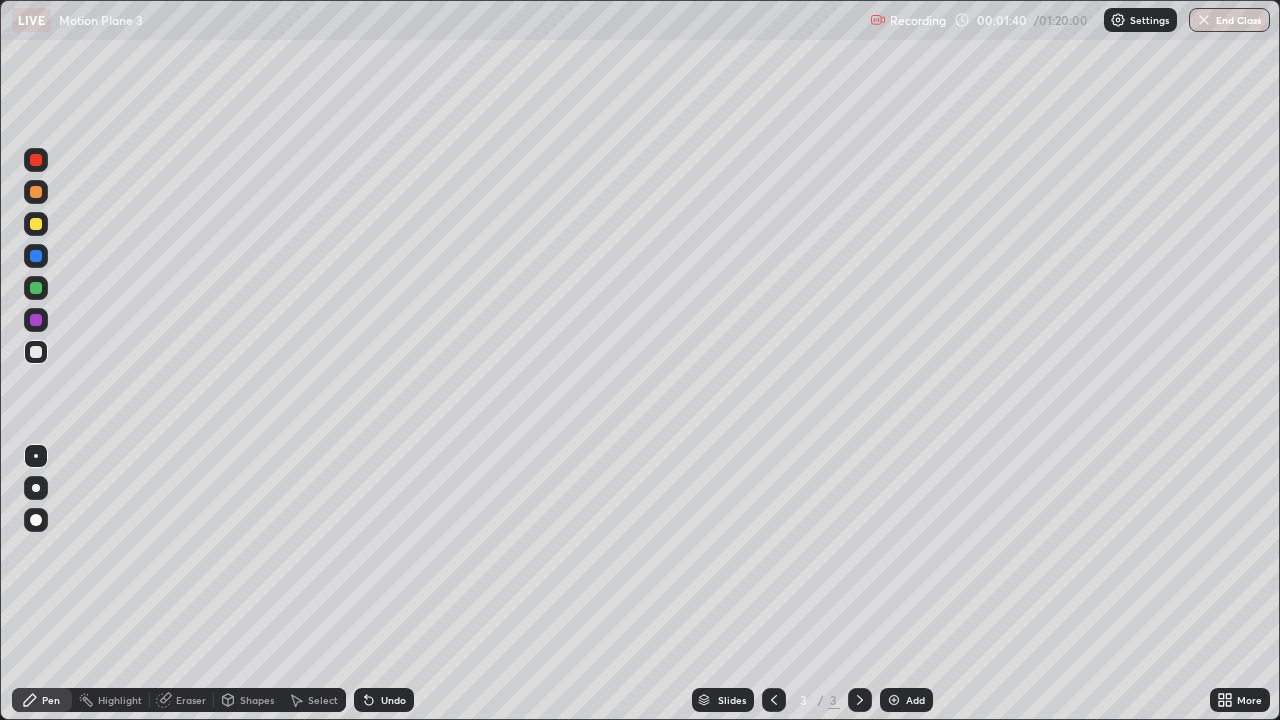 click at bounding box center [36, 288] 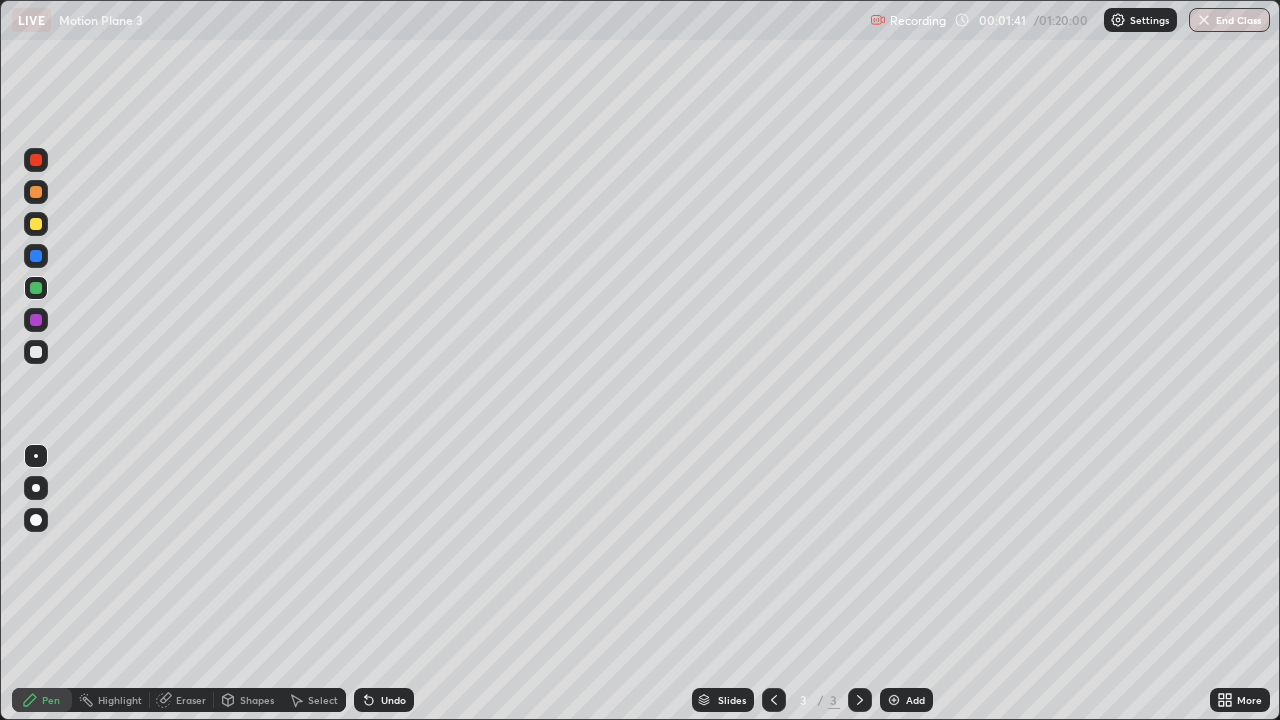 click at bounding box center (36, 520) 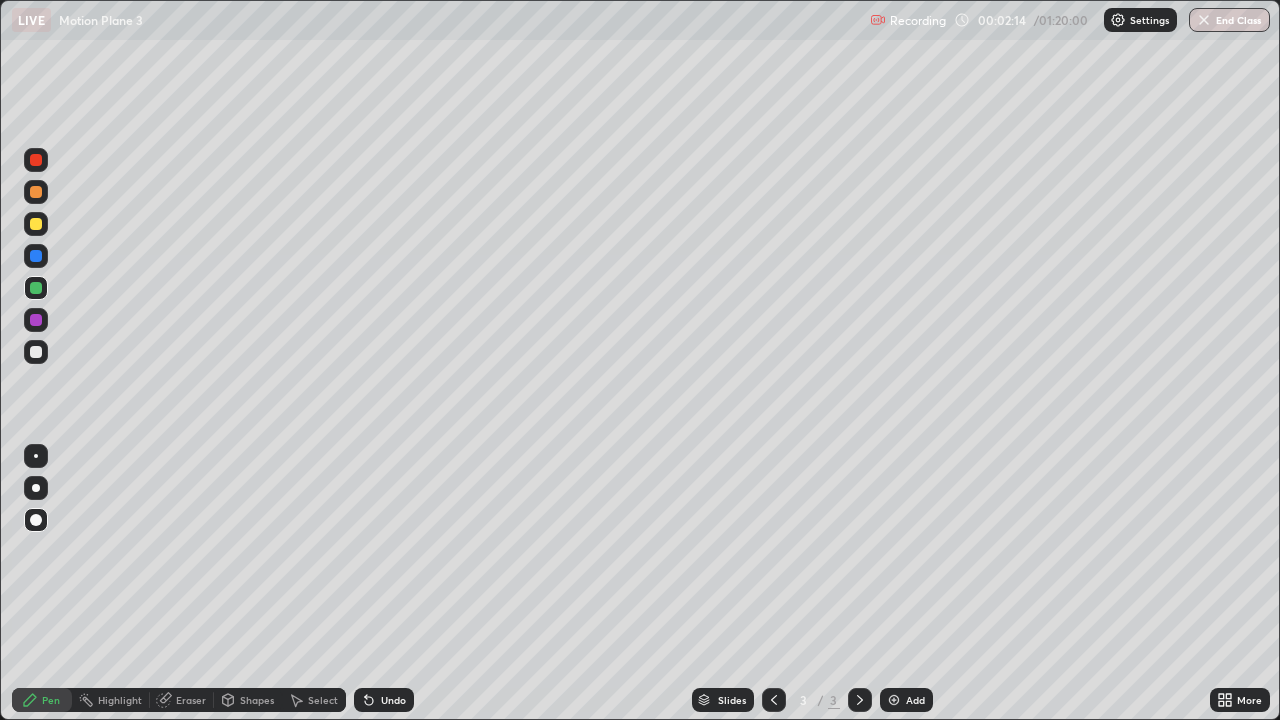 click at bounding box center [36, 352] 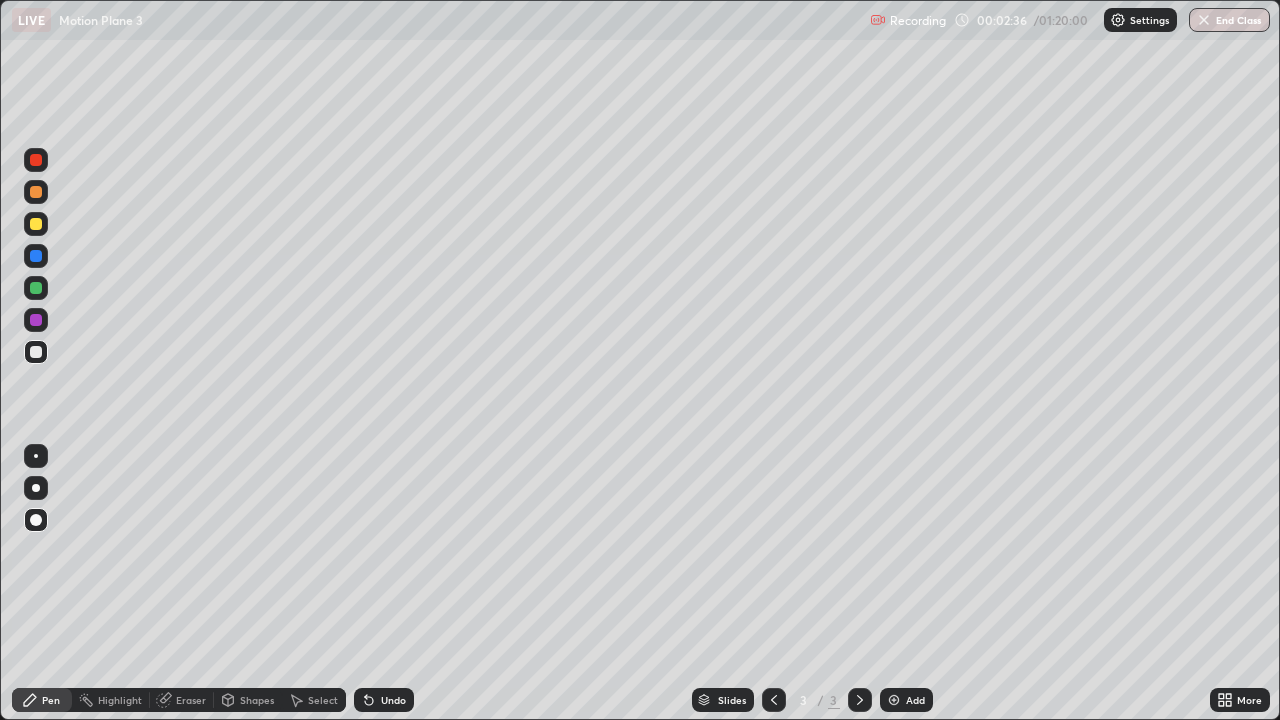click at bounding box center (36, 320) 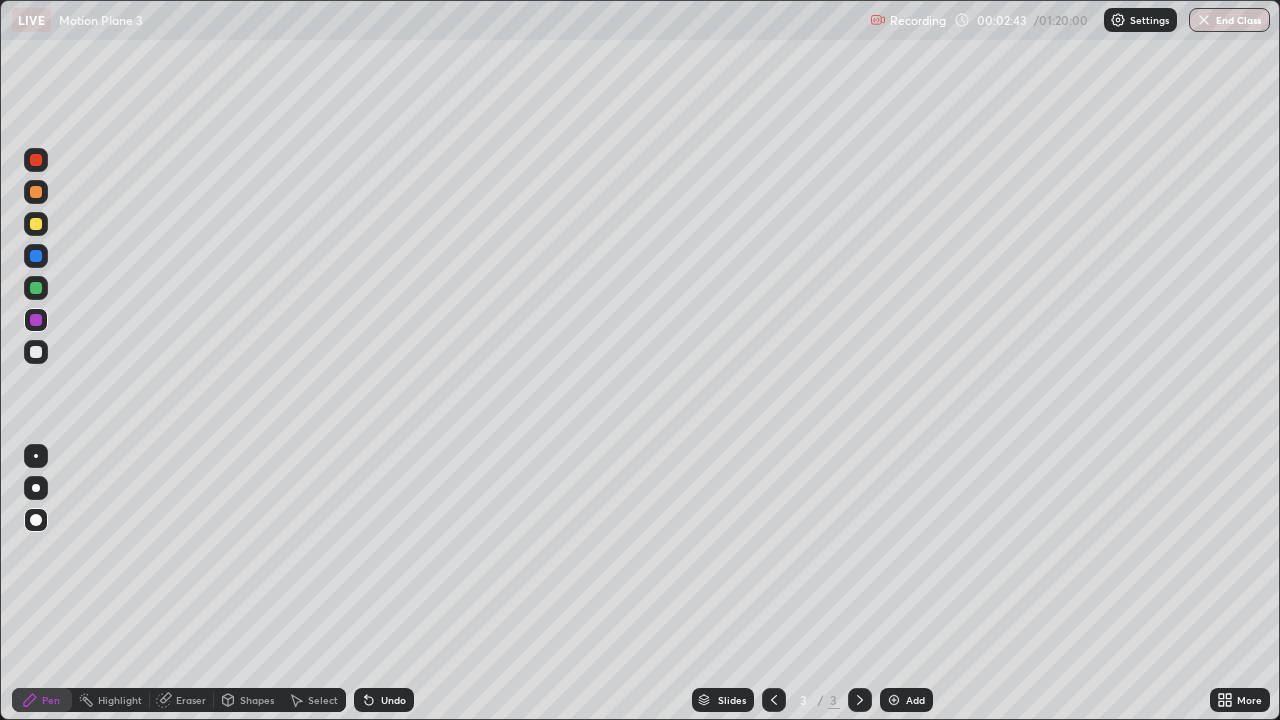 click at bounding box center [36, 352] 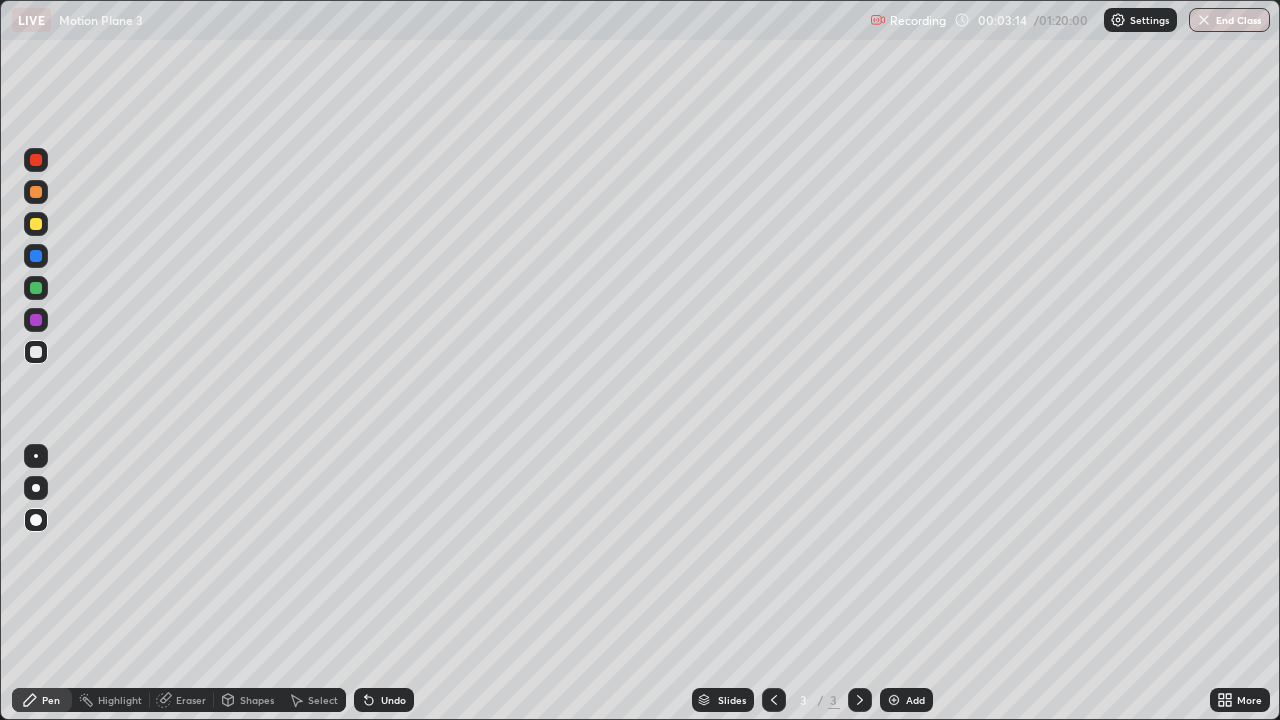 click at bounding box center (36, 288) 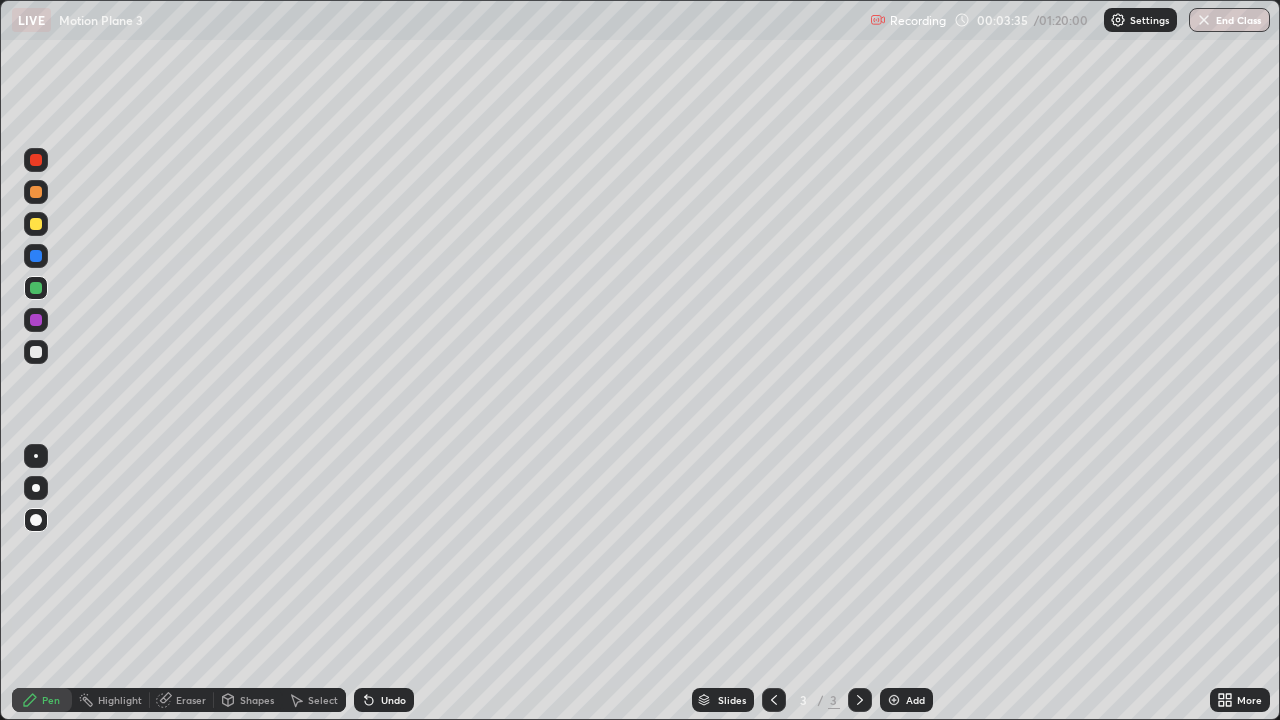 click at bounding box center (36, 320) 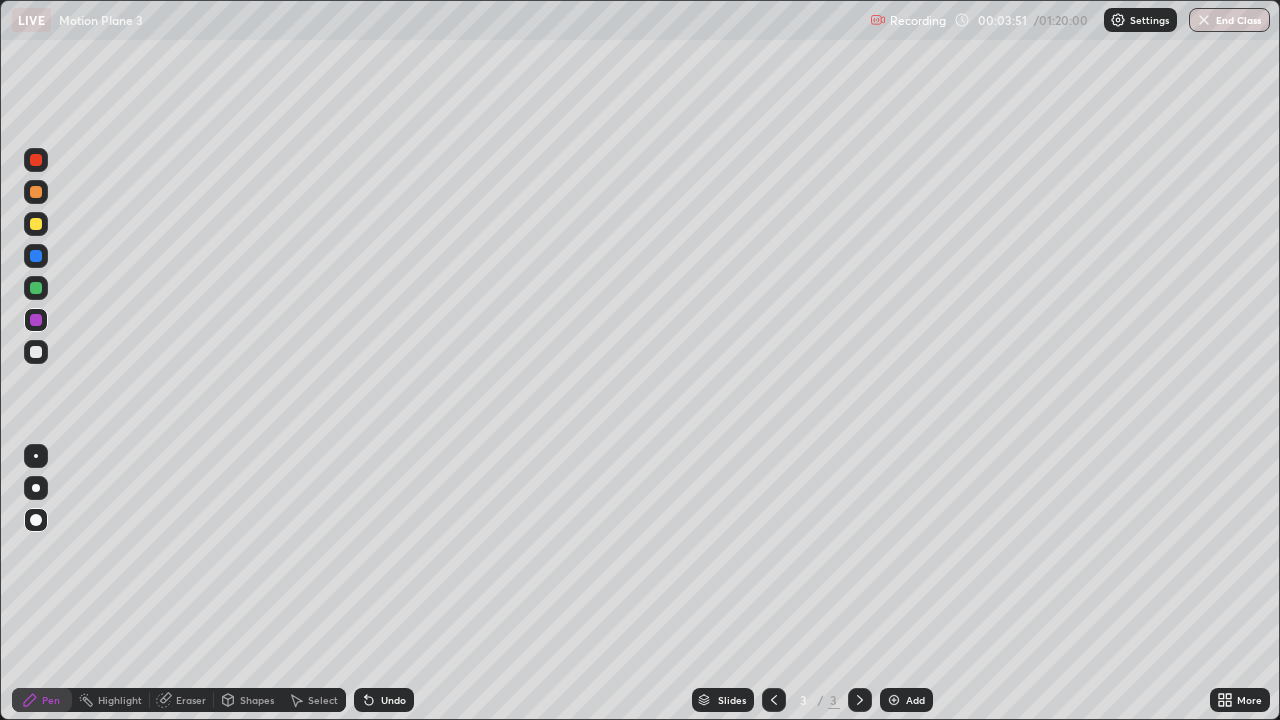 click at bounding box center [36, 352] 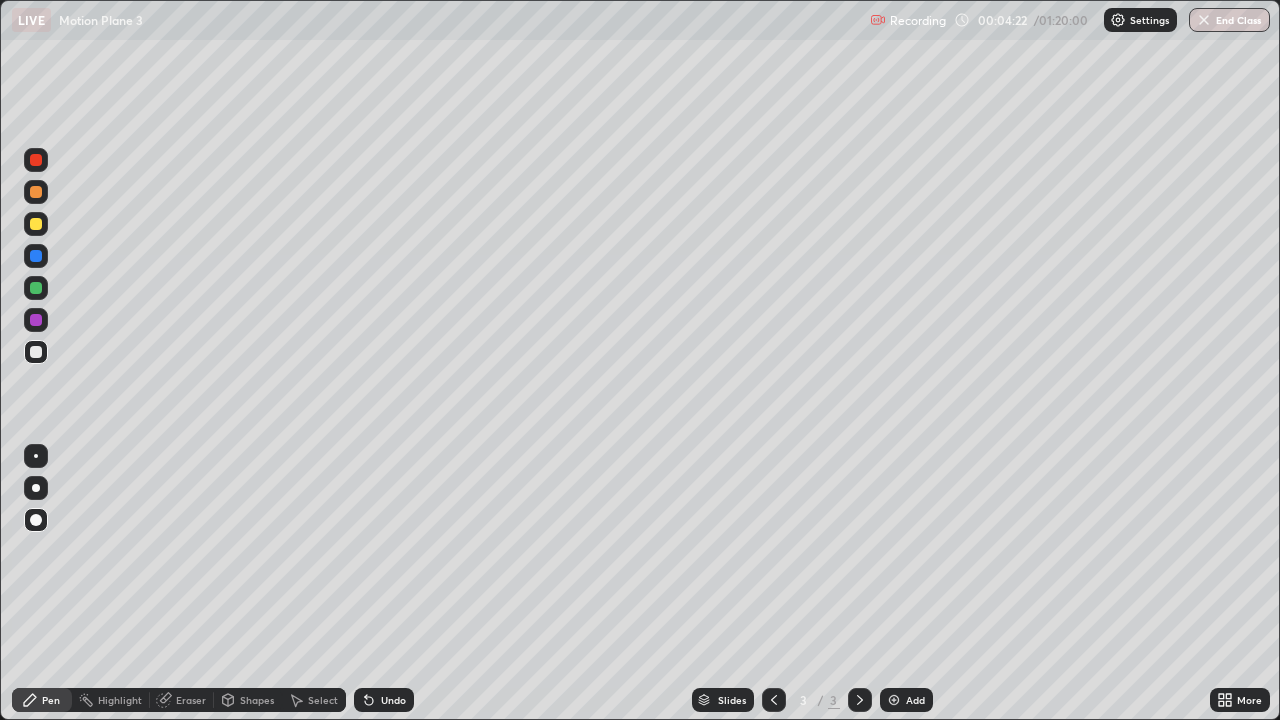 click on "Undo" at bounding box center [393, 700] 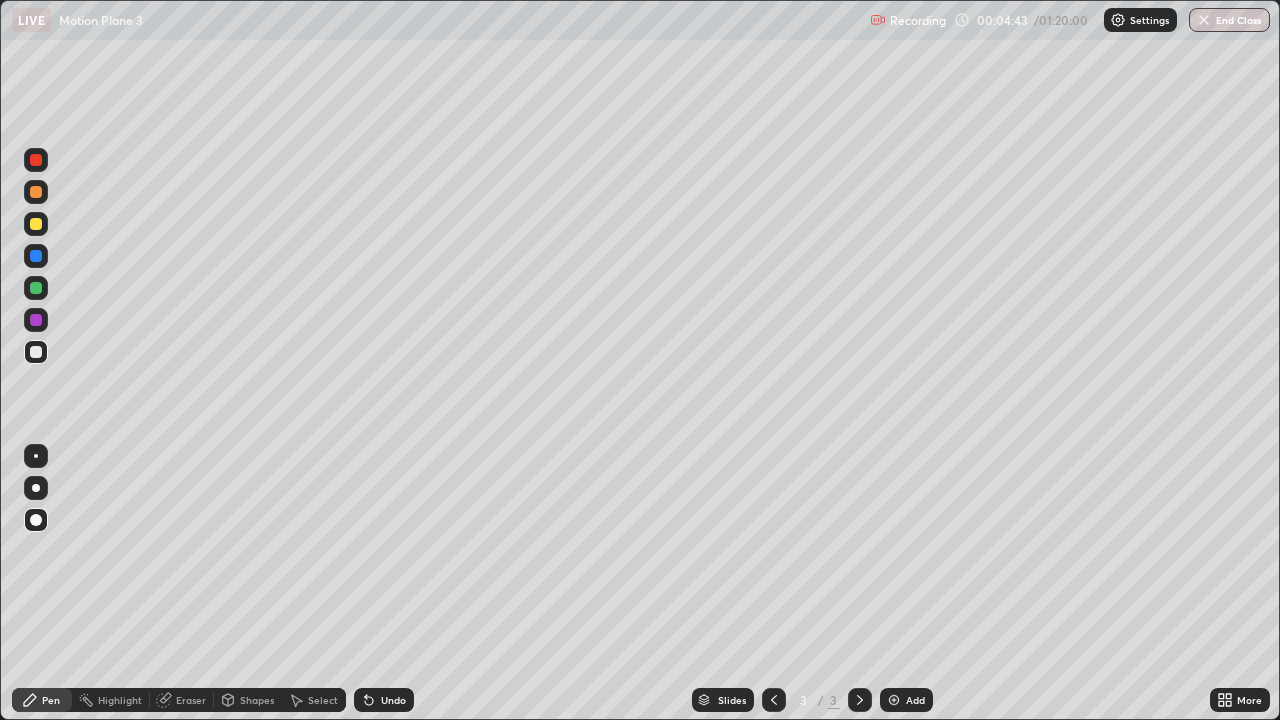 click at bounding box center [36, 352] 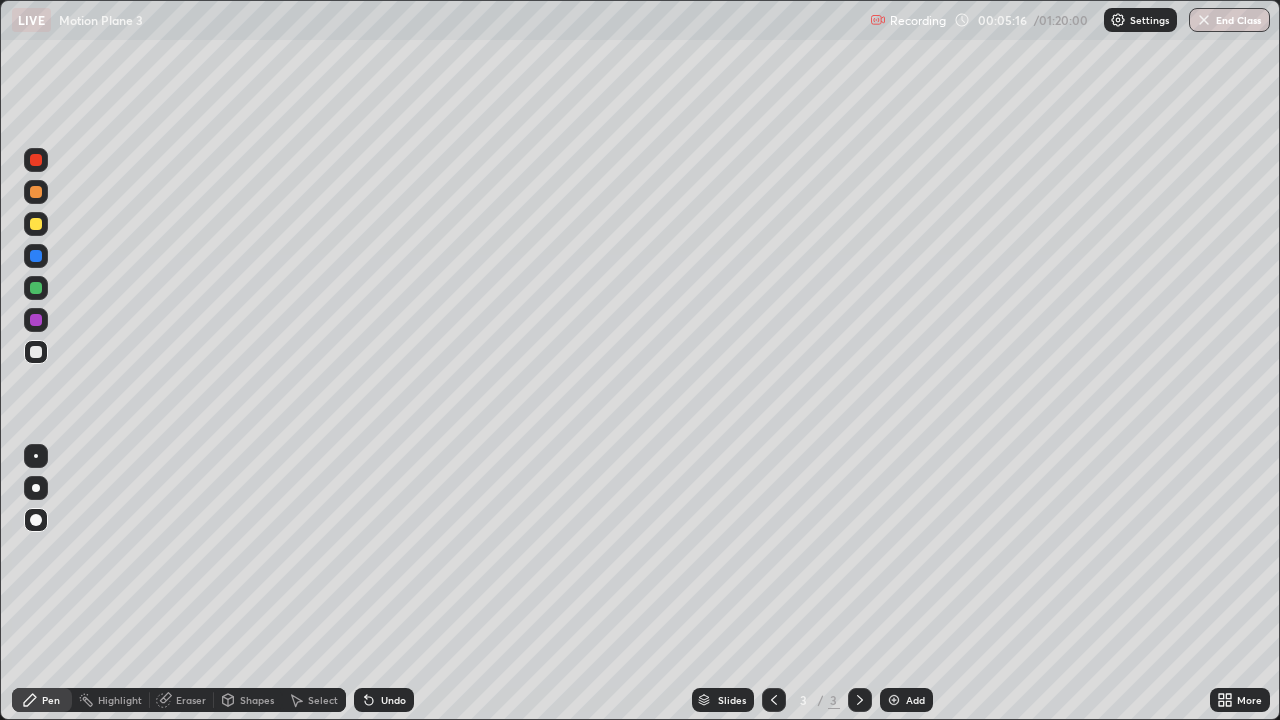 click at bounding box center [36, 352] 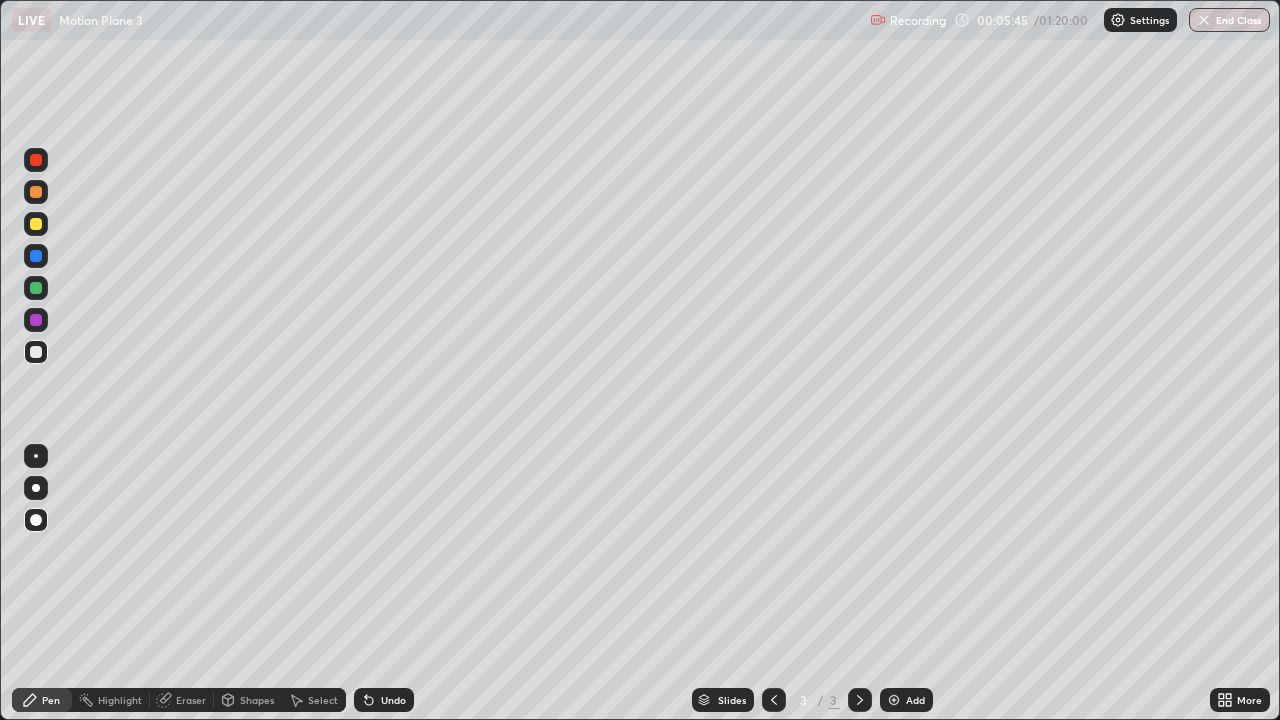 click 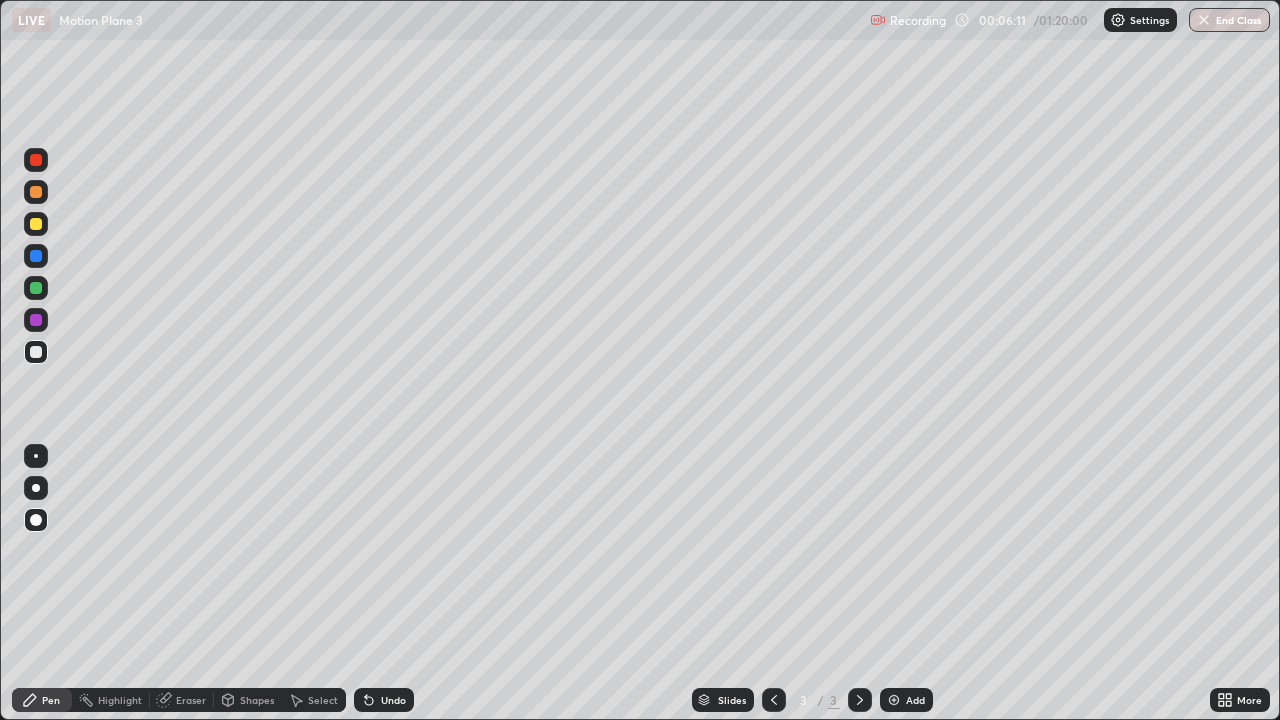click at bounding box center [36, 352] 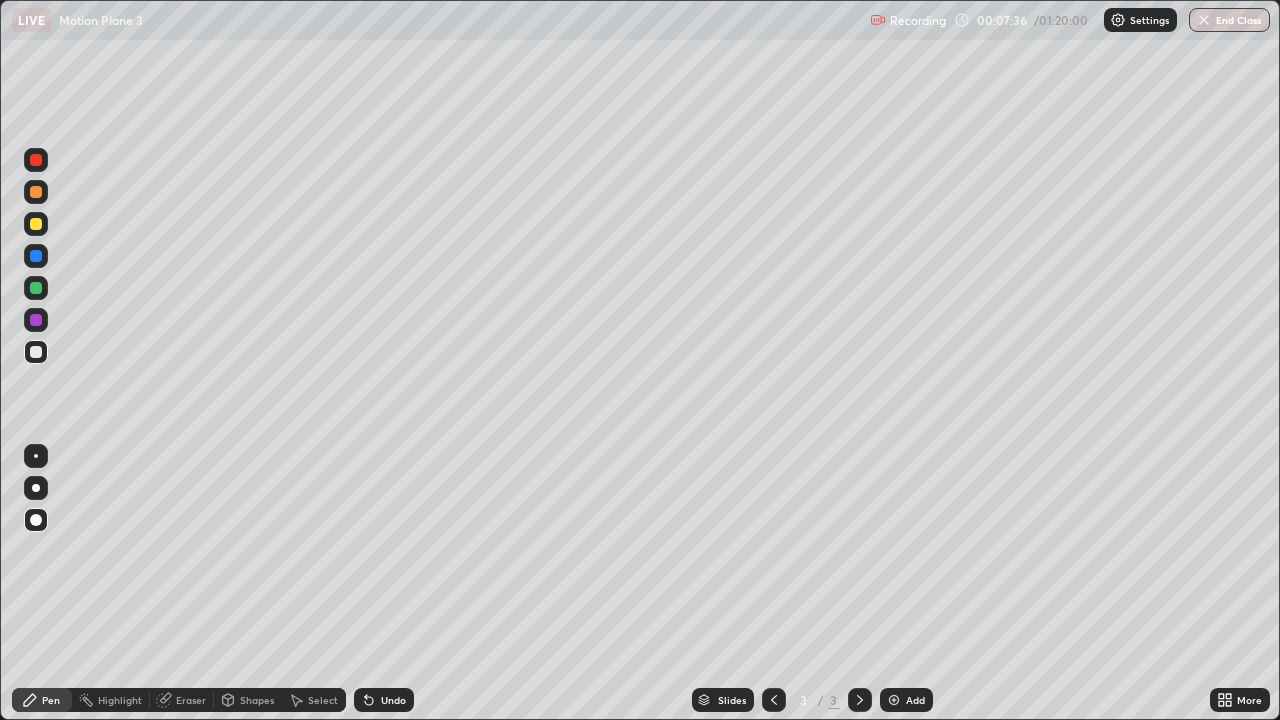 click at bounding box center (36, 320) 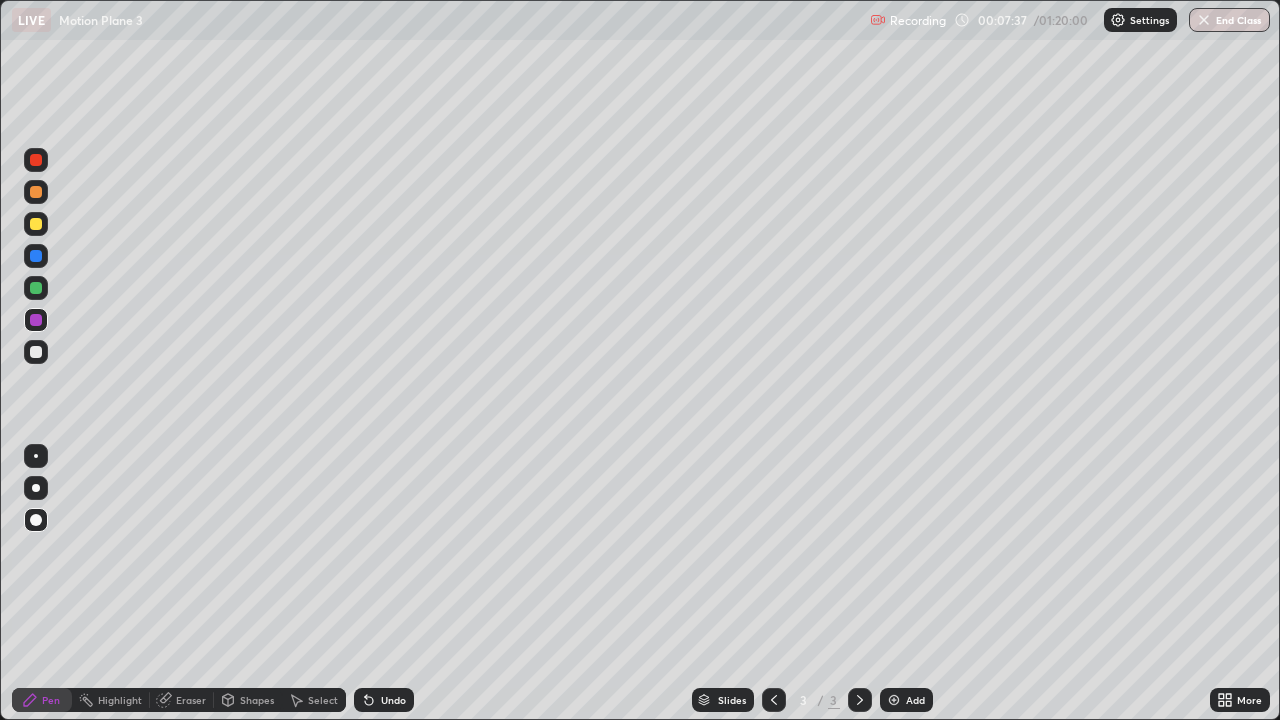 click at bounding box center (36, 160) 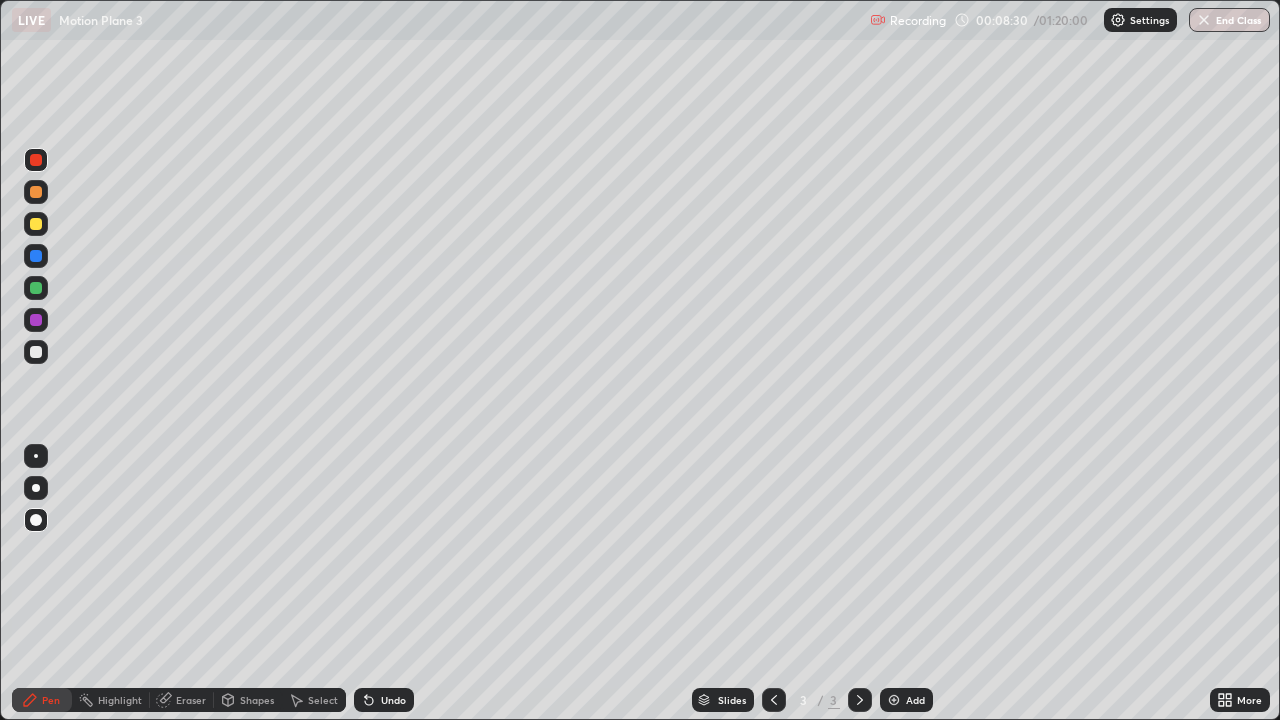 click on "Undo" at bounding box center [393, 700] 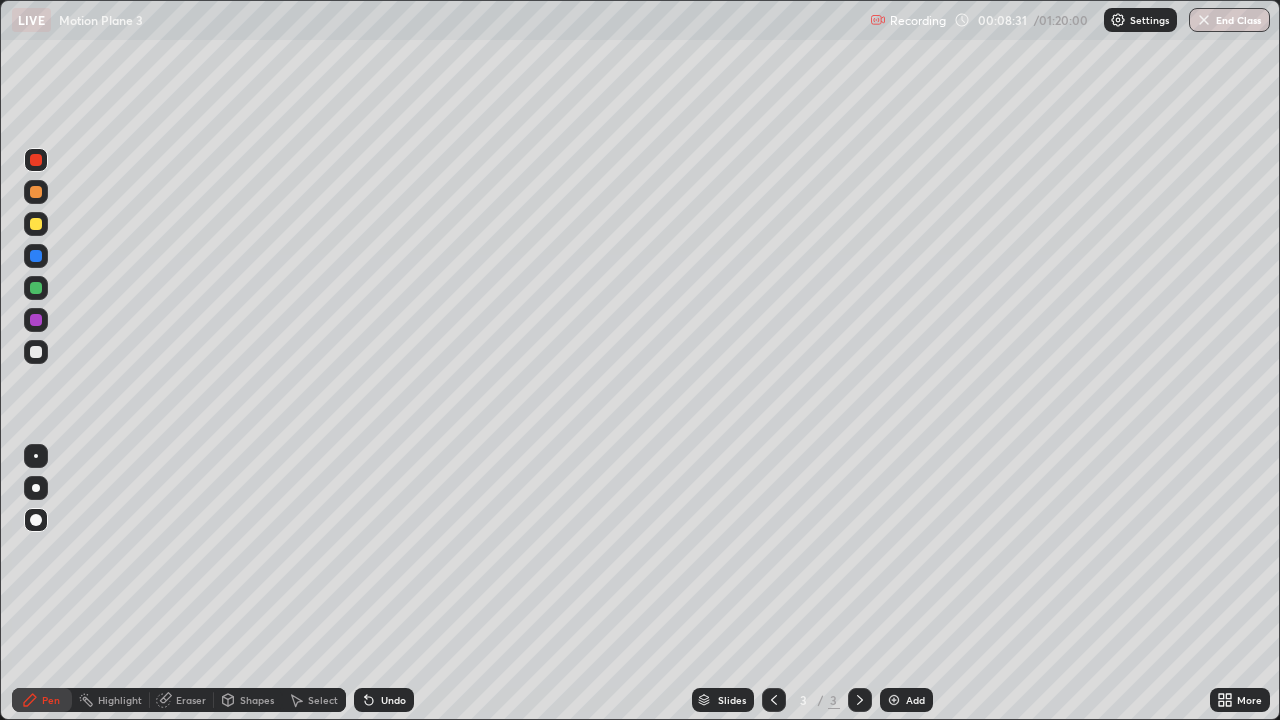 click on "Undo" at bounding box center (384, 700) 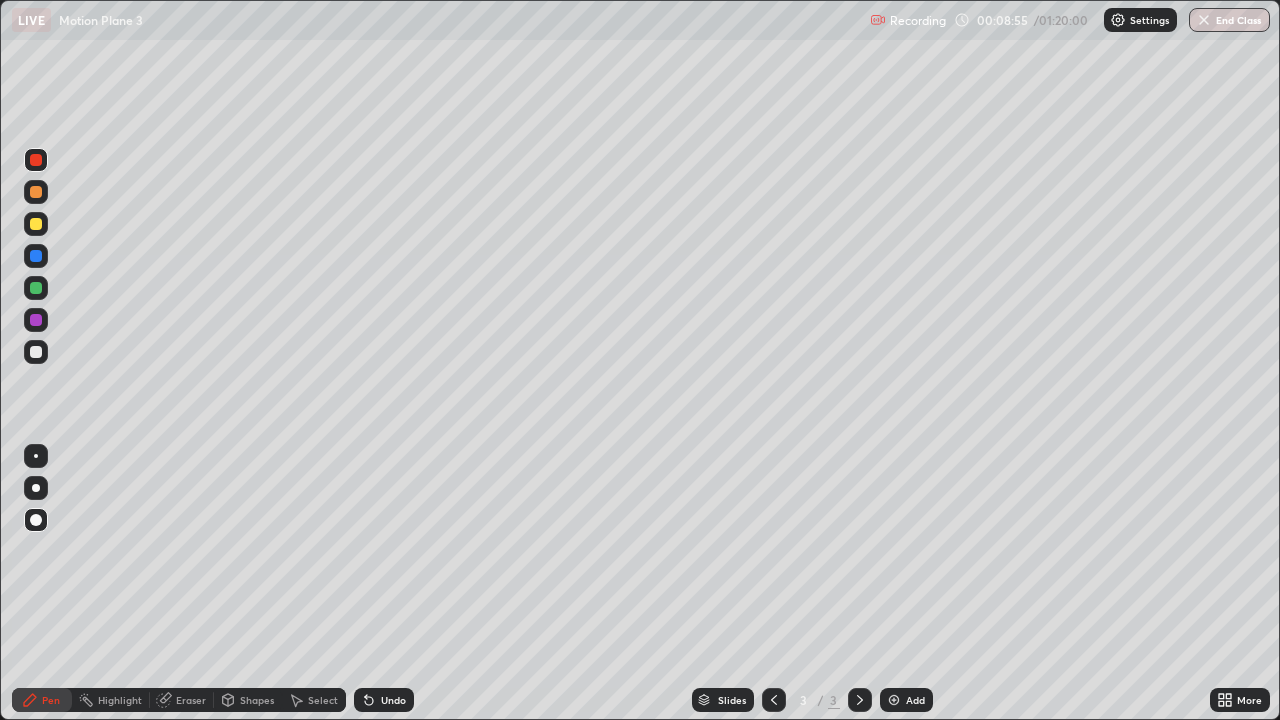 click at bounding box center [36, 352] 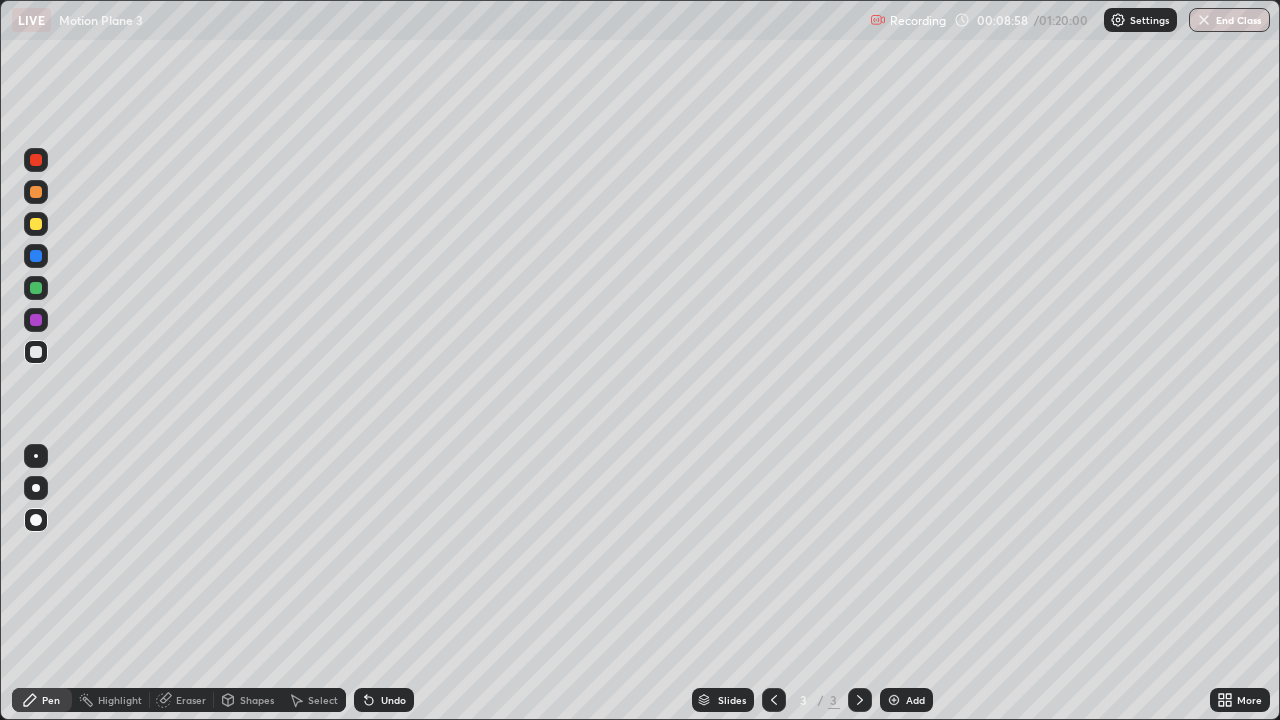 click on "Pen" at bounding box center (51, 700) 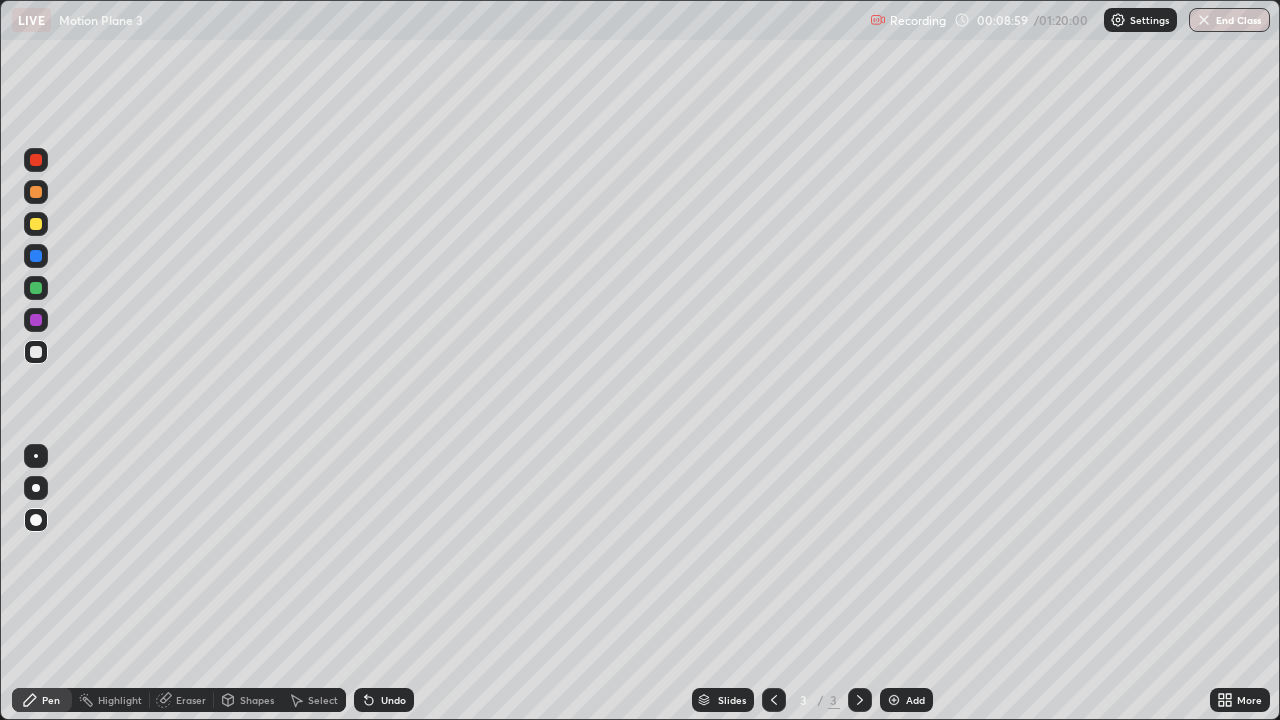 click at bounding box center (36, 160) 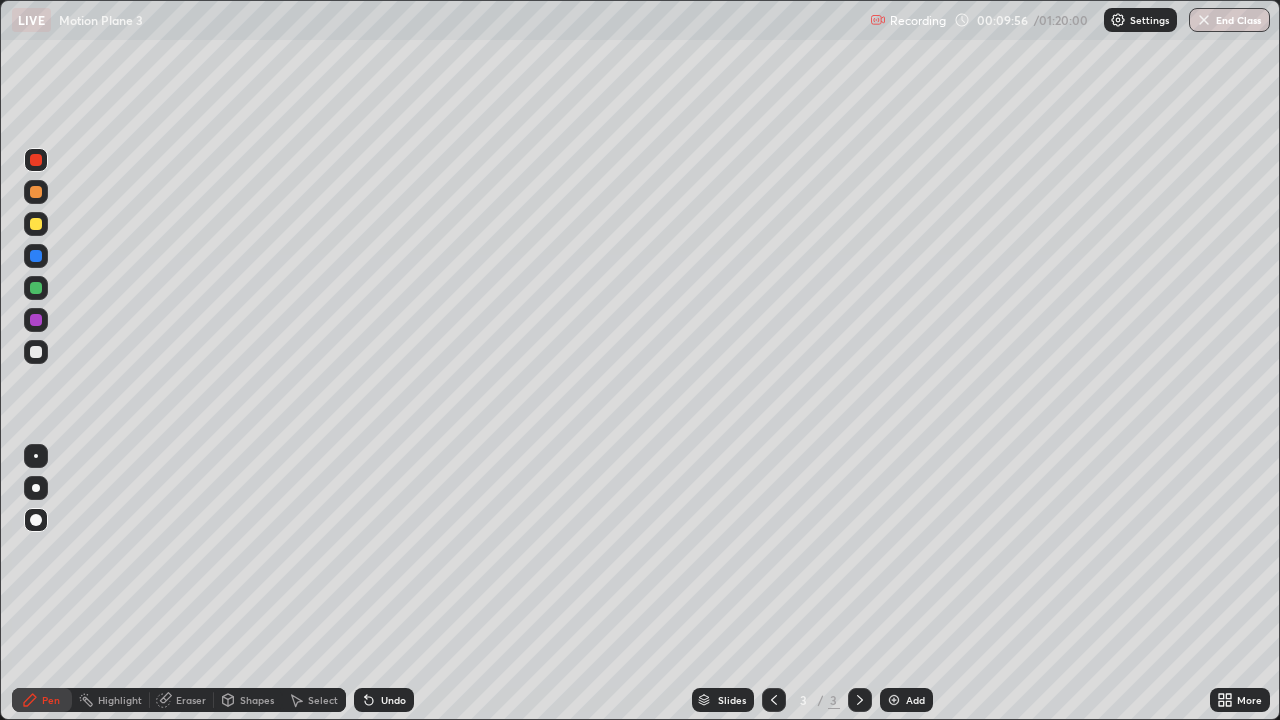 click at bounding box center [36, 352] 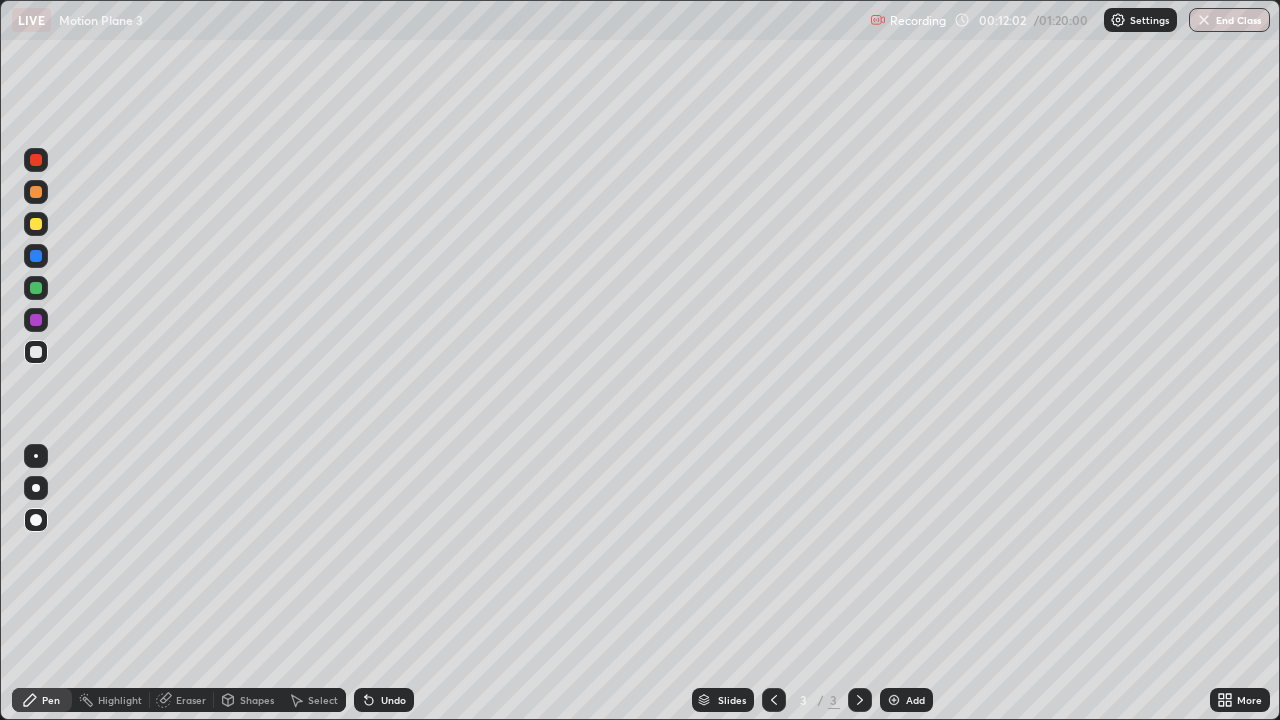 click at bounding box center [36, 160] 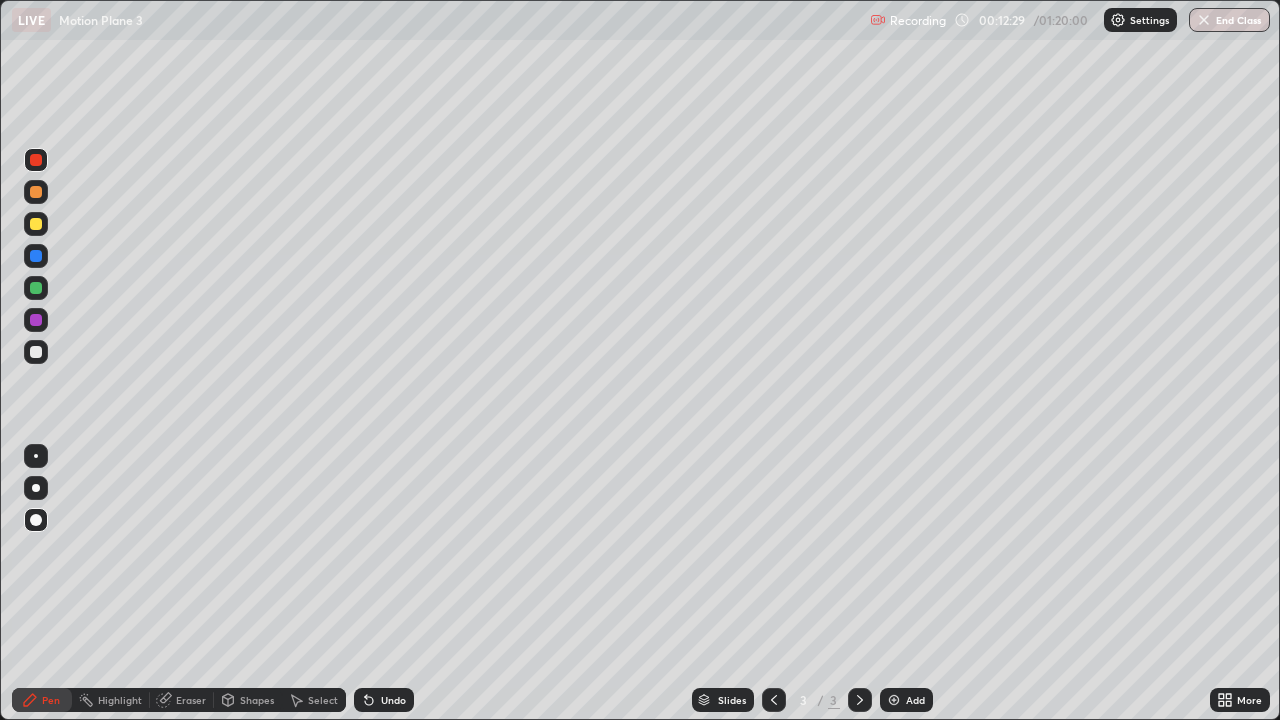 click at bounding box center [36, 560] 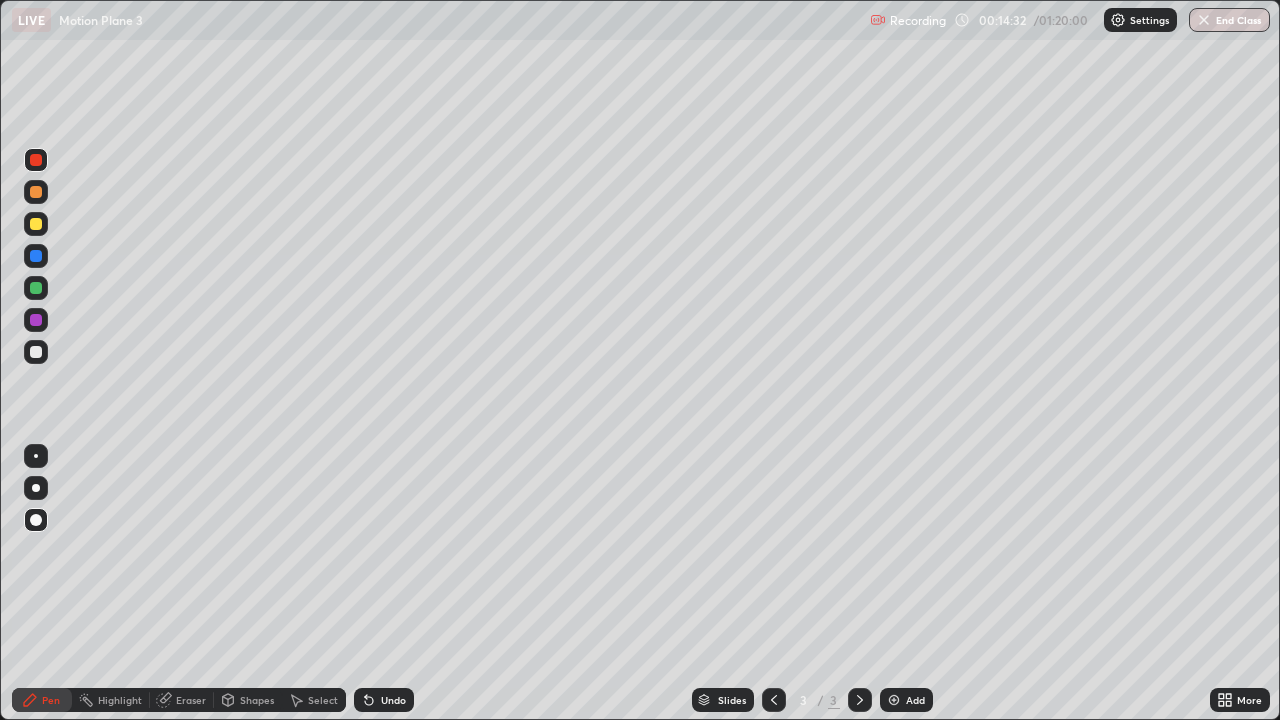 click at bounding box center (36, 320) 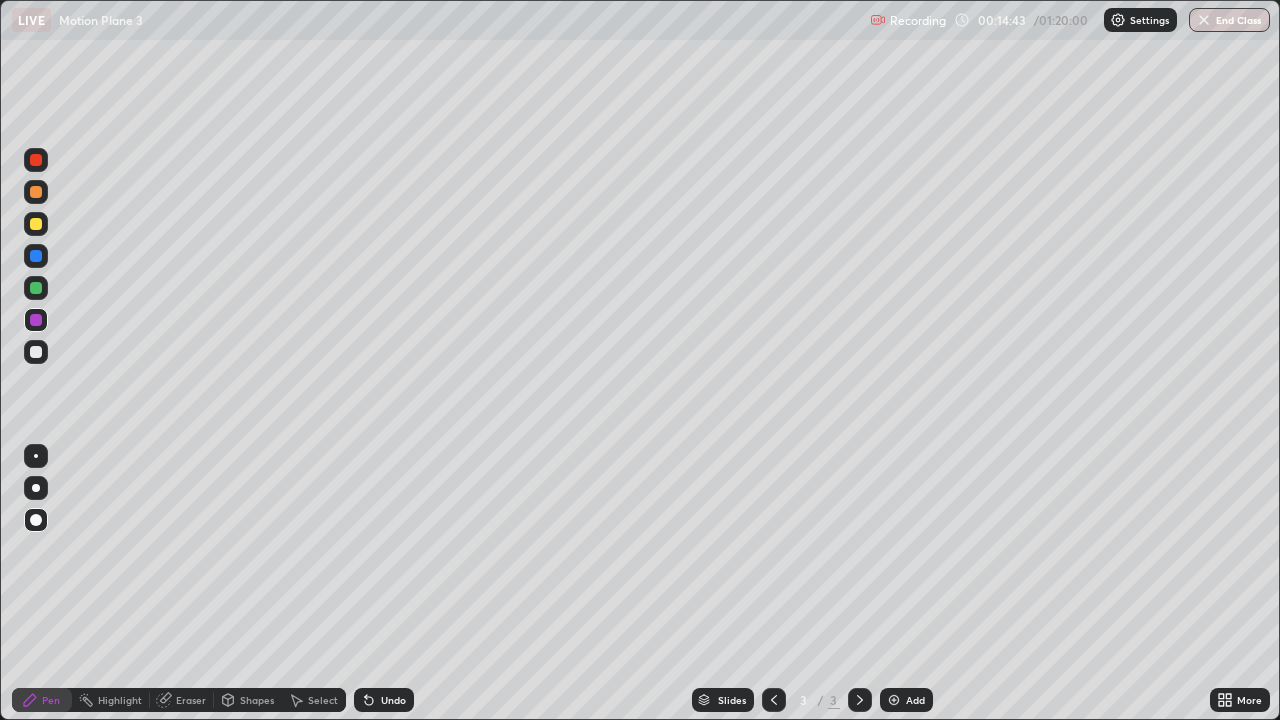 click at bounding box center (36, 352) 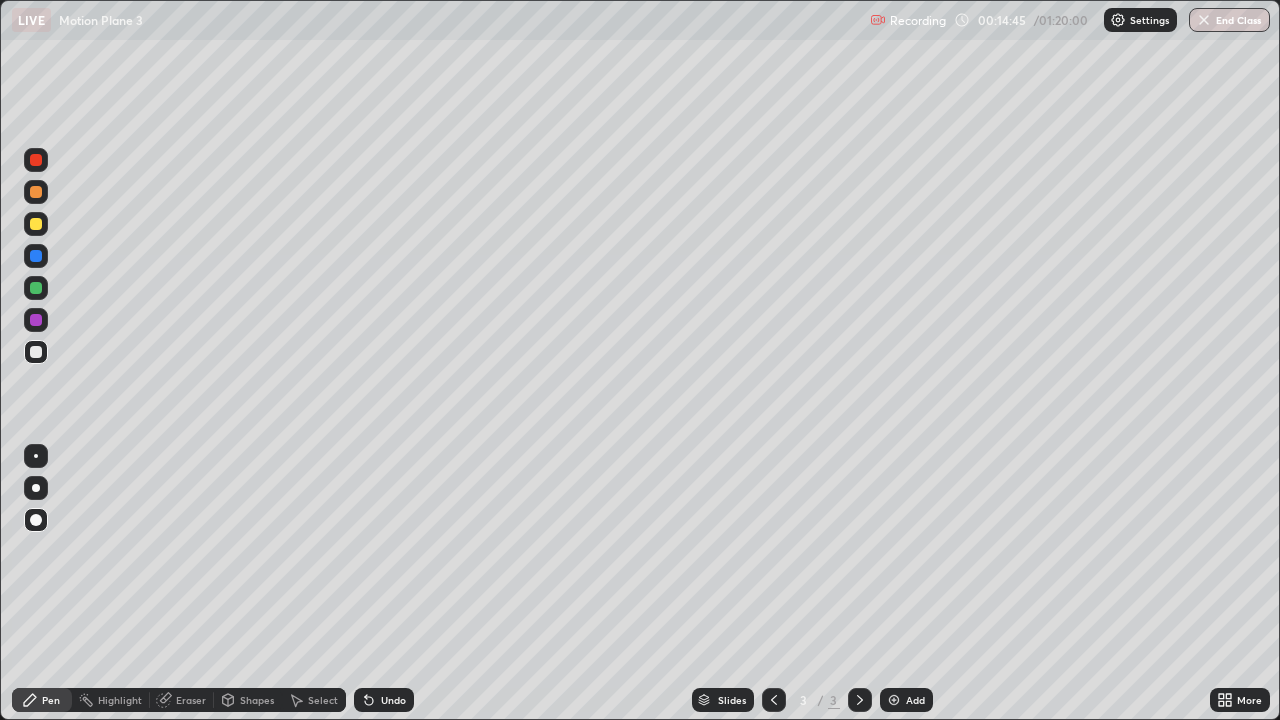 click at bounding box center (36, 160) 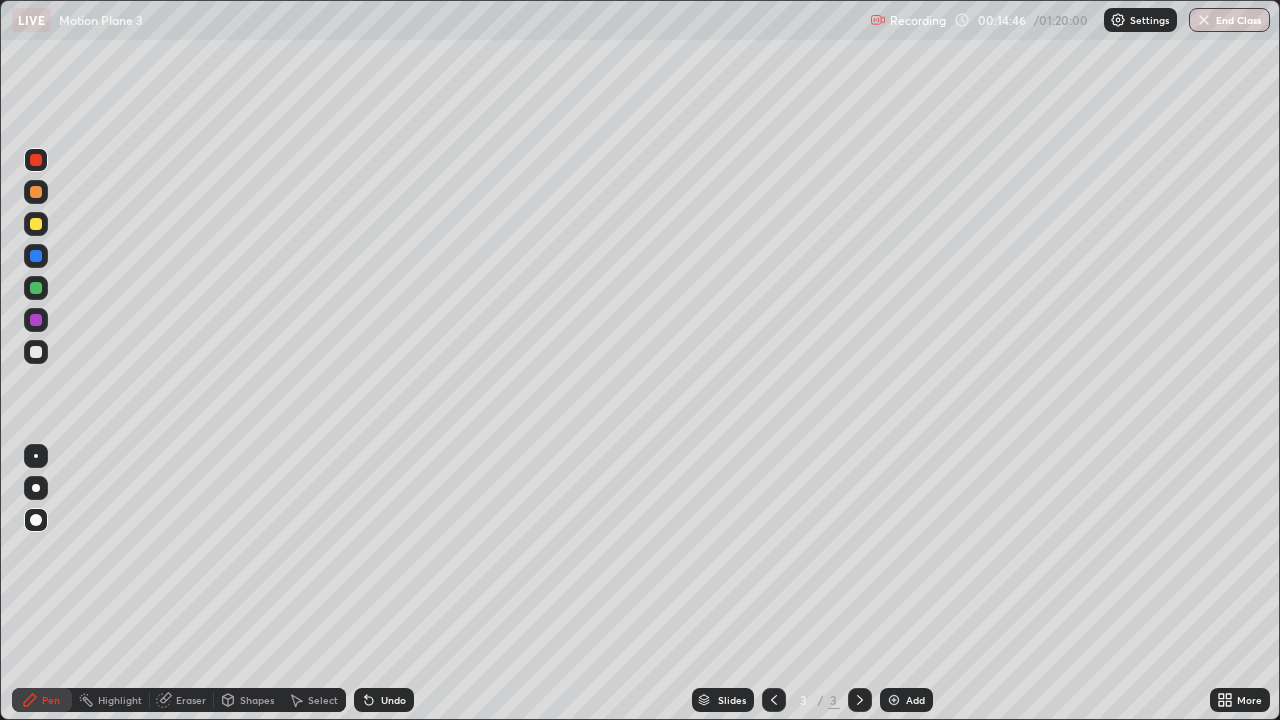 click on "Select" at bounding box center [323, 700] 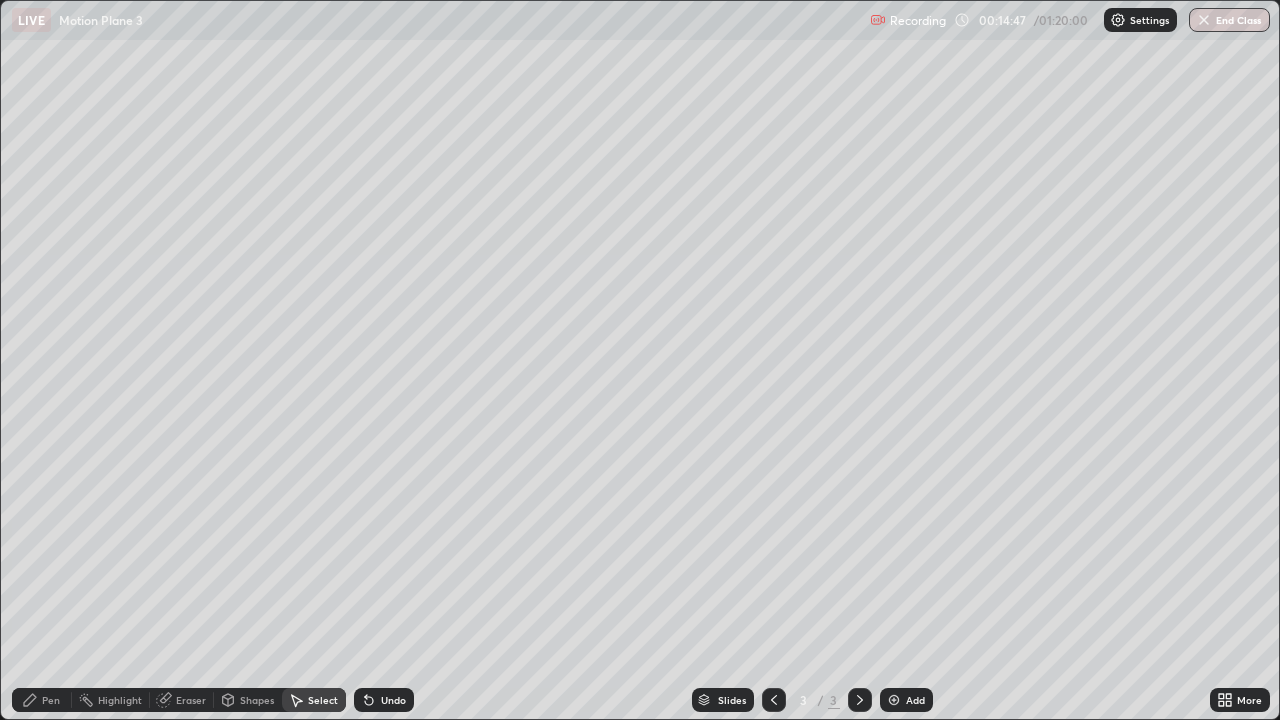 click on "Shapes" at bounding box center (257, 700) 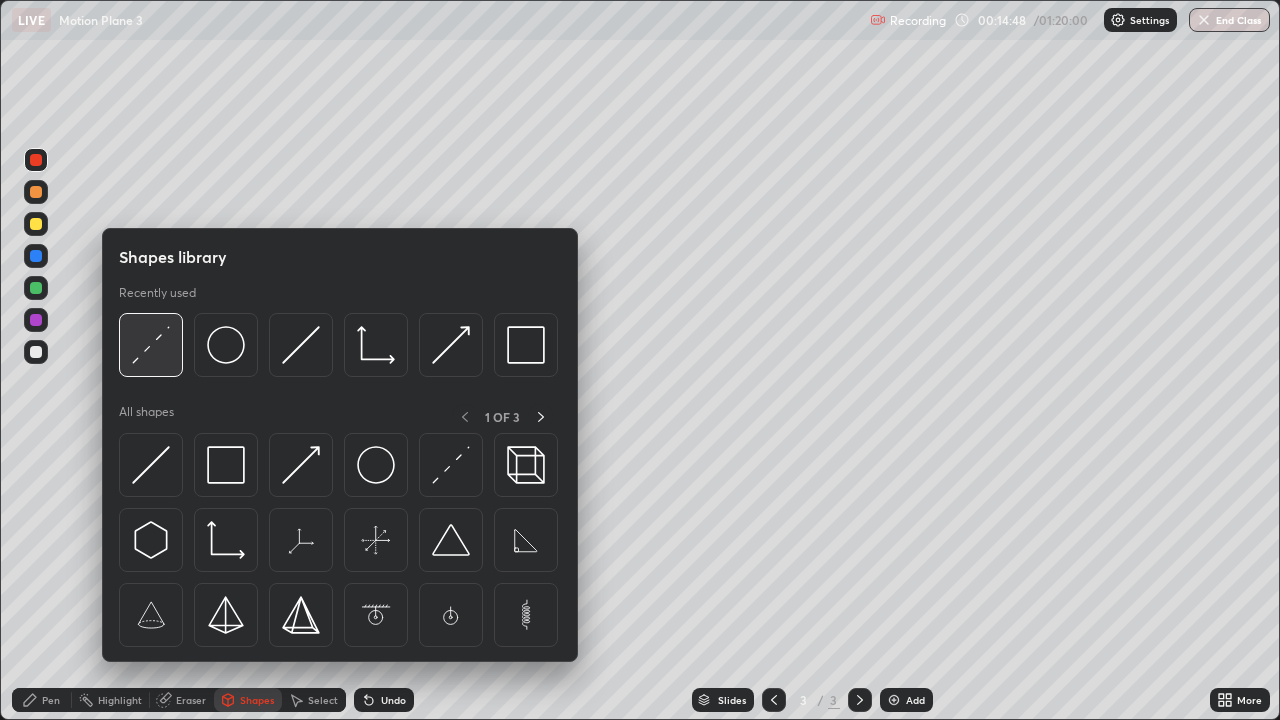 click at bounding box center (151, 345) 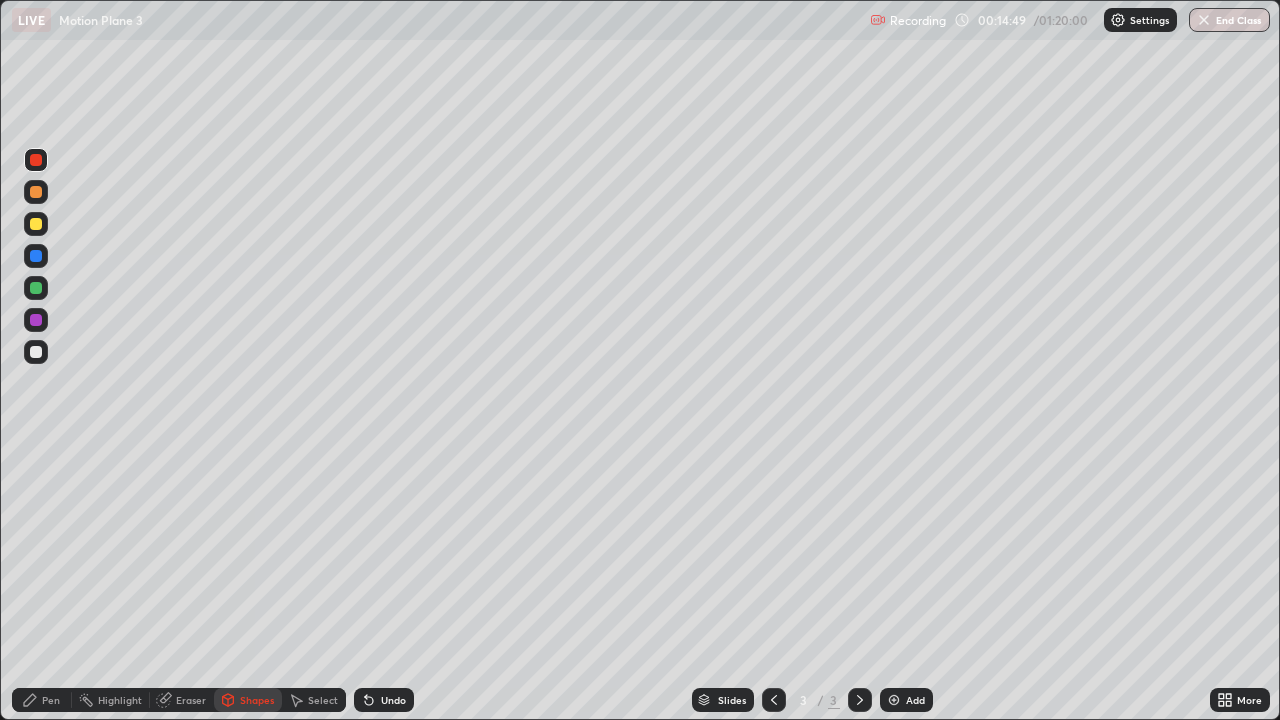 click at bounding box center [36, 224] 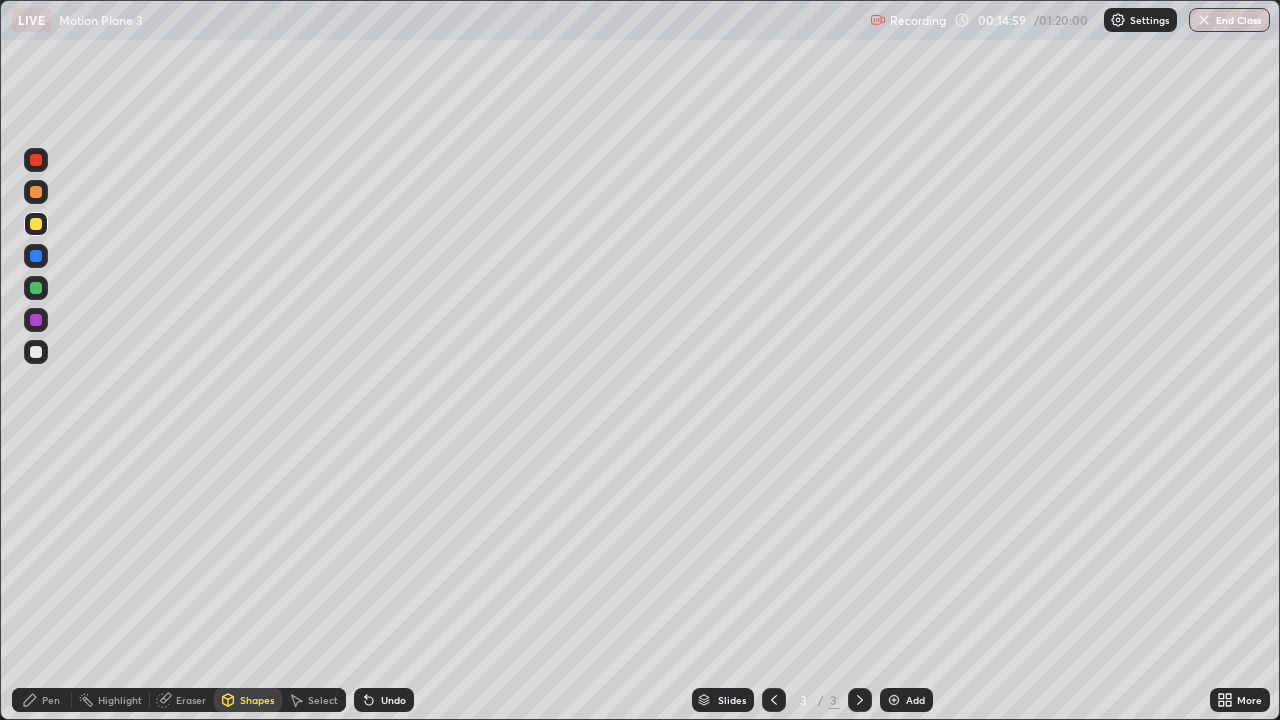 click on "Pen" at bounding box center (42, 700) 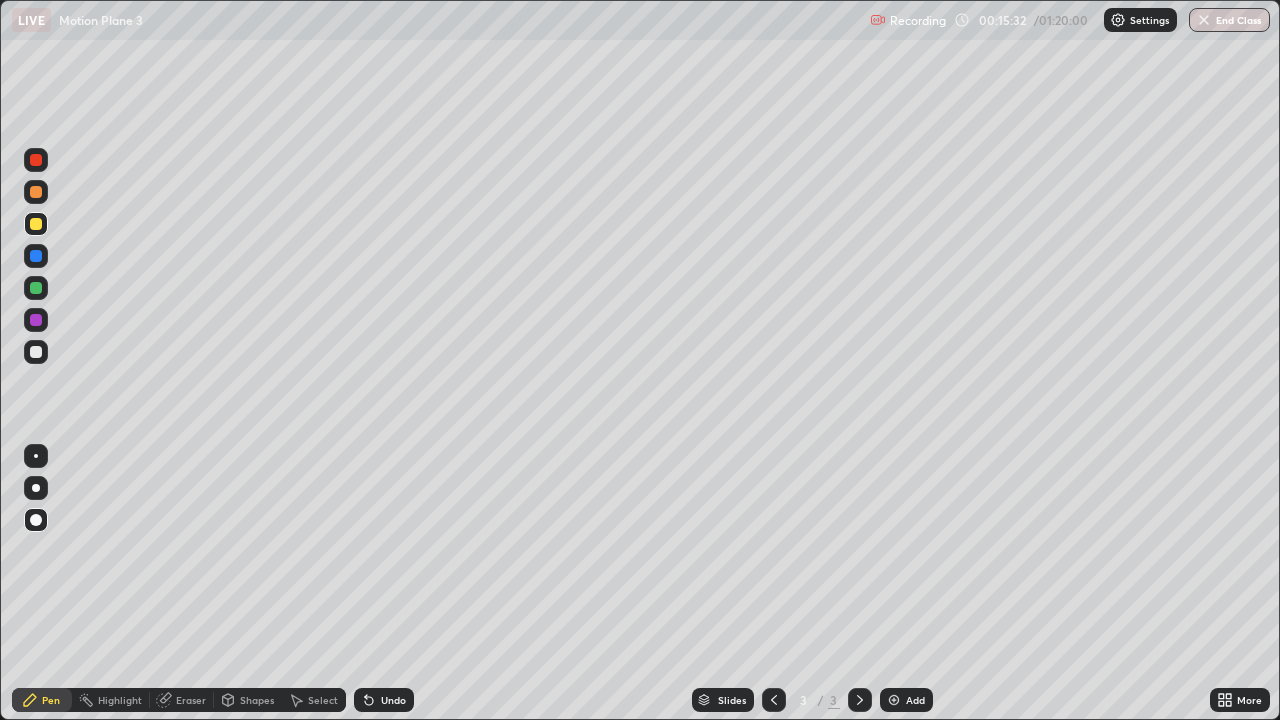 click at bounding box center [36, 288] 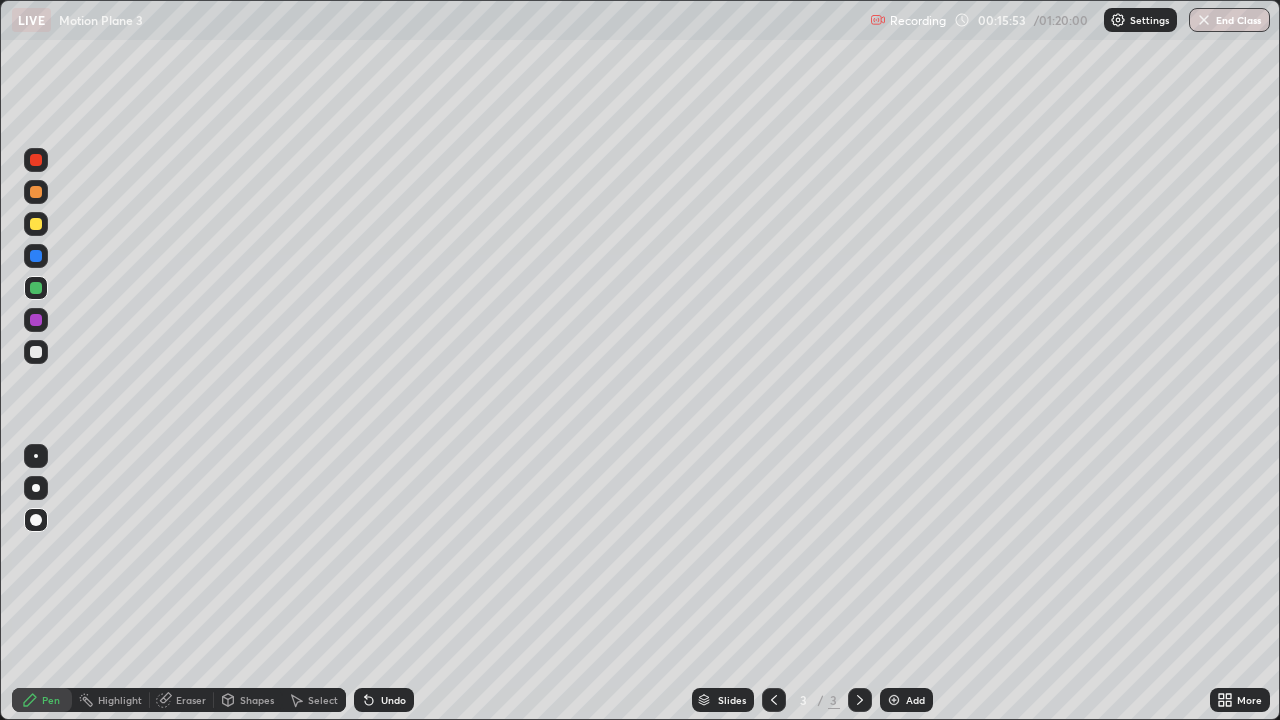 click at bounding box center (36, 256) 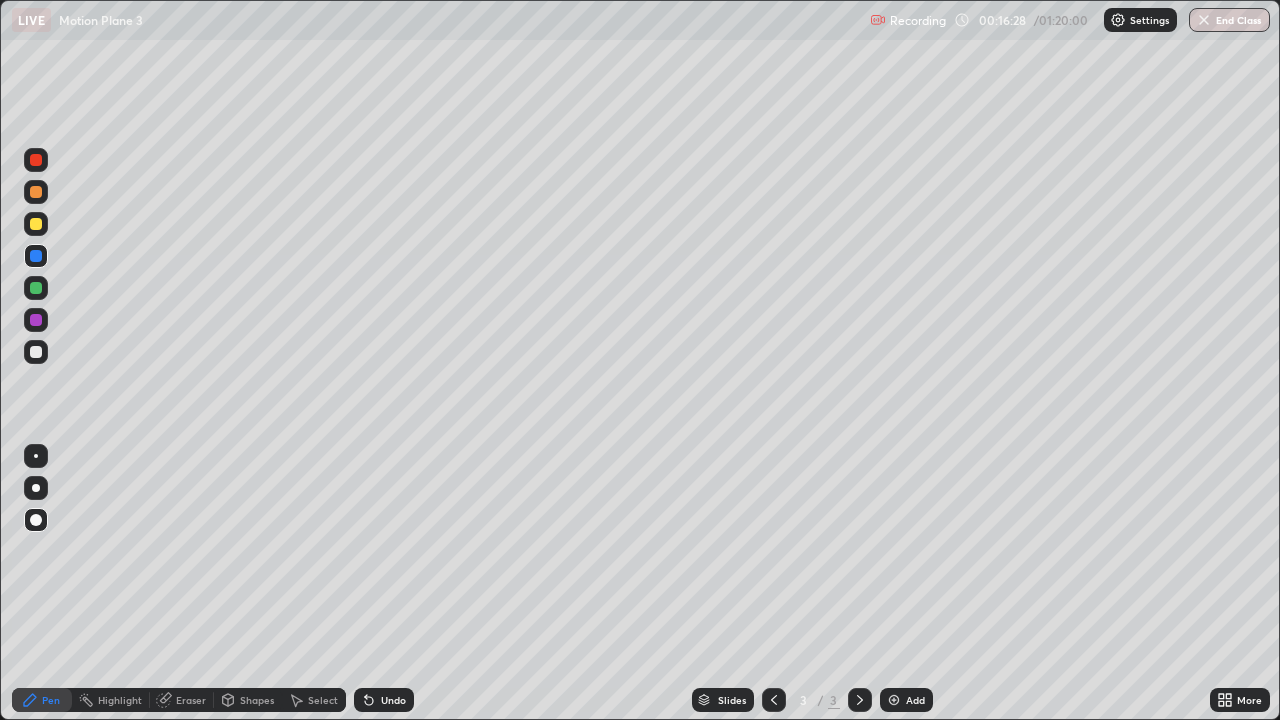 click at bounding box center (36, 224) 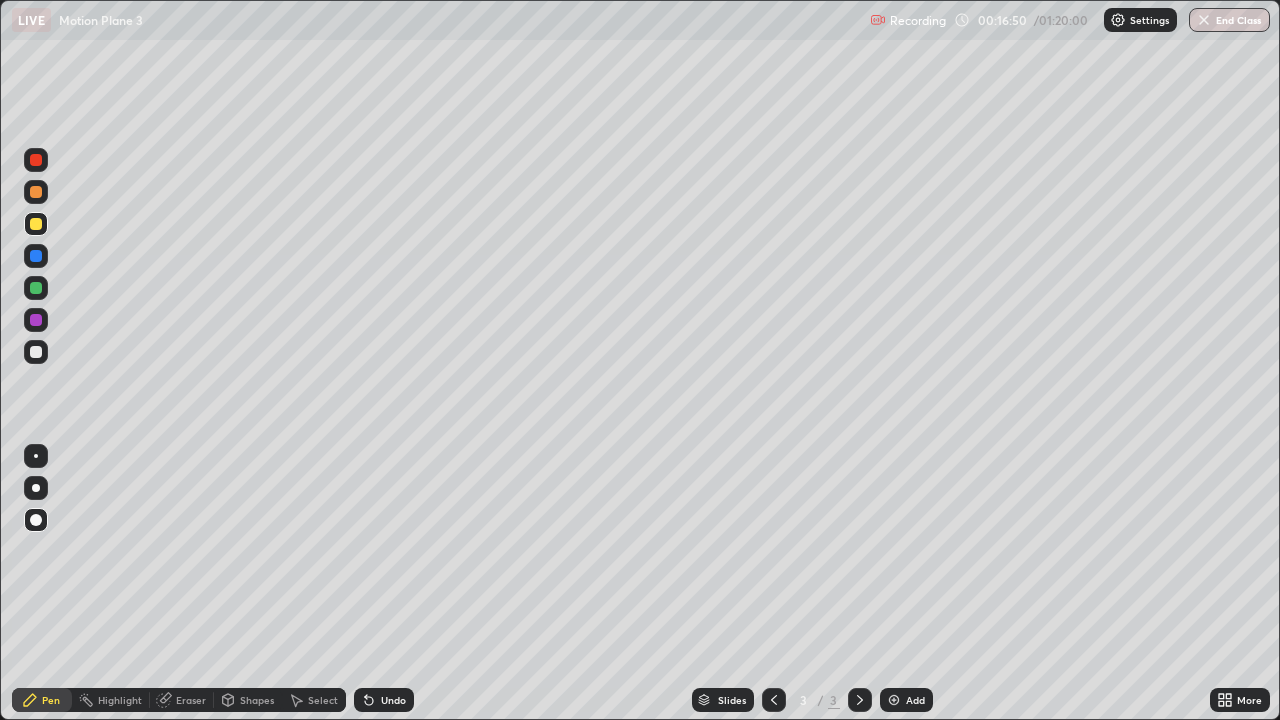 click on "Undo" at bounding box center (393, 700) 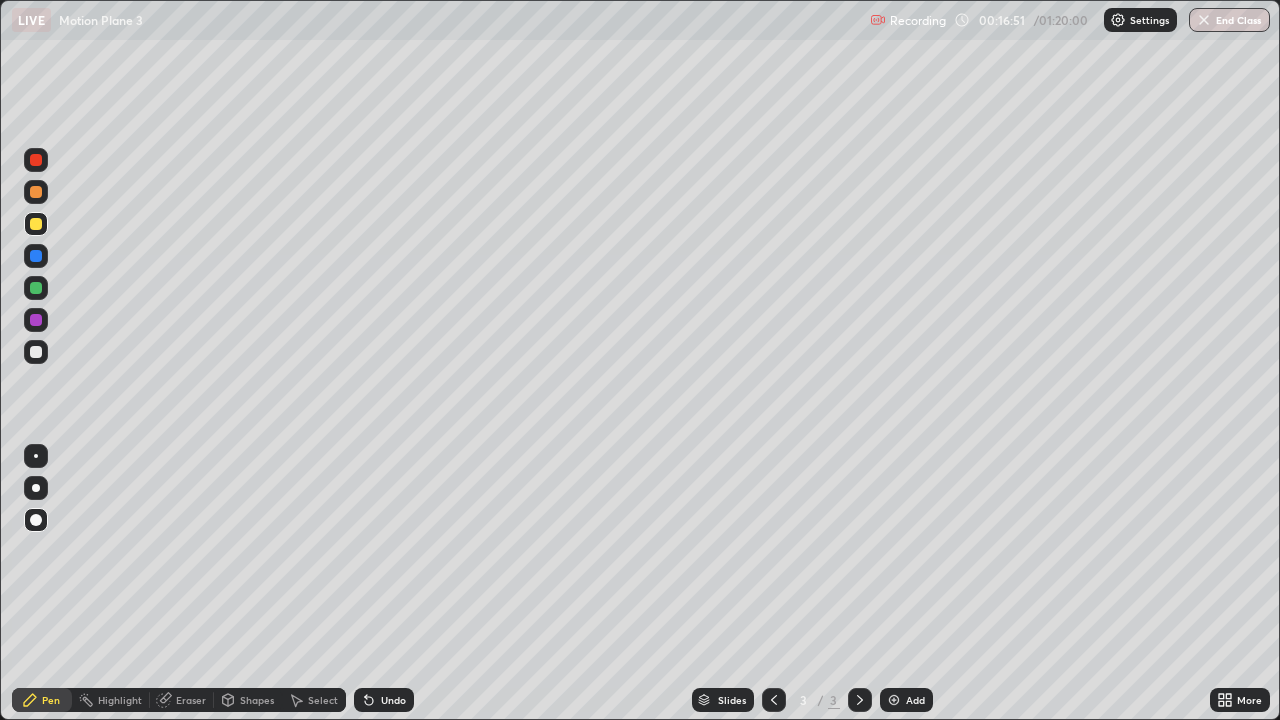 click on "Undo" at bounding box center (393, 700) 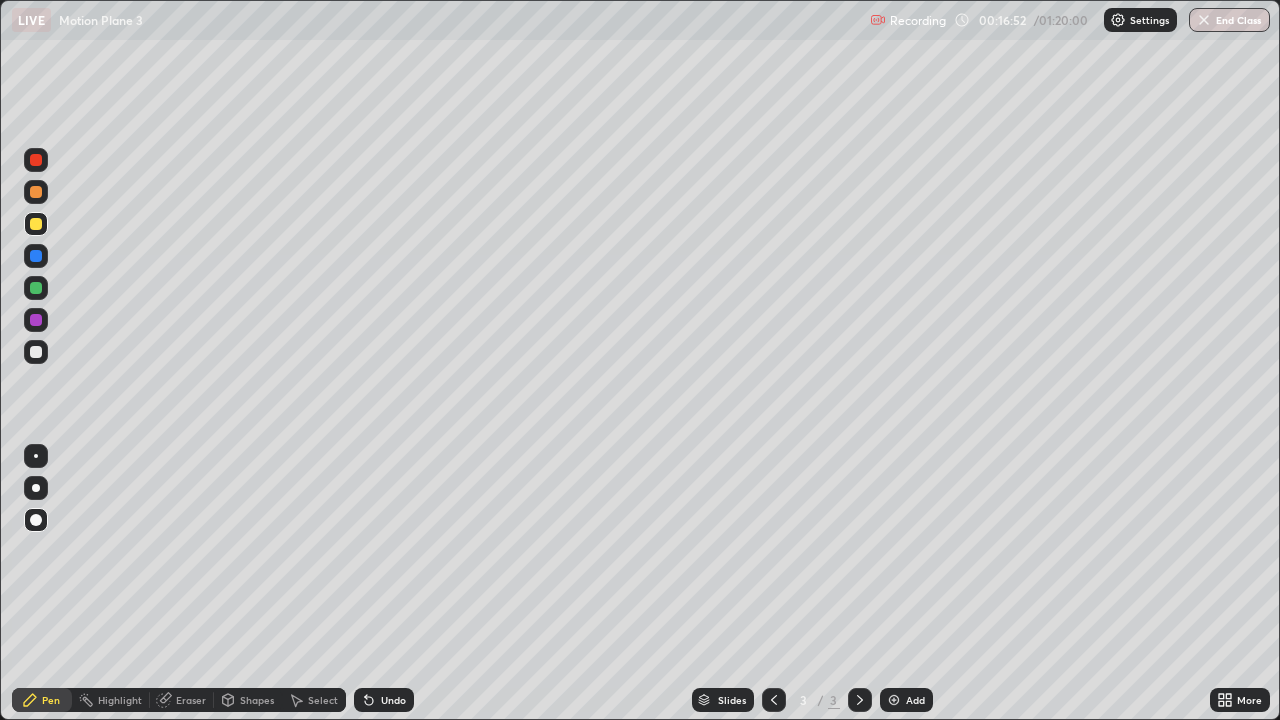 click on "Undo" at bounding box center (384, 700) 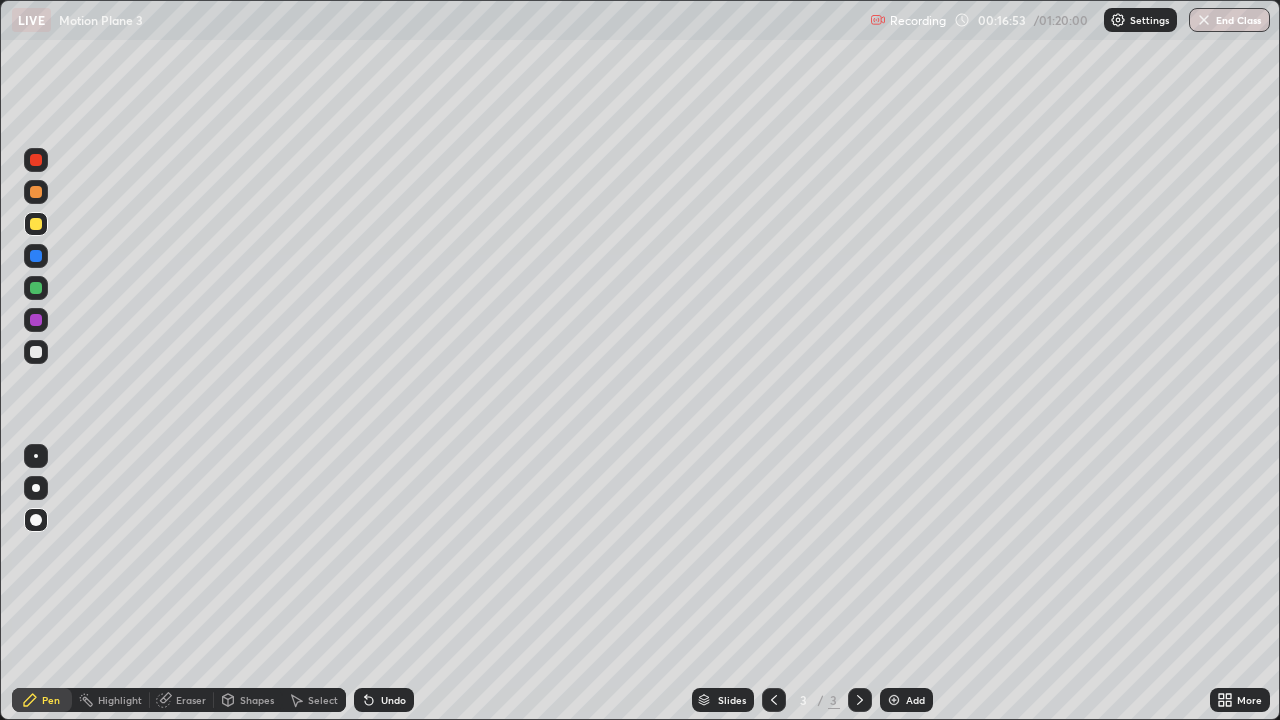 click on "Undo" at bounding box center [384, 700] 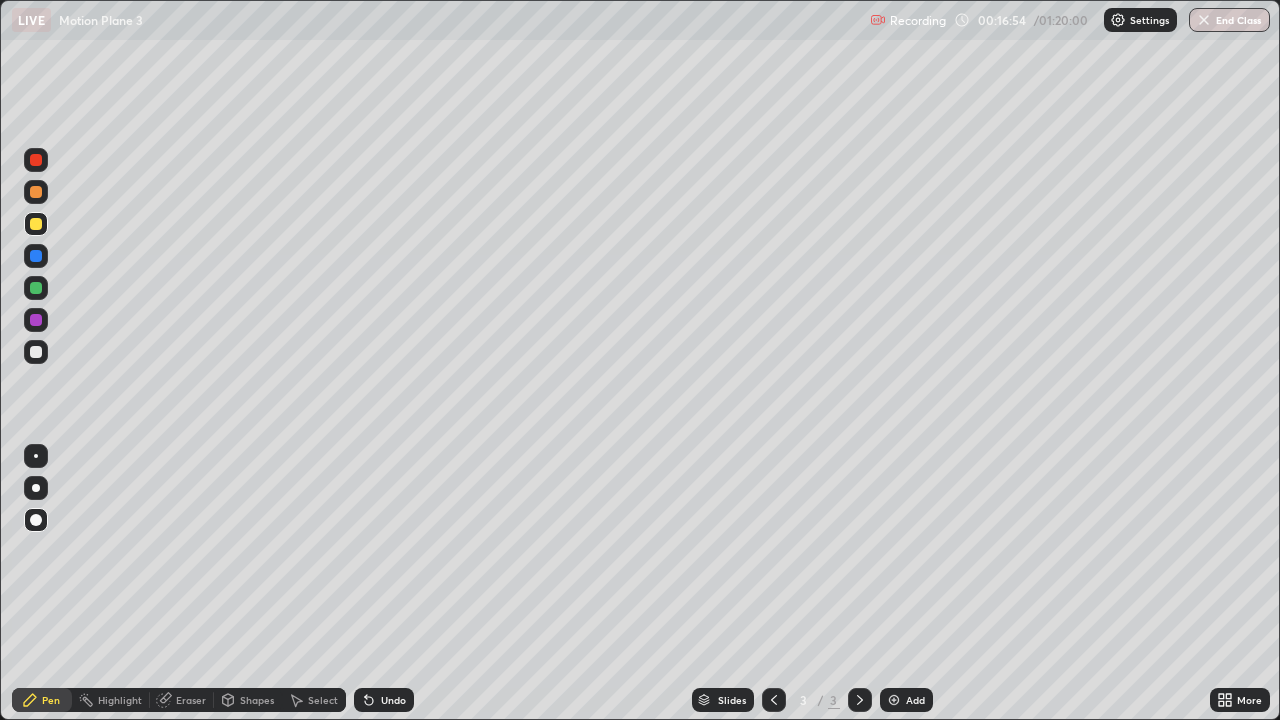 click 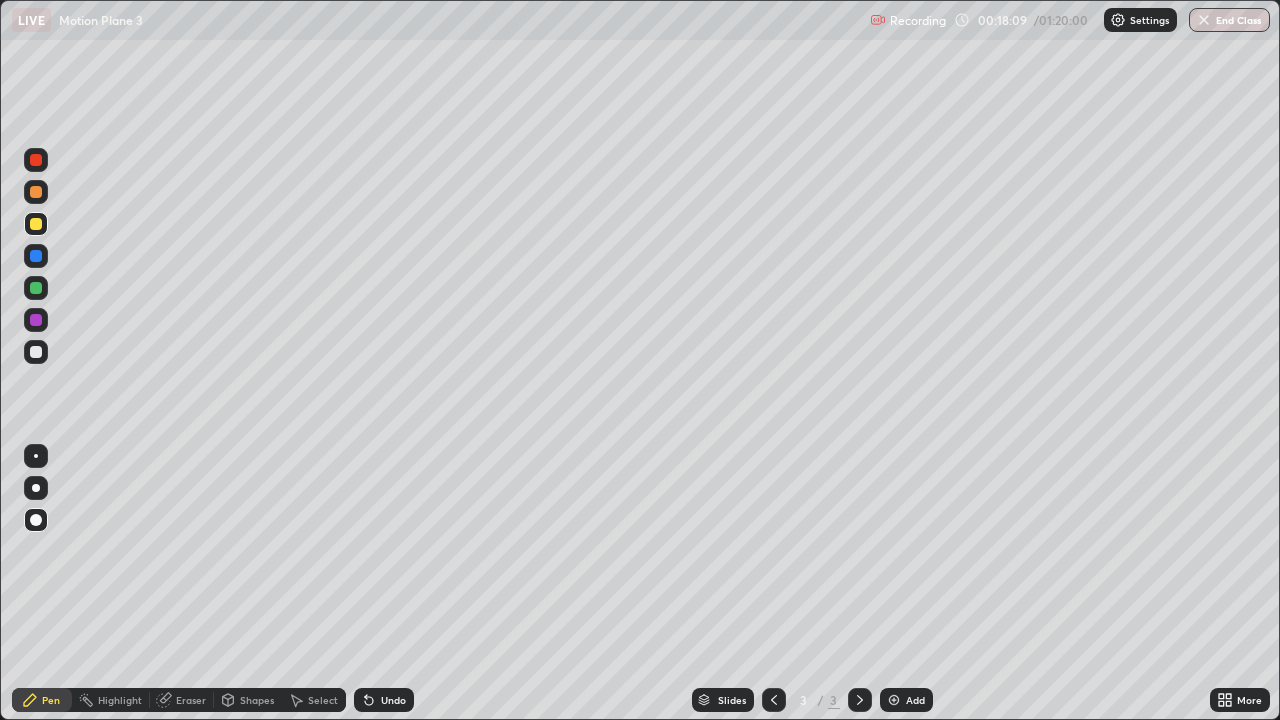 click at bounding box center (36, 256) 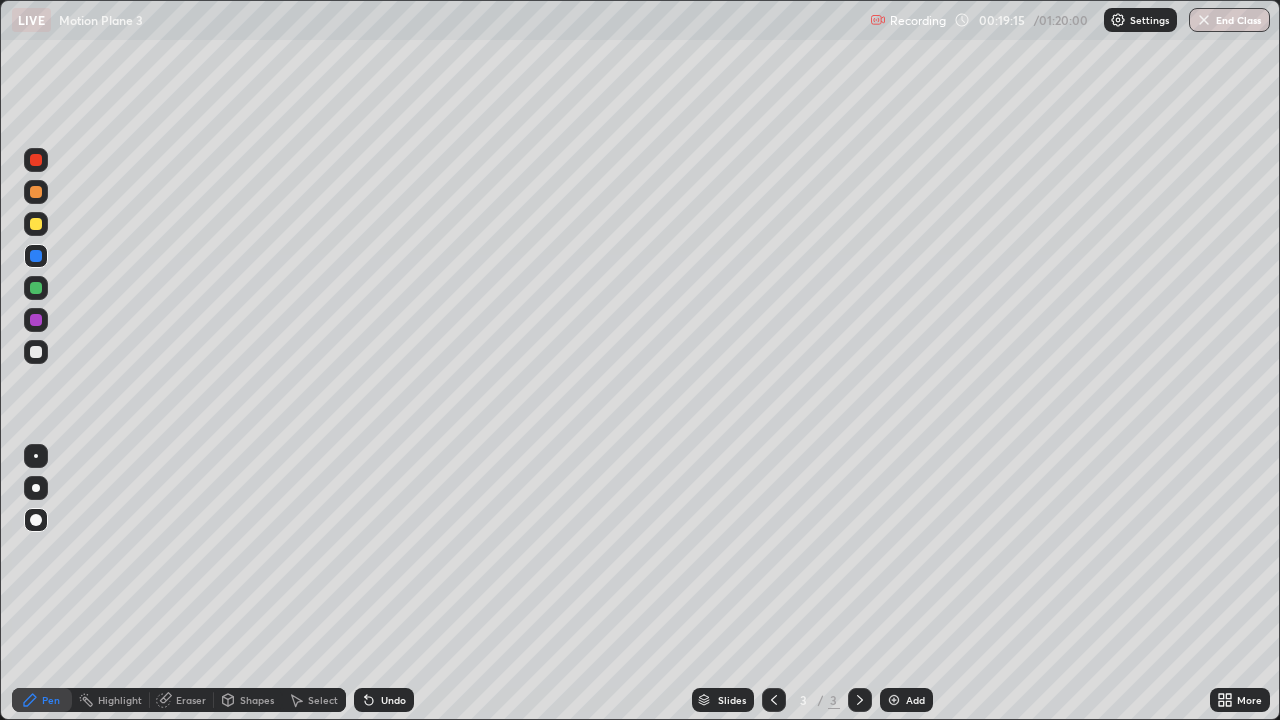 click on "Undo" at bounding box center [393, 700] 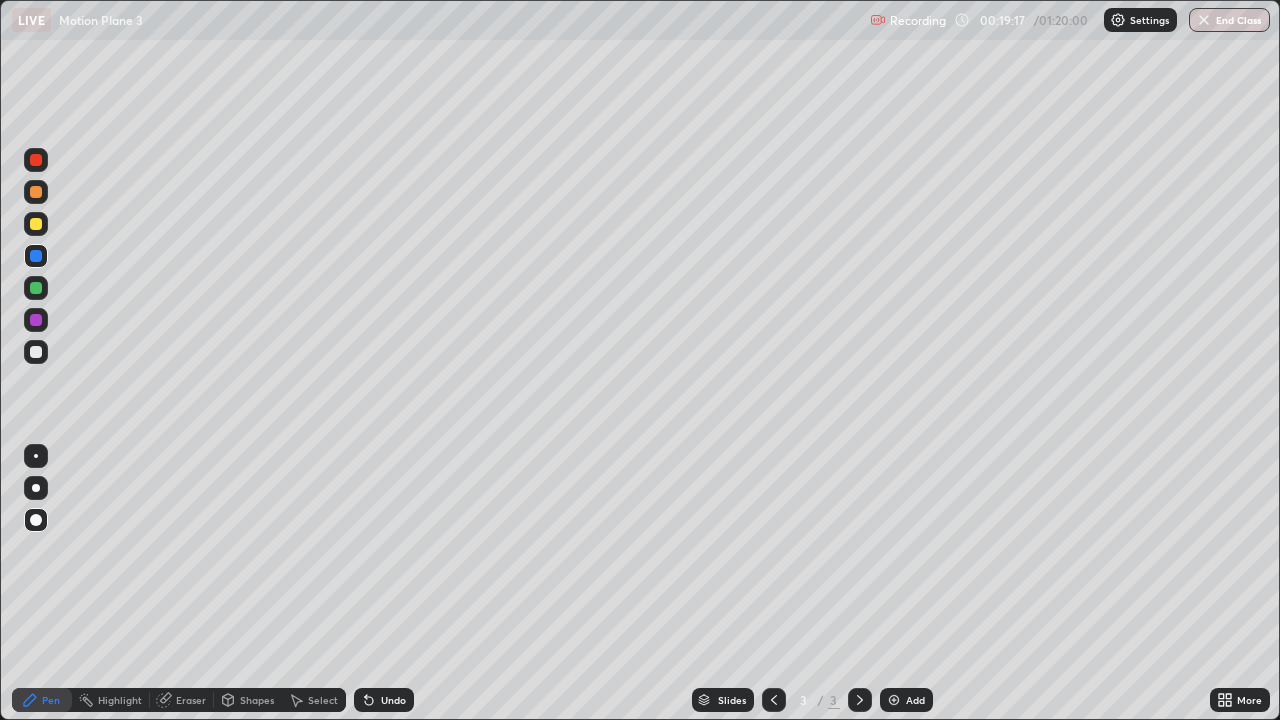 click on "Undo" at bounding box center (384, 700) 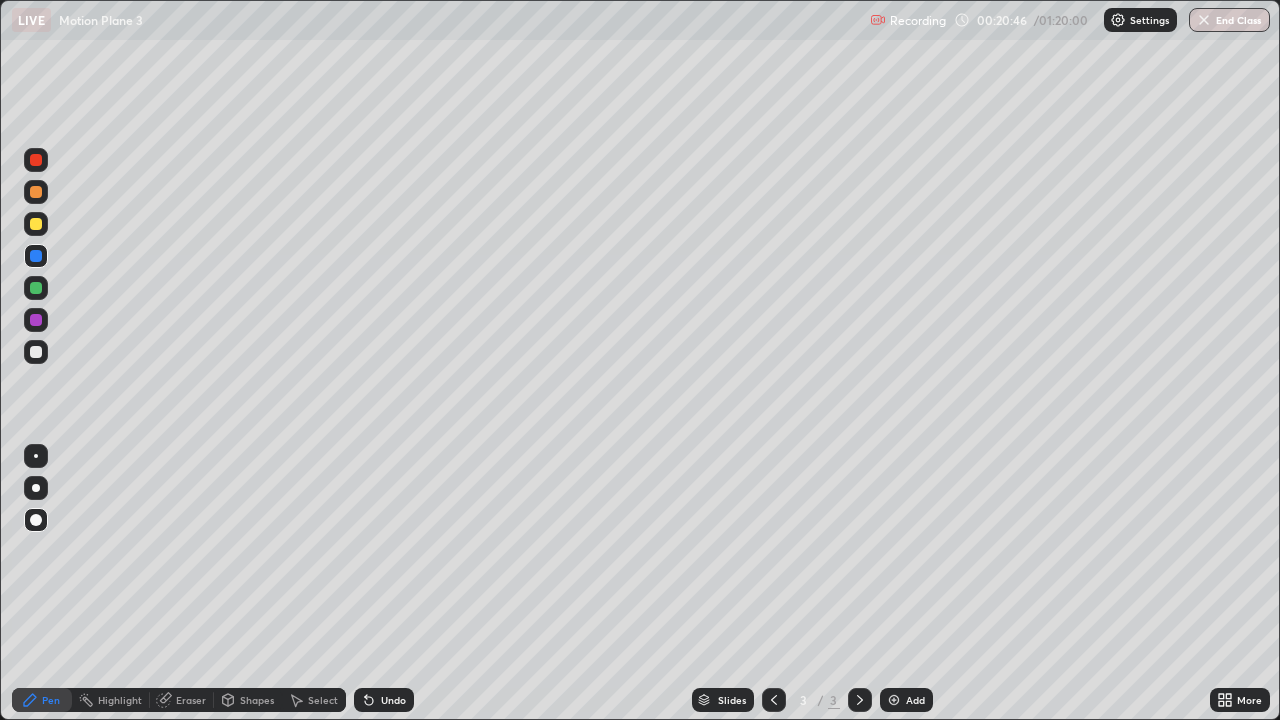 click at bounding box center (36, 352) 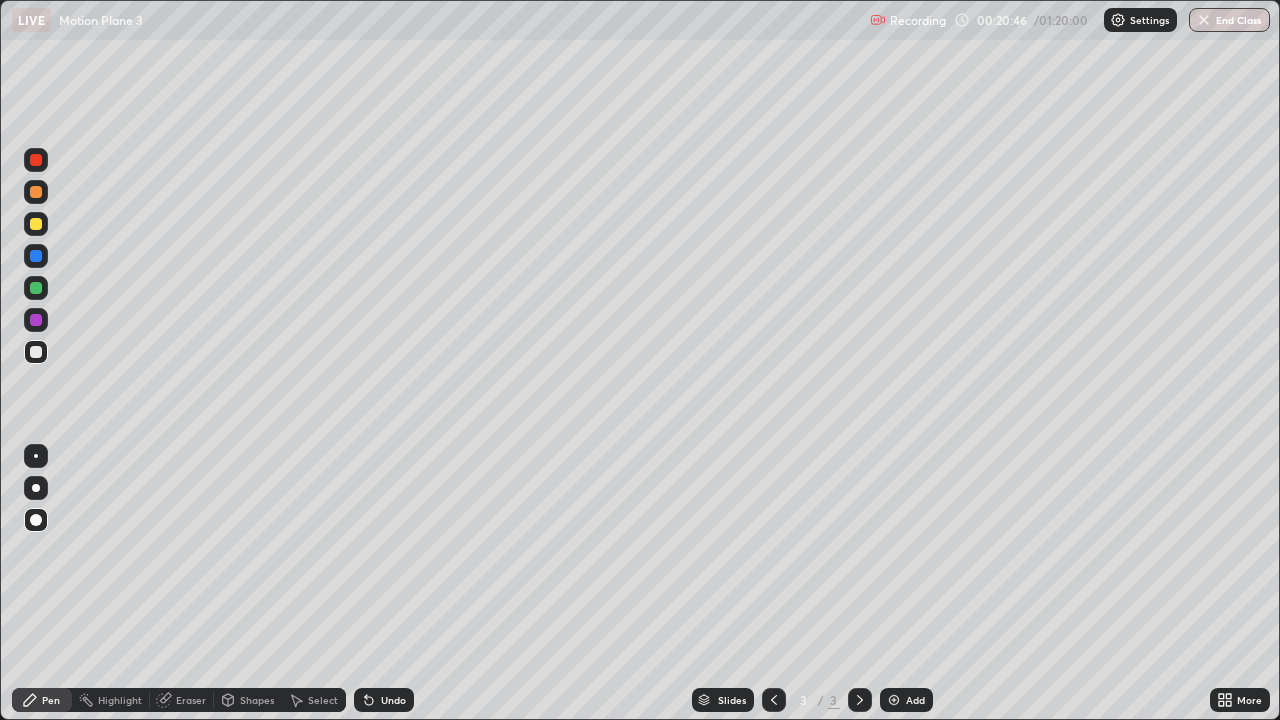 click at bounding box center [36, 320] 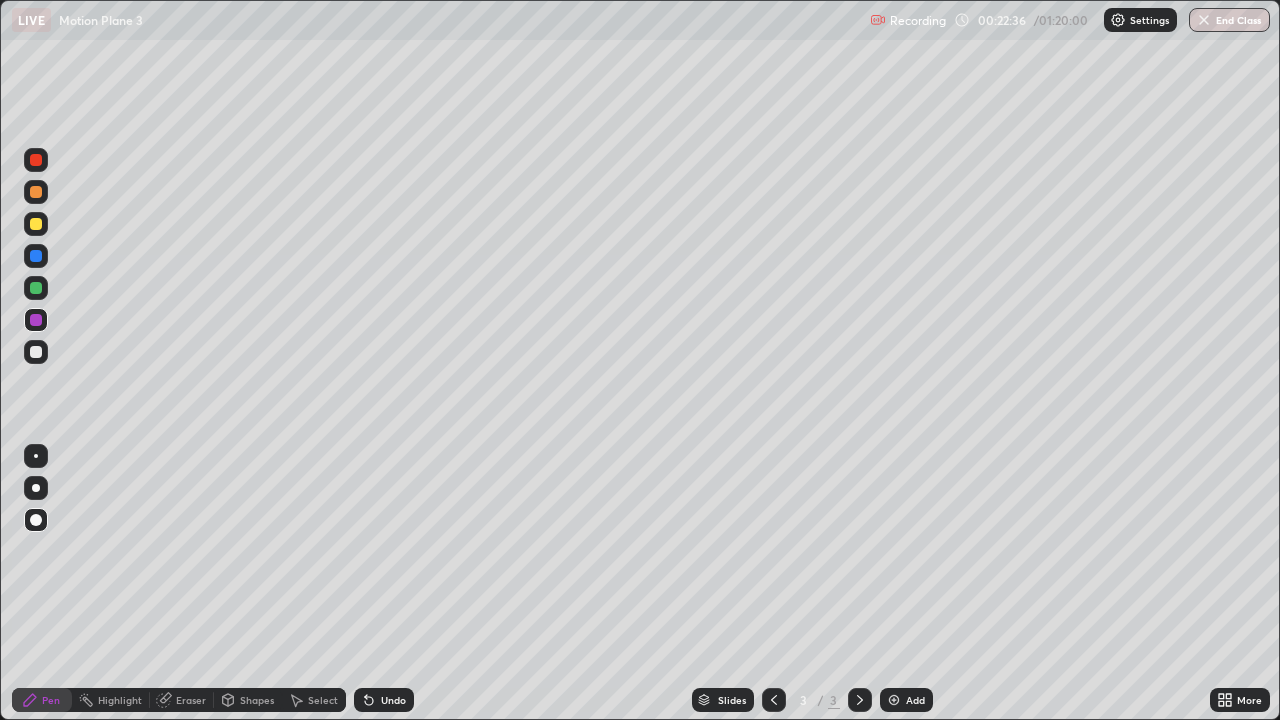 click at bounding box center (36, 352) 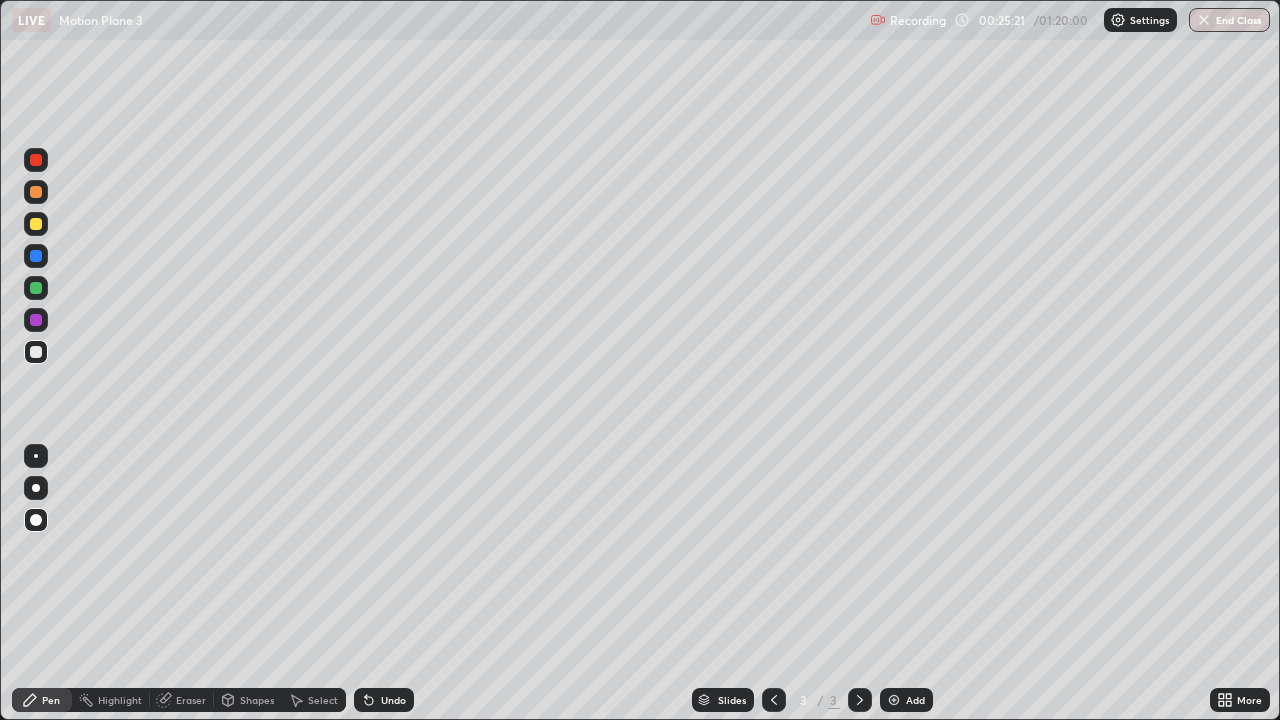 click at bounding box center (860, 700) 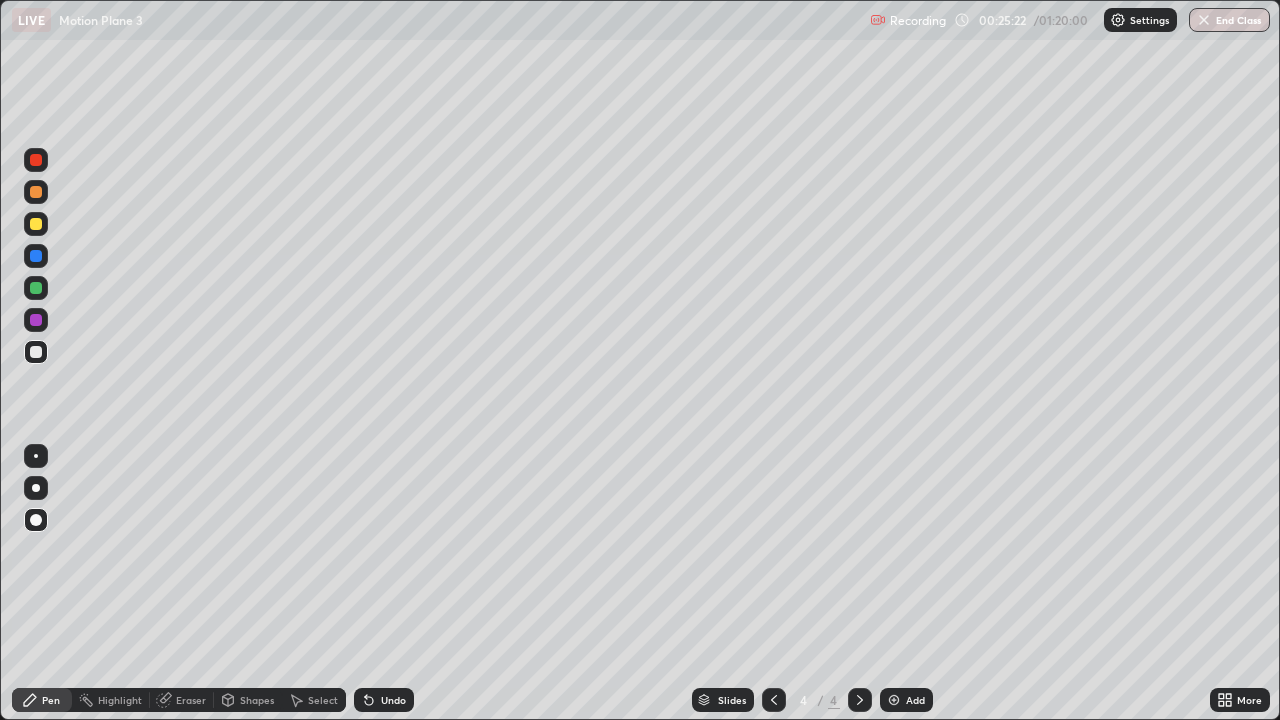 click at bounding box center [36, 224] 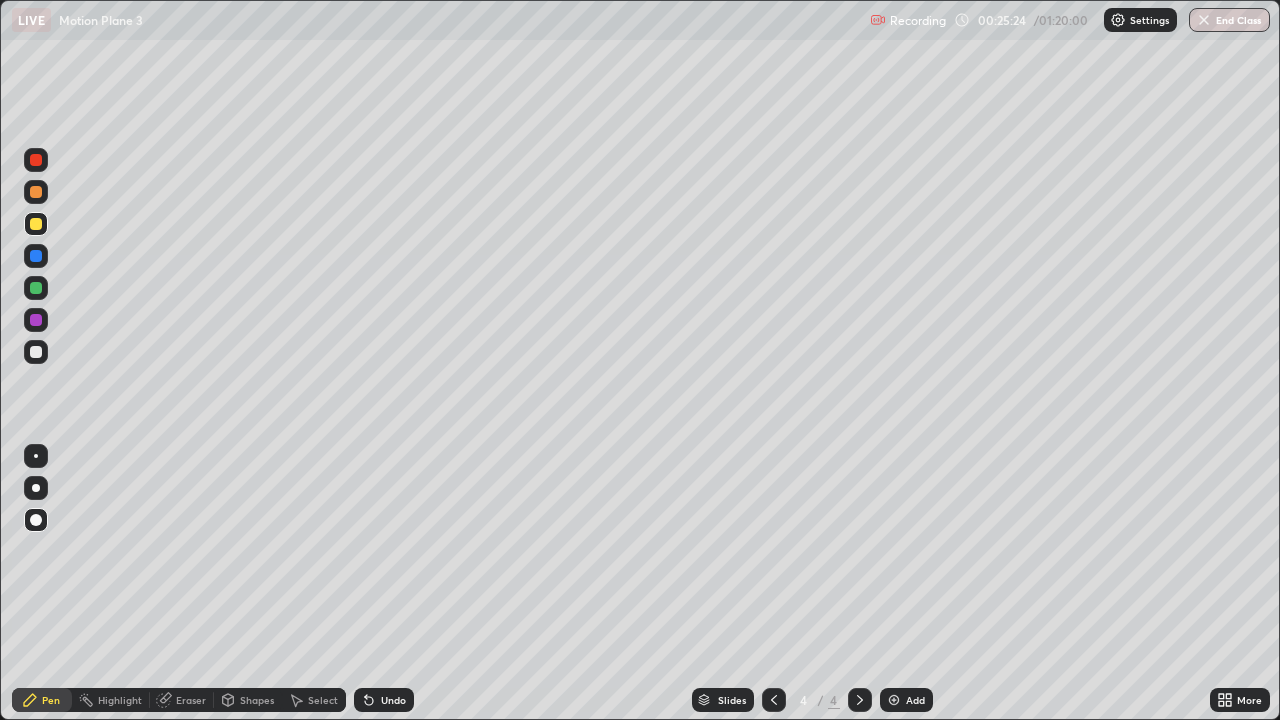 click at bounding box center (36, 256) 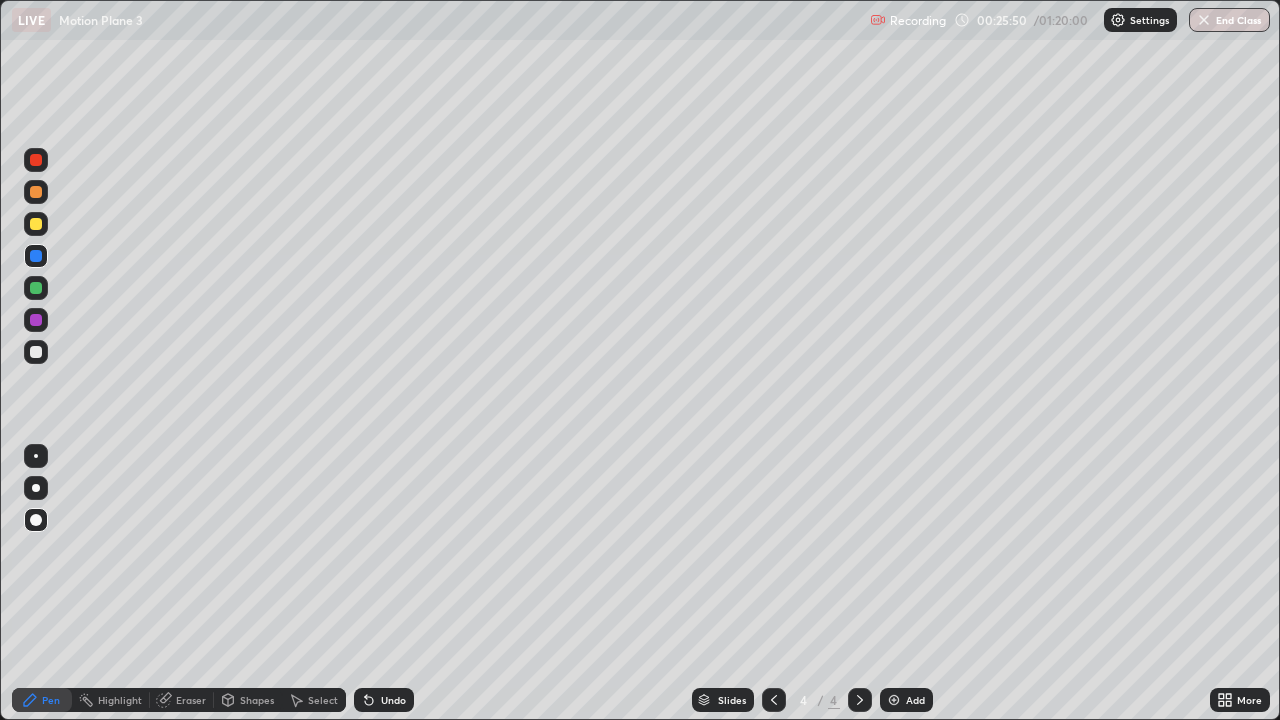click on "Pen" at bounding box center (51, 700) 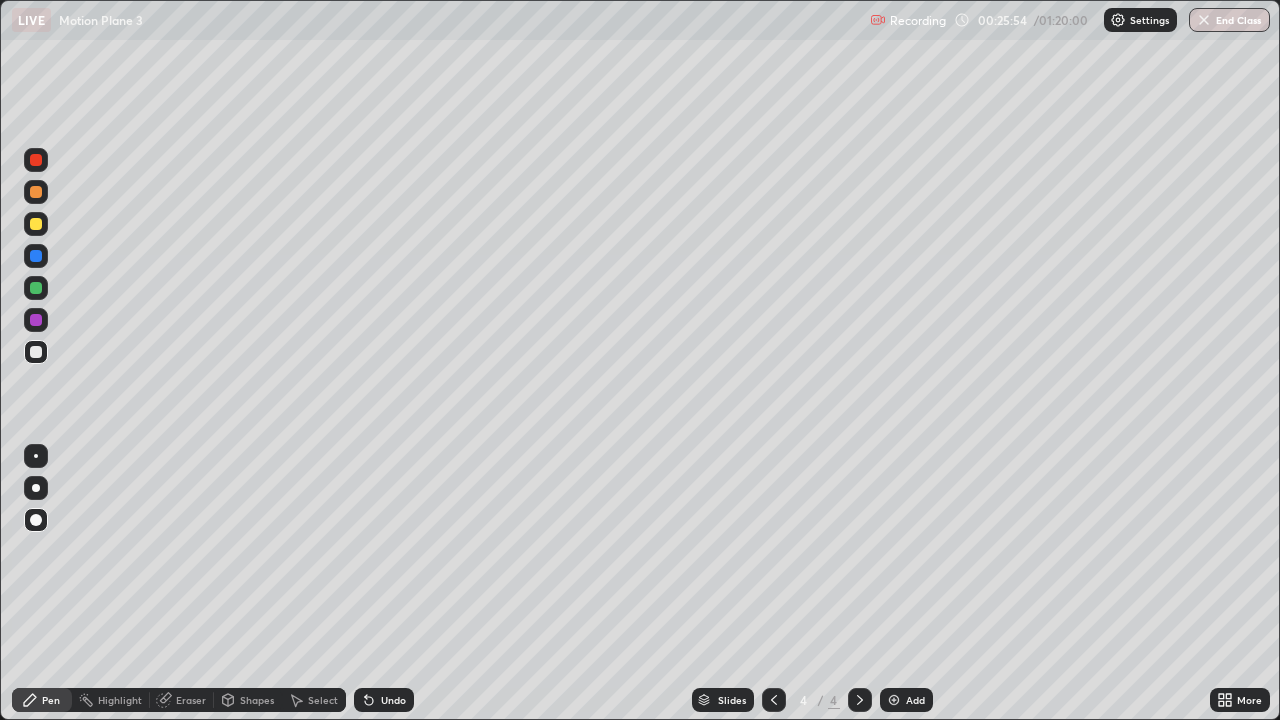 click 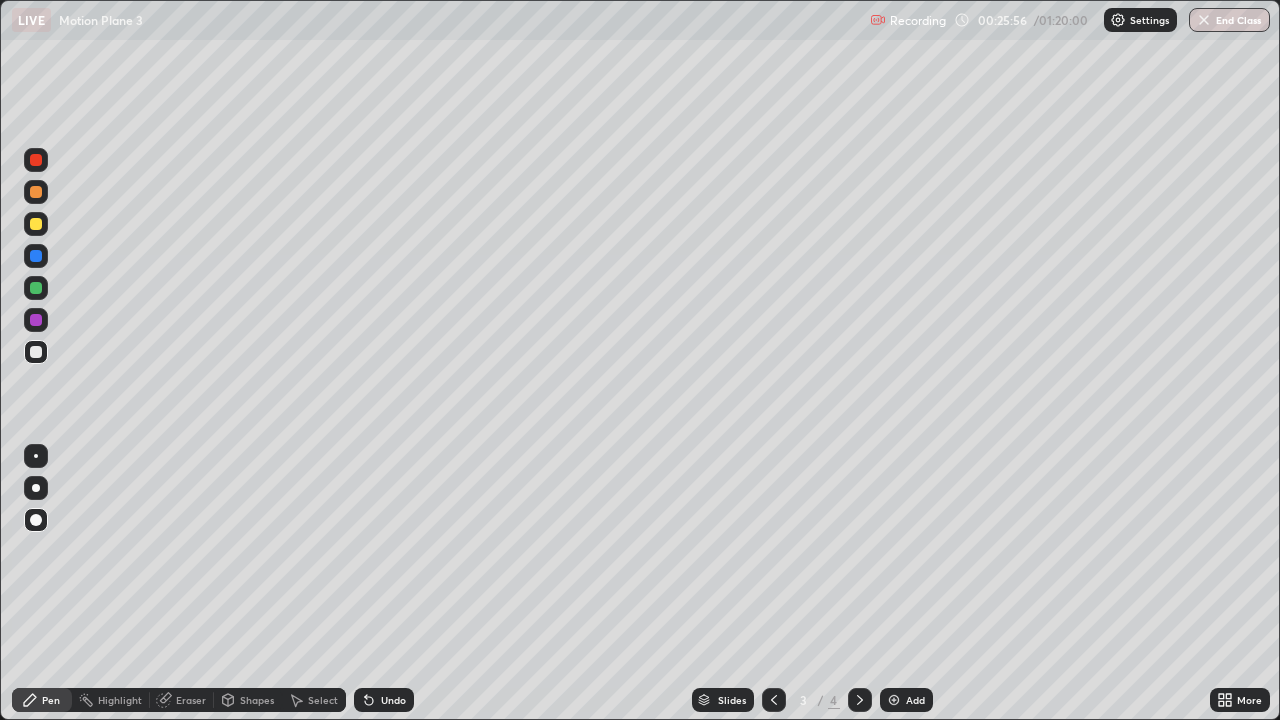 click at bounding box center (36, 288) 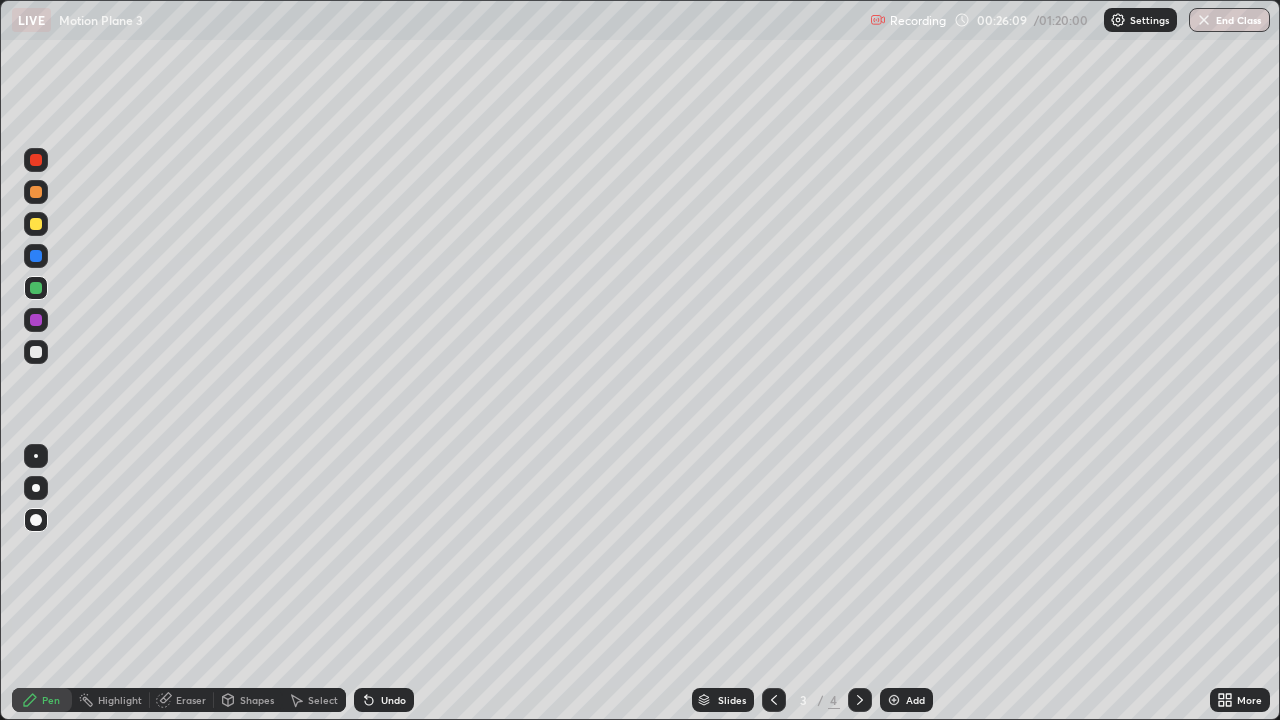 click 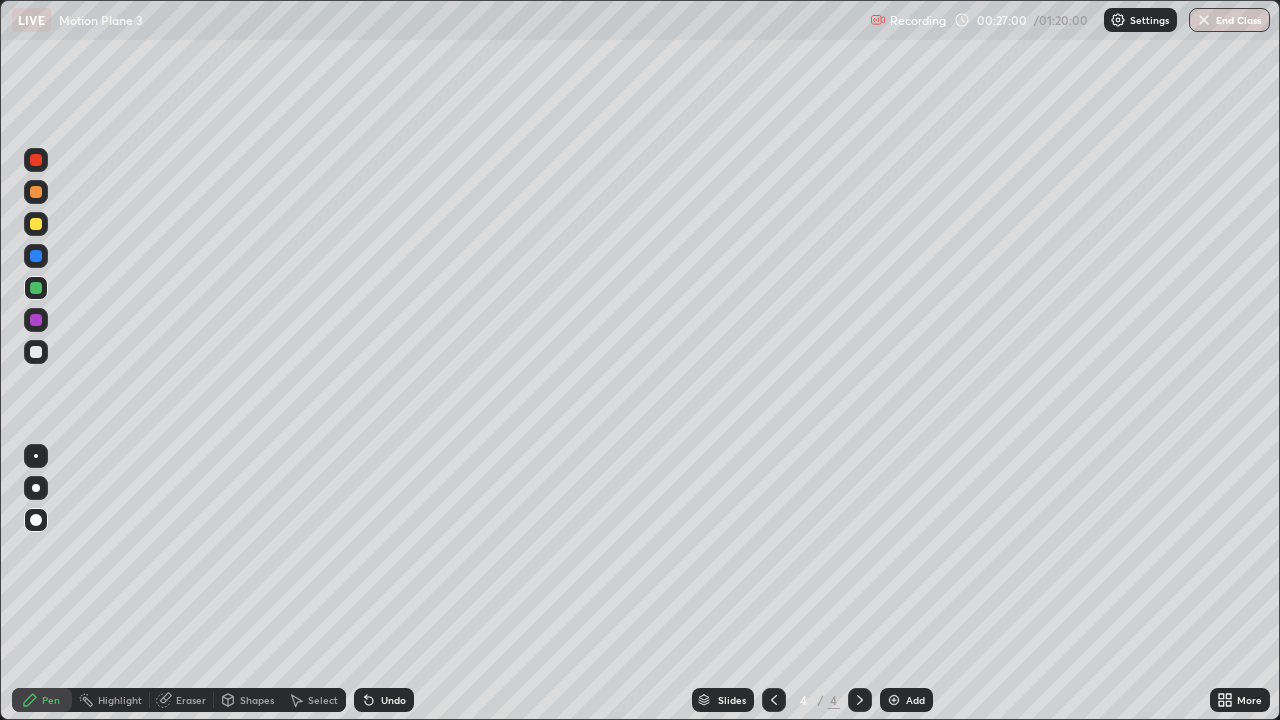click at bounding box center [36, 320] 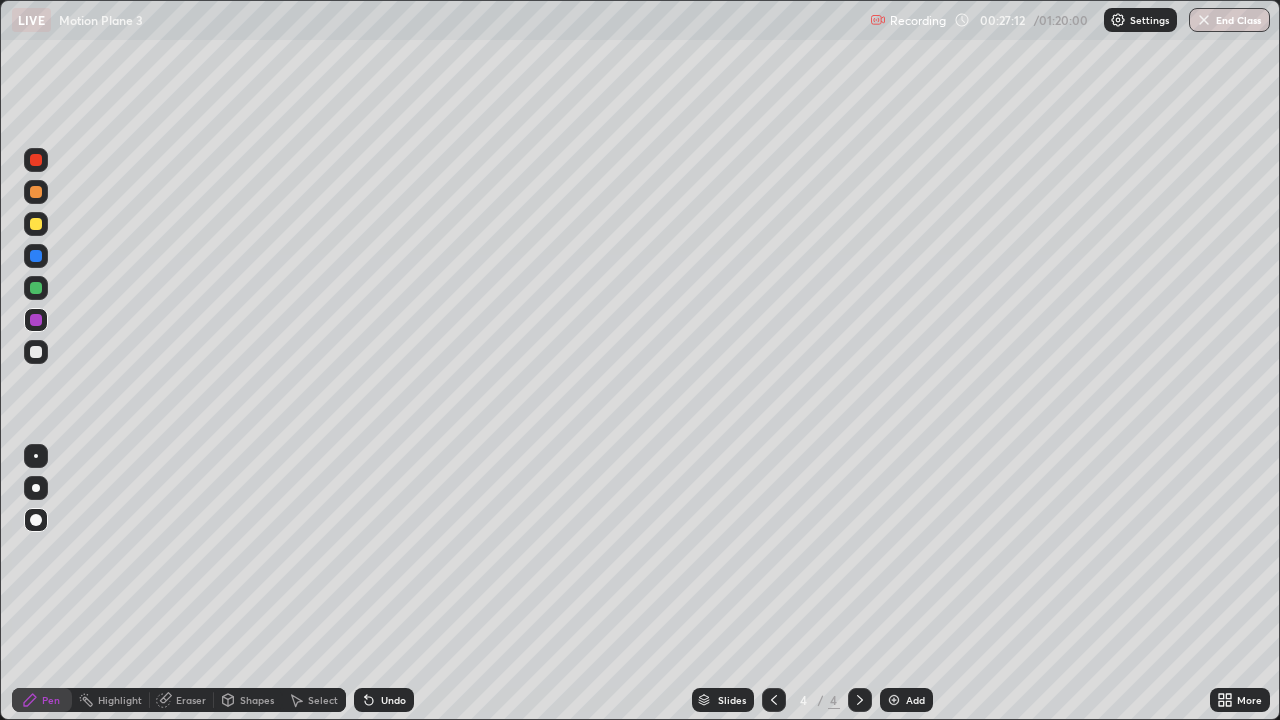 click on "Eraser" at bounding box center (191, 700) 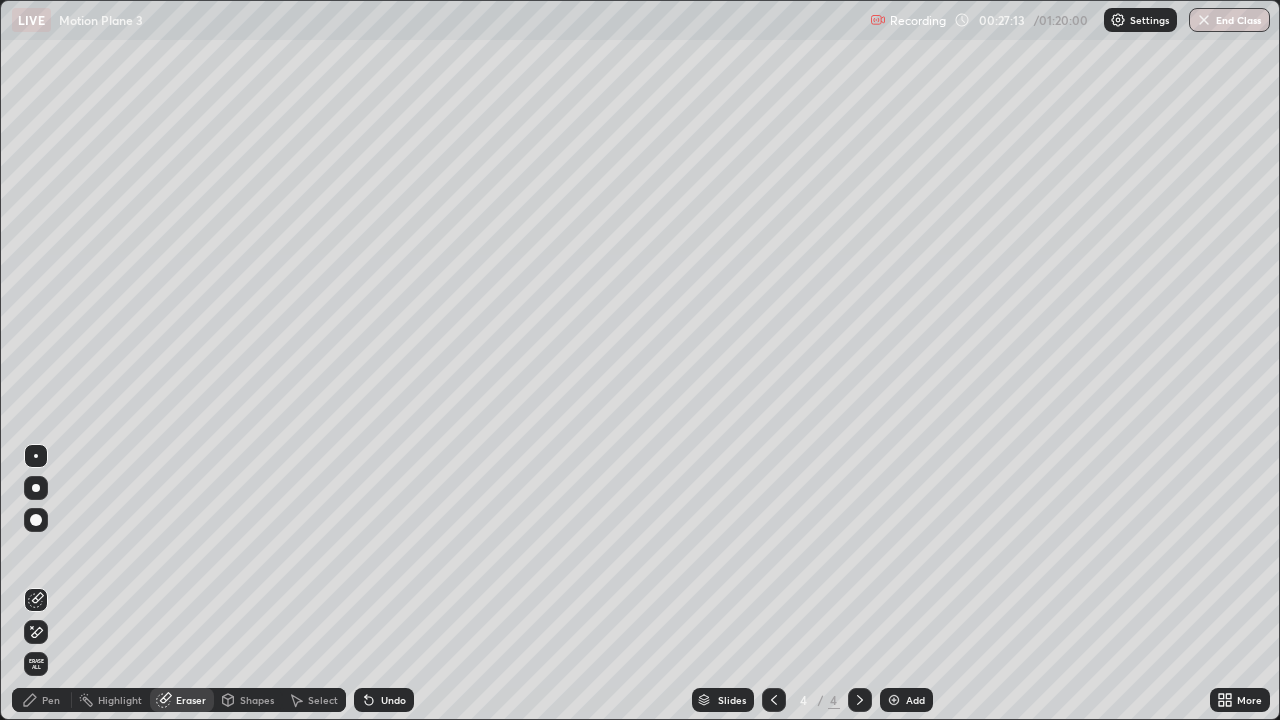 click on "Pen" at bounding box center [42, 700] 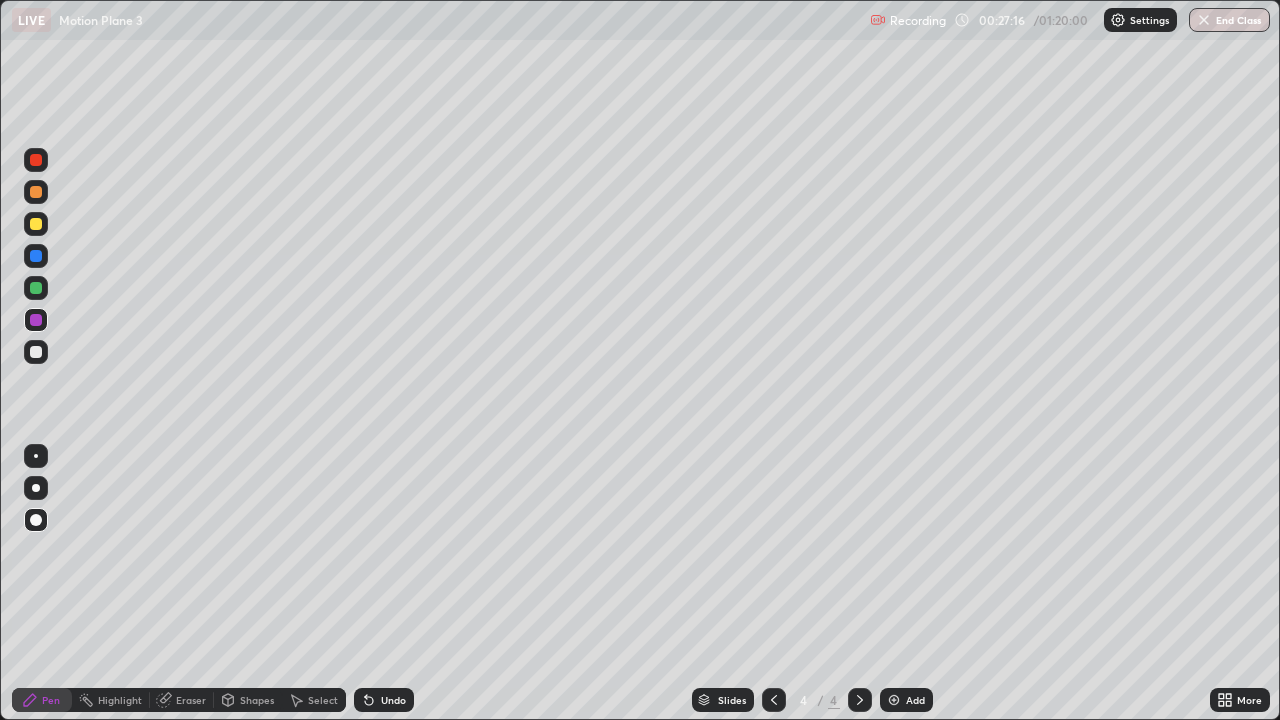 click at bounding box center [36, 352] 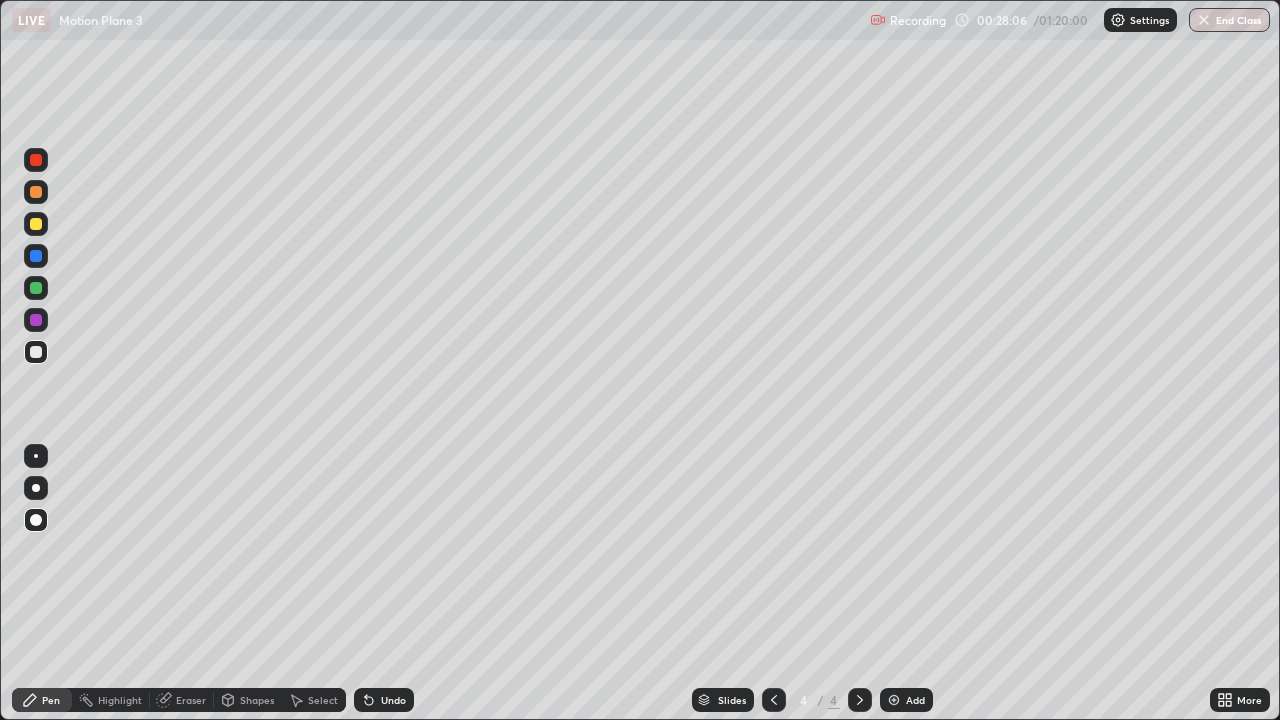 click on "Undo" at bounding box center [384, 700] 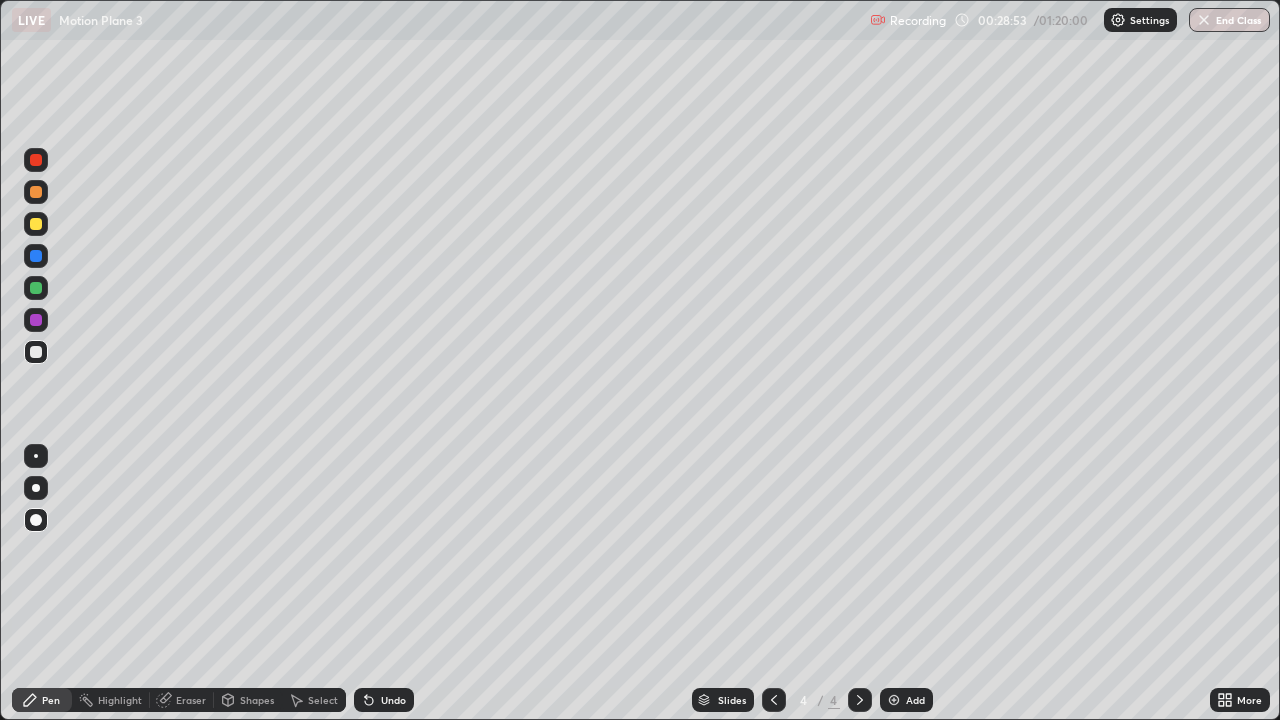 click on "Pen" at bounding box center (42, 700) 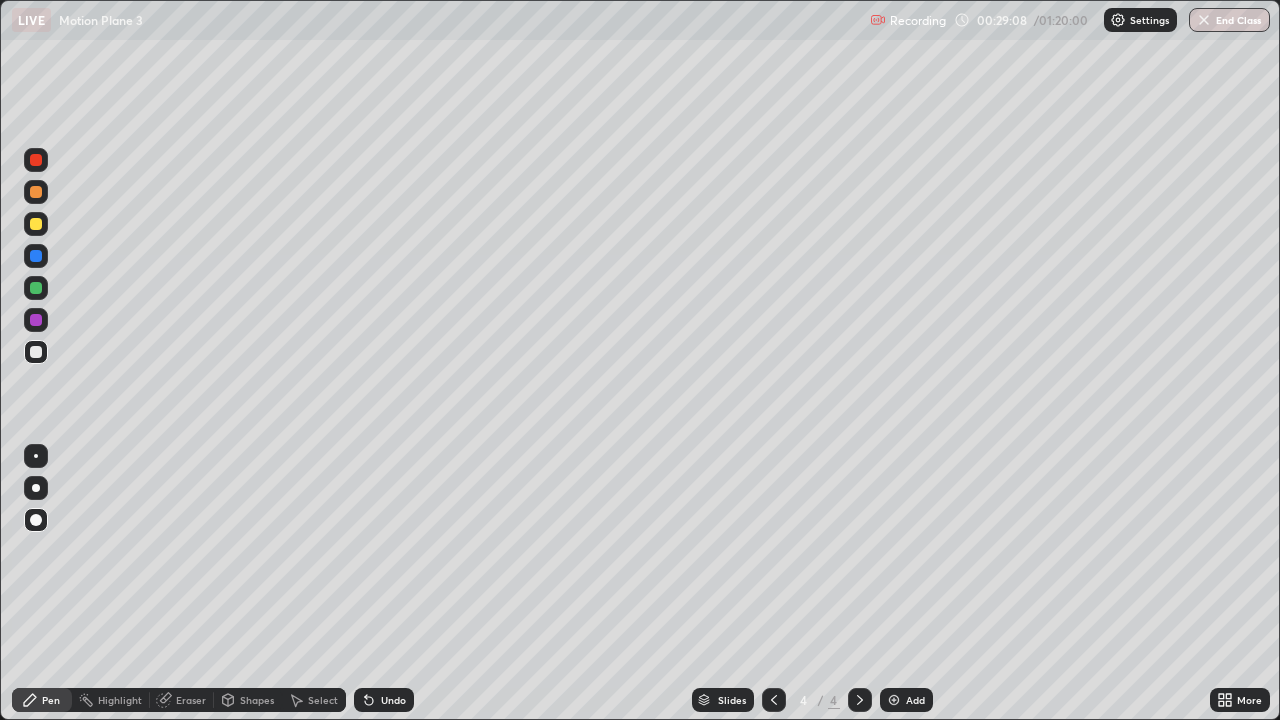 click on "Undo" at bounding box center (393, 700) 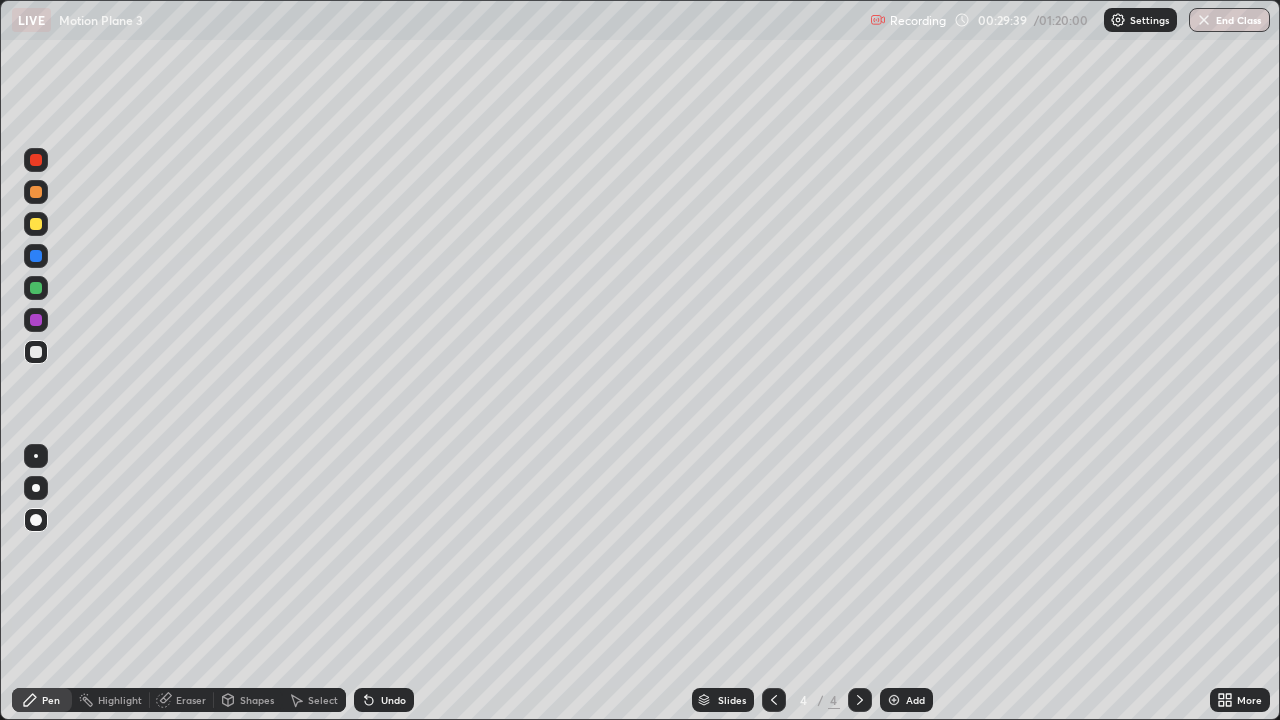 click on "Eraser" at bounding box center (191, 700) 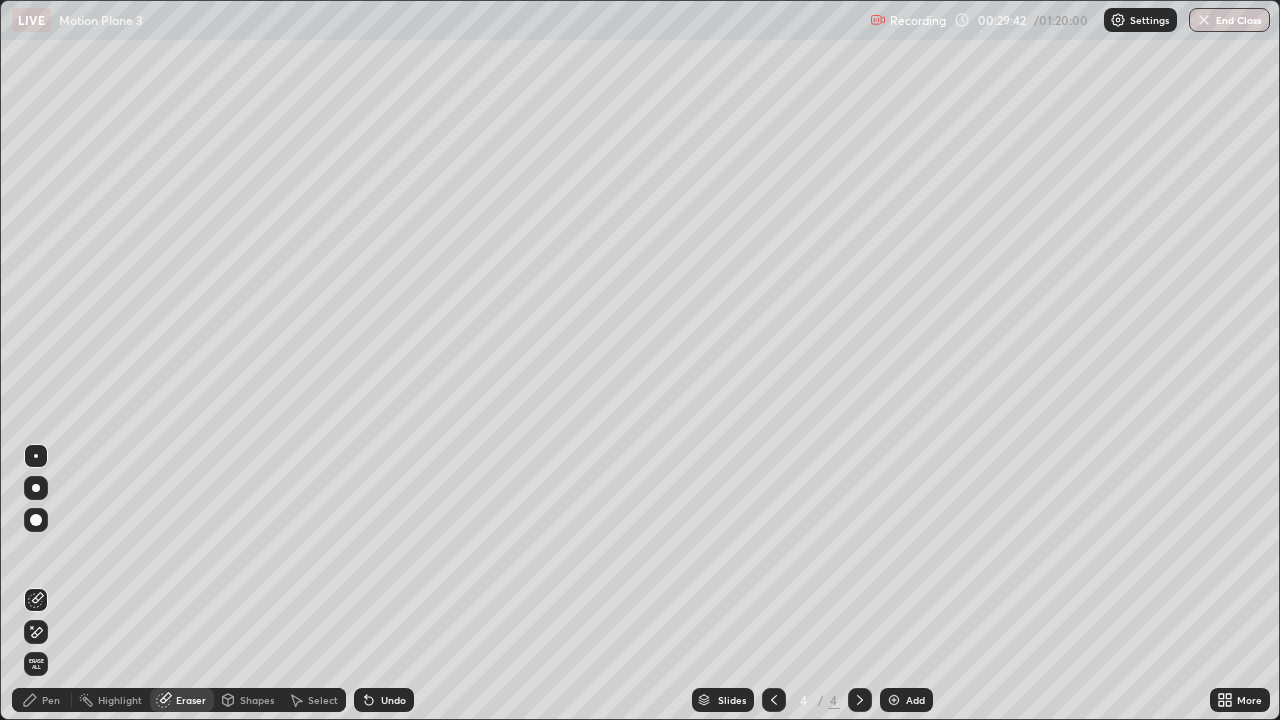 click on "Pen" at bounding box center (42, 700) 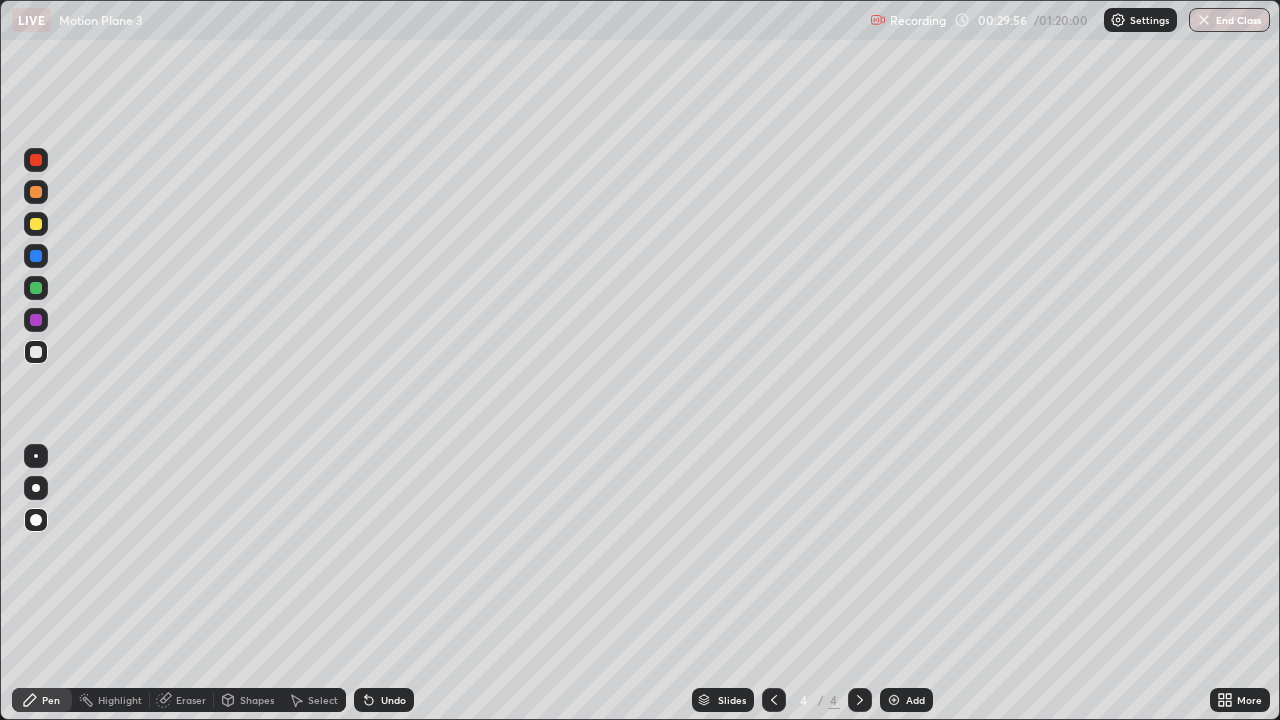click 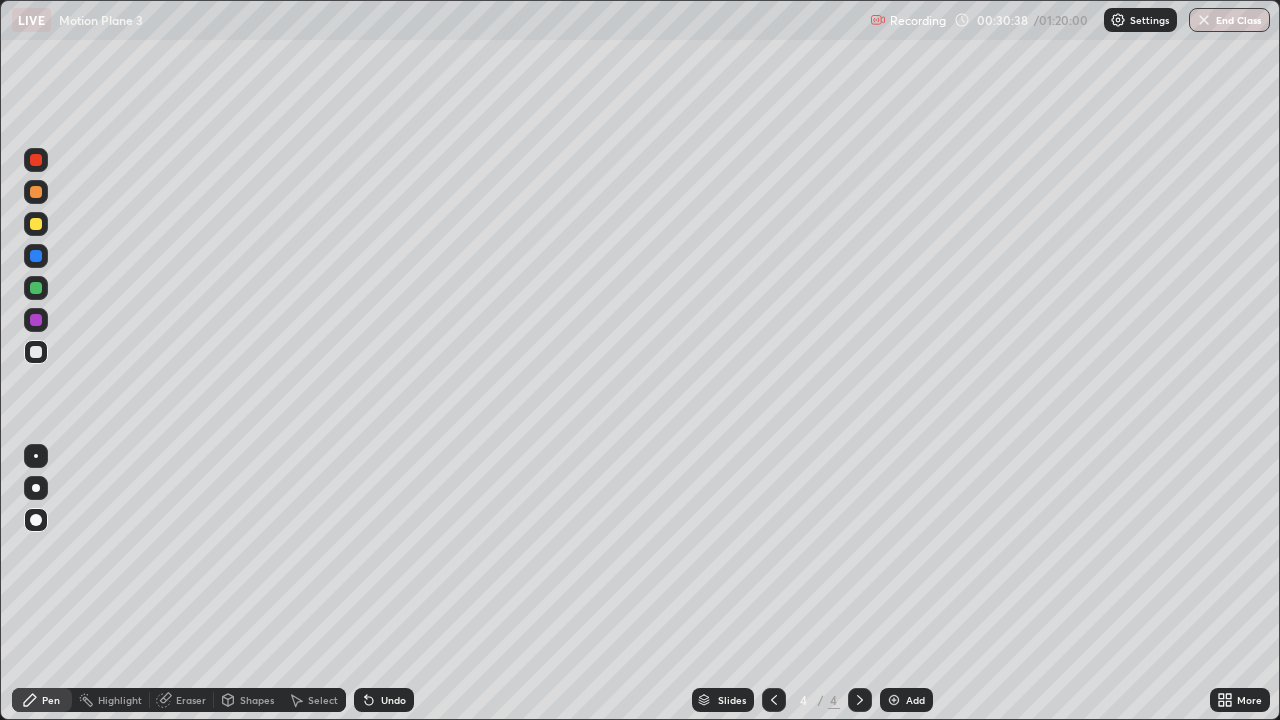 click at bounding box center (36, 288) 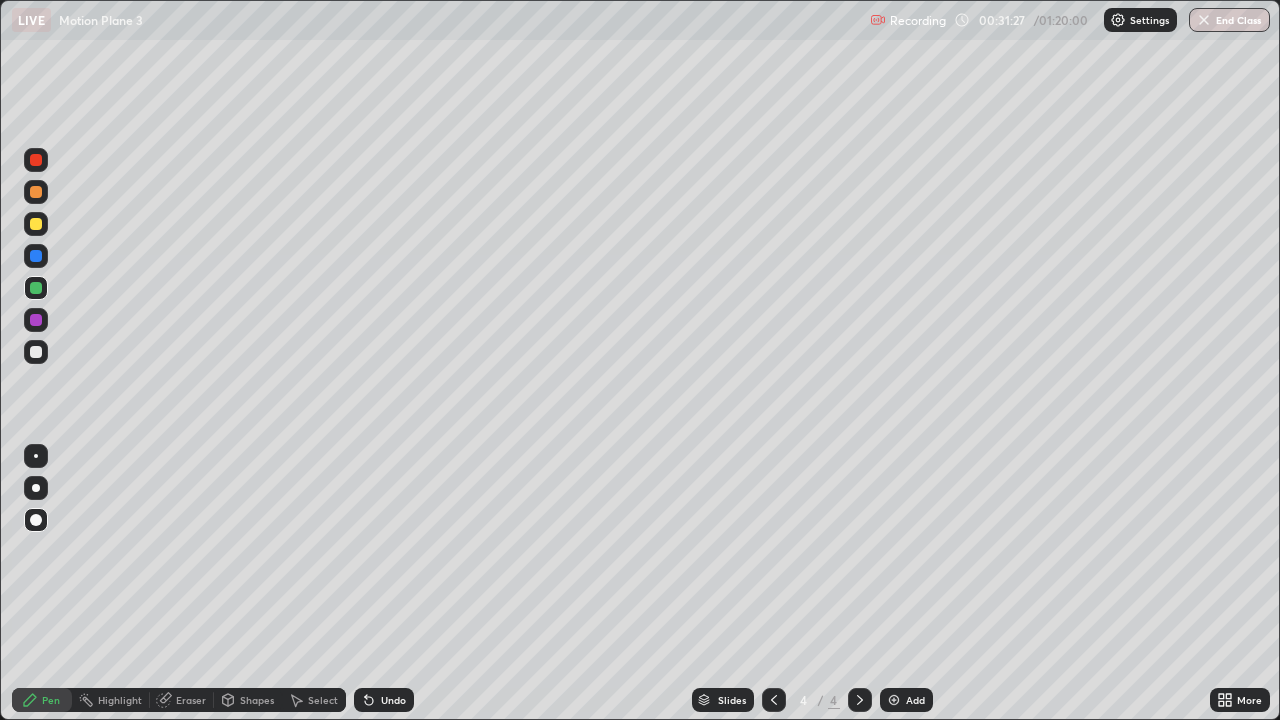 click on "Add" at bounding box center (906, 700) 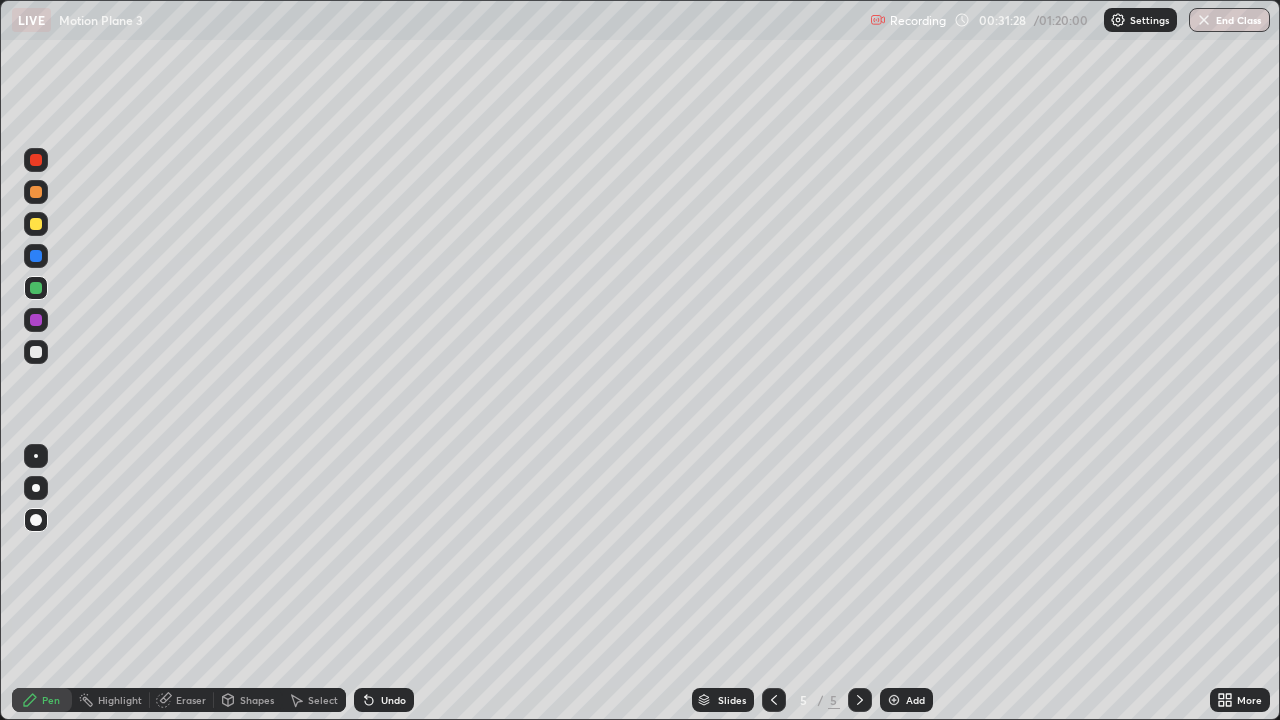 click at bounding box center (36, 352) 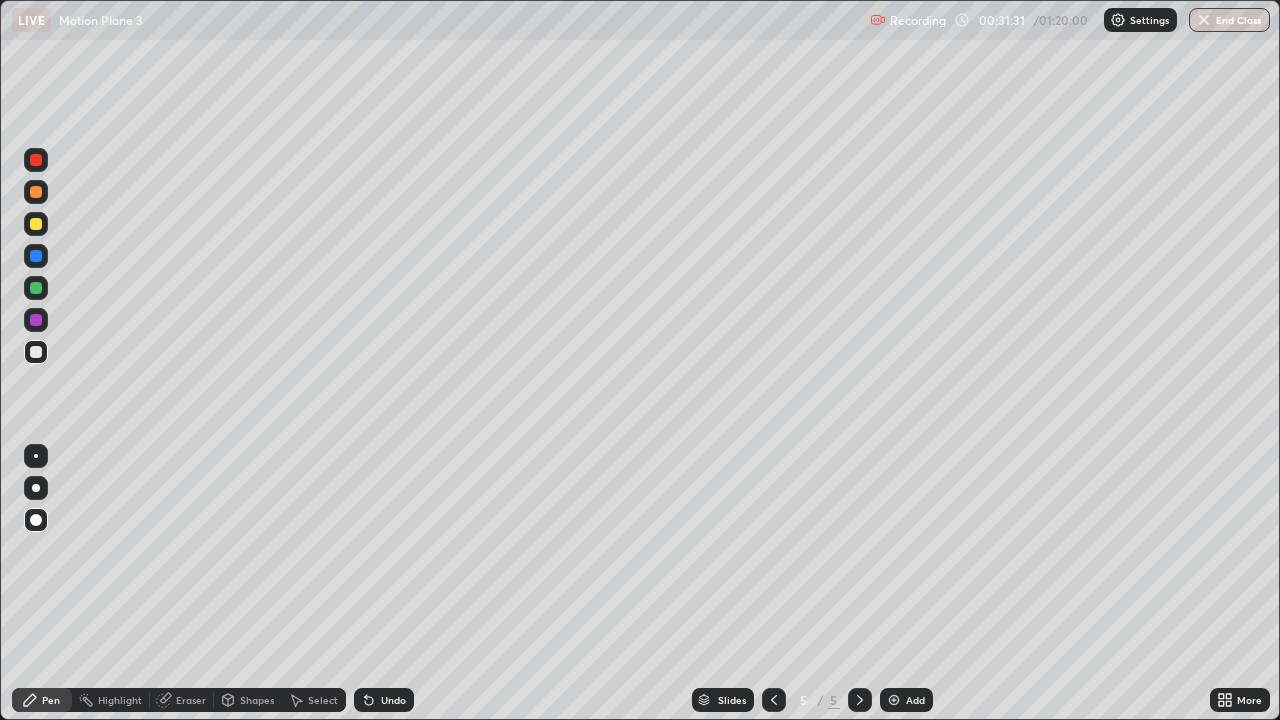click 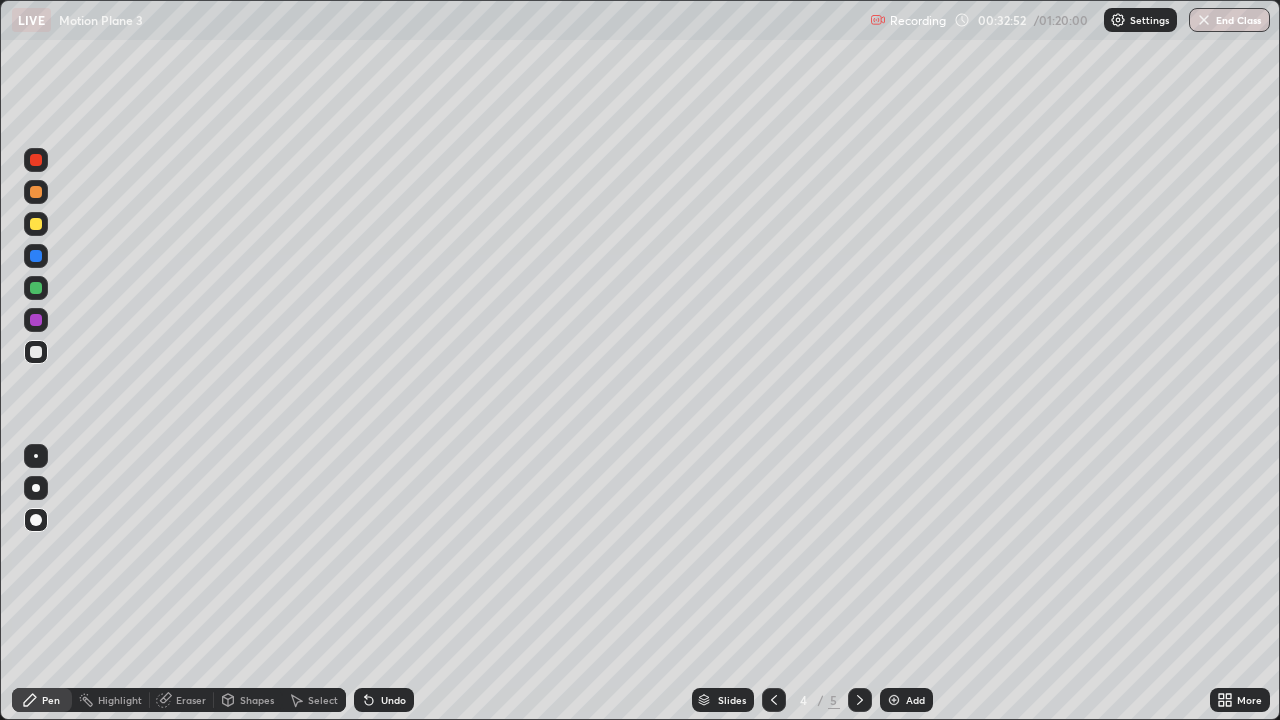 click 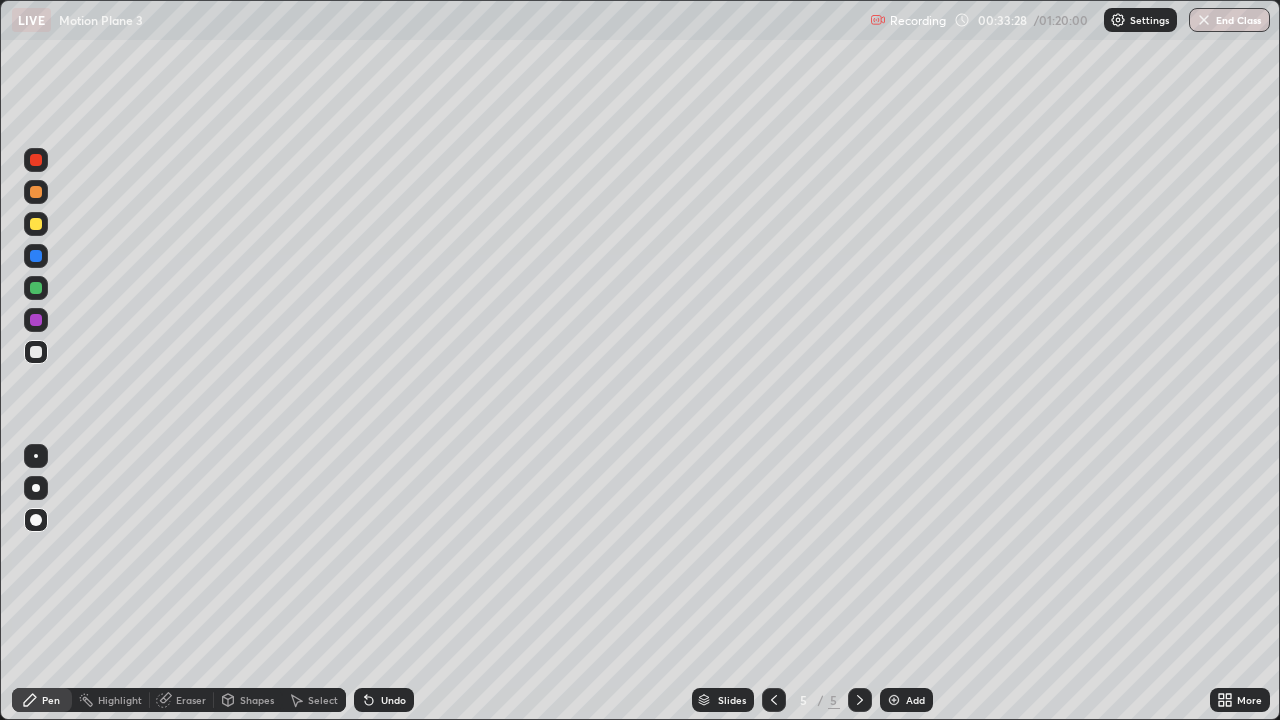 click on "Undo" at bounding box center [384, 700] 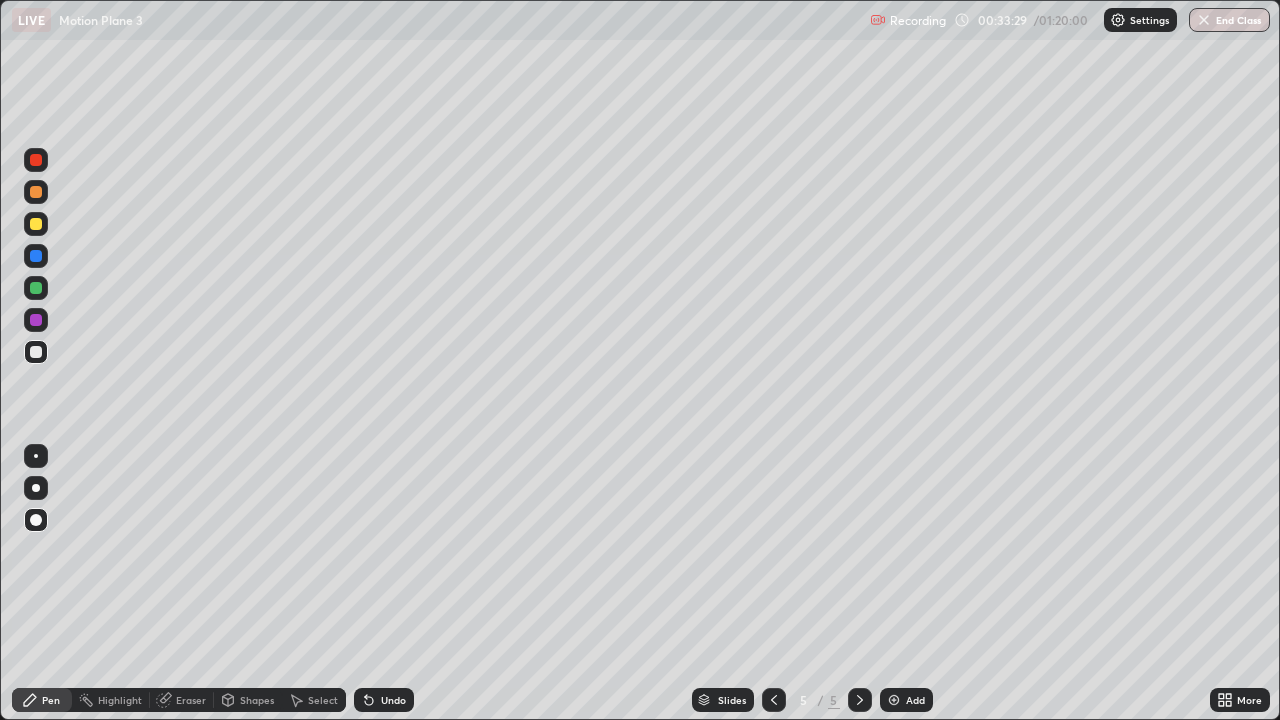 click 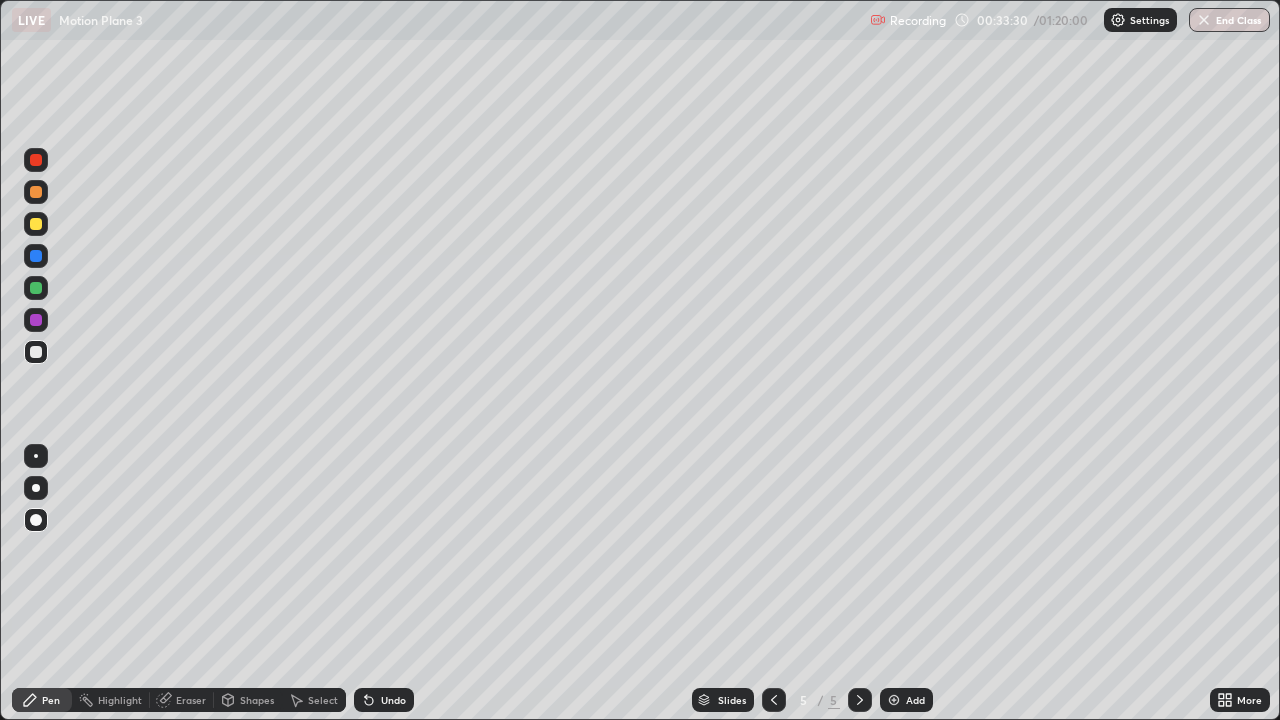click on "Undo" at bounding box center [384, 700] 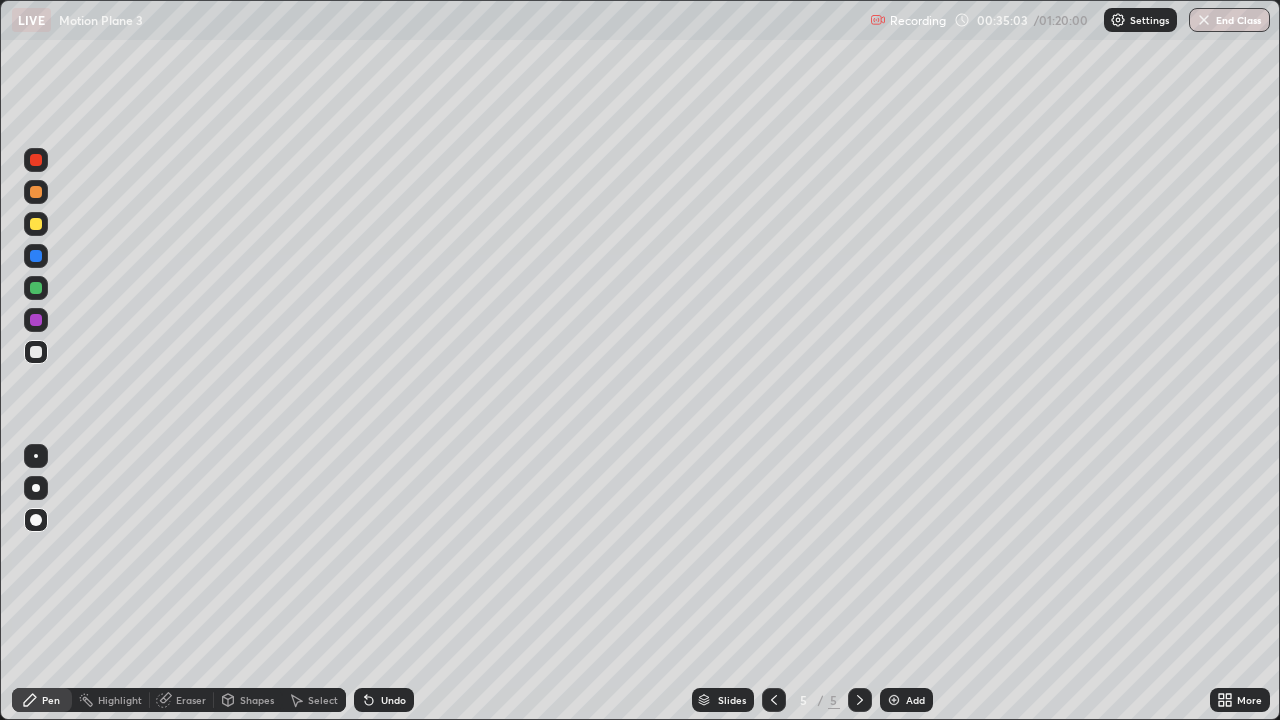 click on "Shapes" at bounding box center (257, 700) 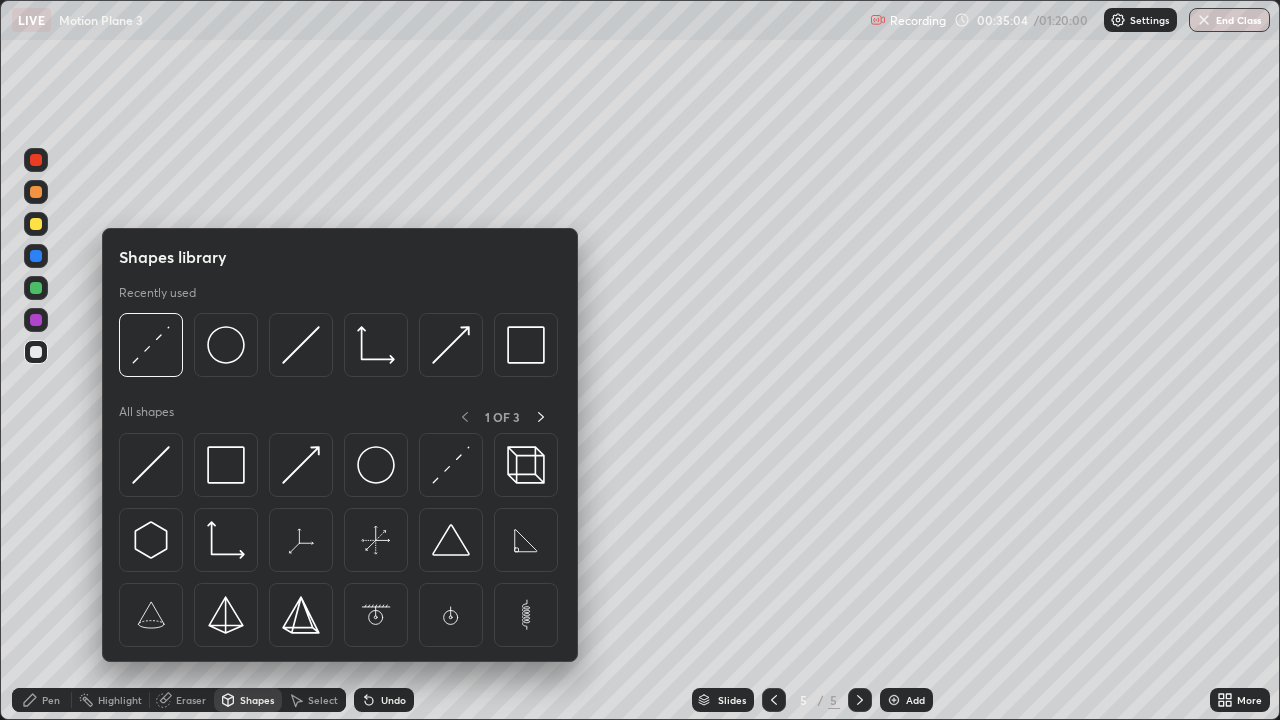 click on "Select" at bounding box center (323, 700) 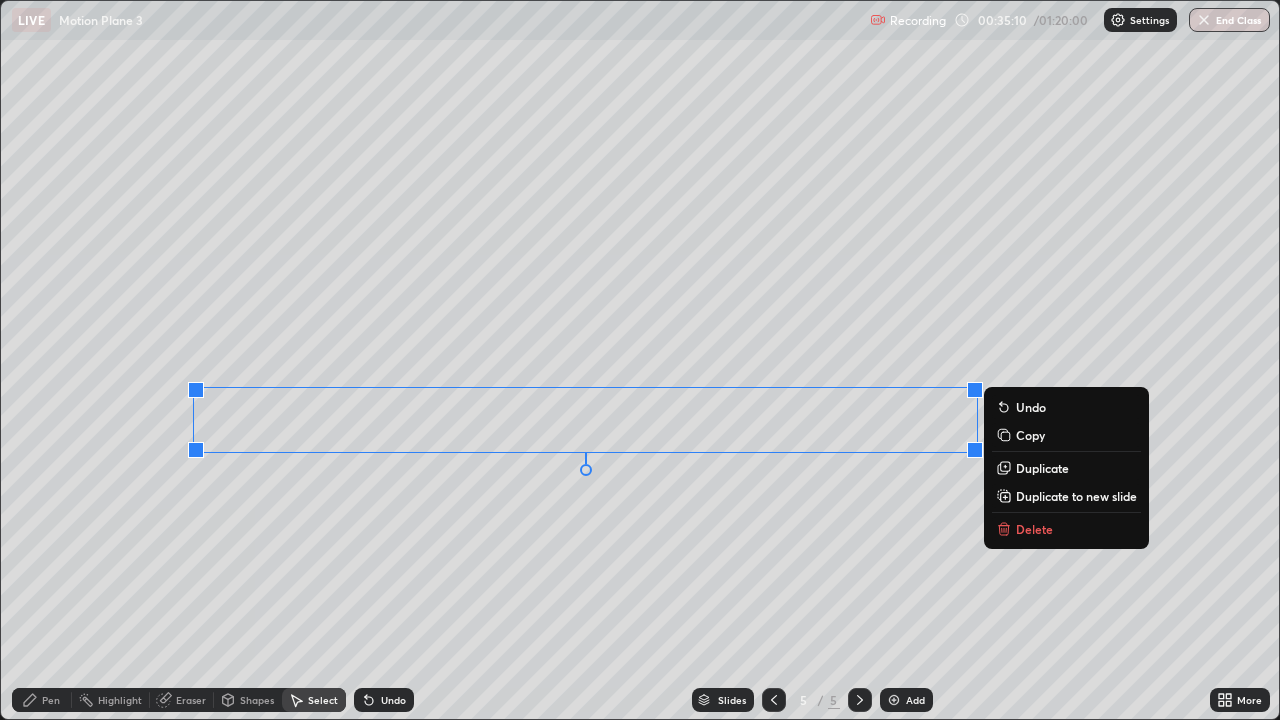 click on "0 ° Undo Copy Duplicate Duplicate to new slide Delete" at bounding box center (640, 360) 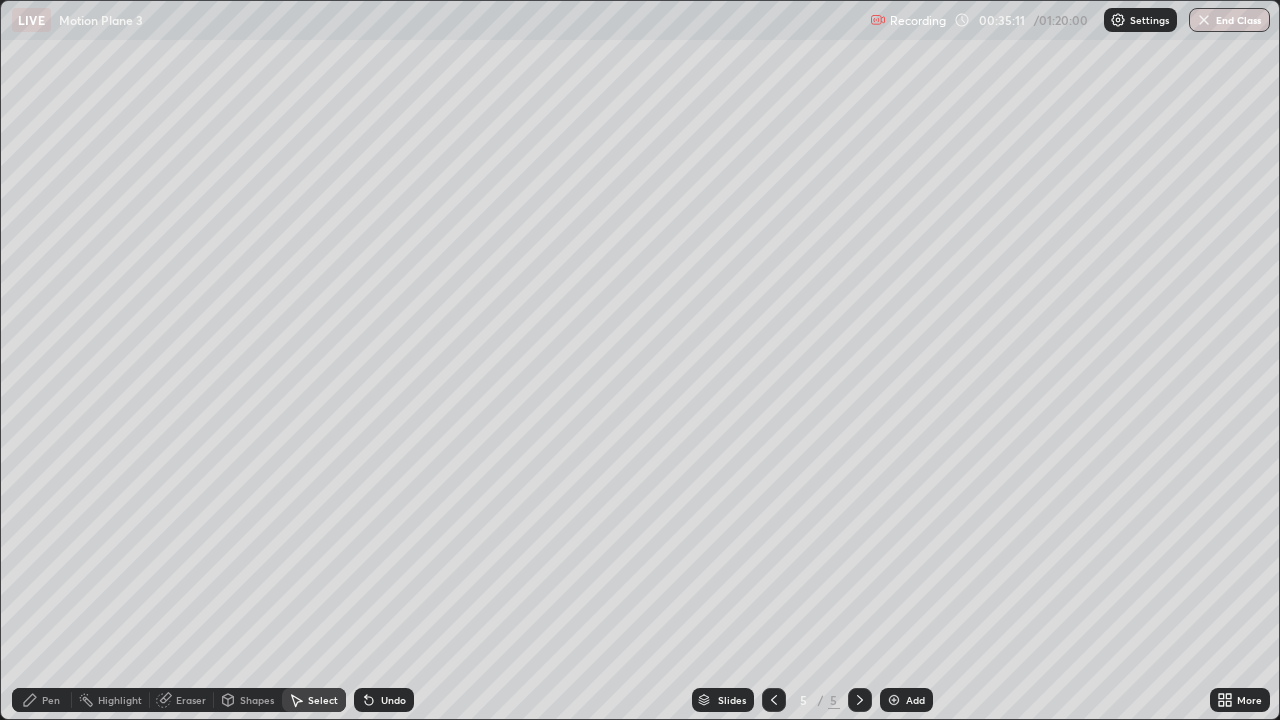 click on "Pen" at bounding box center [51, 700] 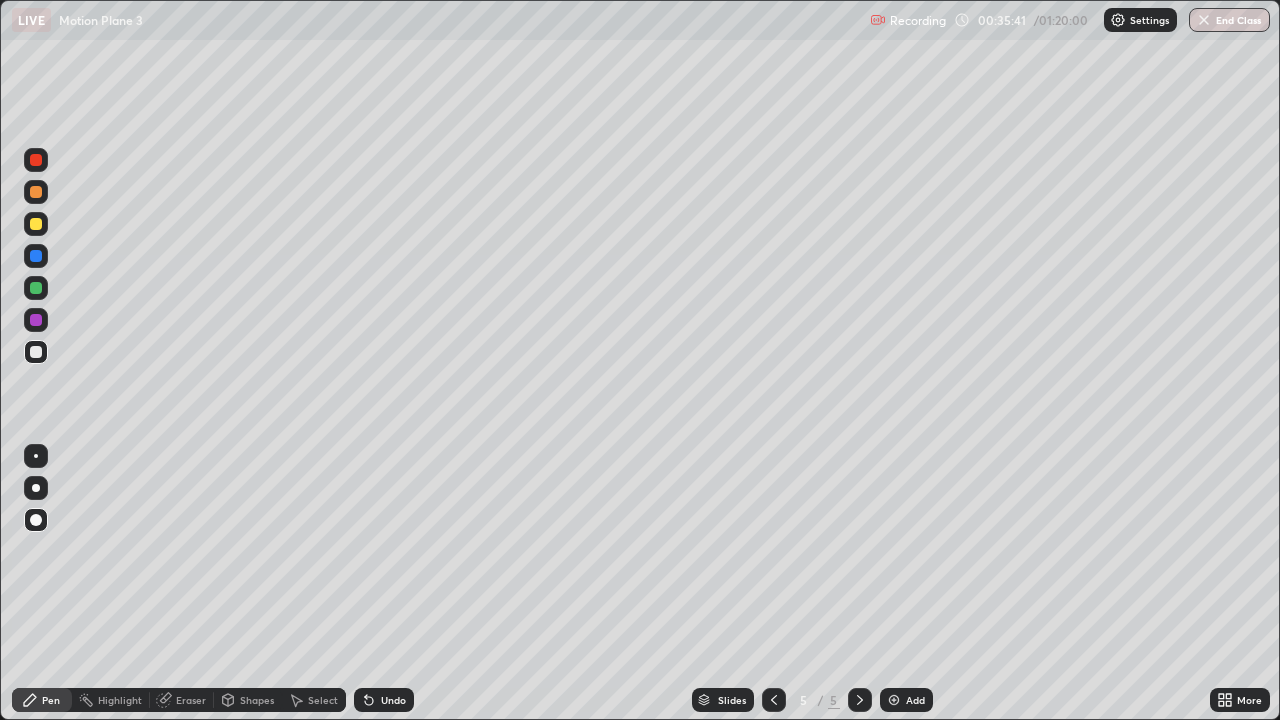 click 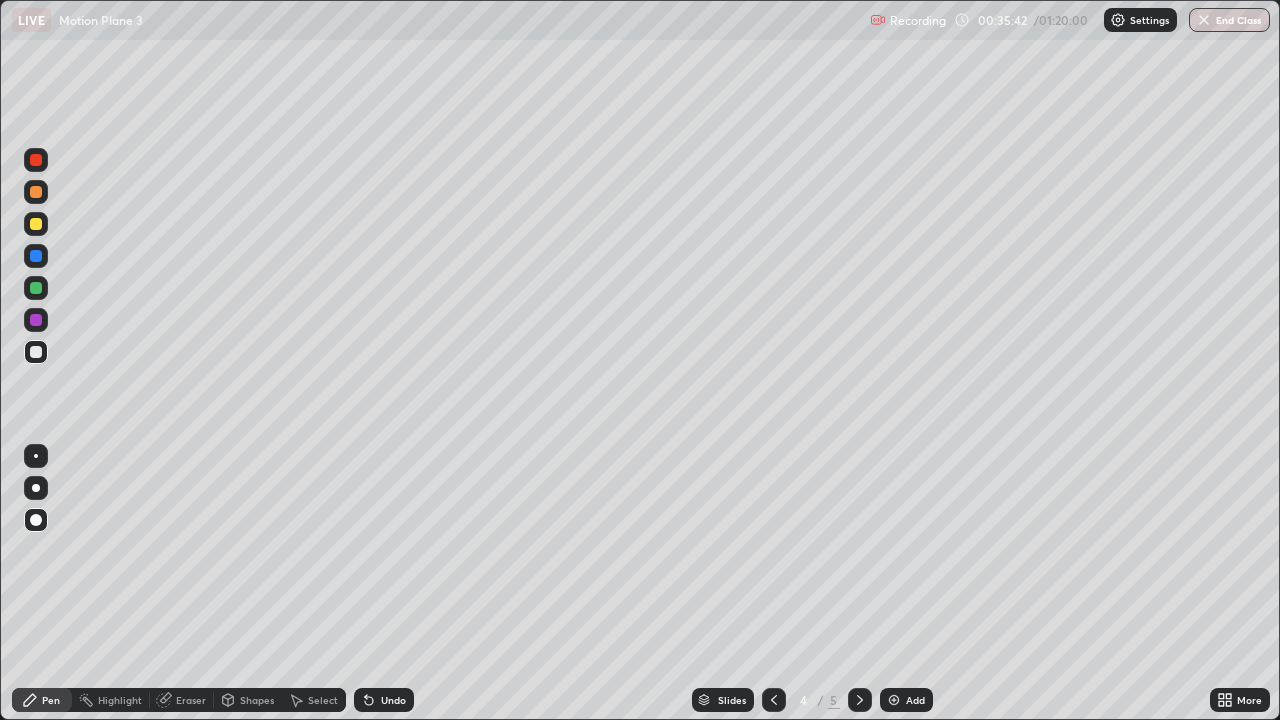 click 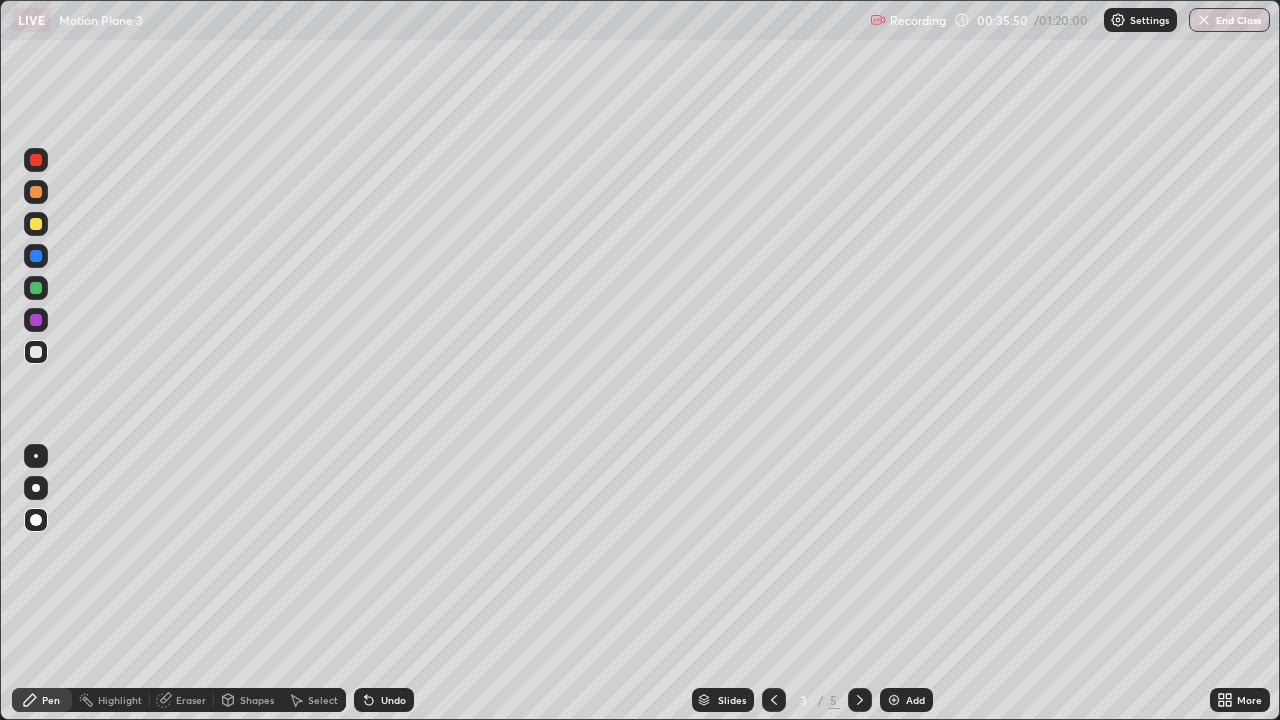 click 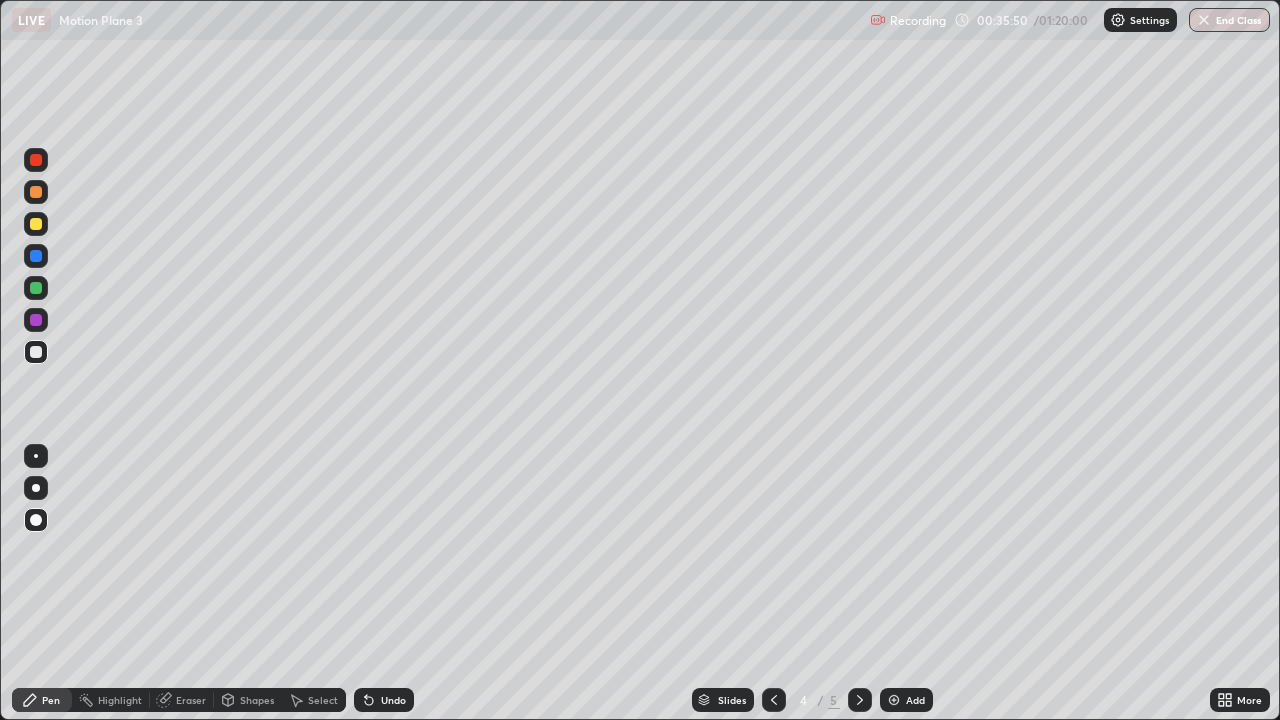 click 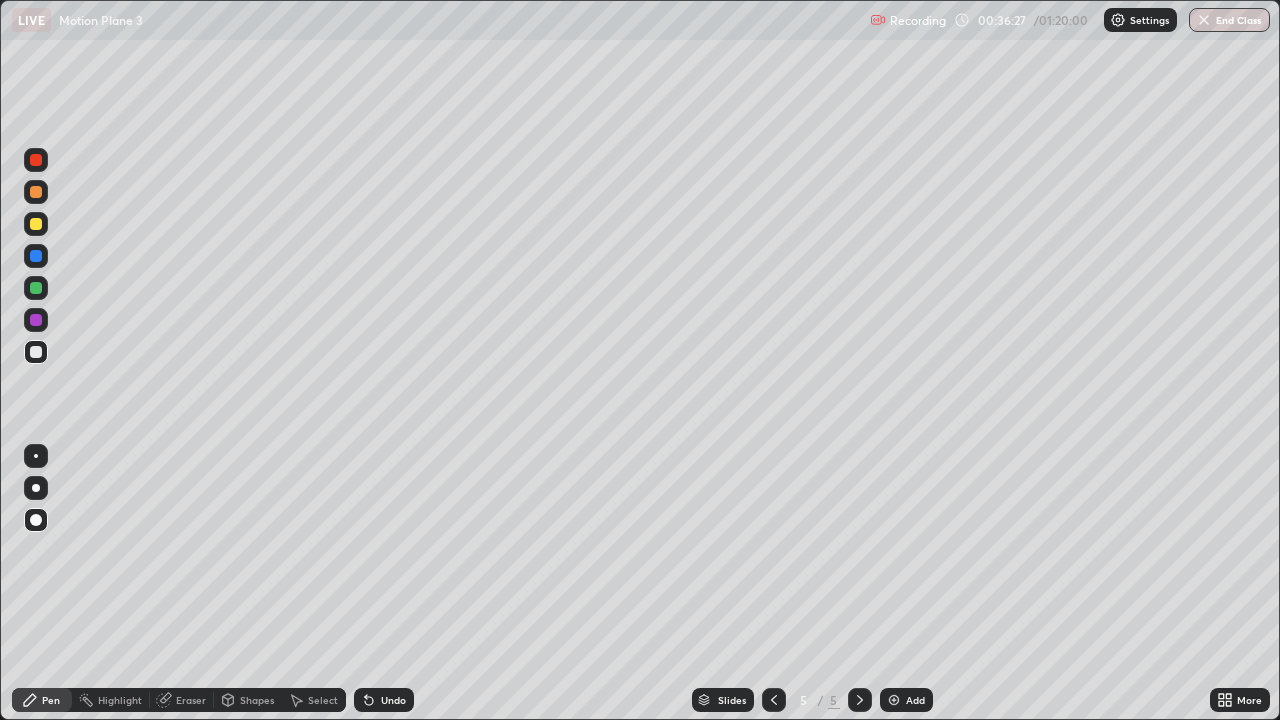 click at bounding box center (36, 320) 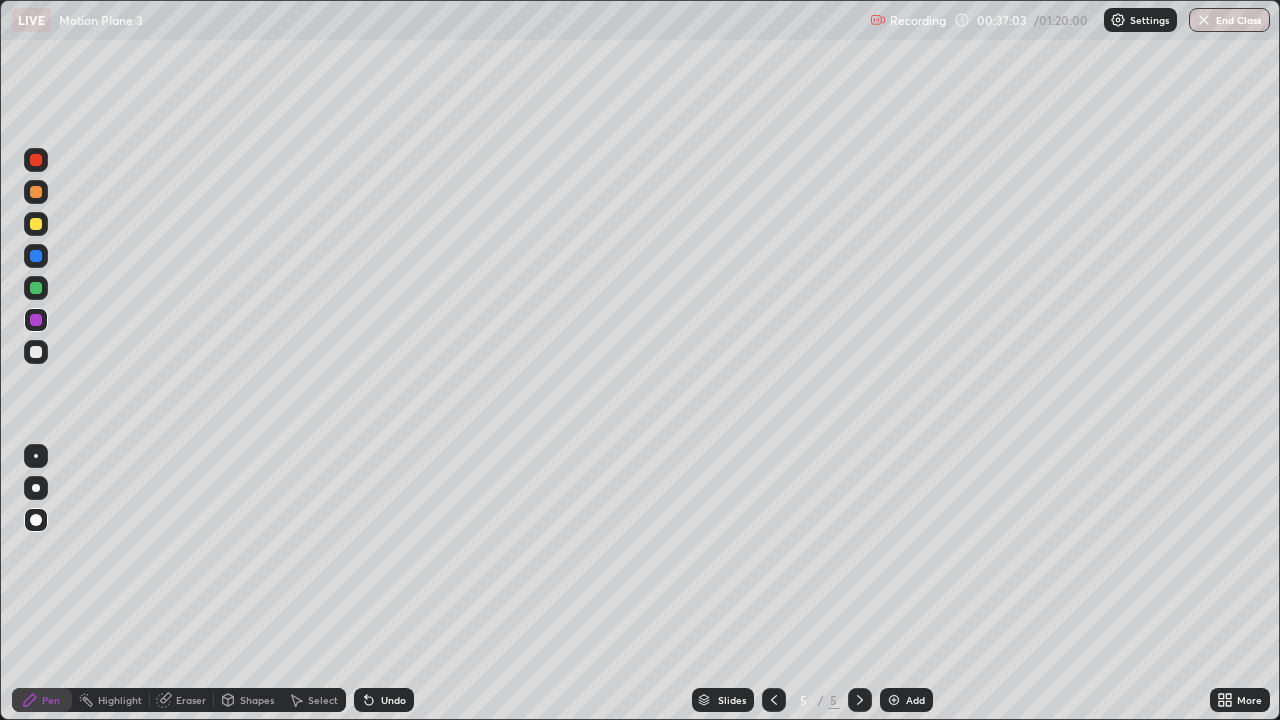 click 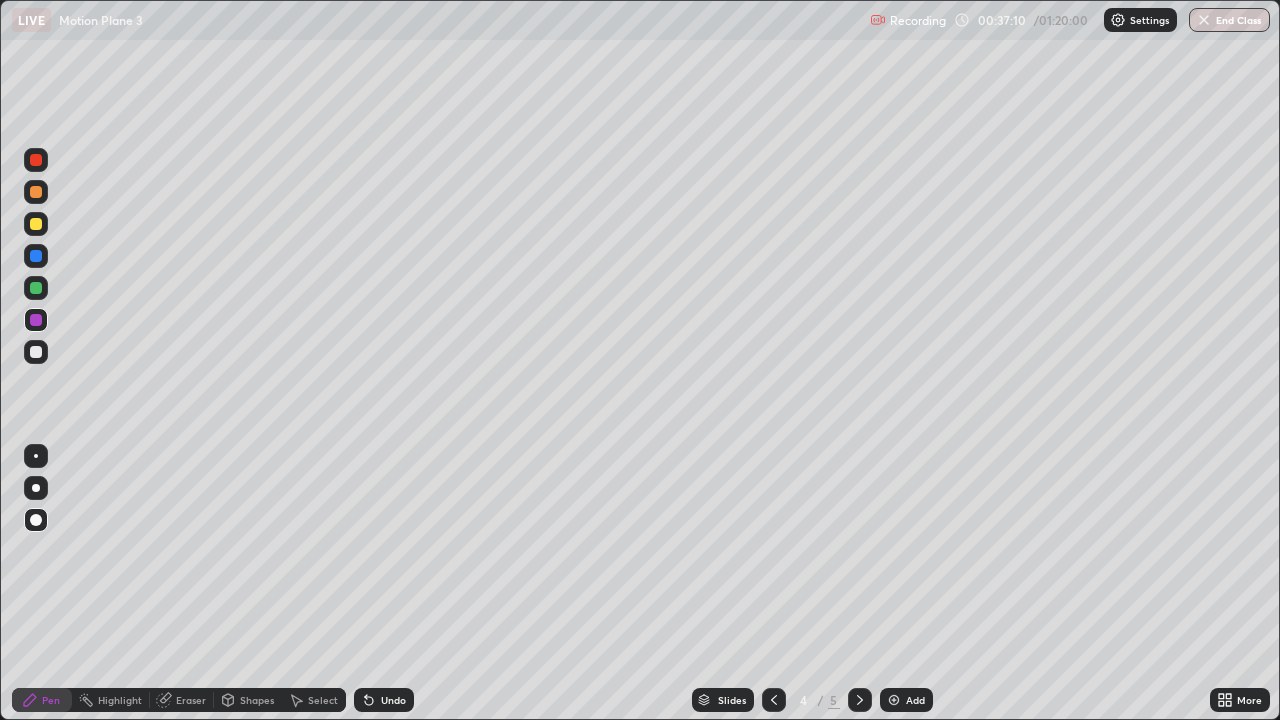 click 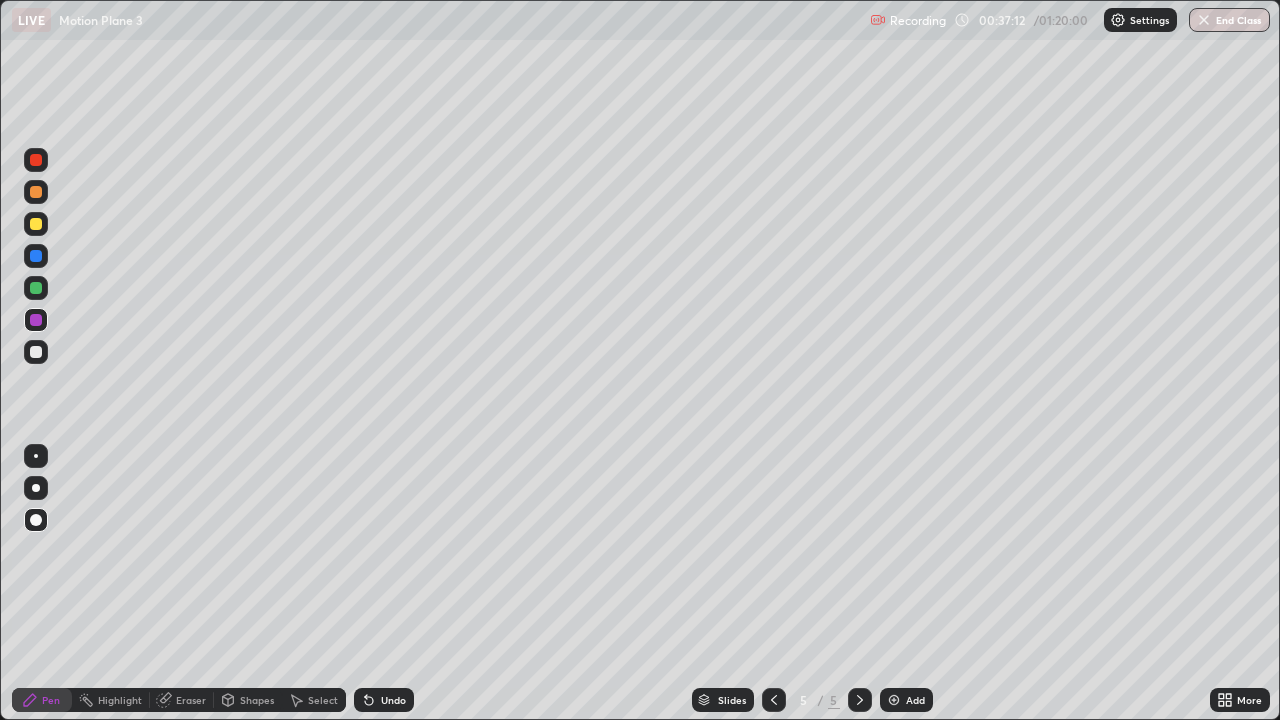 click at bounding box center (36, 352) 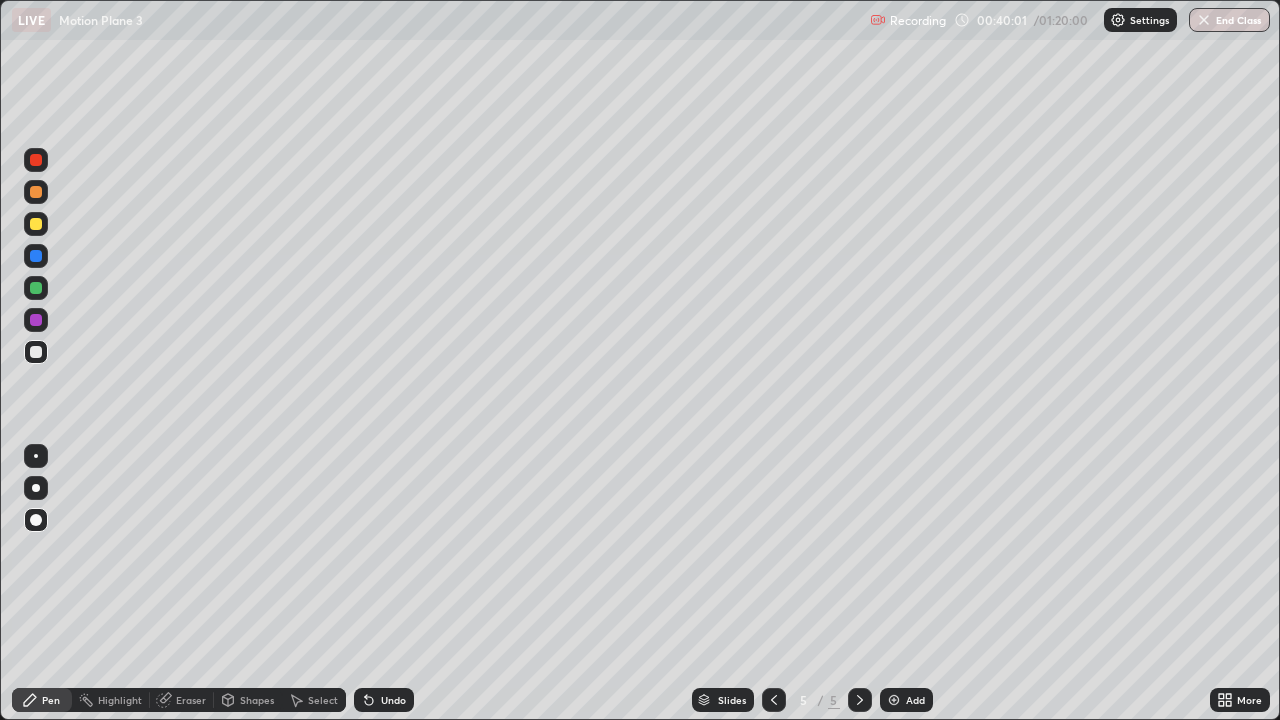 click 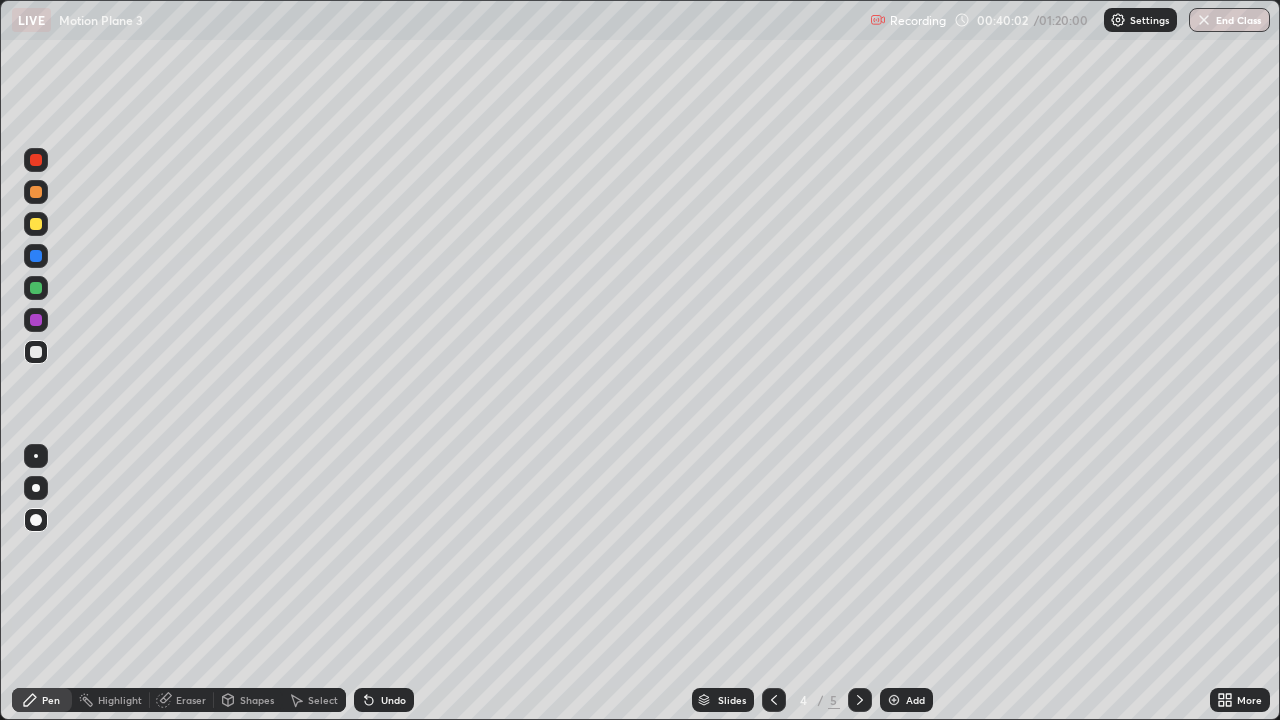 click 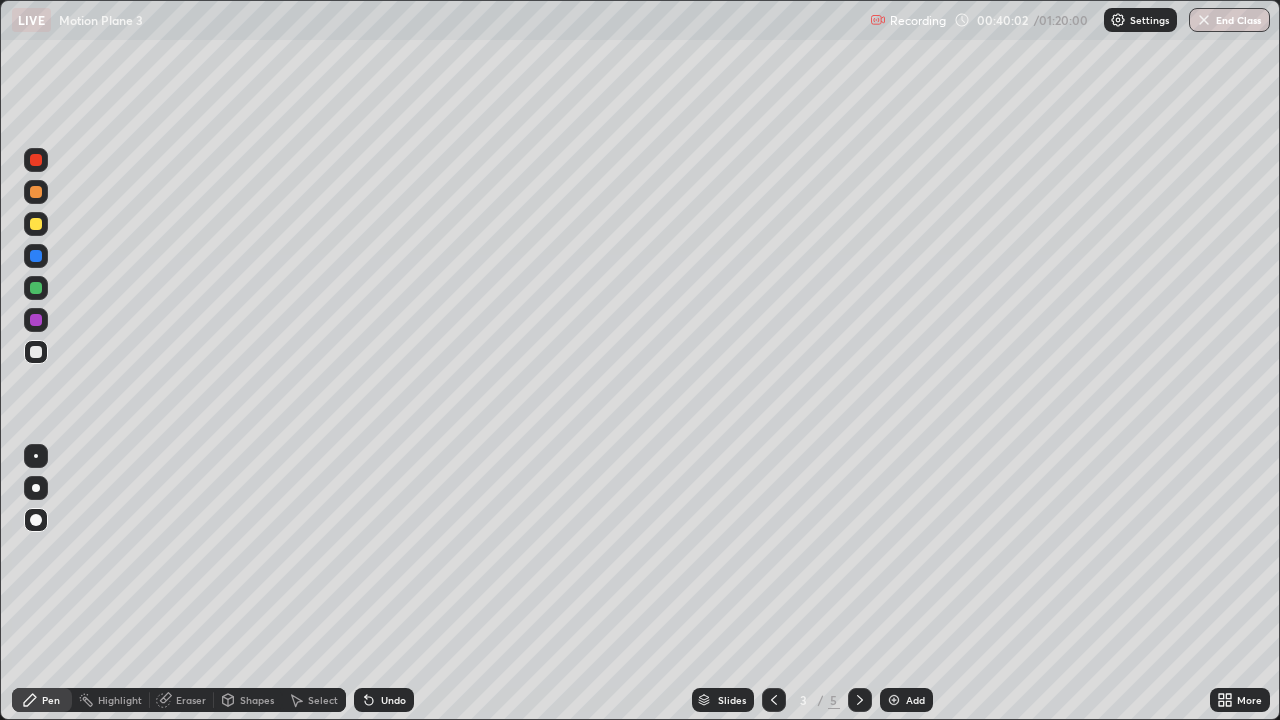 click 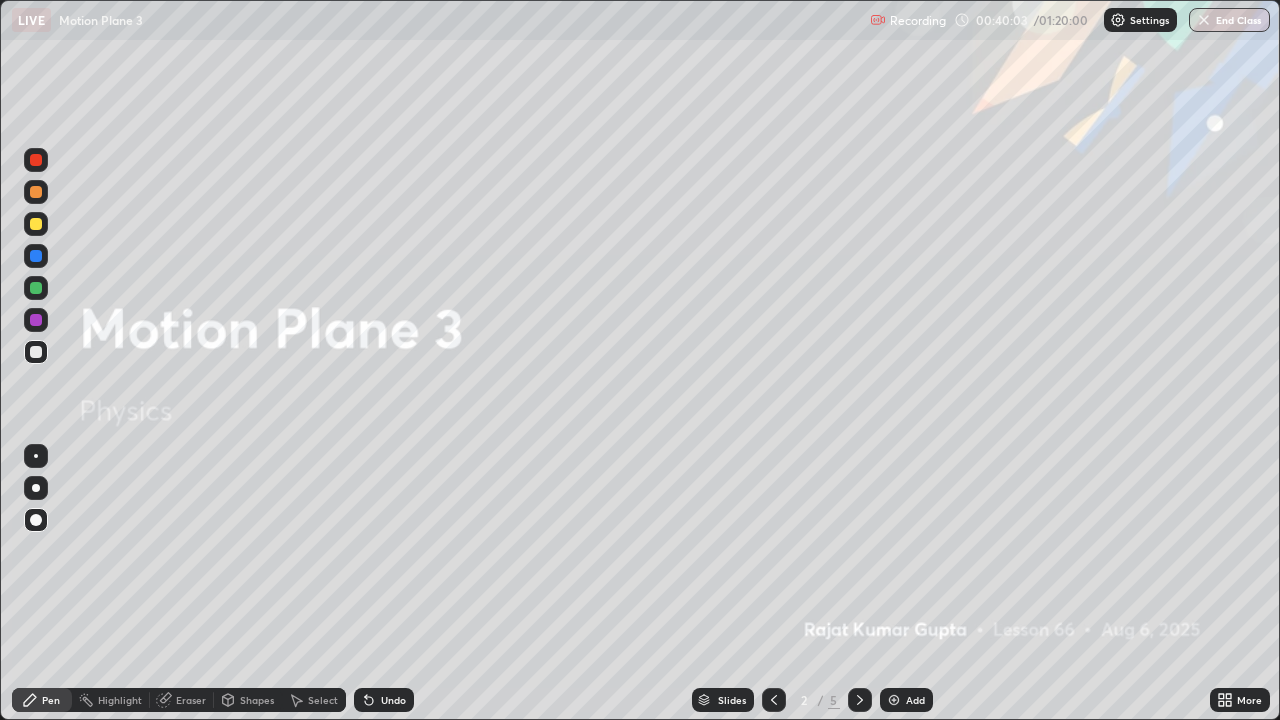click at bounding box center [860, 700] 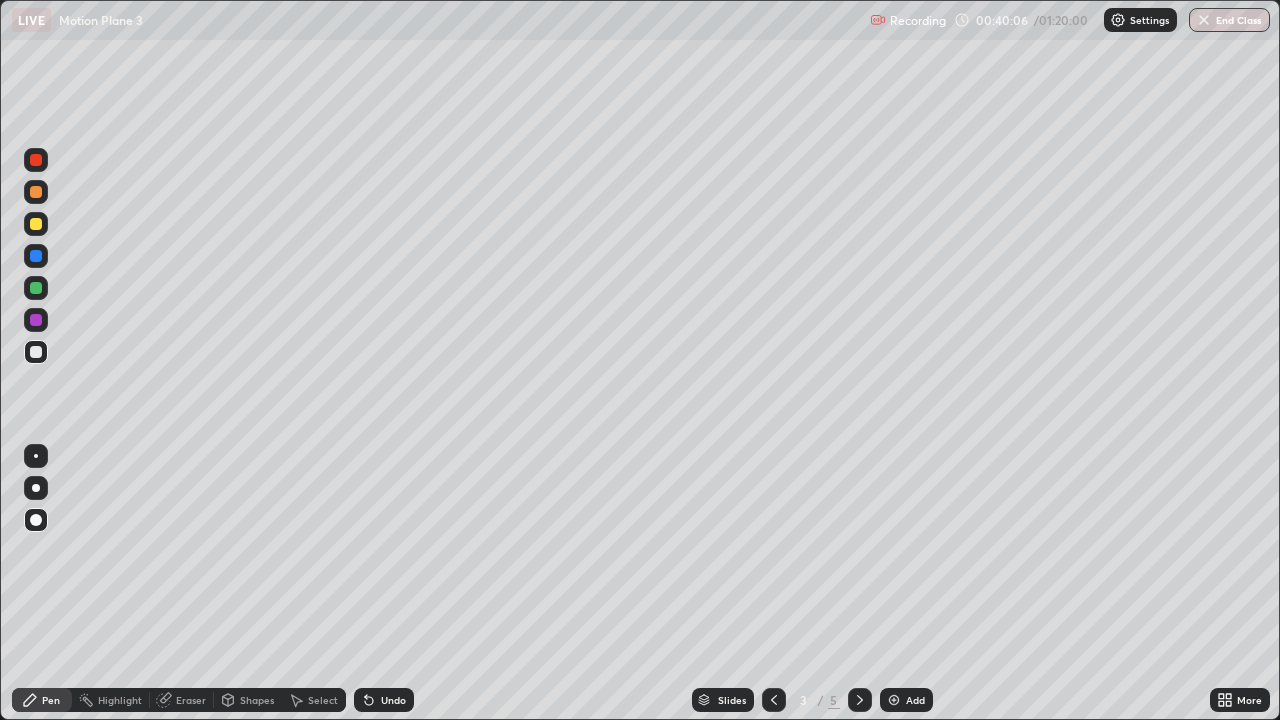click at bounding box center [36, 192] 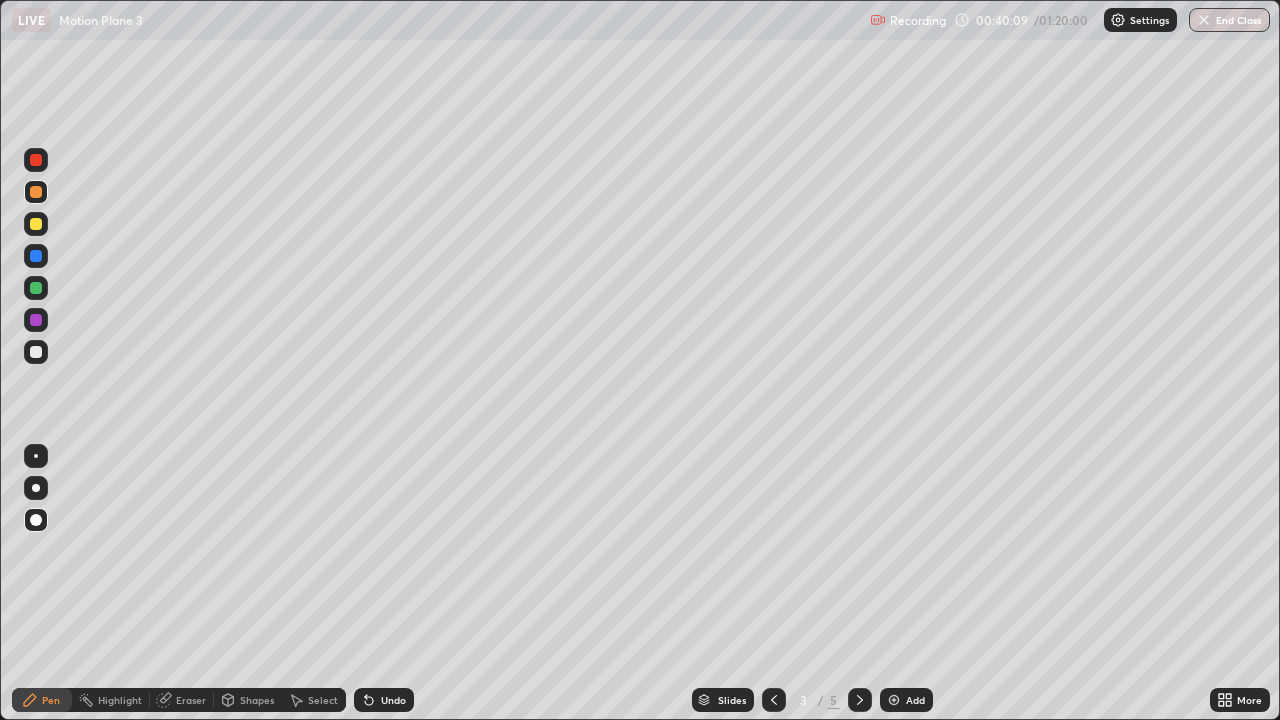 click on "Eraser" at bounding box center [191, 700] 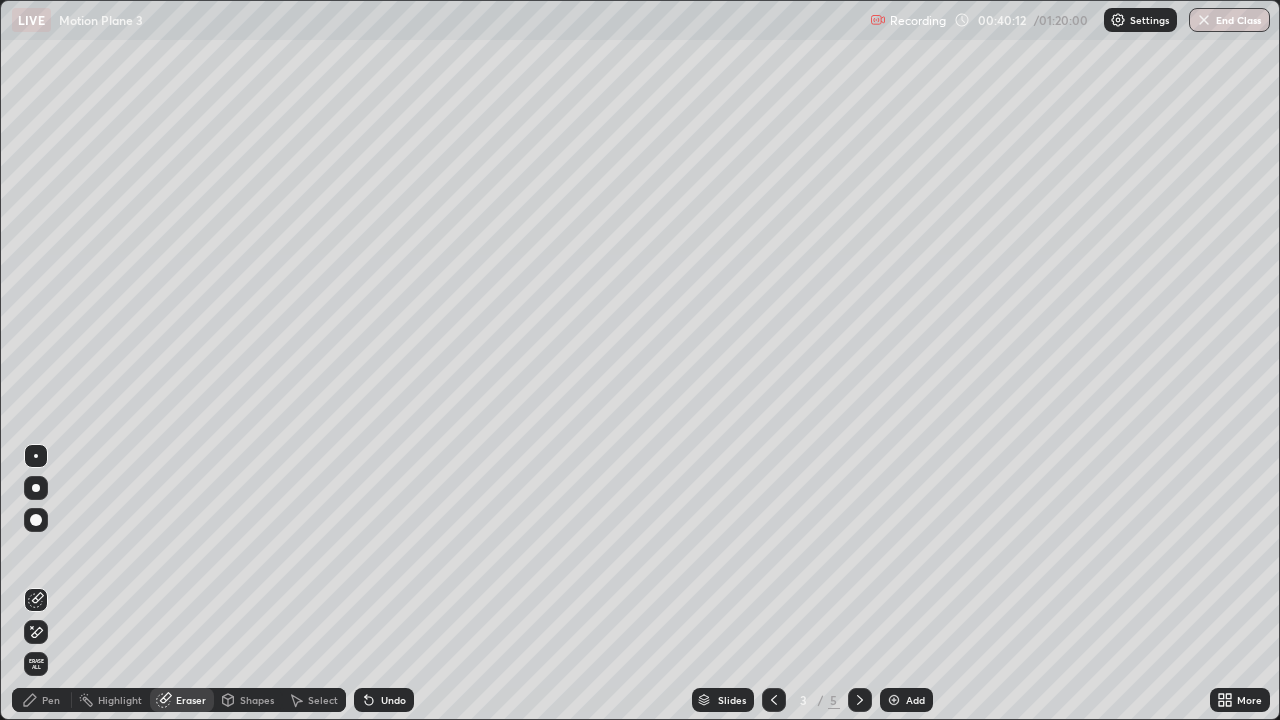 click on "Pen" at bounding box center (42, 700) 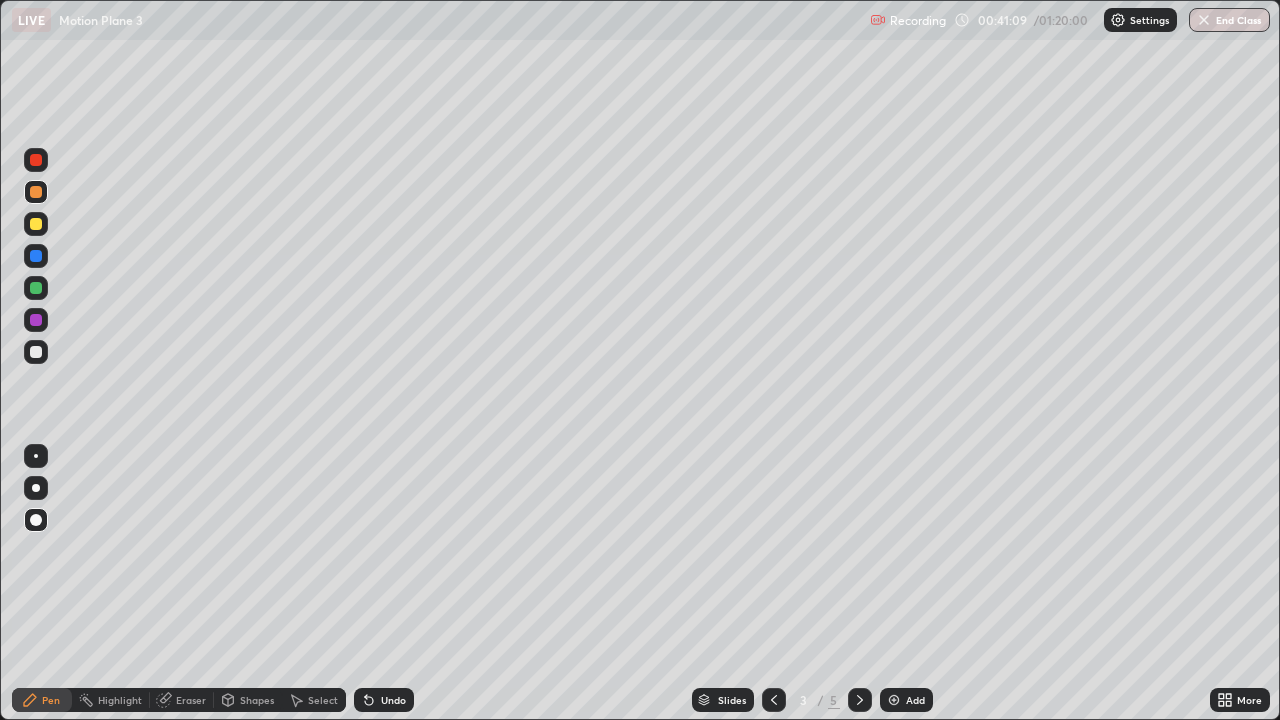 click 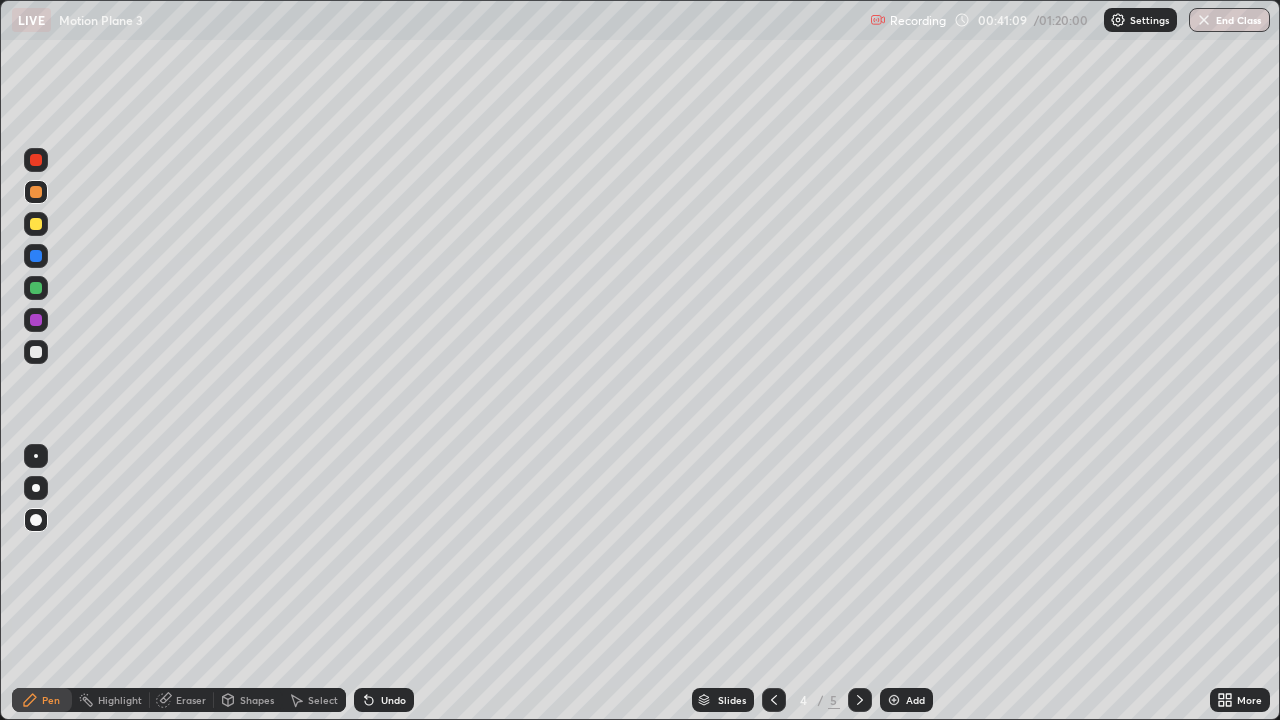 click 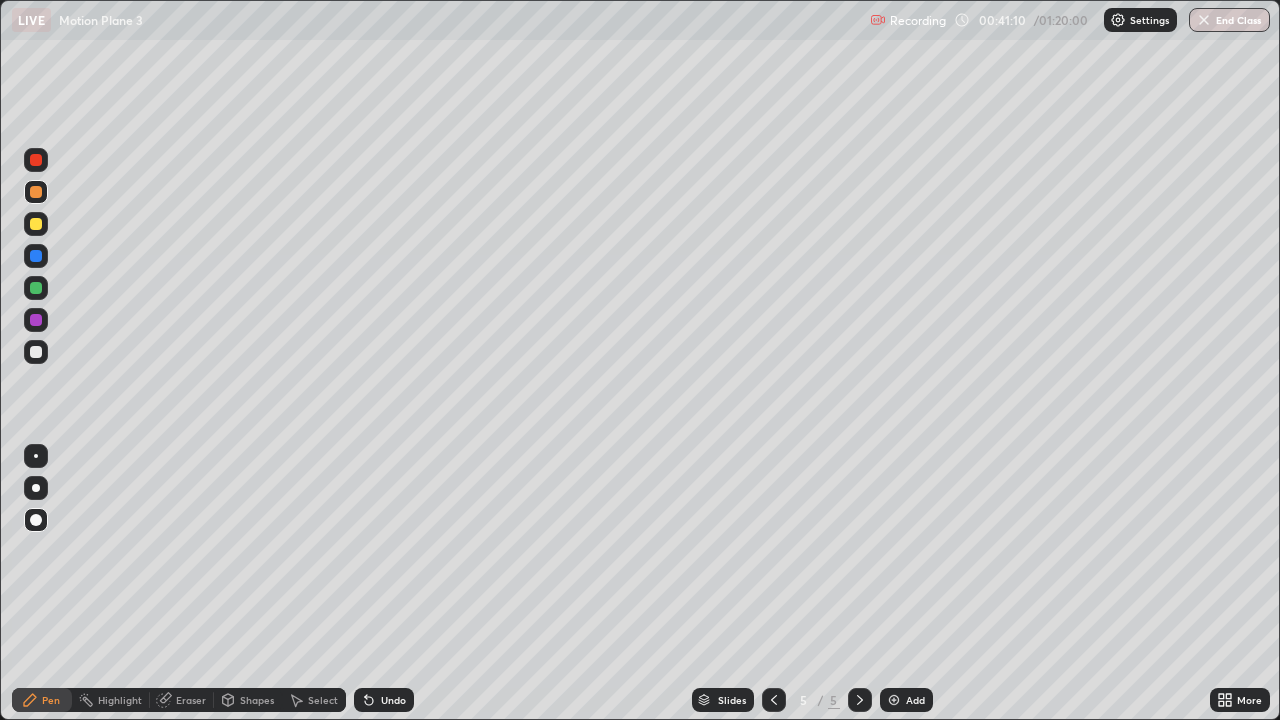 click 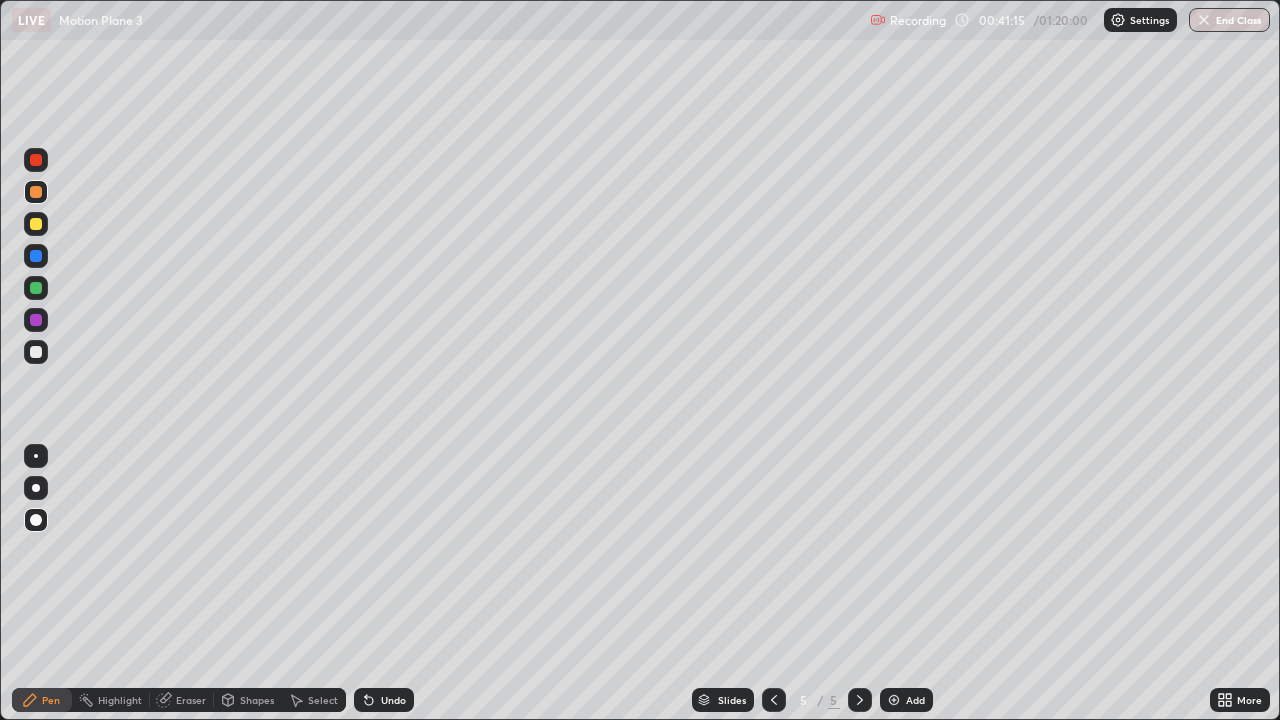click on "Add" at bounding box center [915, 700] 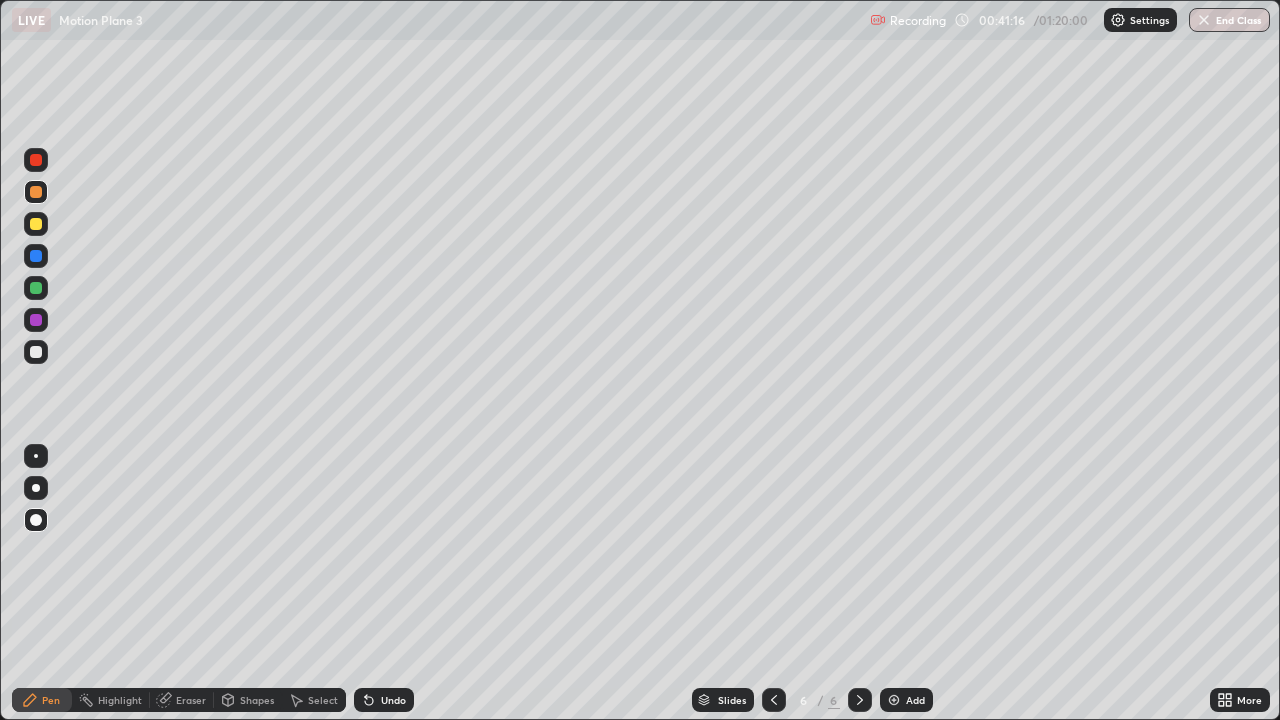 click 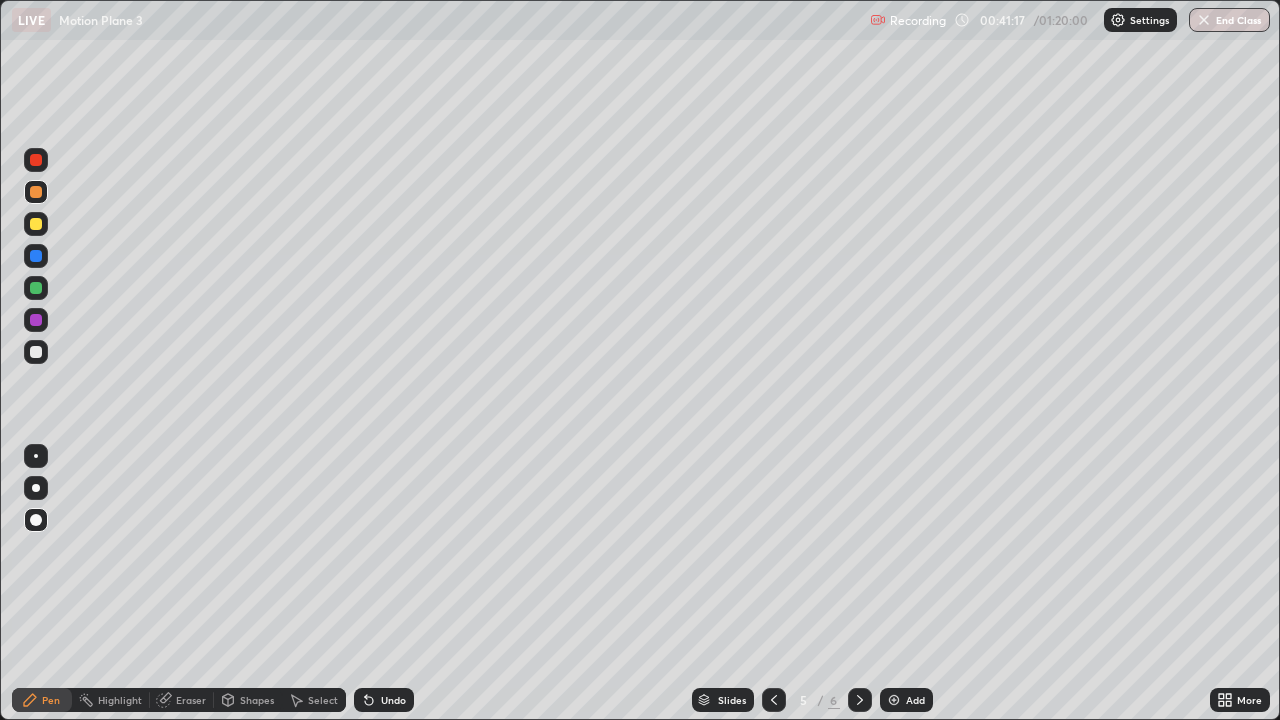 click 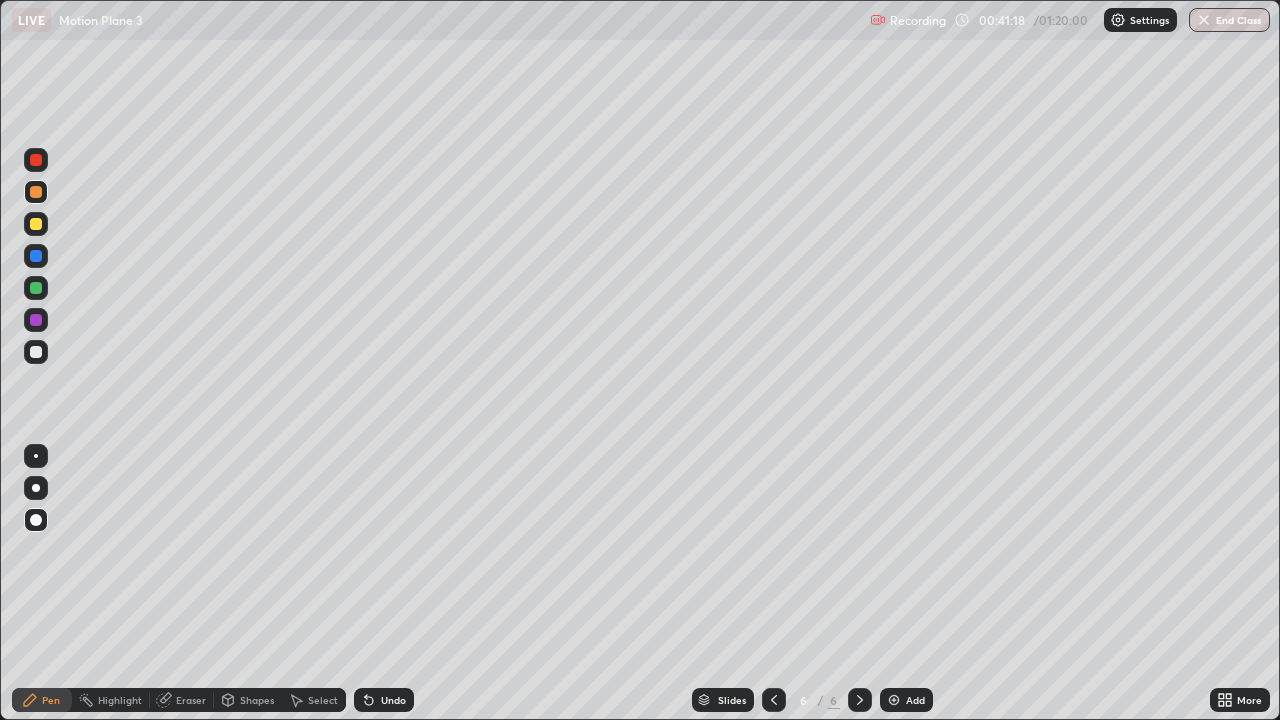 click at bounding box center (774, 700) 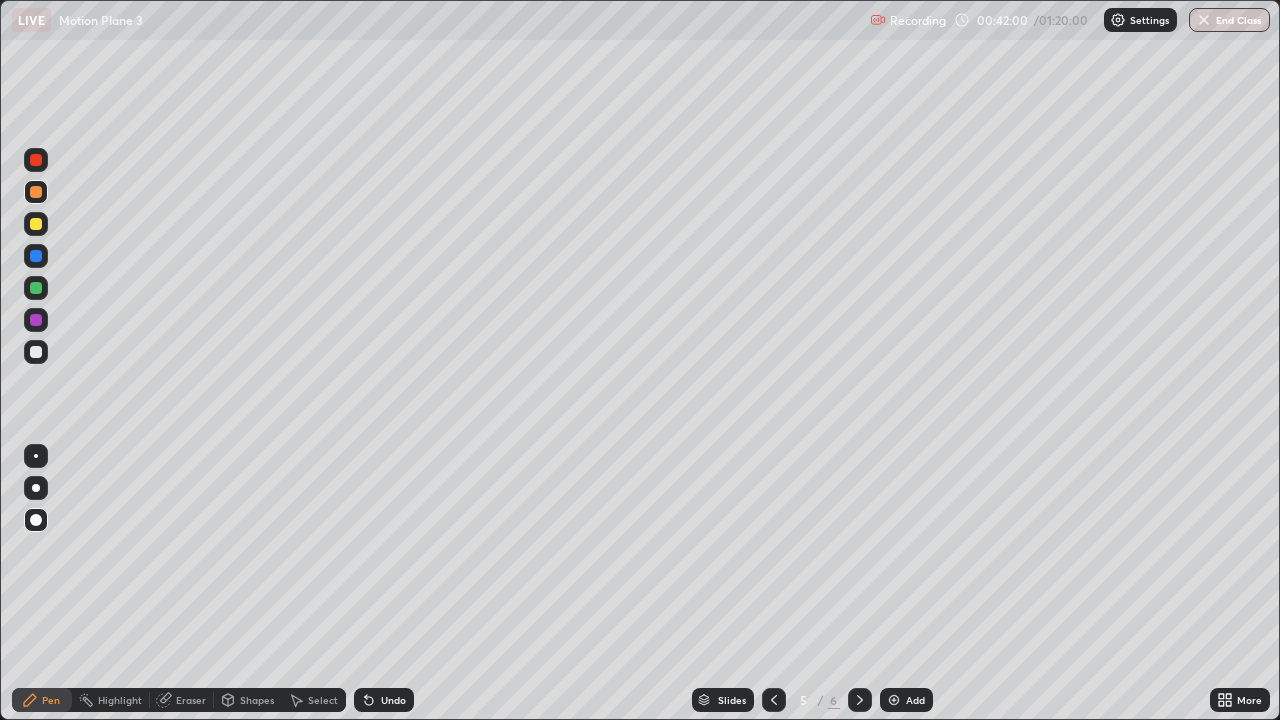 click 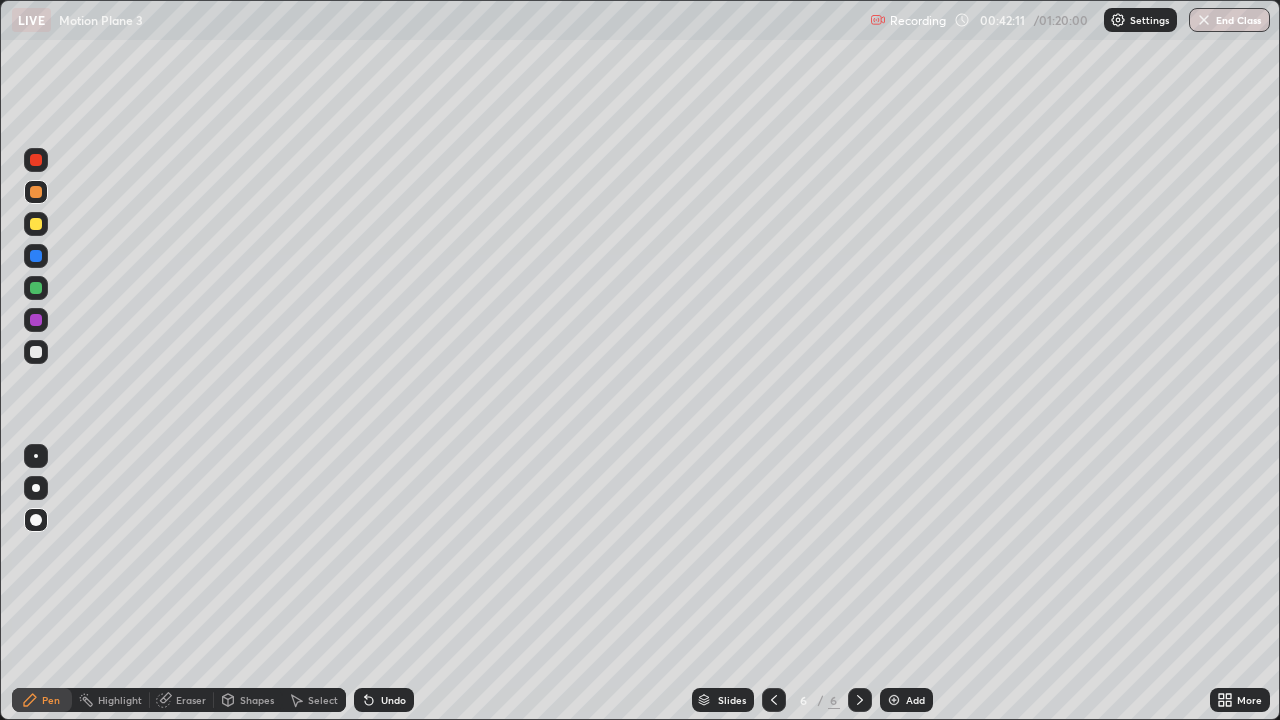 click at bounding box center (36, 224) 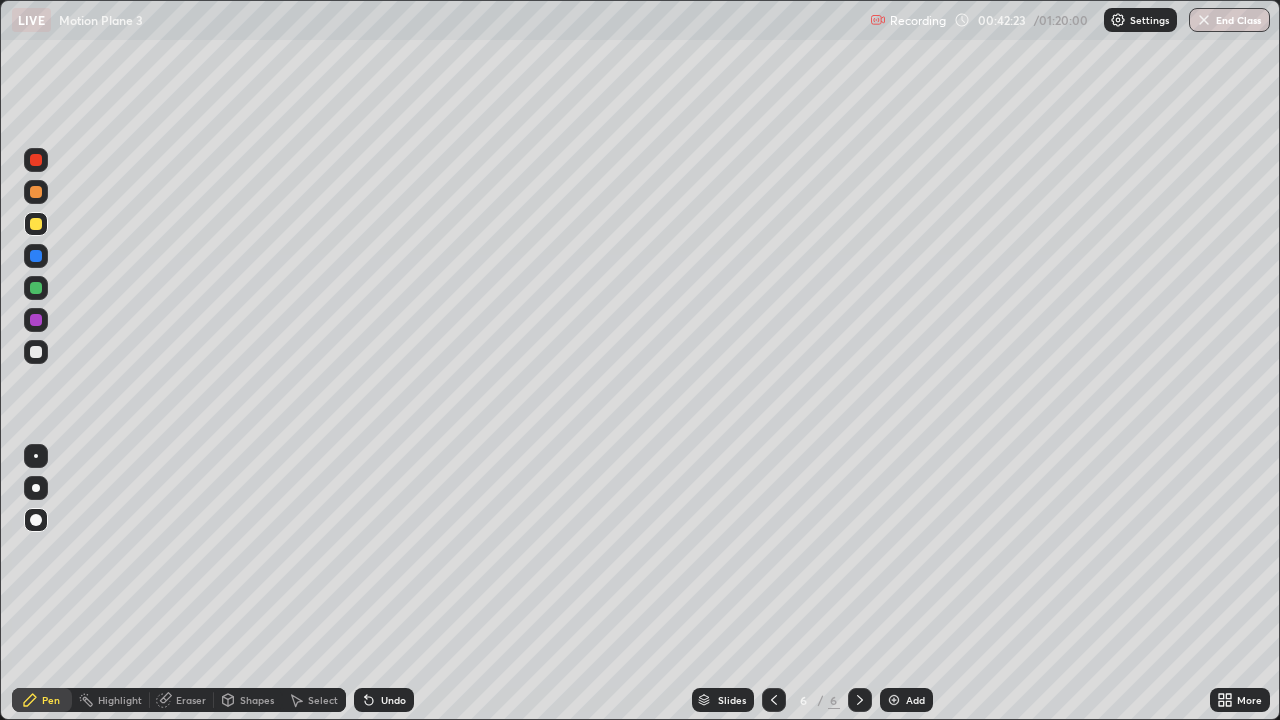 click on "Undo" at bounding box center [393, 700] 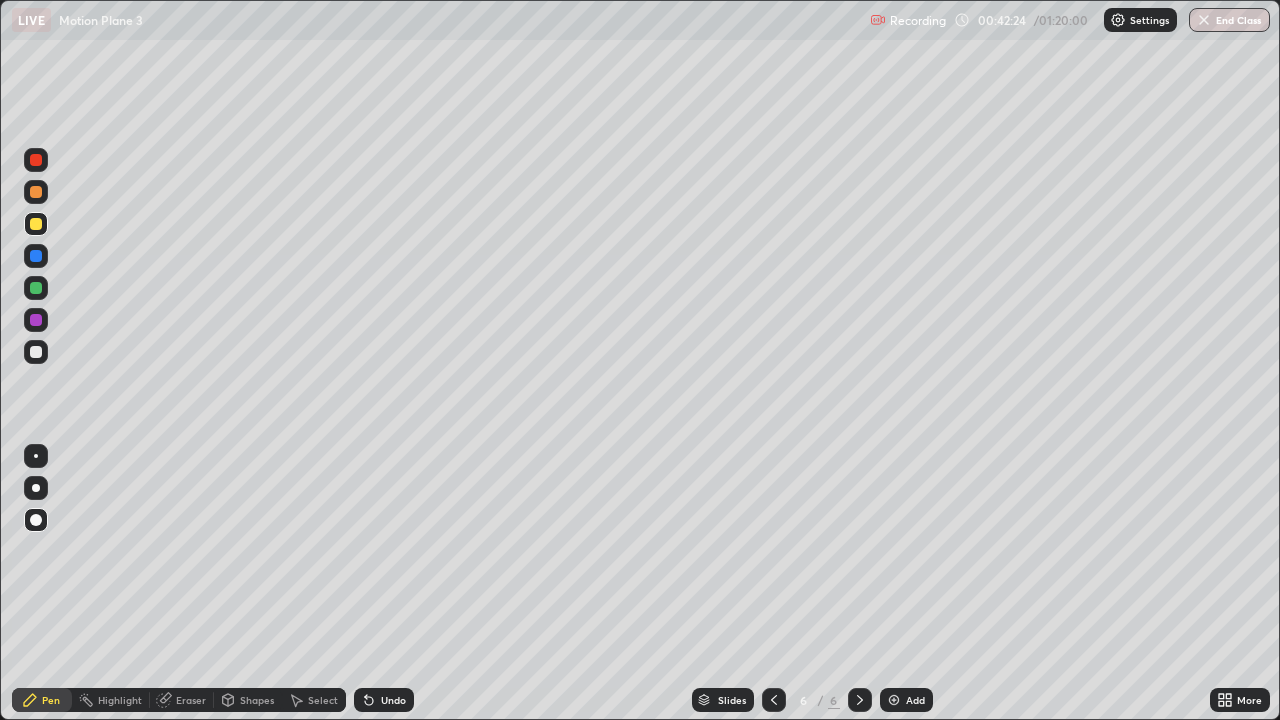 click on "Undo" at bounding box center [384, 700] 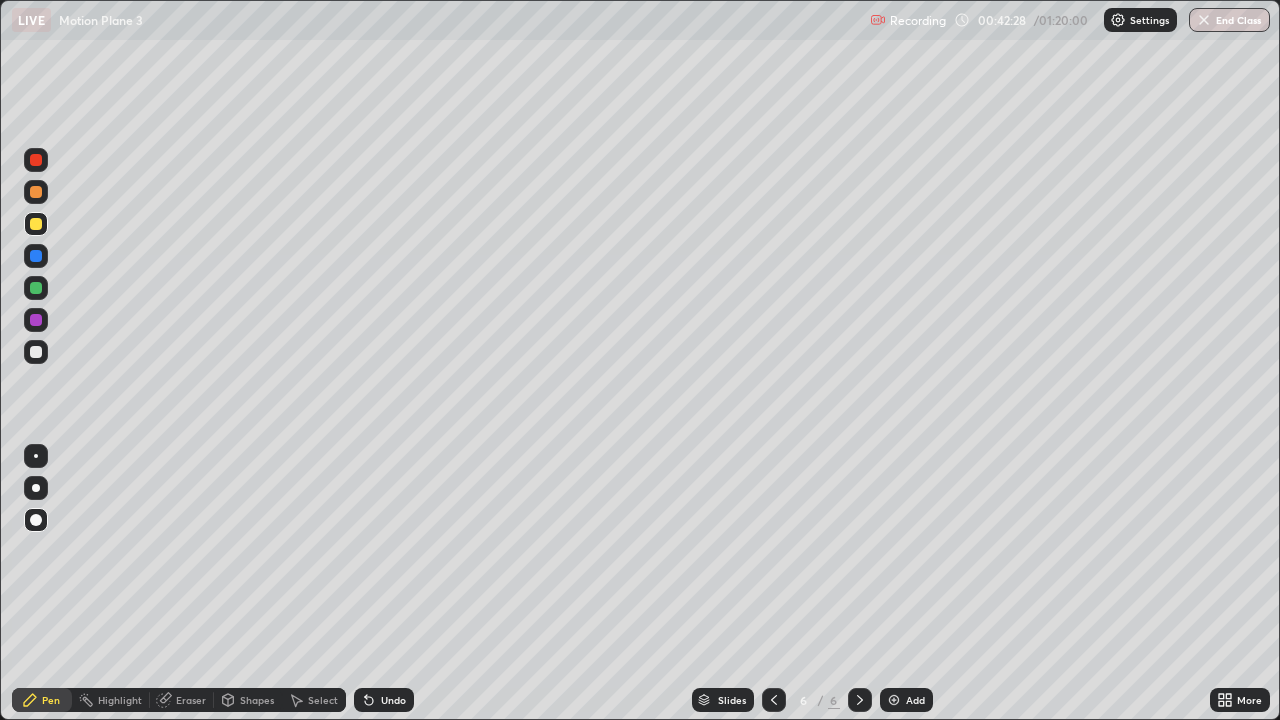 click on "Undo" at bounding box center (393, 700) 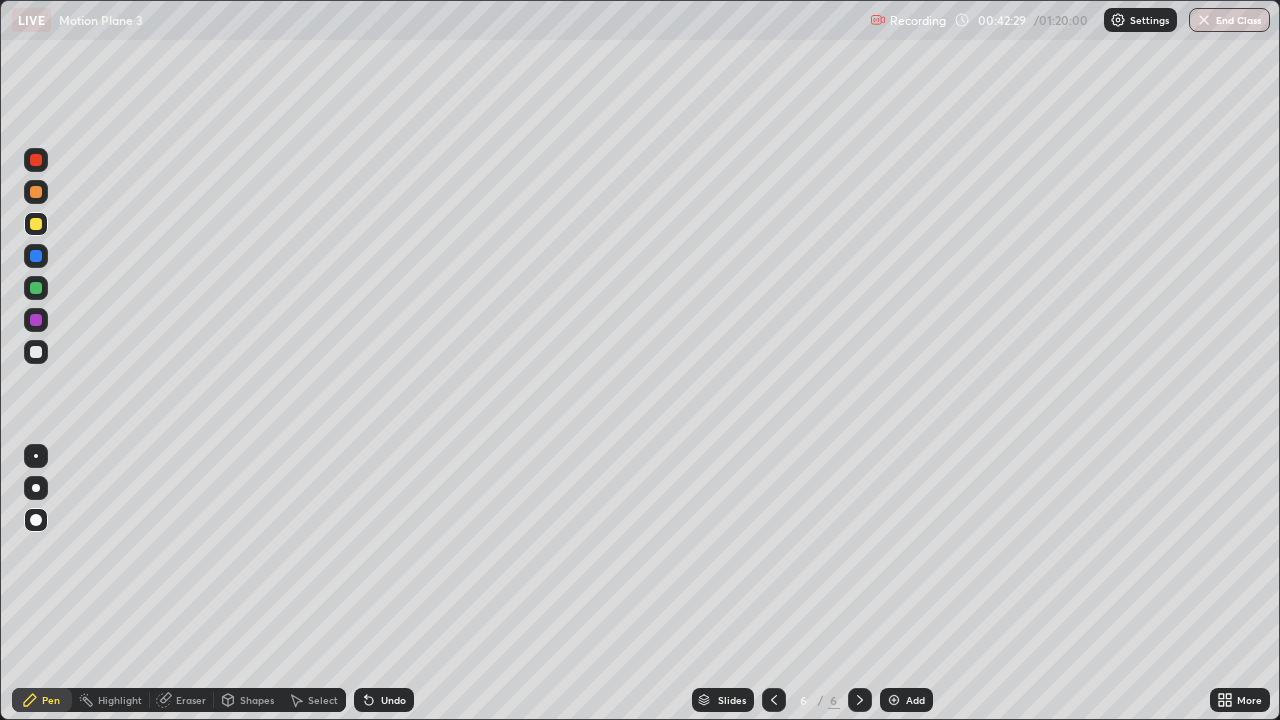 click on "Undo" at bounding box center (384, 700) 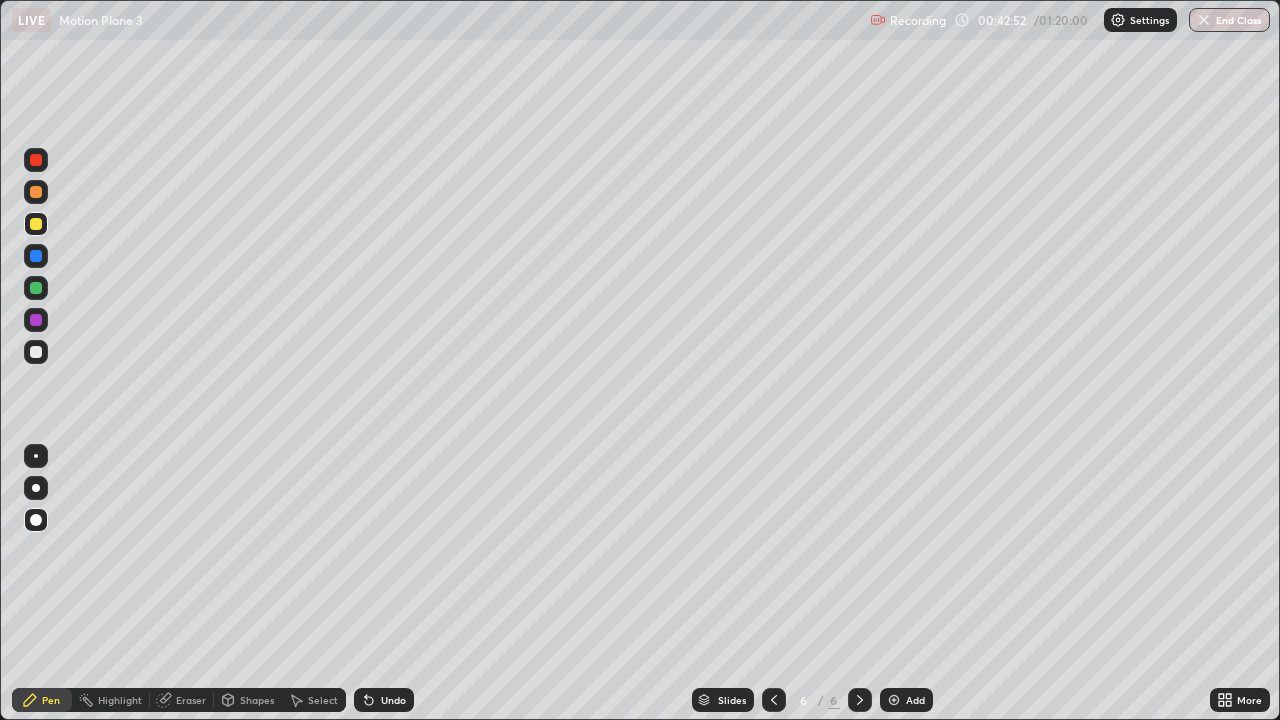 click at bounding box center [36, 352] 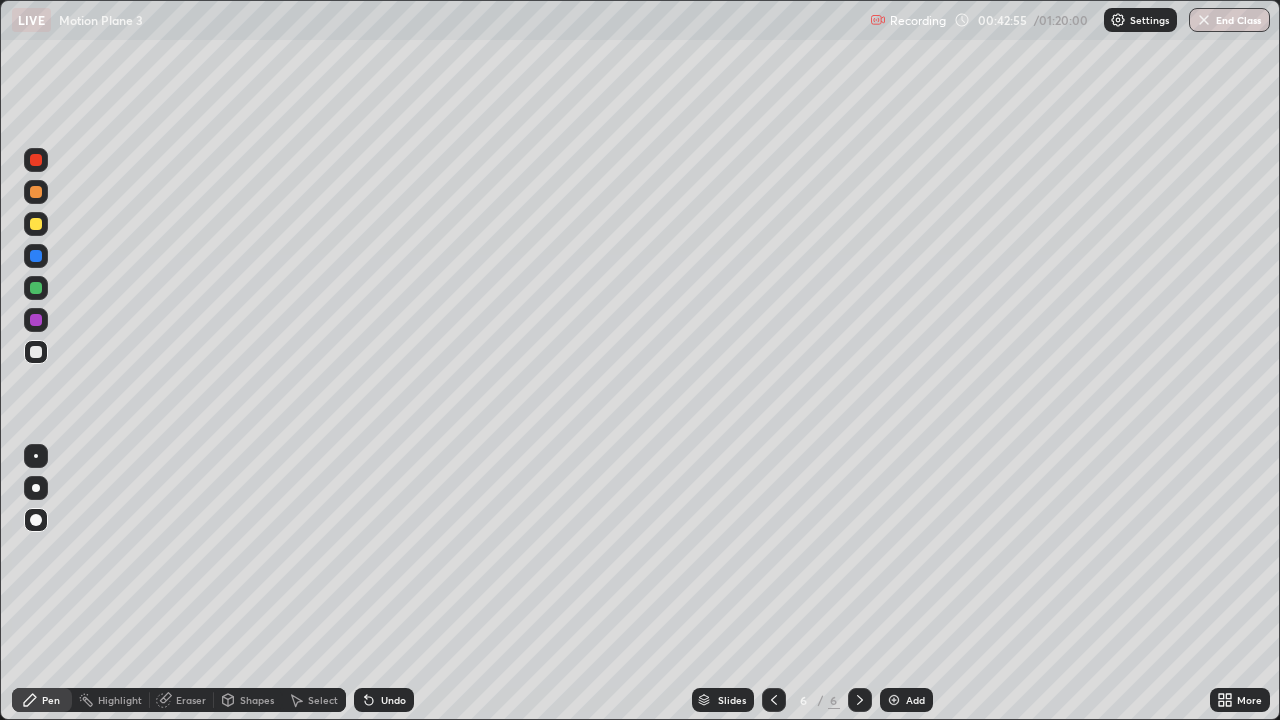 click on "Undo" at bounding box center [393, 700] 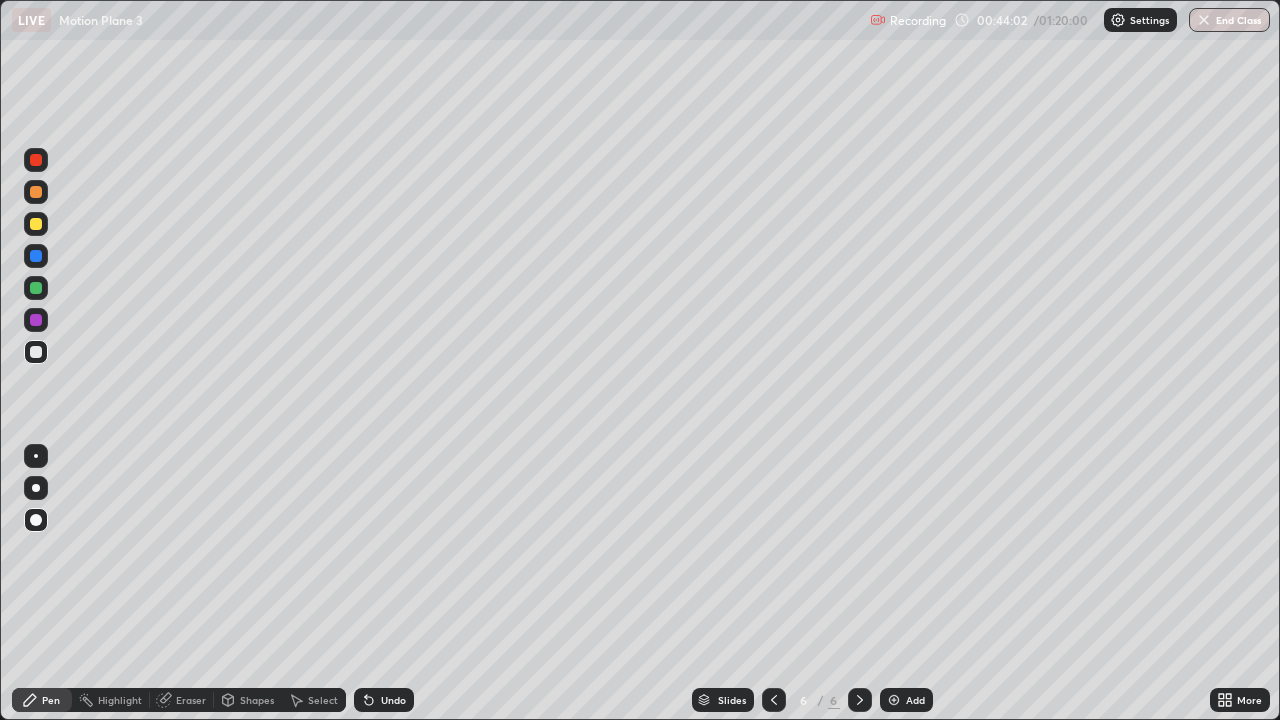 click 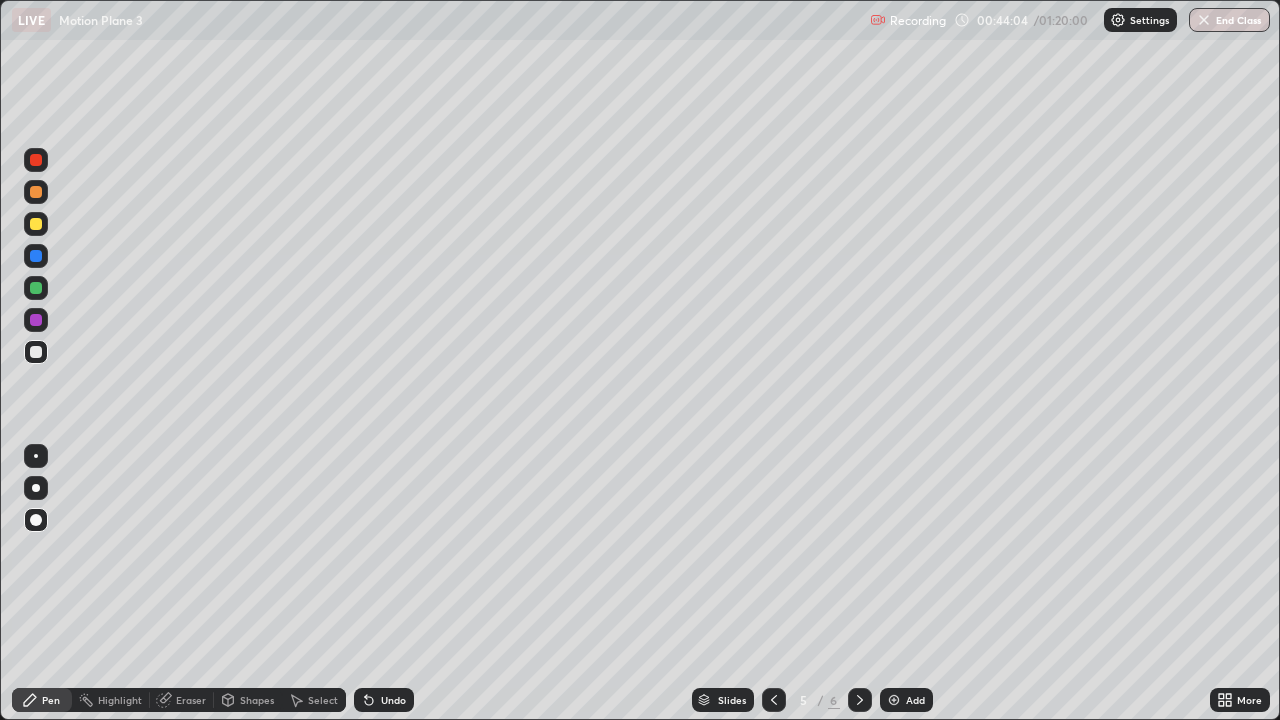 click 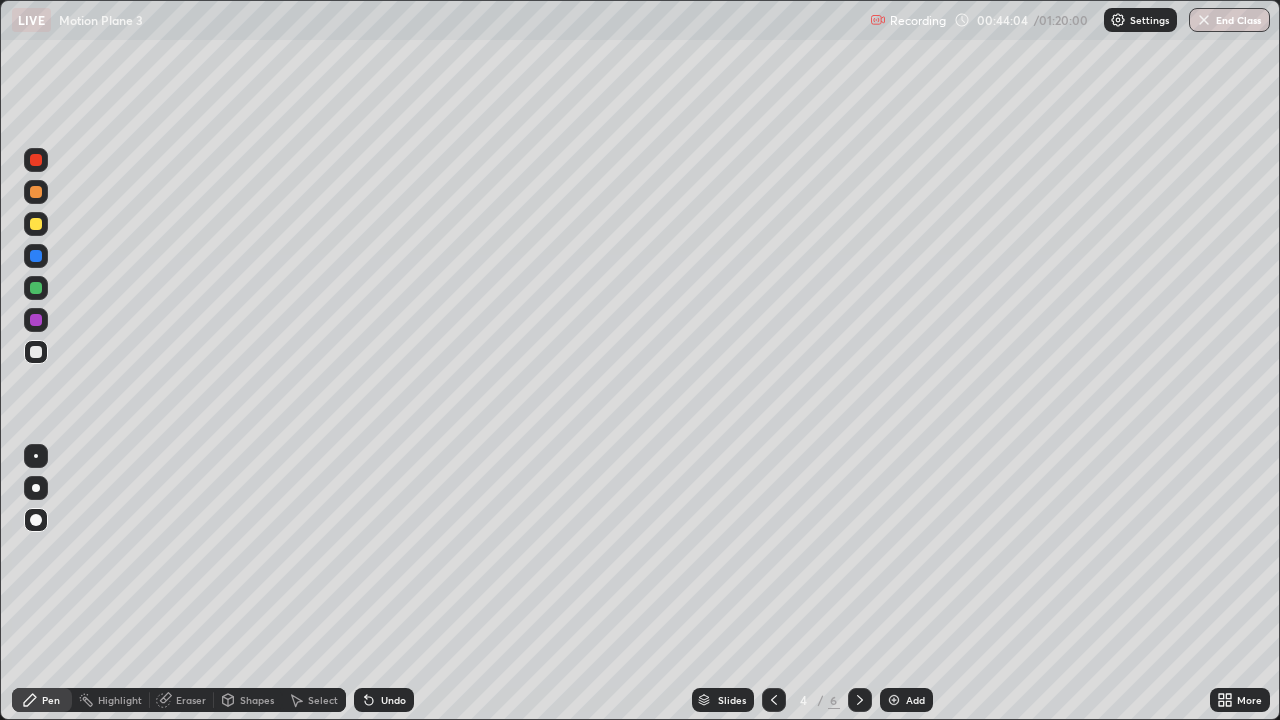 click 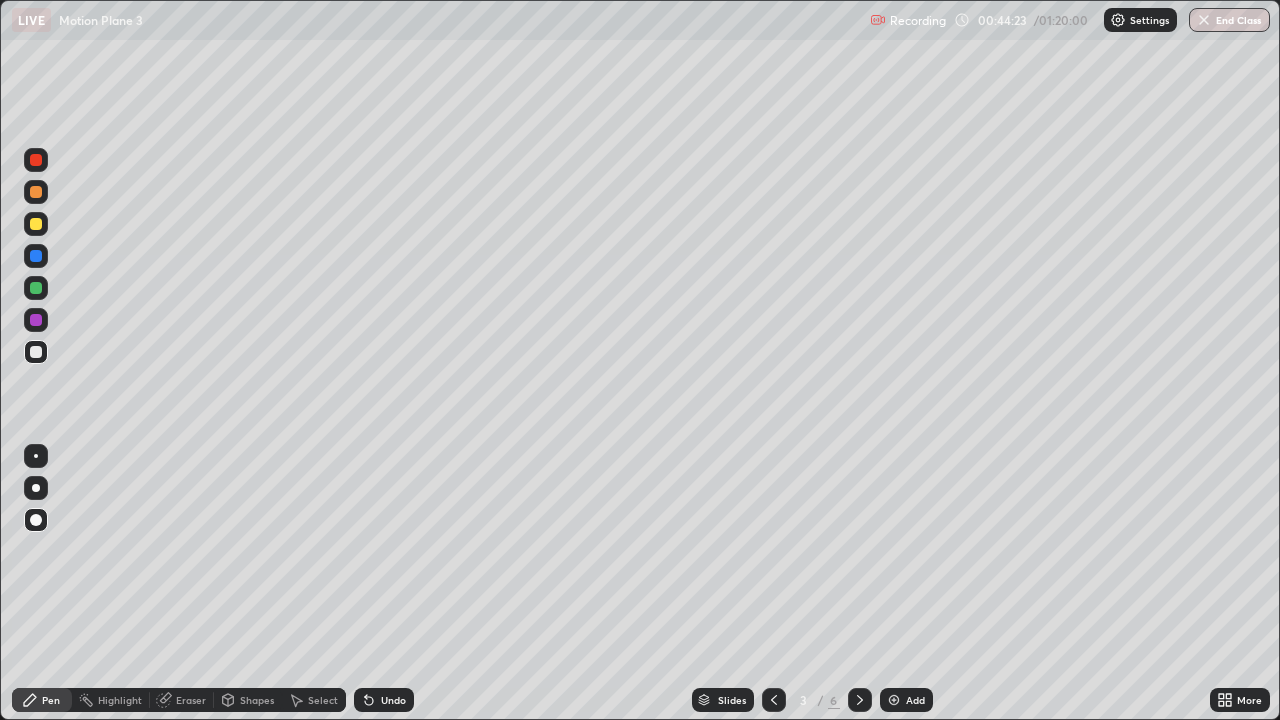 click 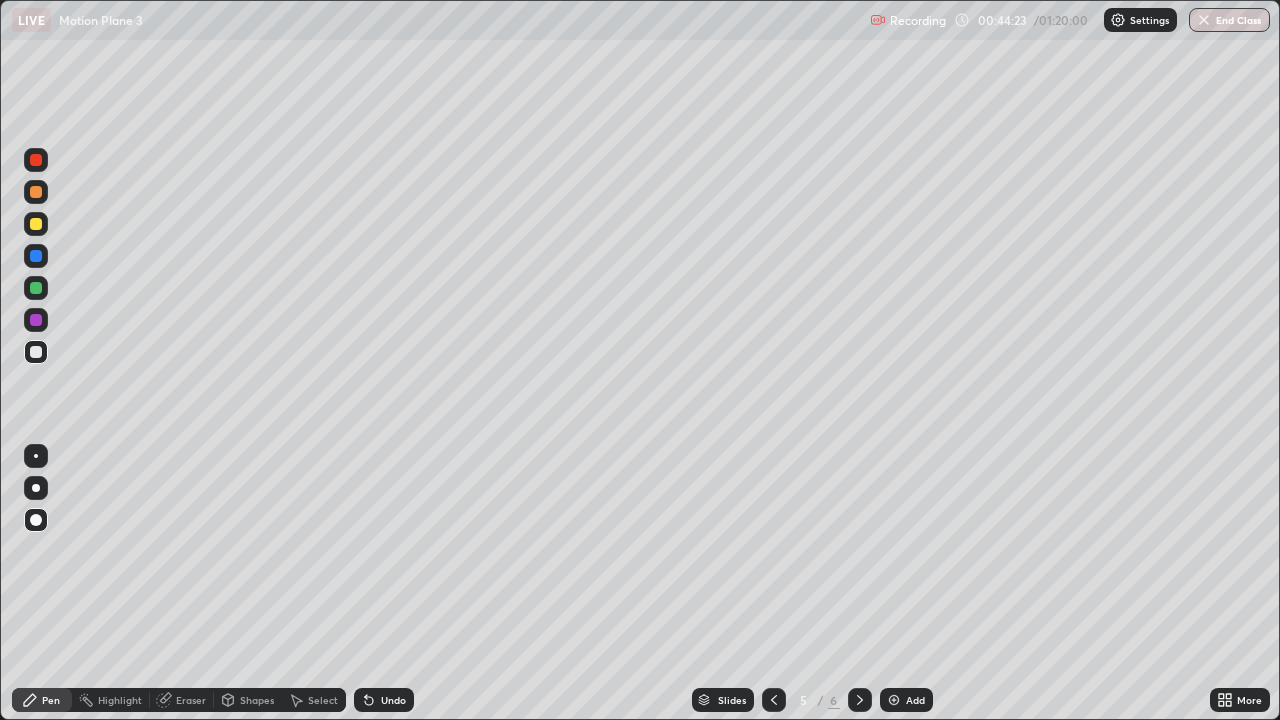click 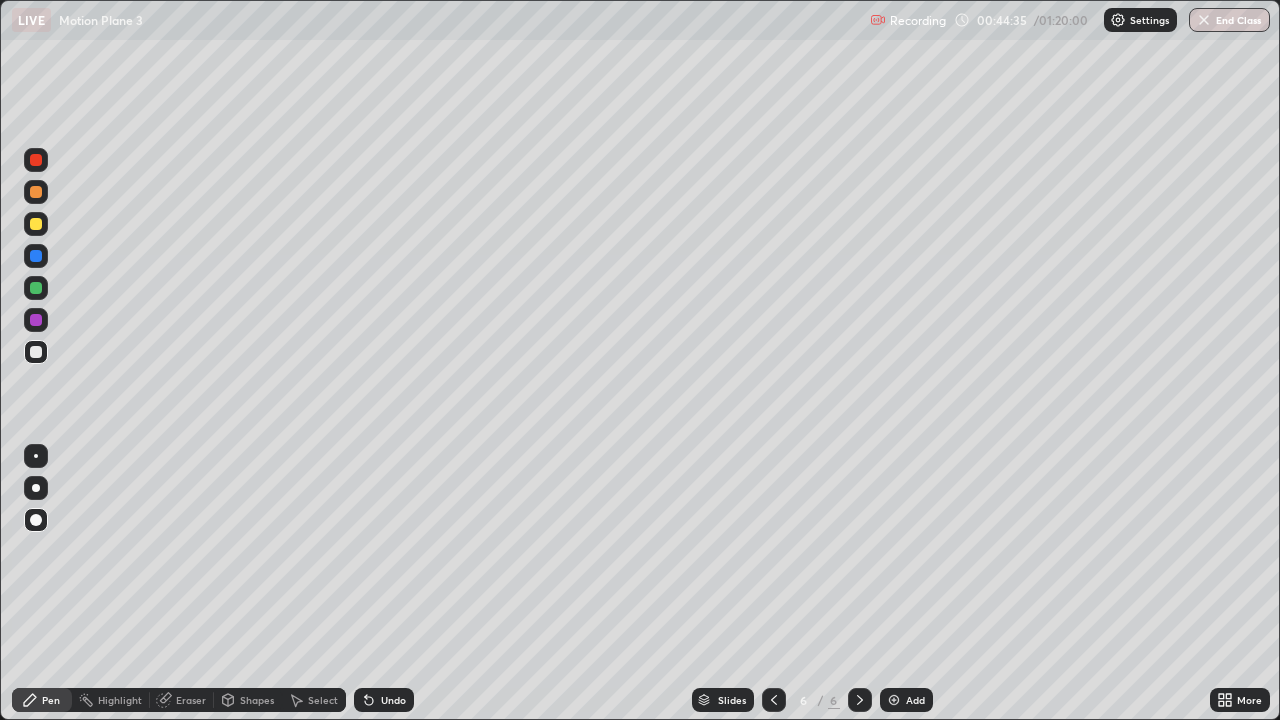 click 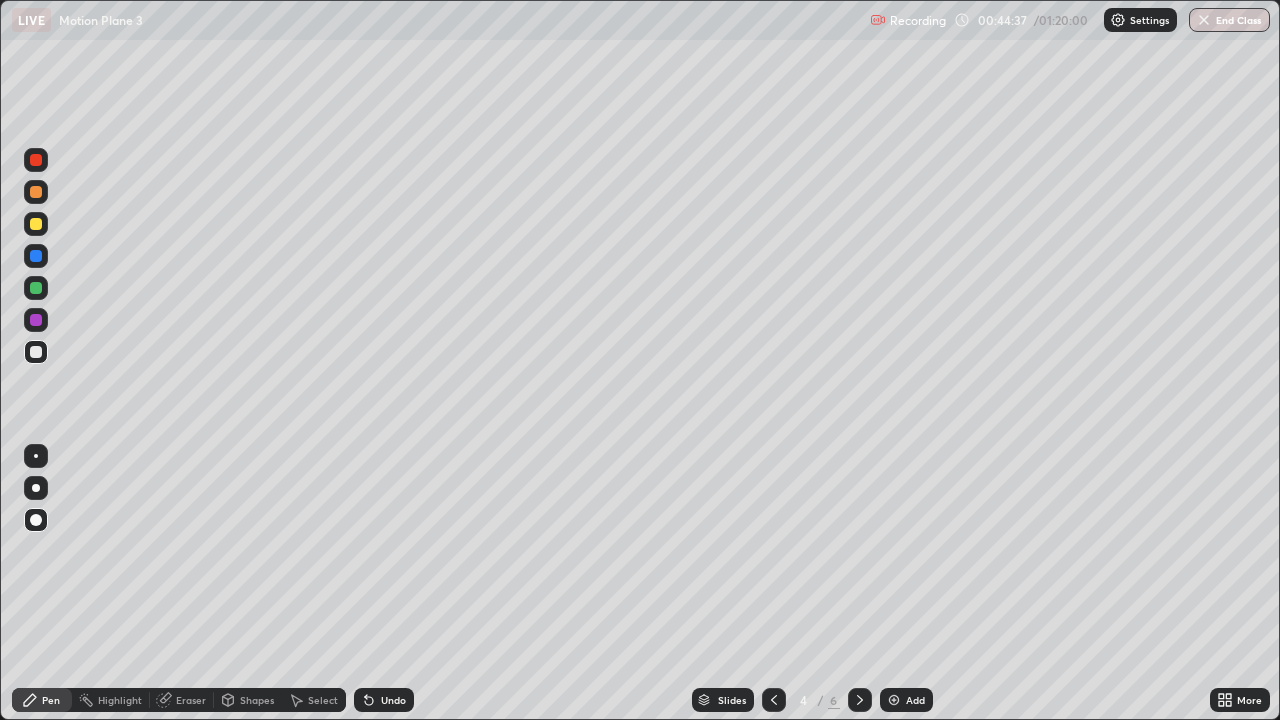 click at bounding box center [774, 700] 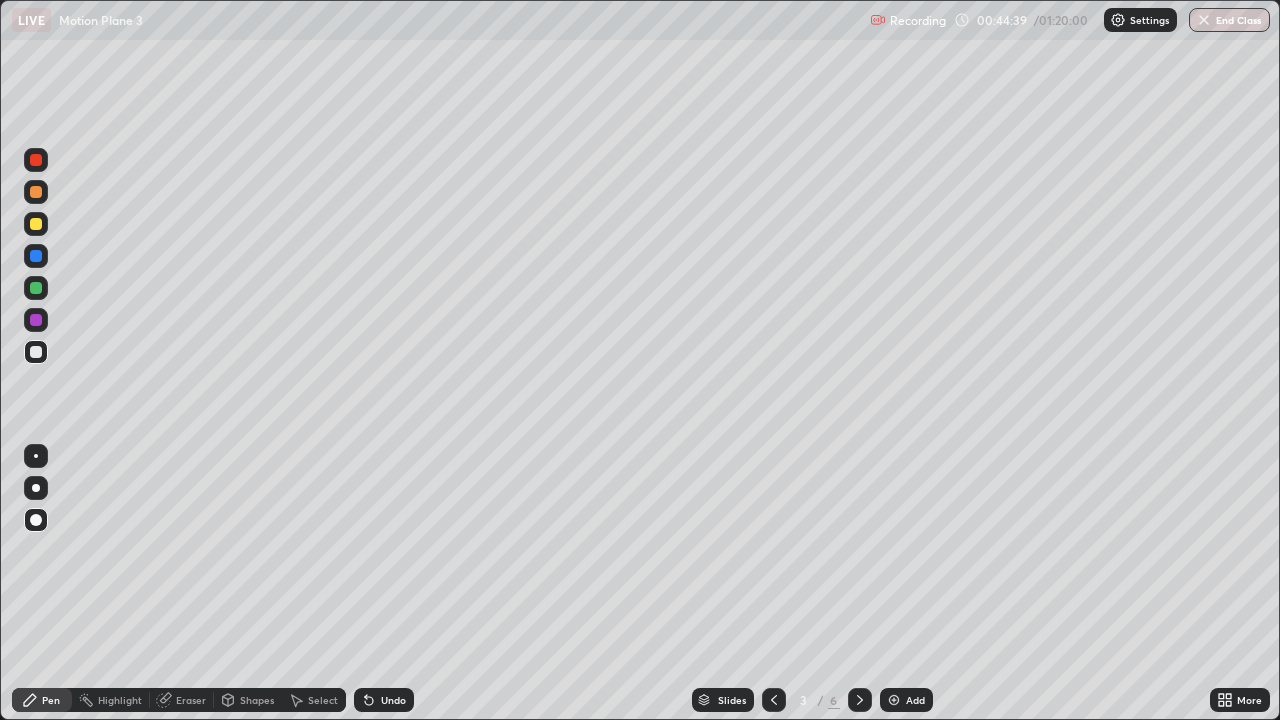 click at bounding box center (860, 700) 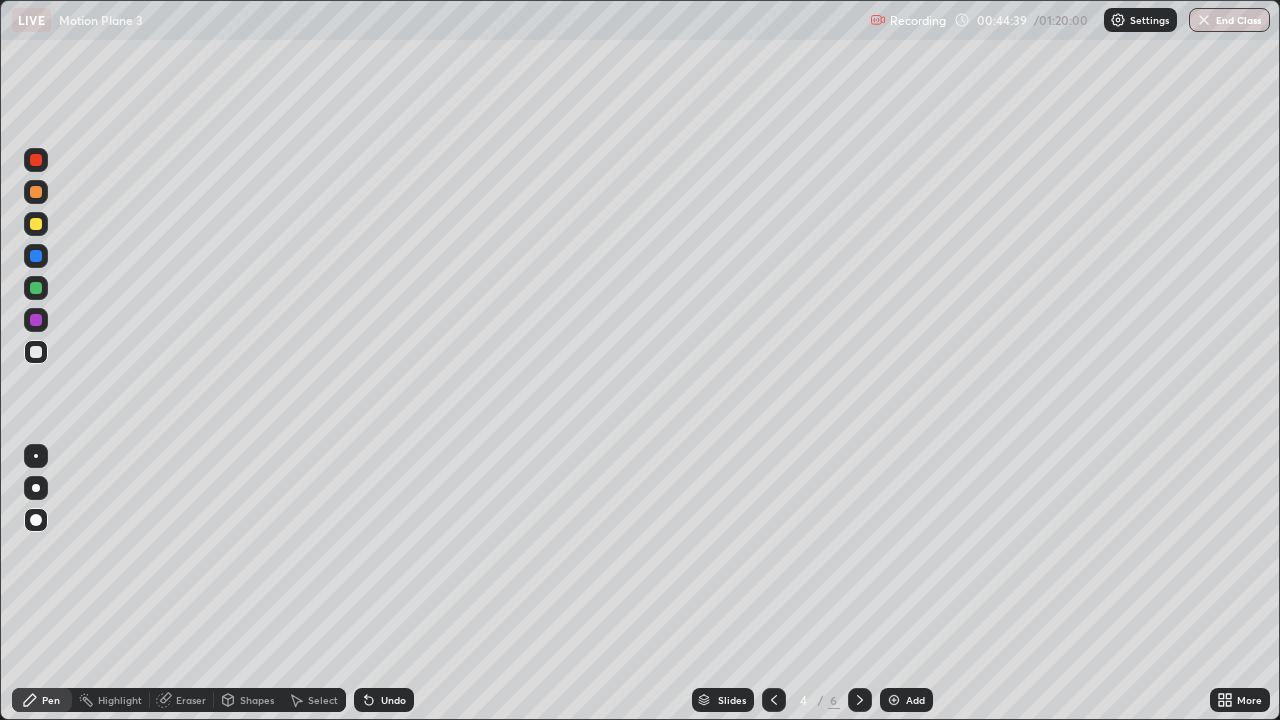 click 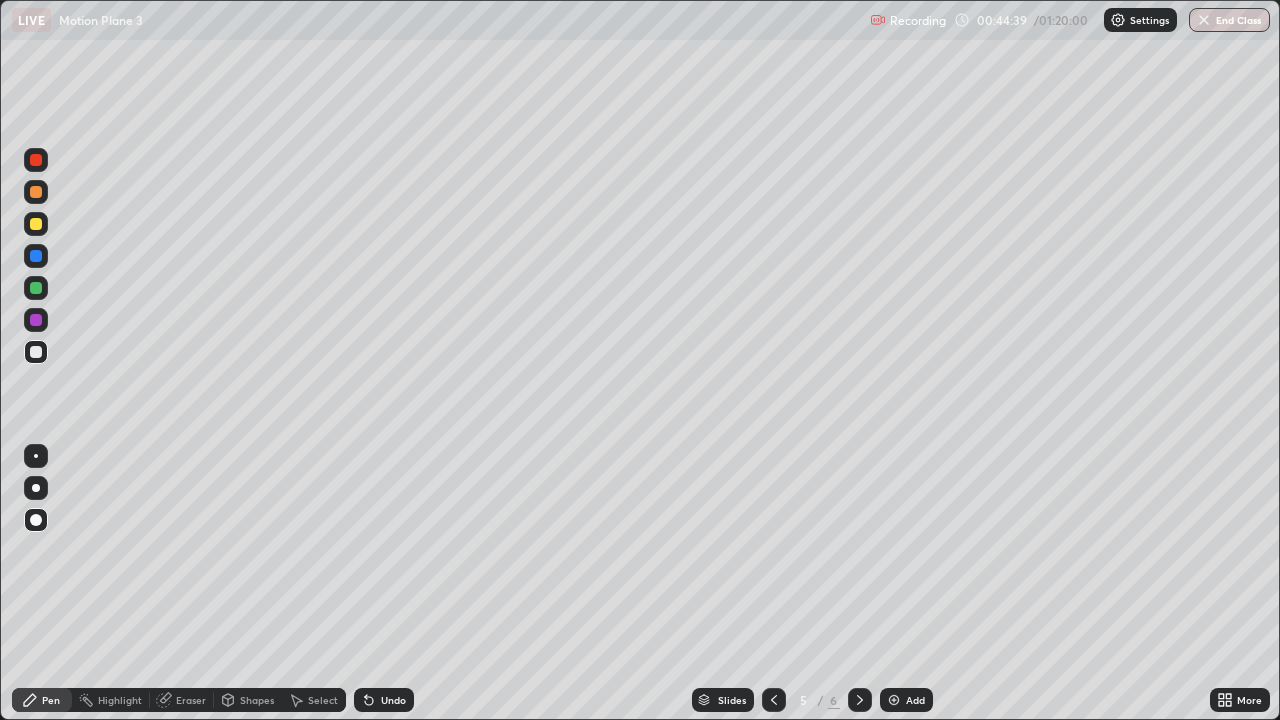 click 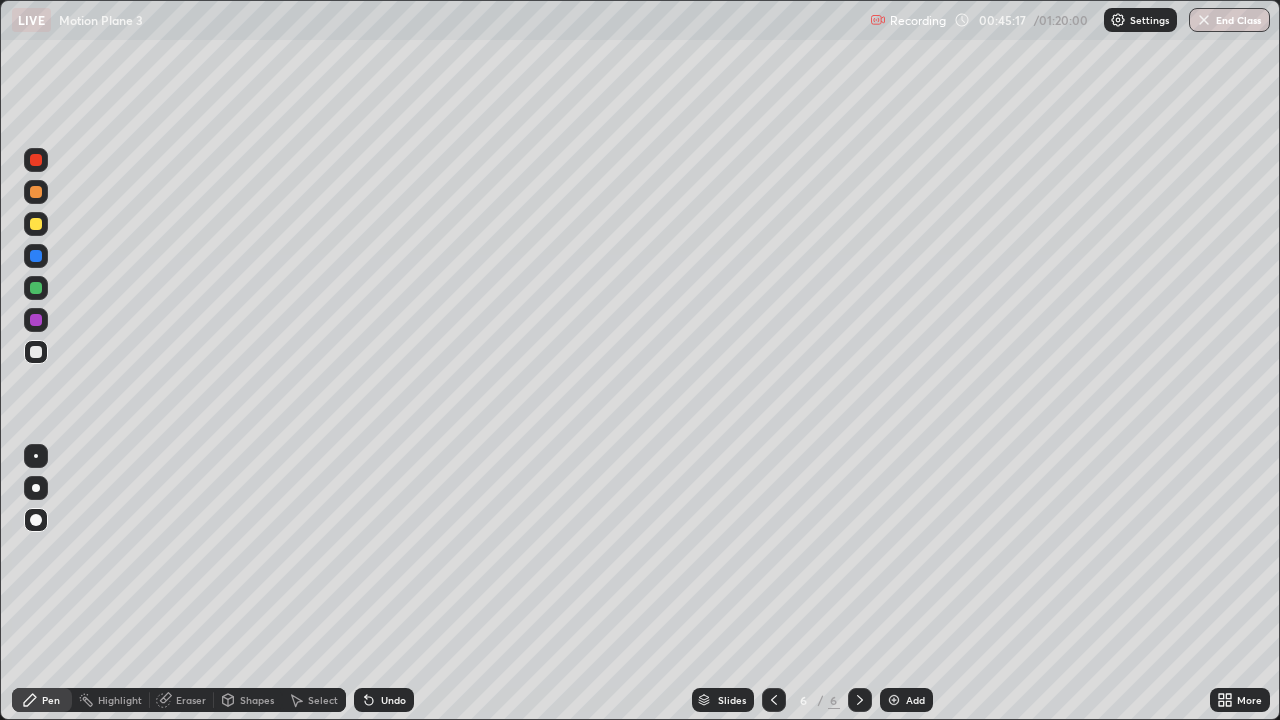 click at bounding box center (36, 288) 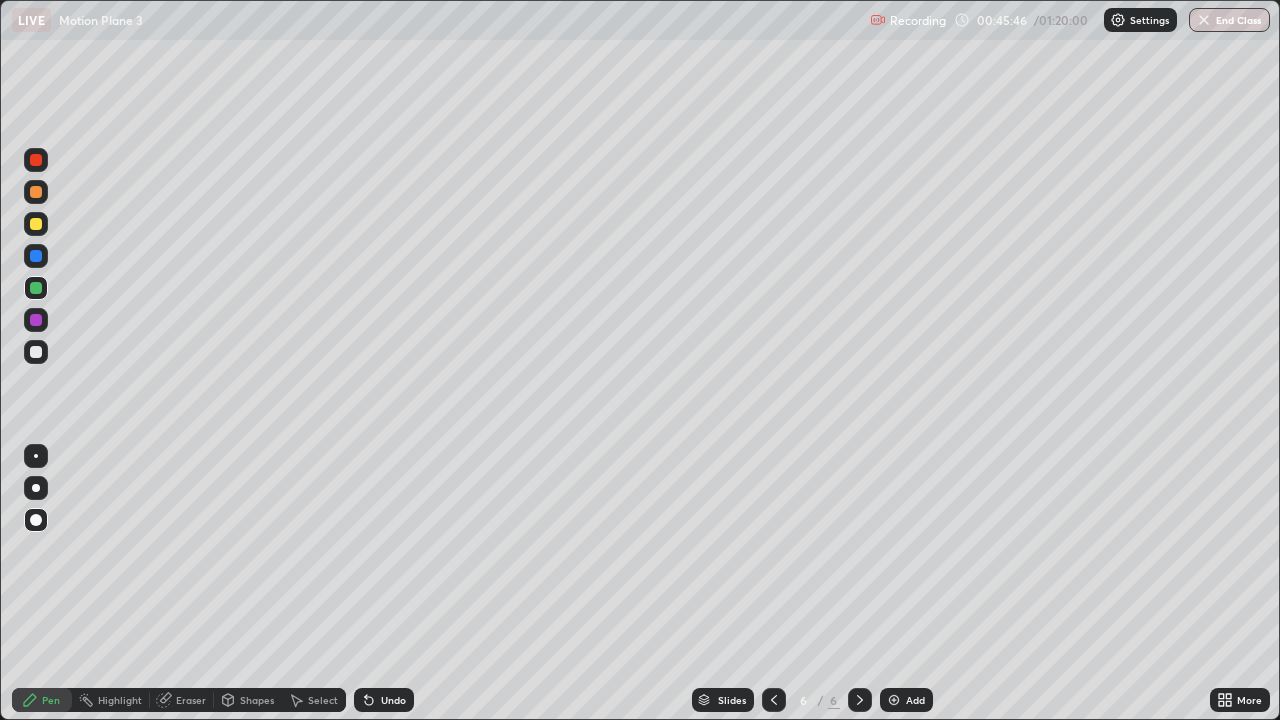 click at bounding box center (36, 352) 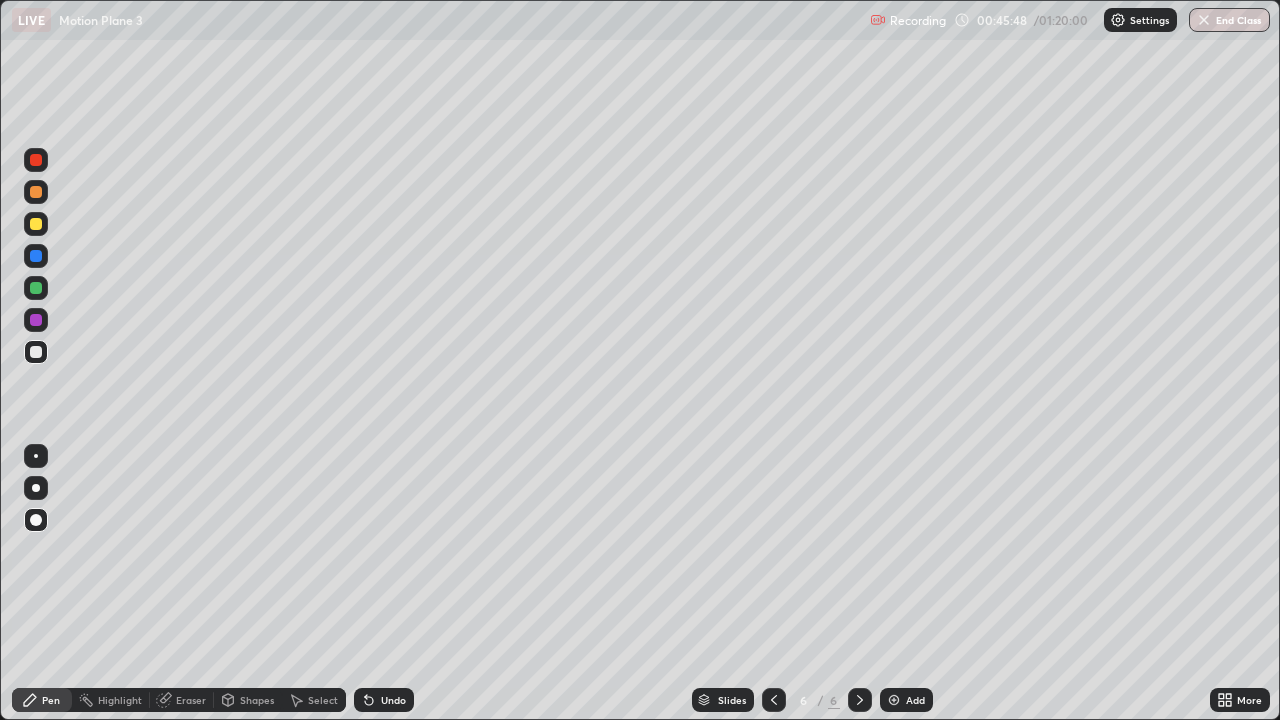 click at bounding box center [36, 256] 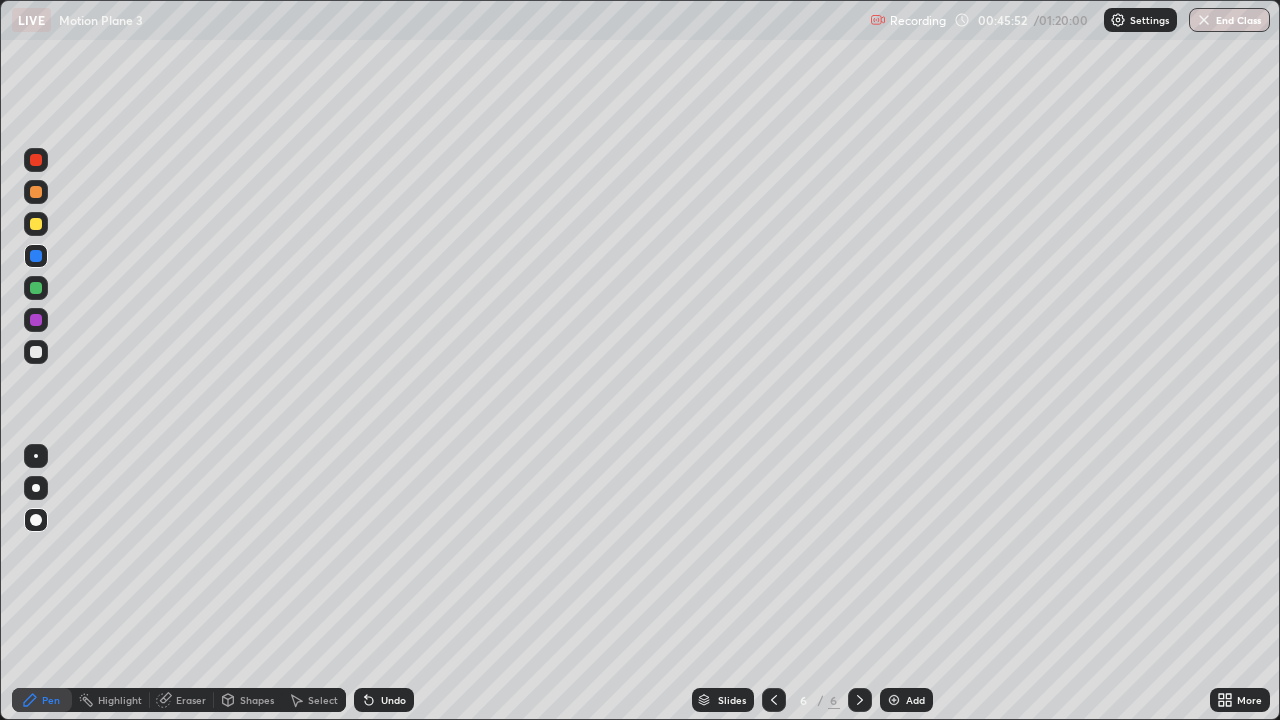 click on "Undo" at bounding box center (393, 700) 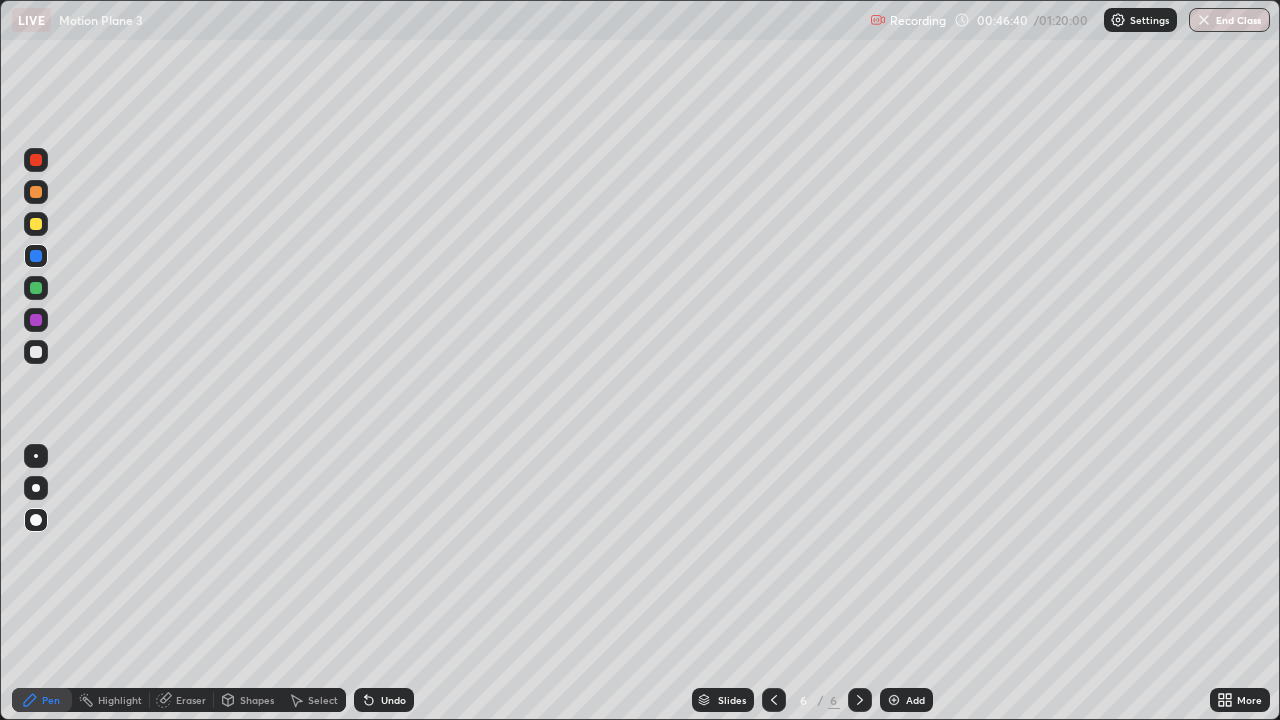 click on "Undo" at bounding box center [384, 700] 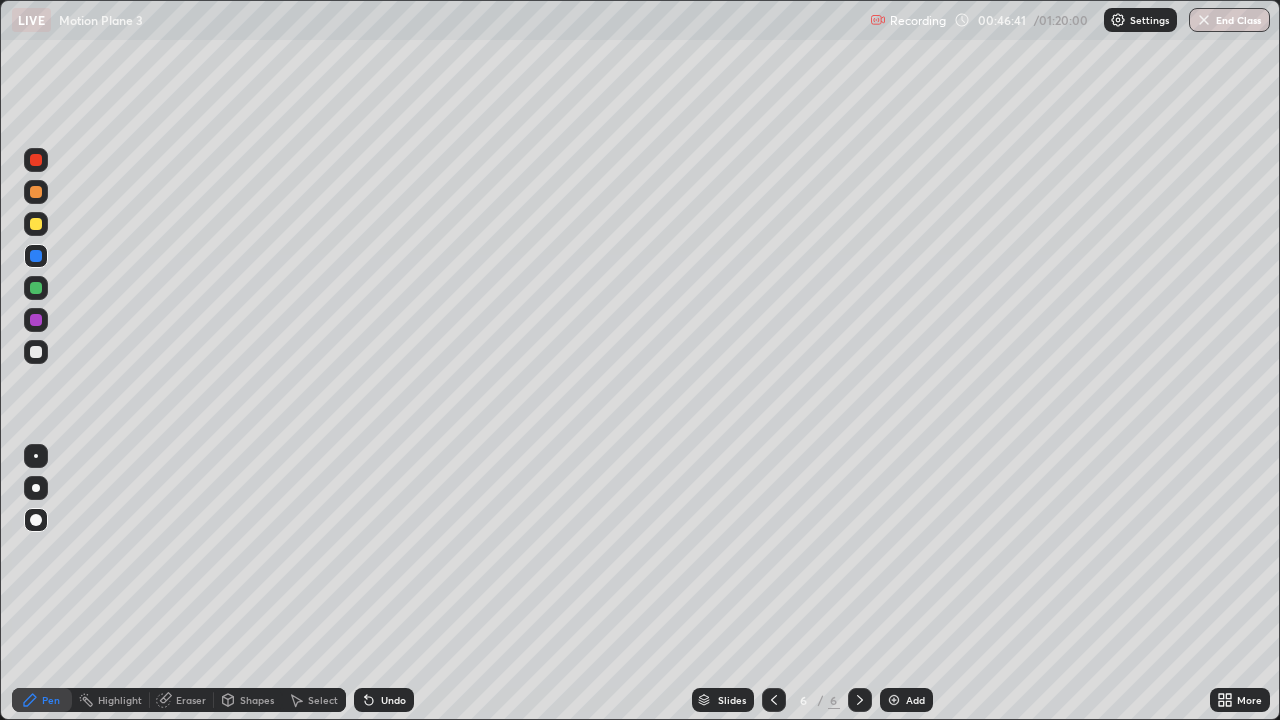 click on "Undo" at bounding box center [384, 700] 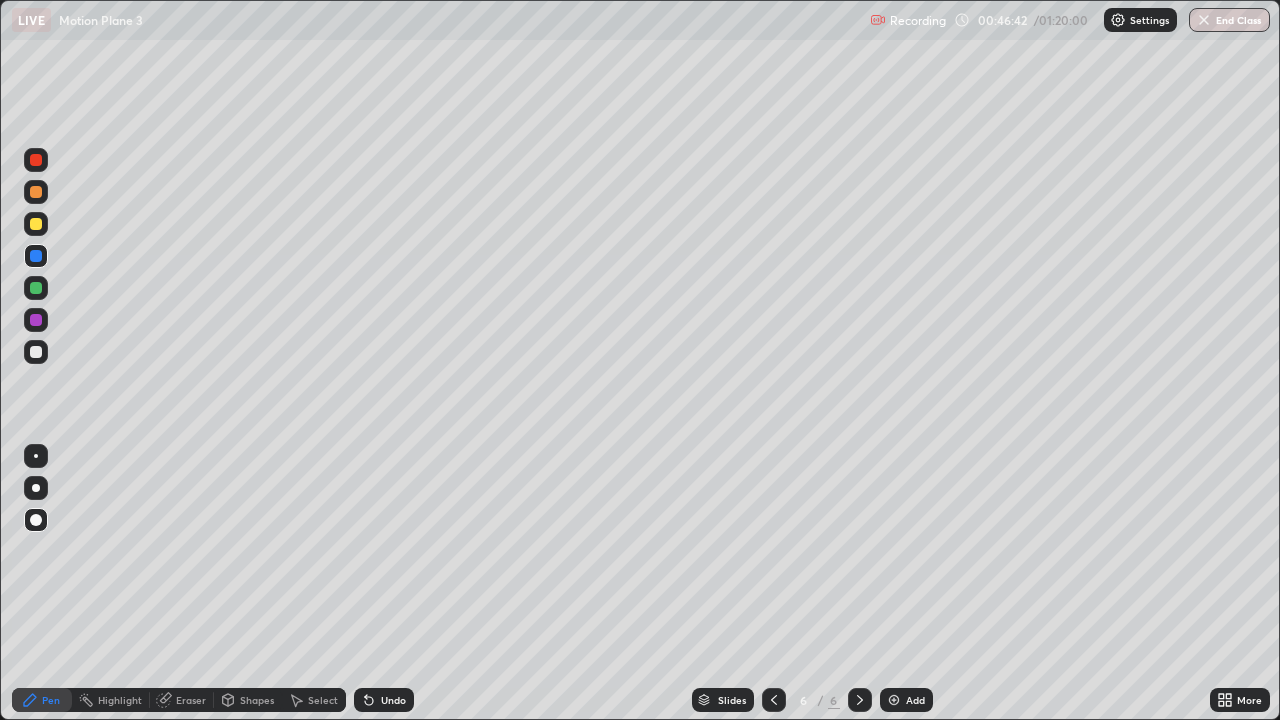 click at bounding box center [36, 352] 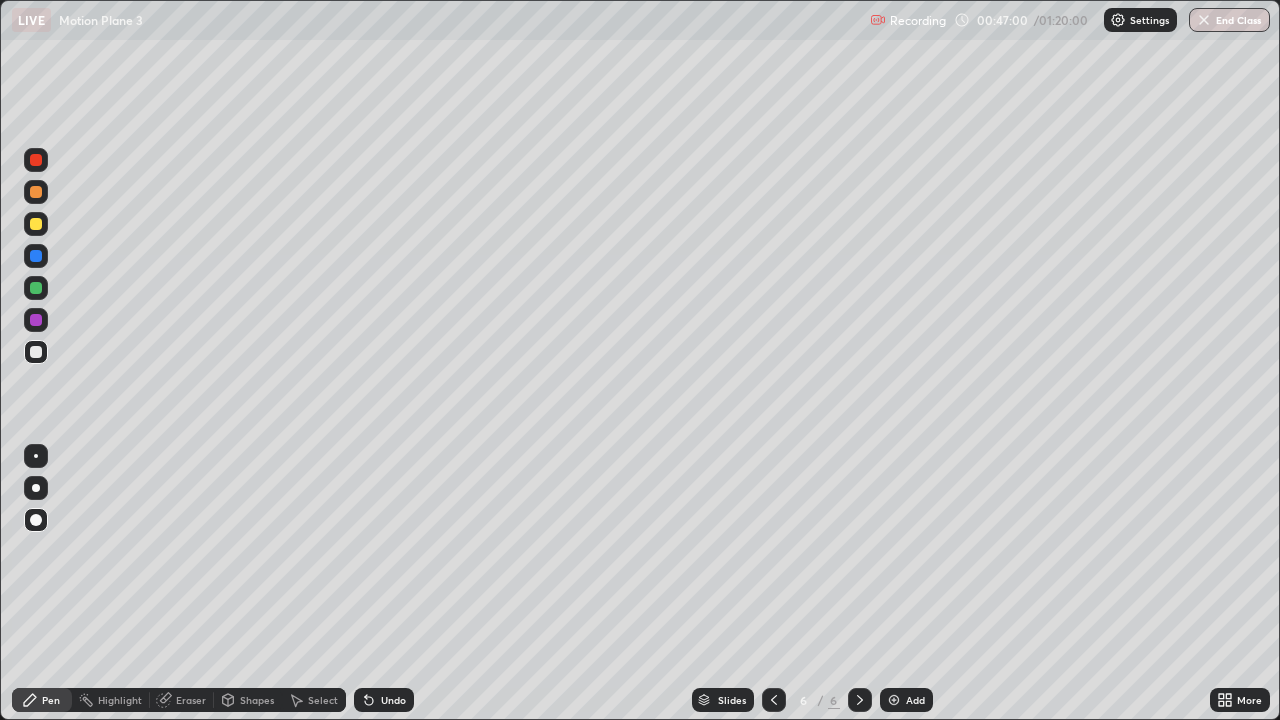 click on "Undo" at bounding box center (393, 700) 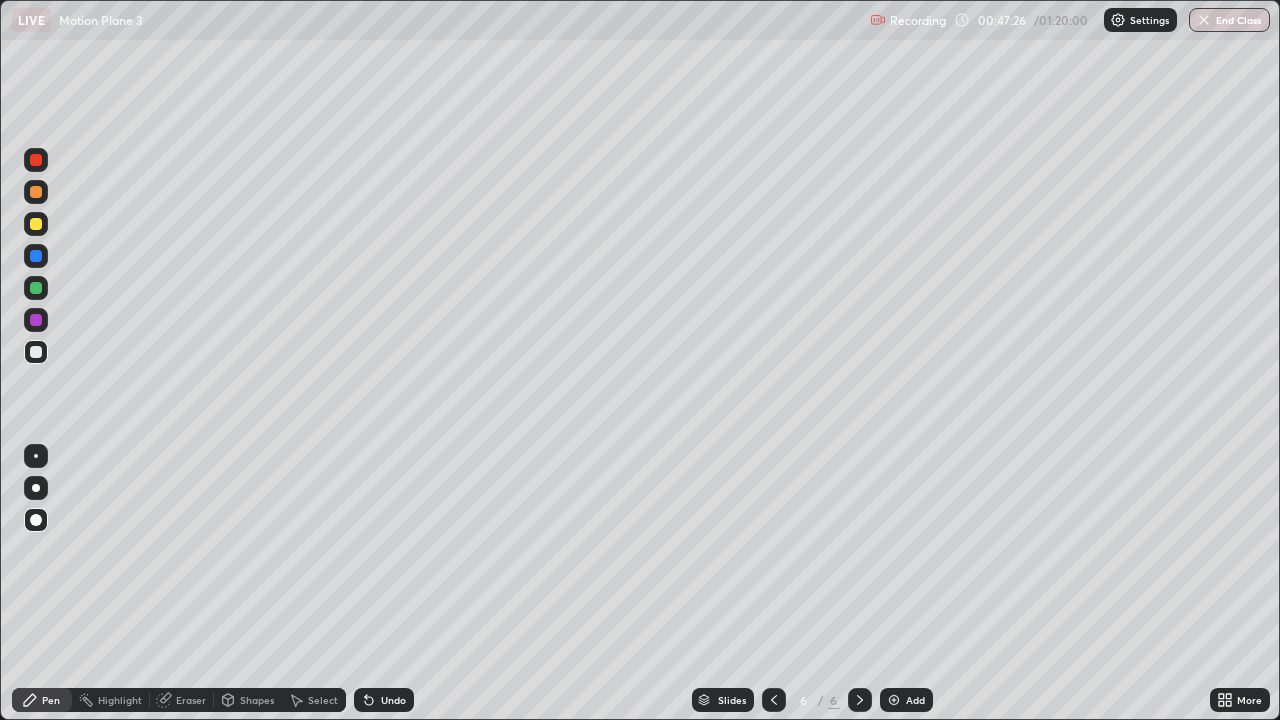 click at bounding box center [36, 320] 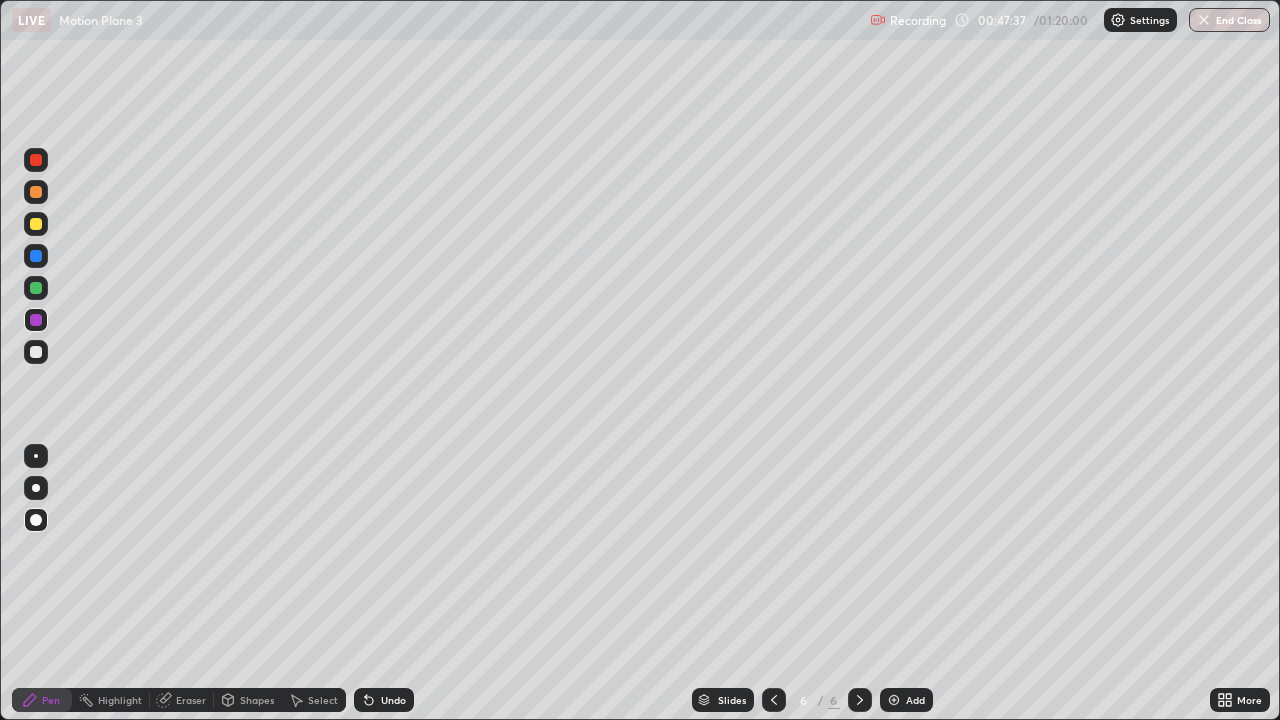 click at bounding box center (36, 352) 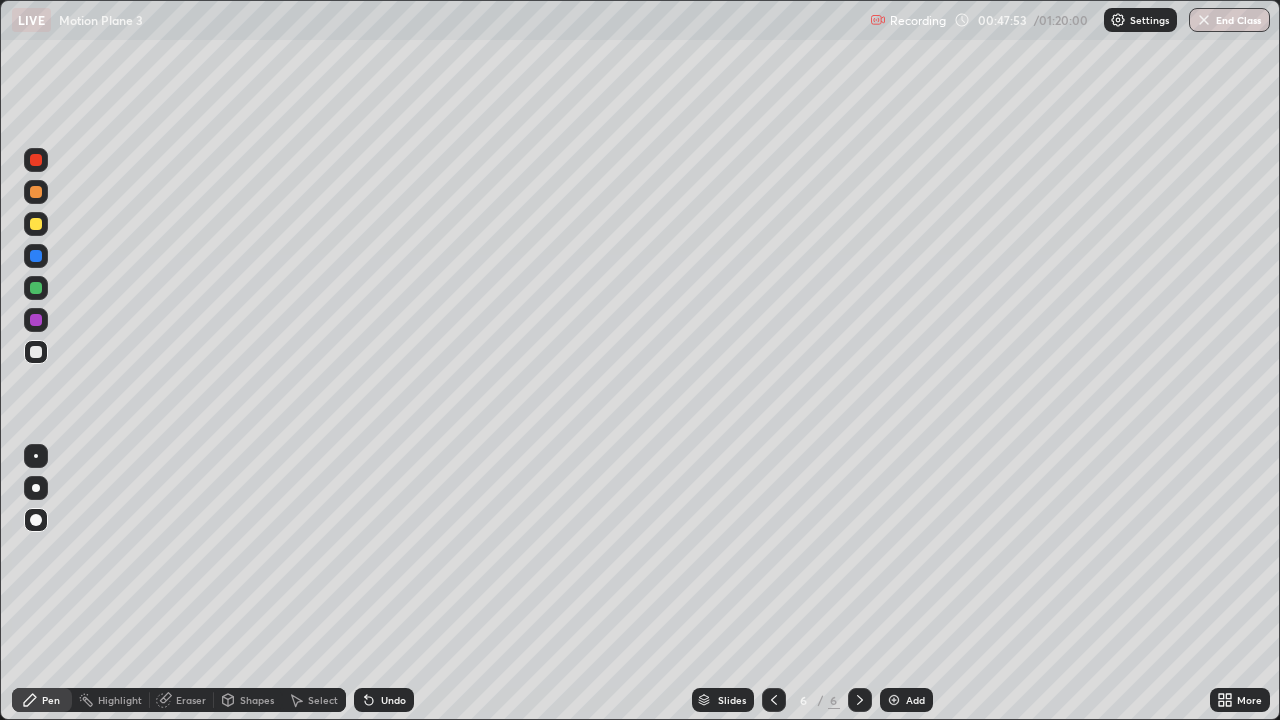 click at bounding box center (36, 288) 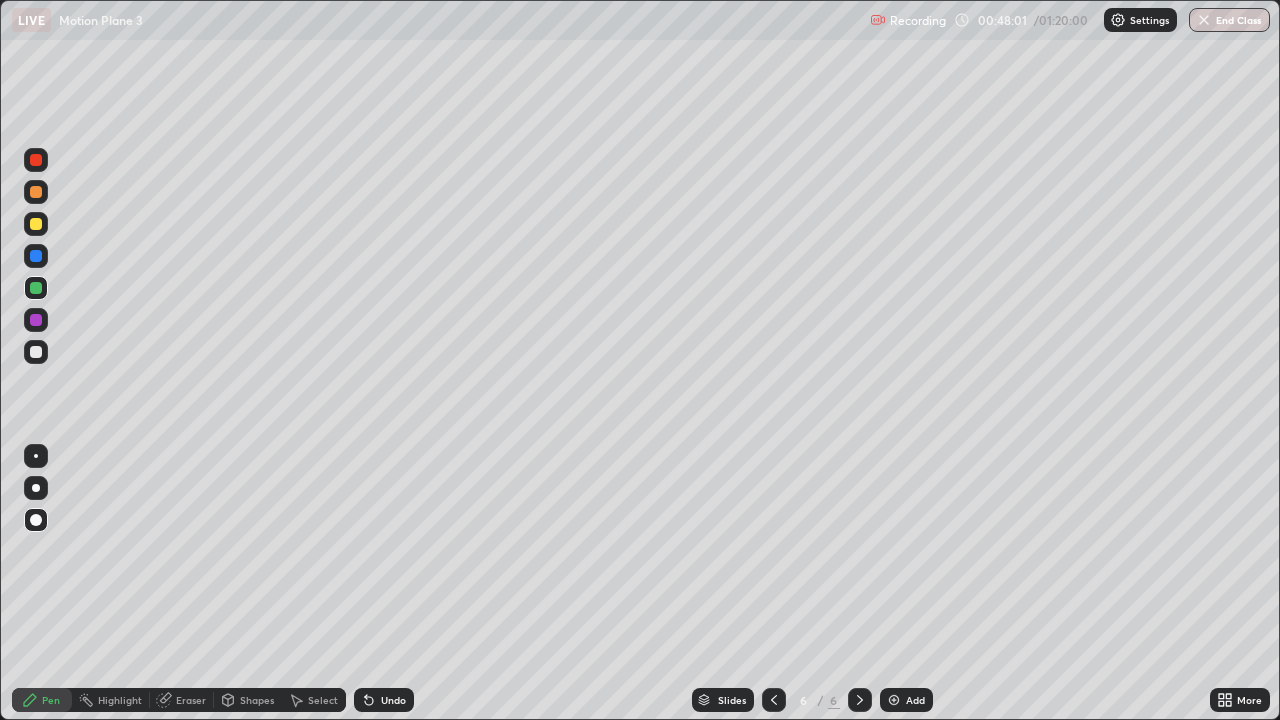 click on "Eraser" at bounding box center [191, 700] 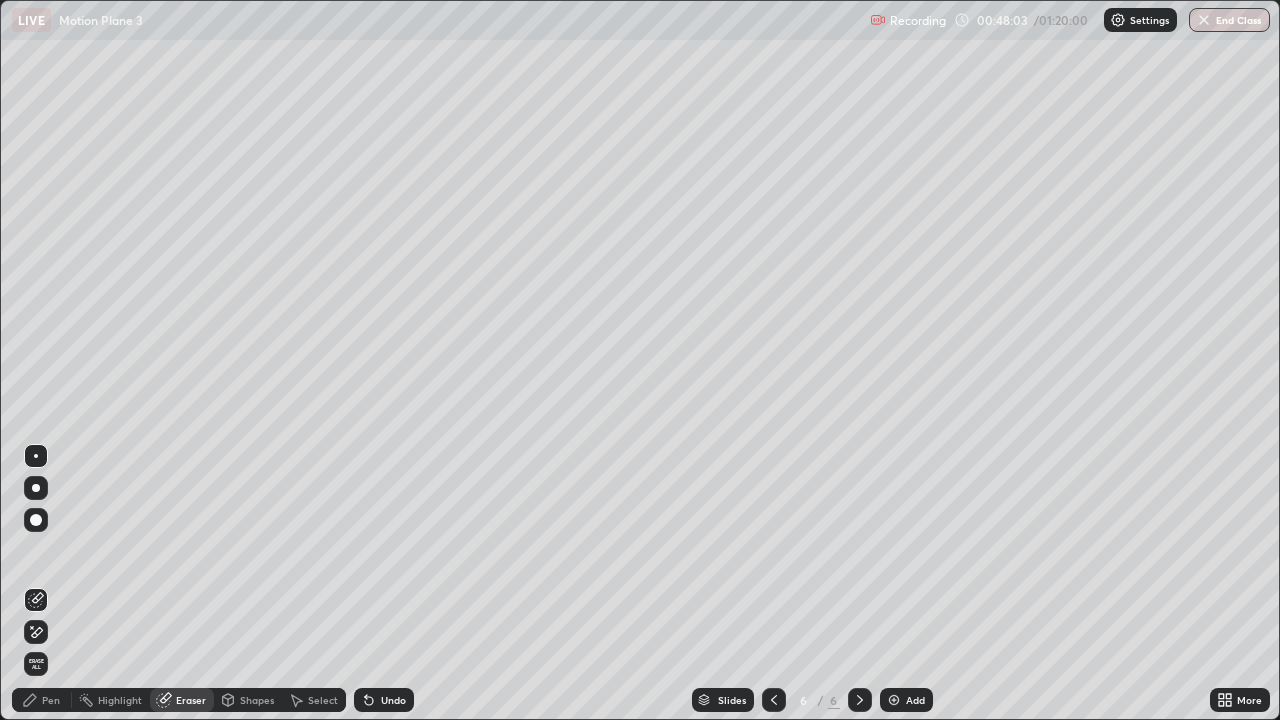 click on "Pen" at bounding box center (51, 700) 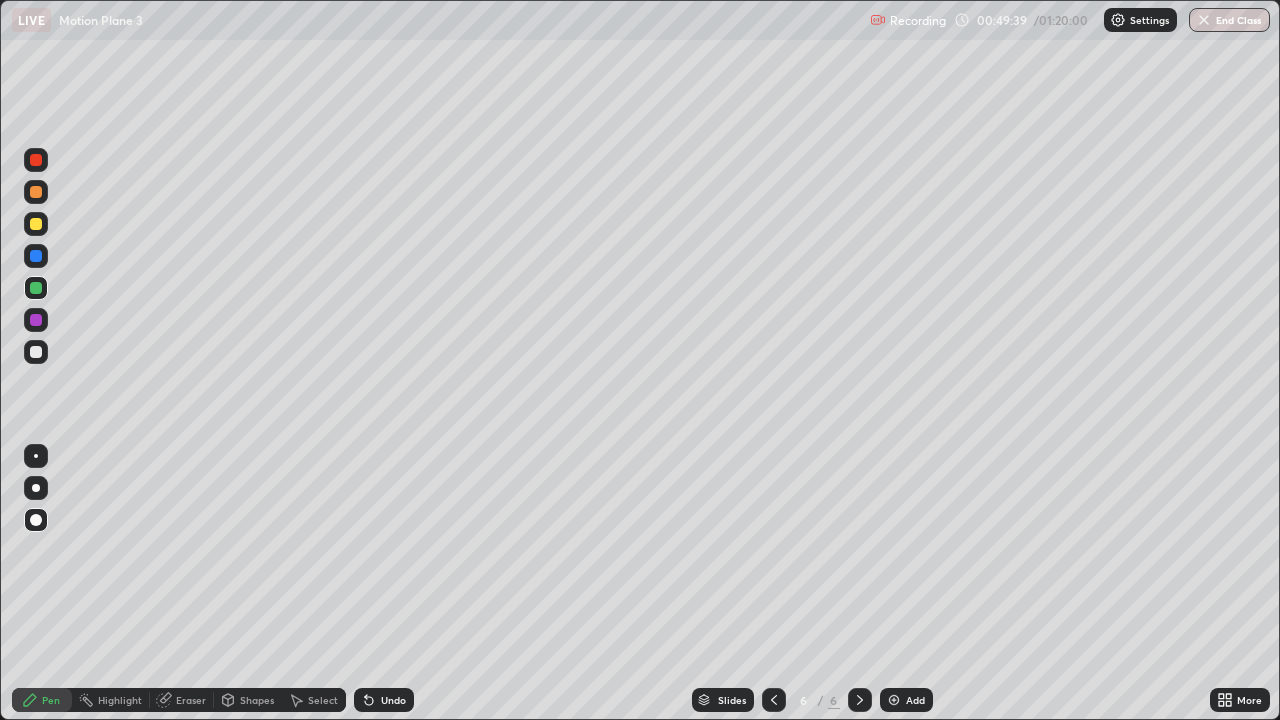 click 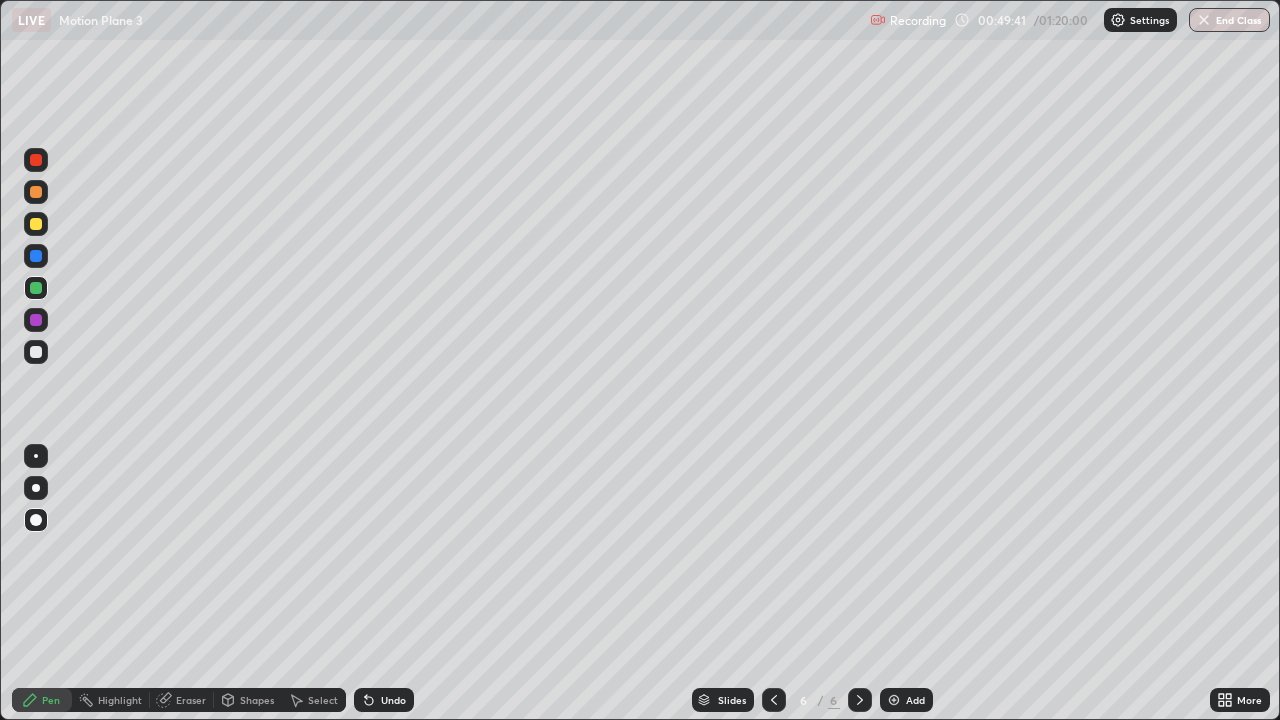 click on "Add" at bounding box center (915, 700) 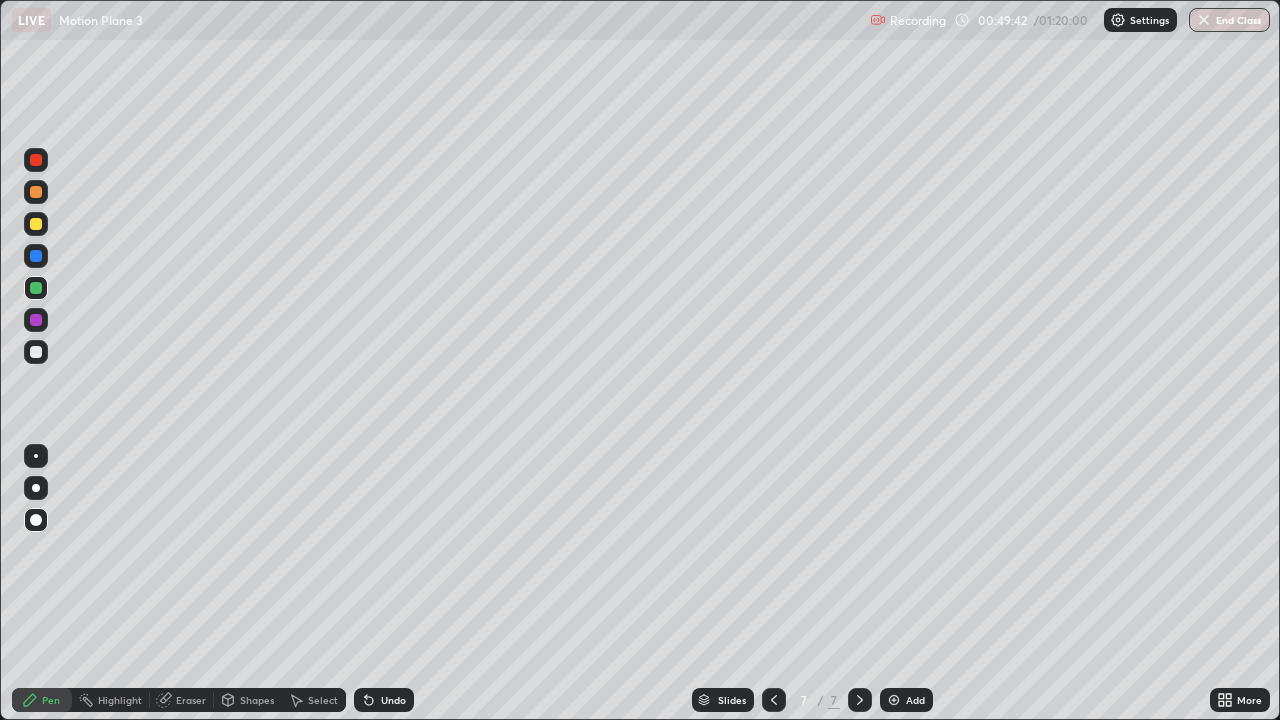 click at bounding box center [36, 320] 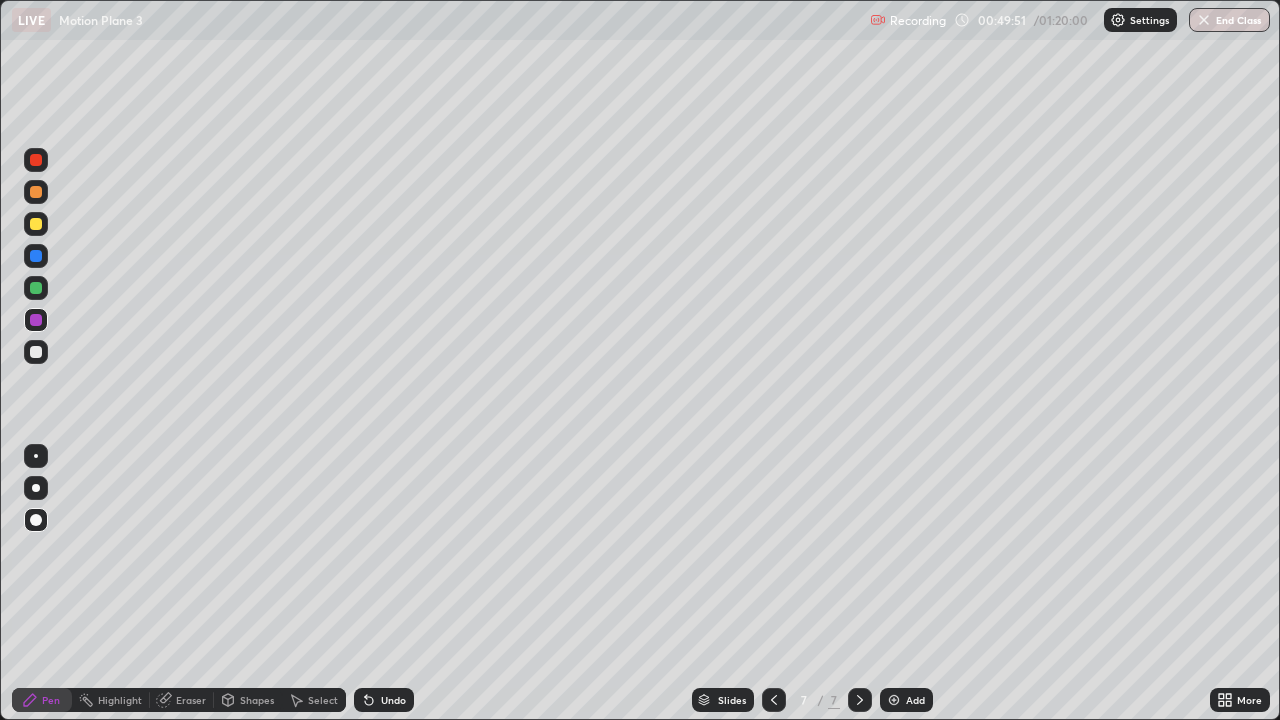click at bounding box center (36, 352) 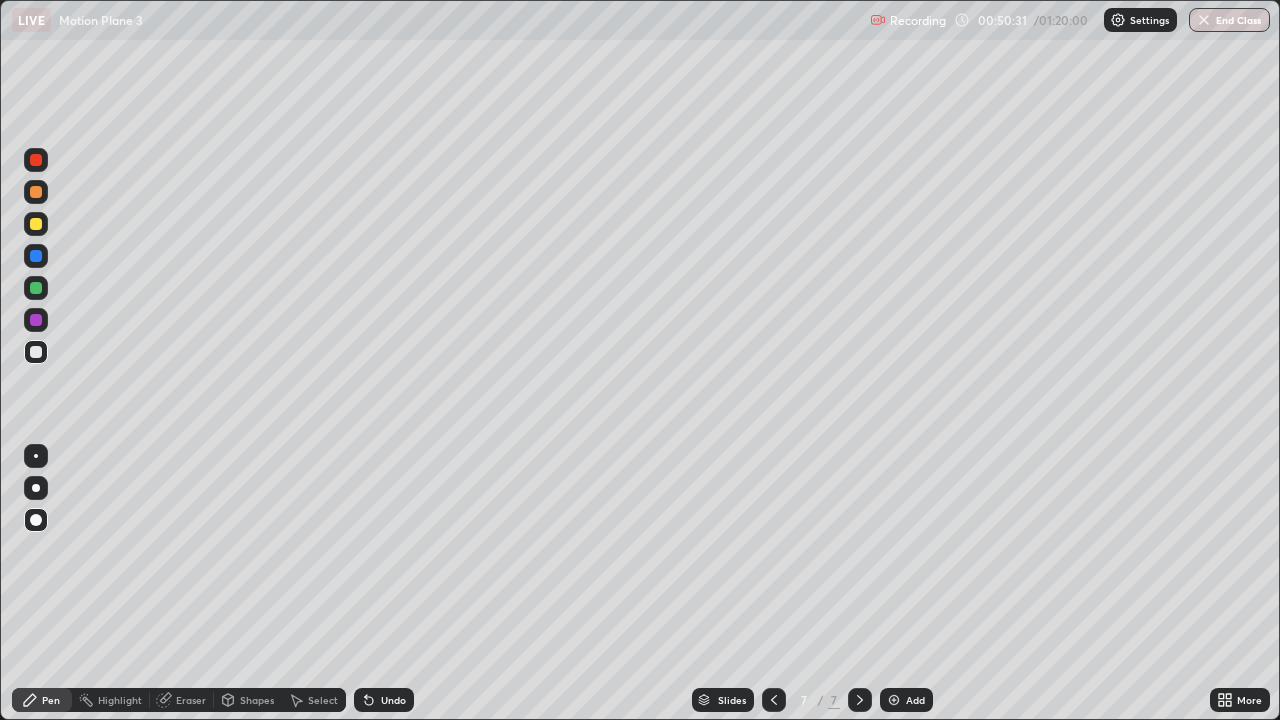click 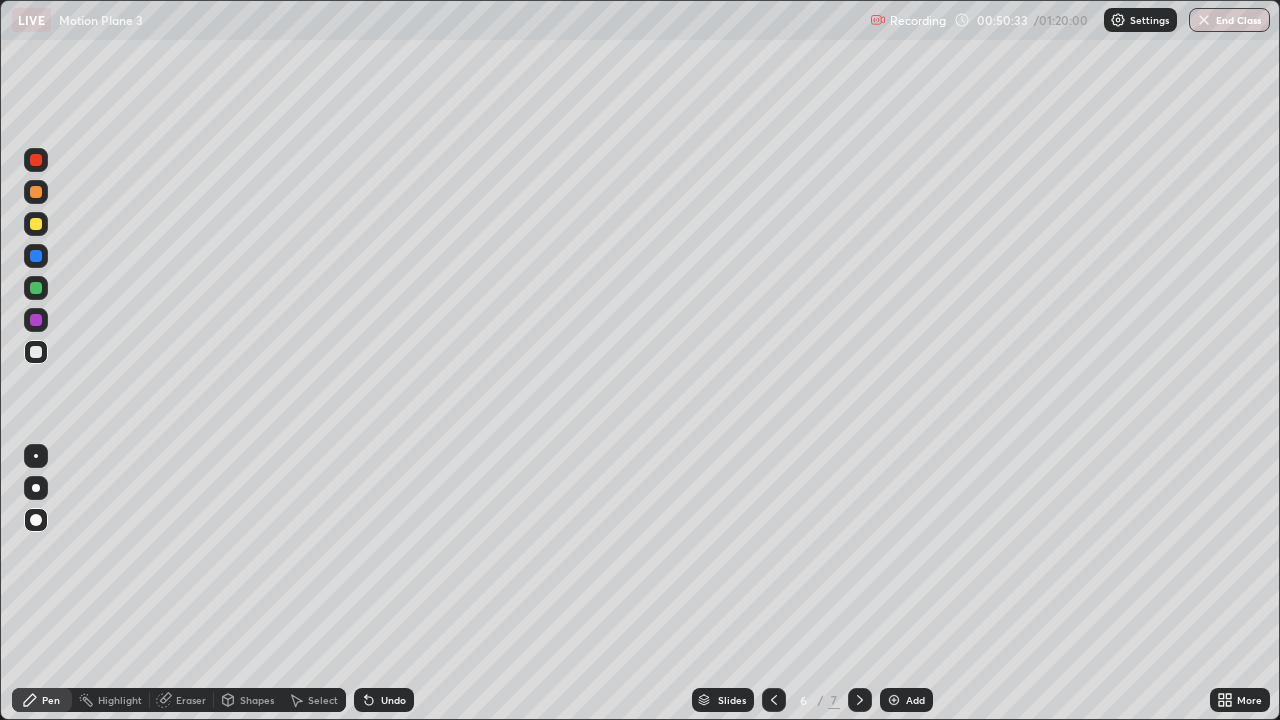 click 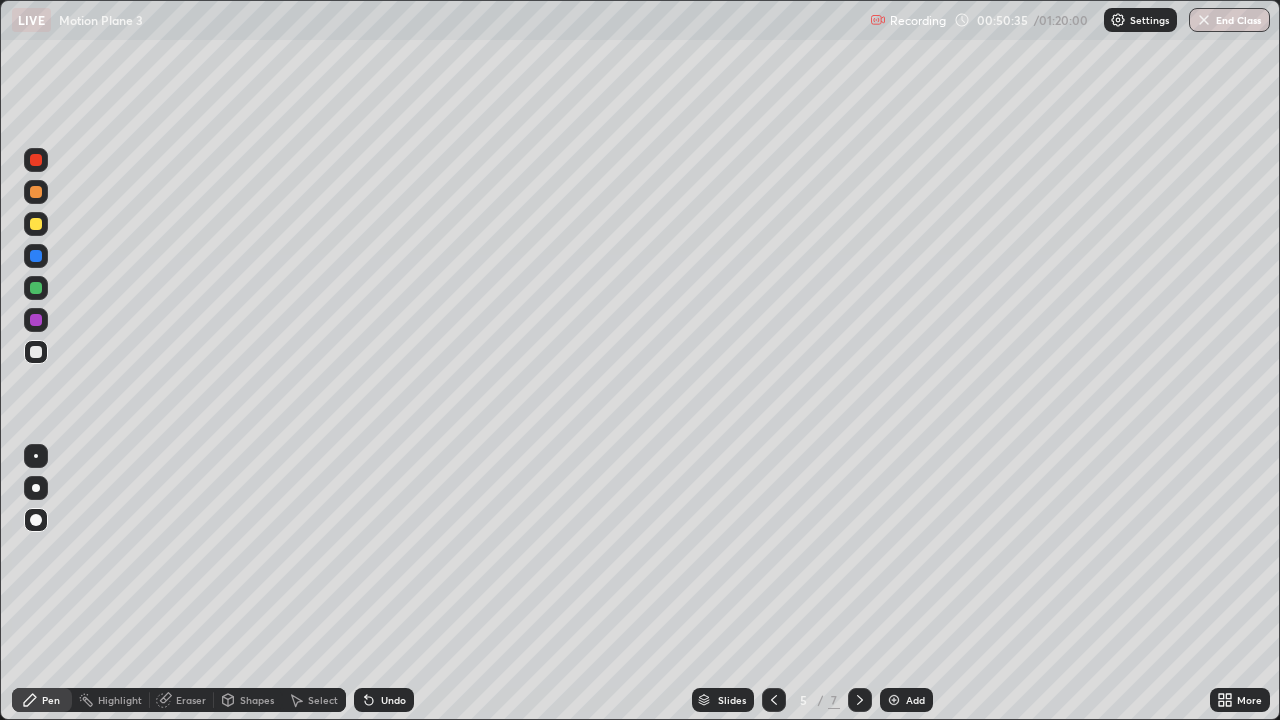 click 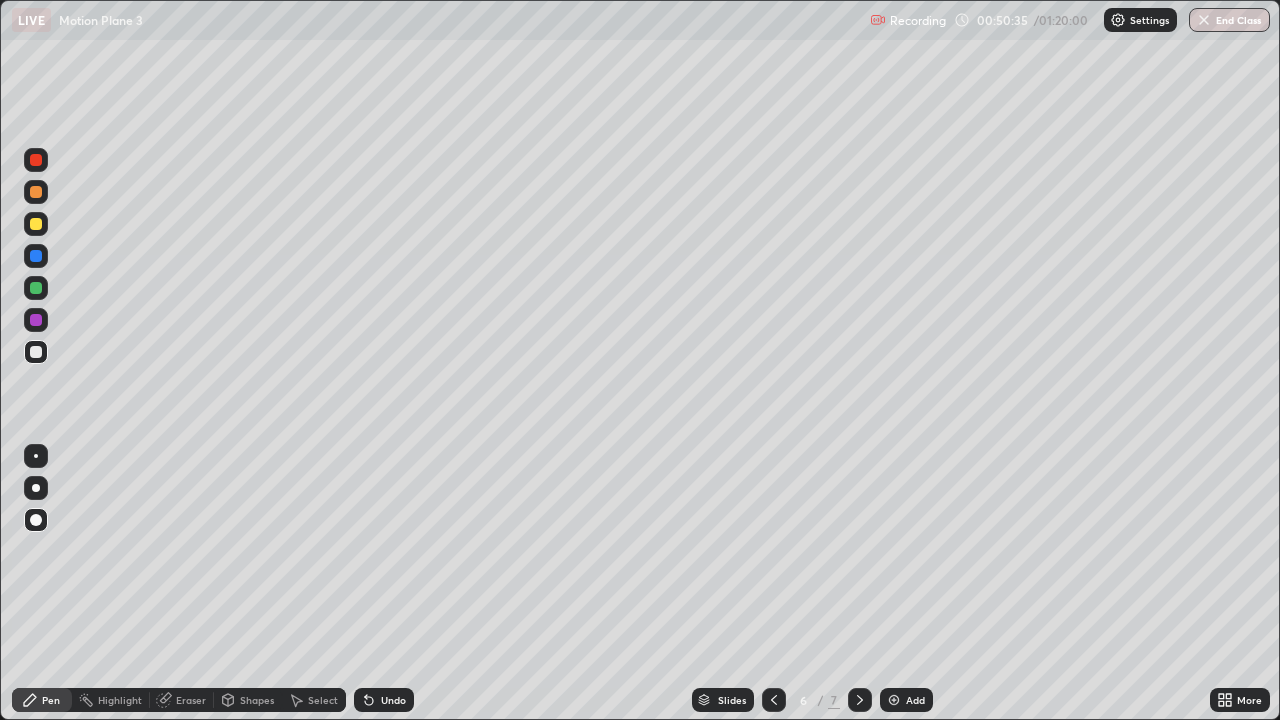 click 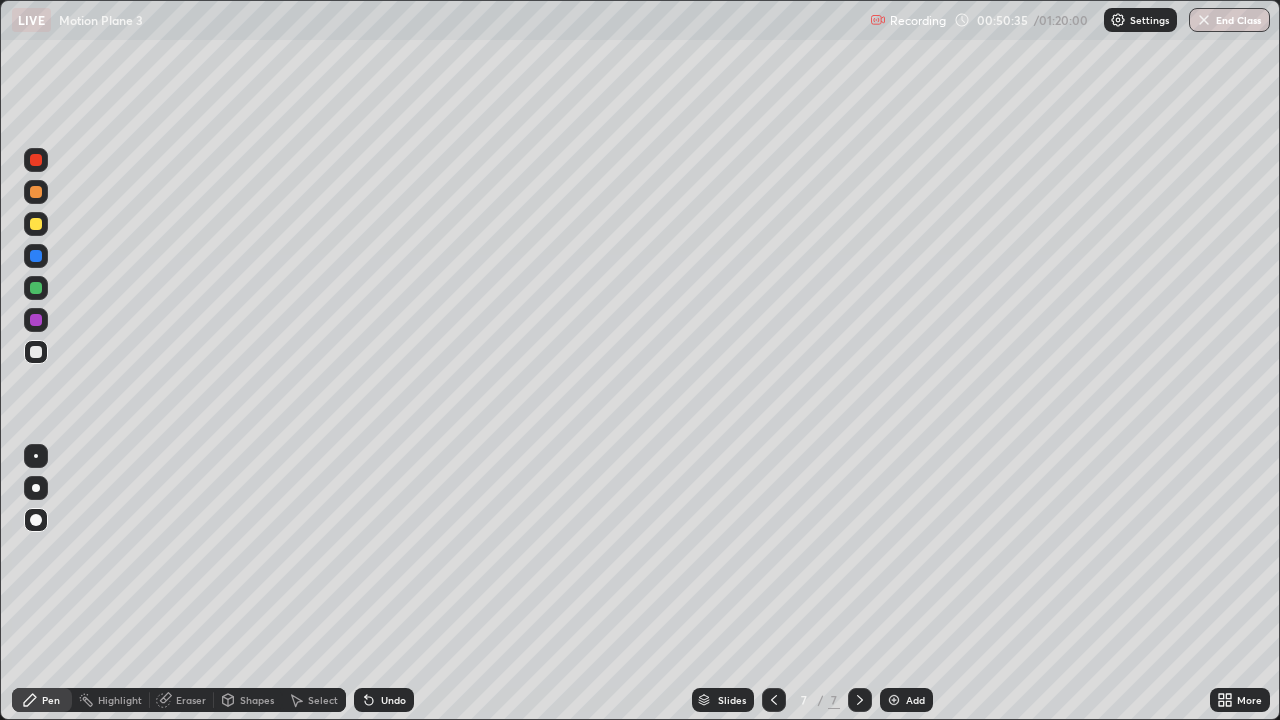 click 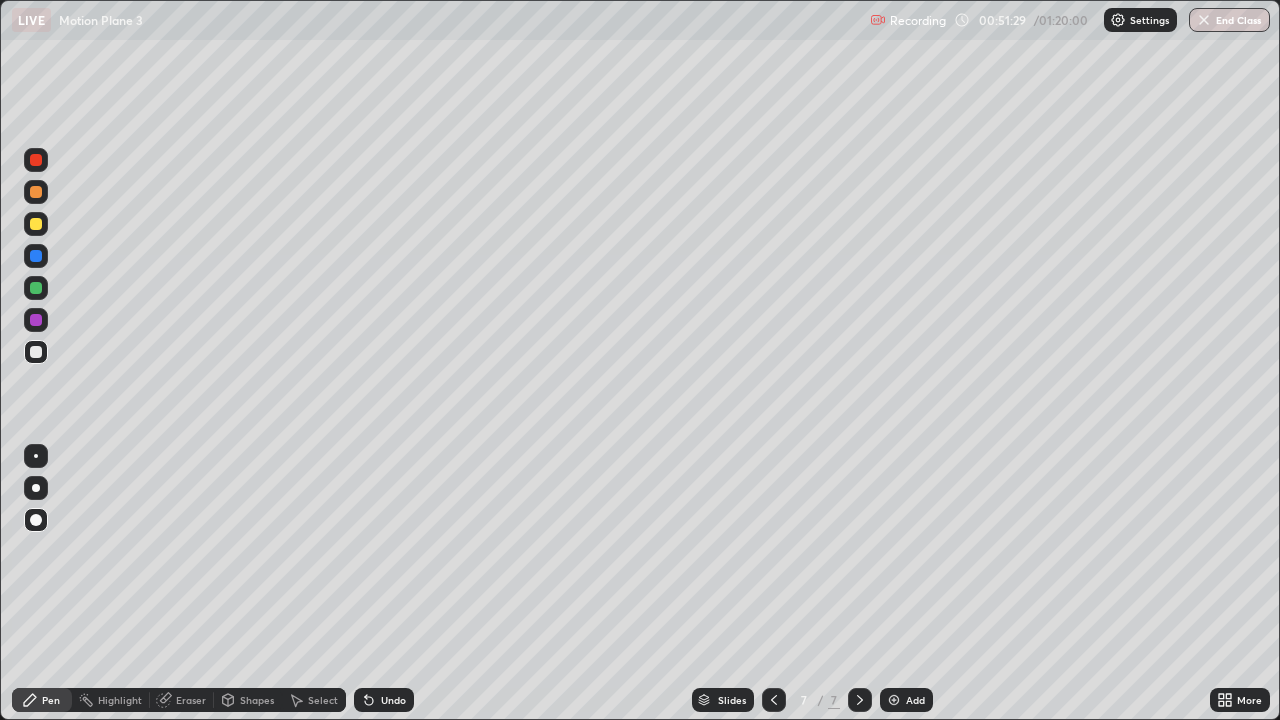 click 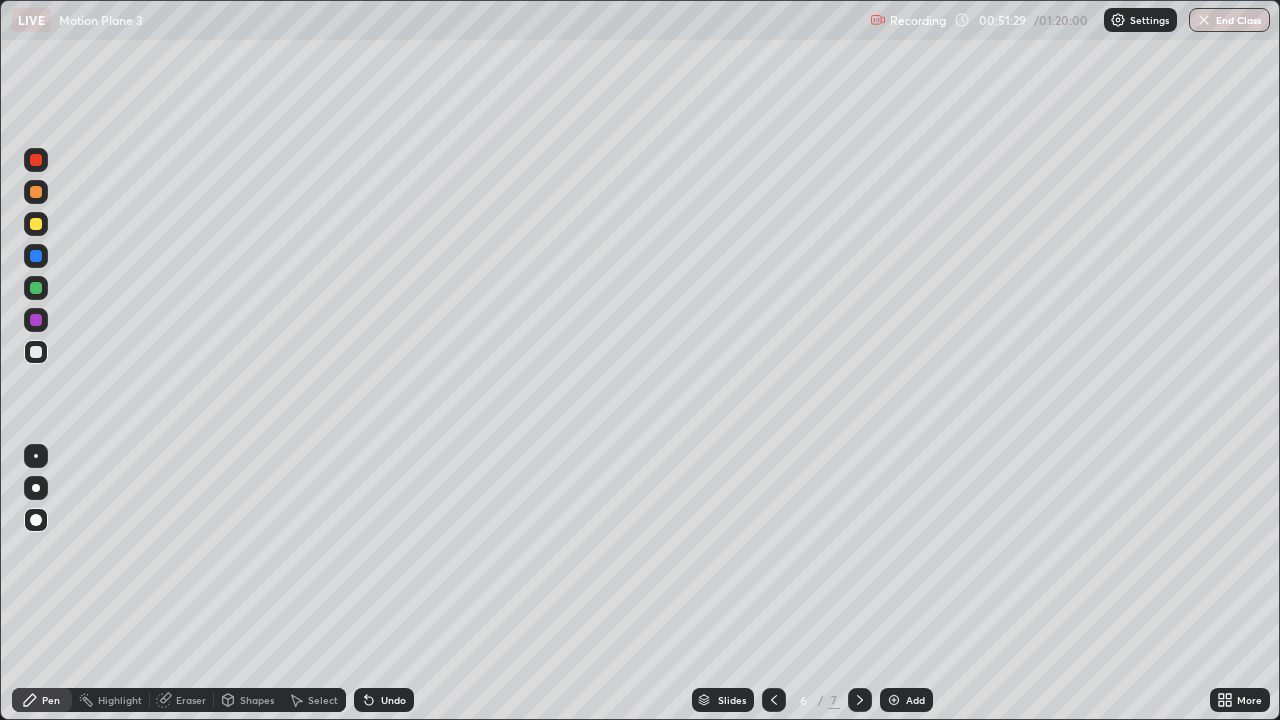 click 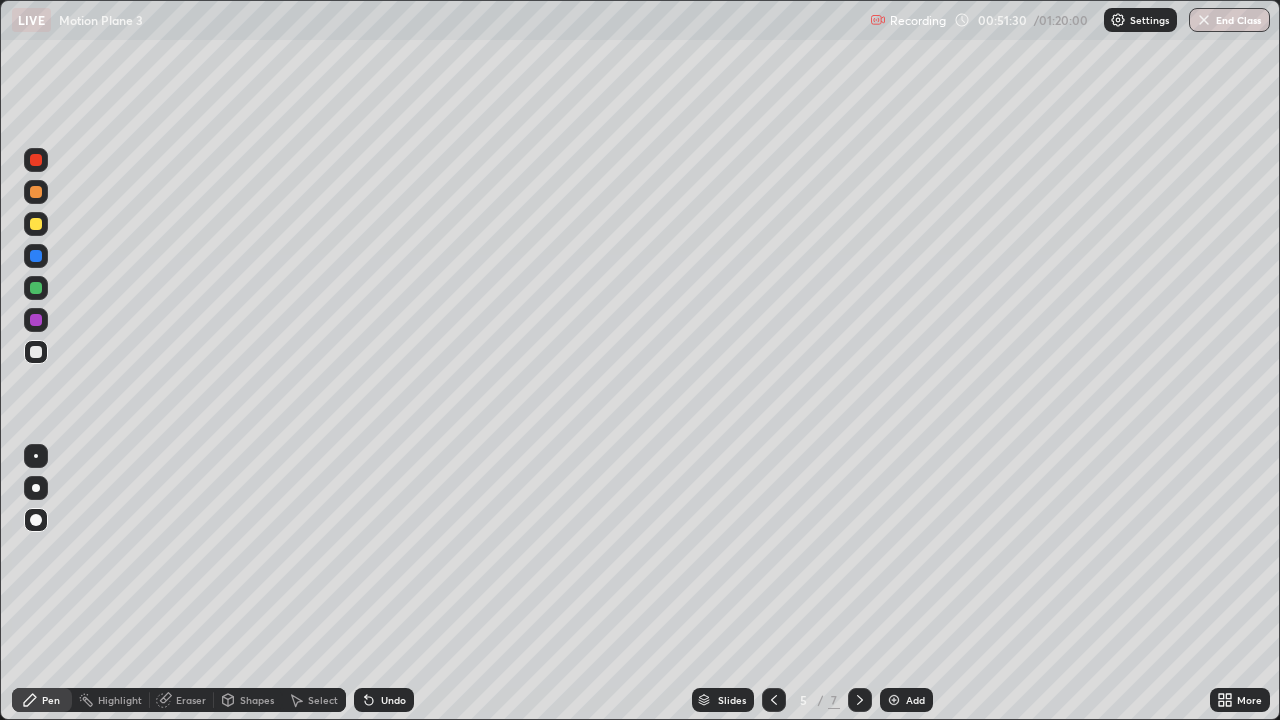 click 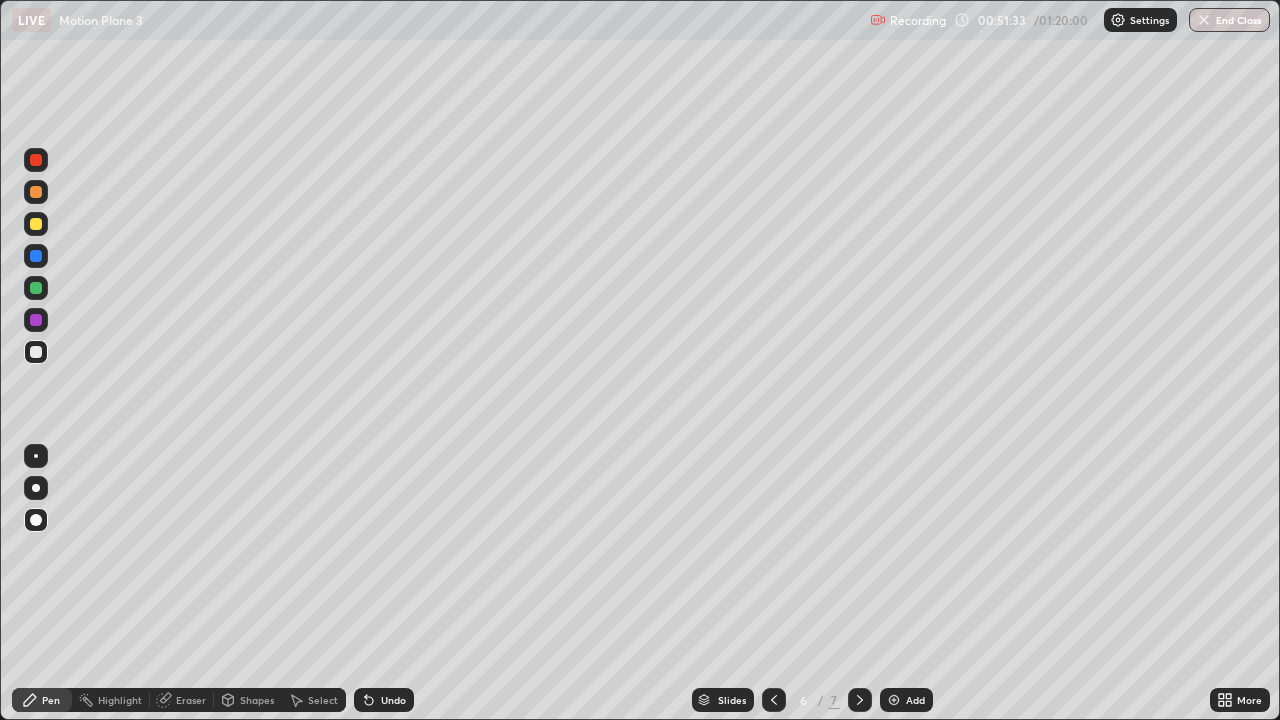 click 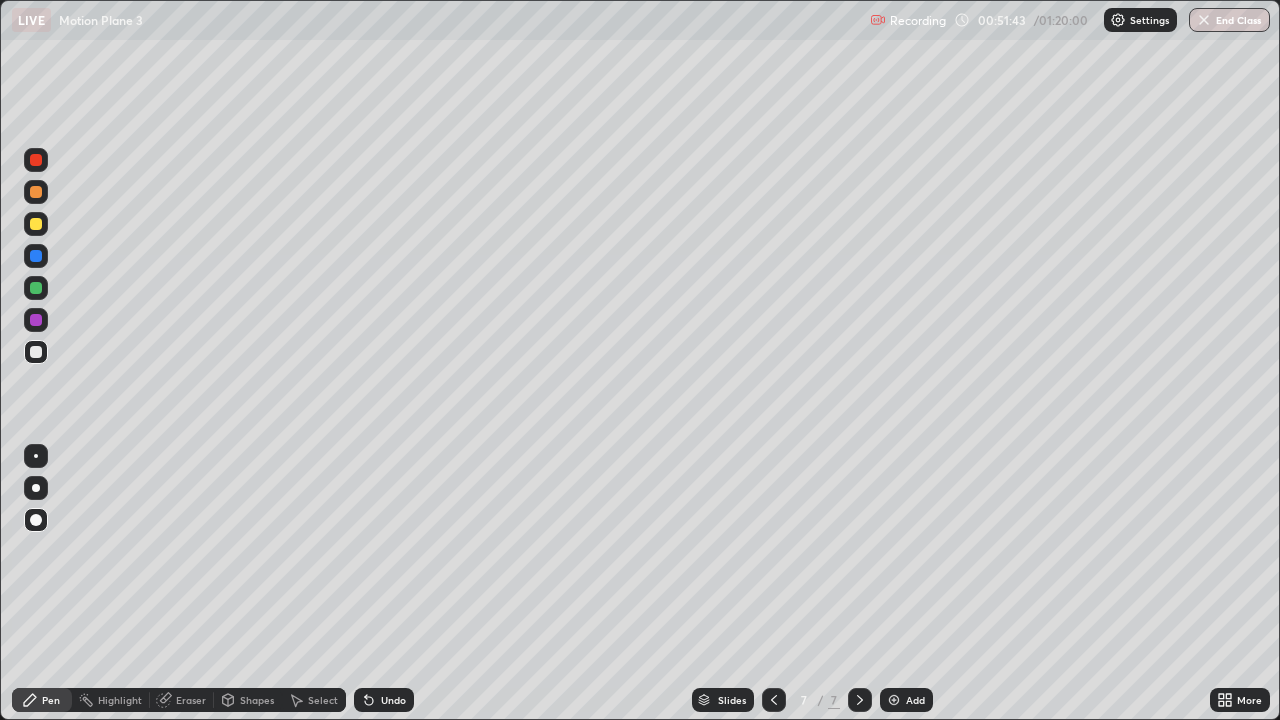 click on "Eraser" at bounding box center (191, 700) 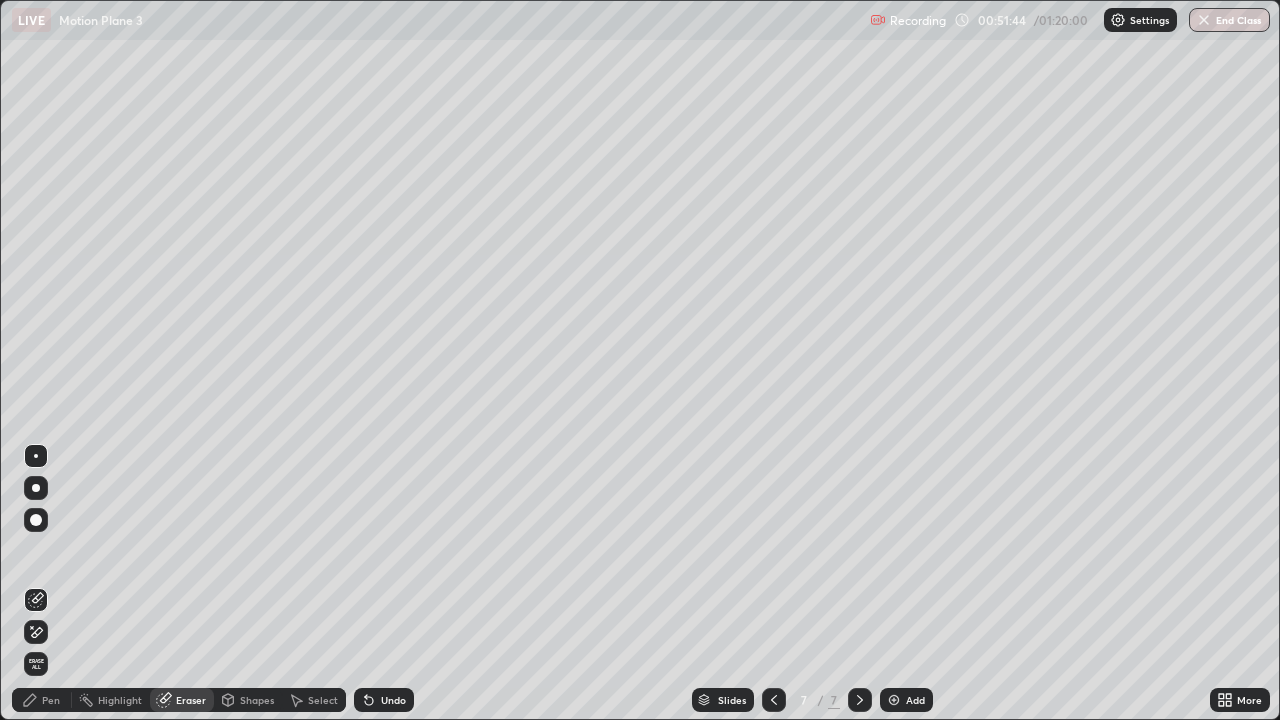 click on "Pen" at bounding box center [51, 700] 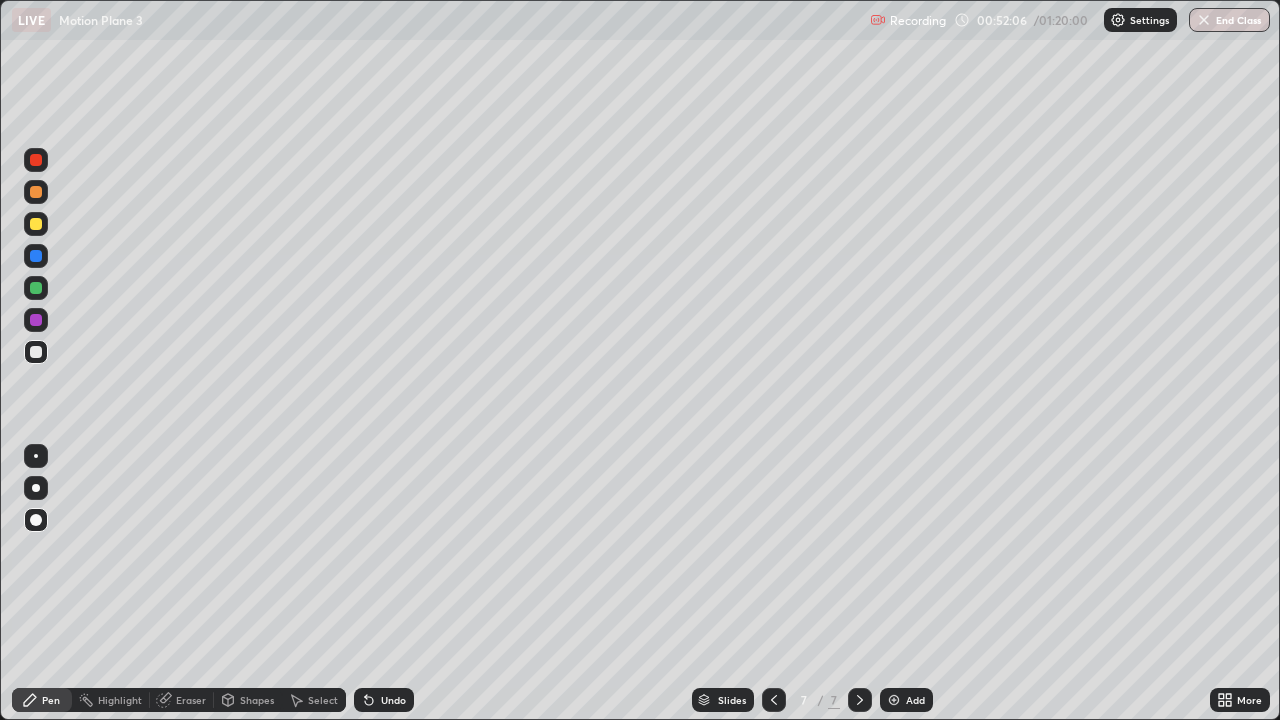 click at bounding box center [36, 288] 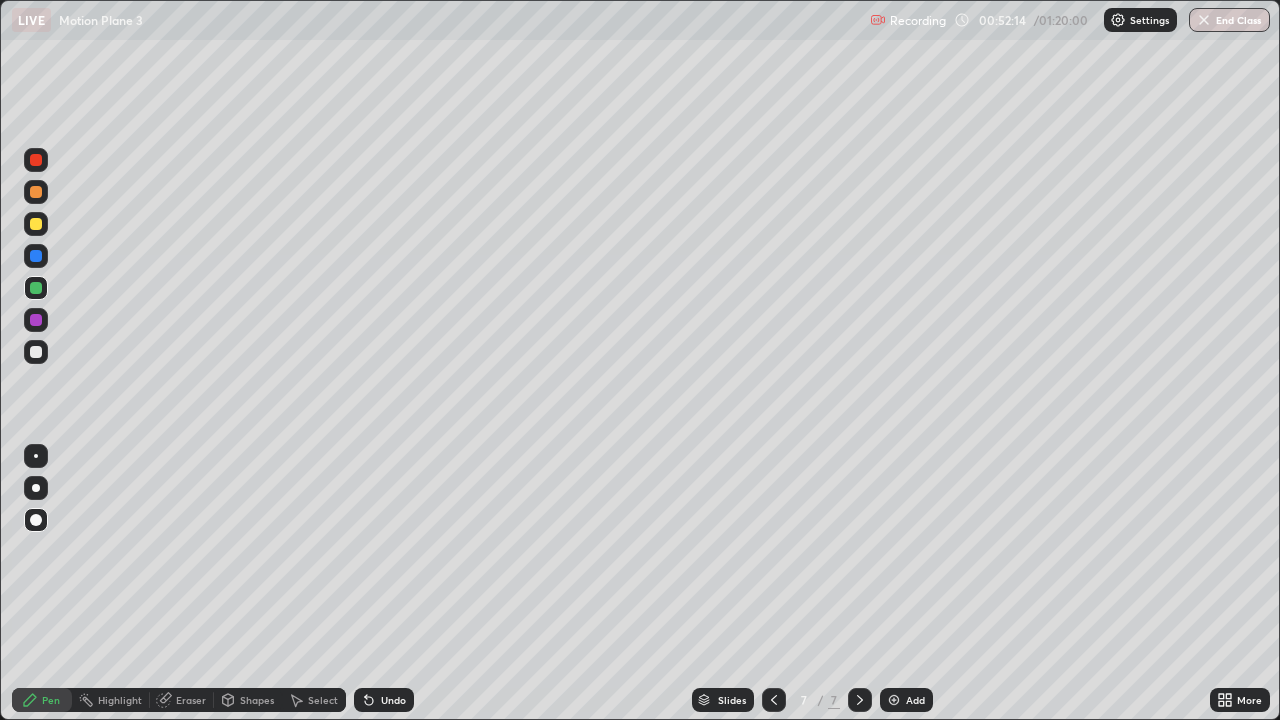 click on "Eraser" at bounding box center [191, 700] 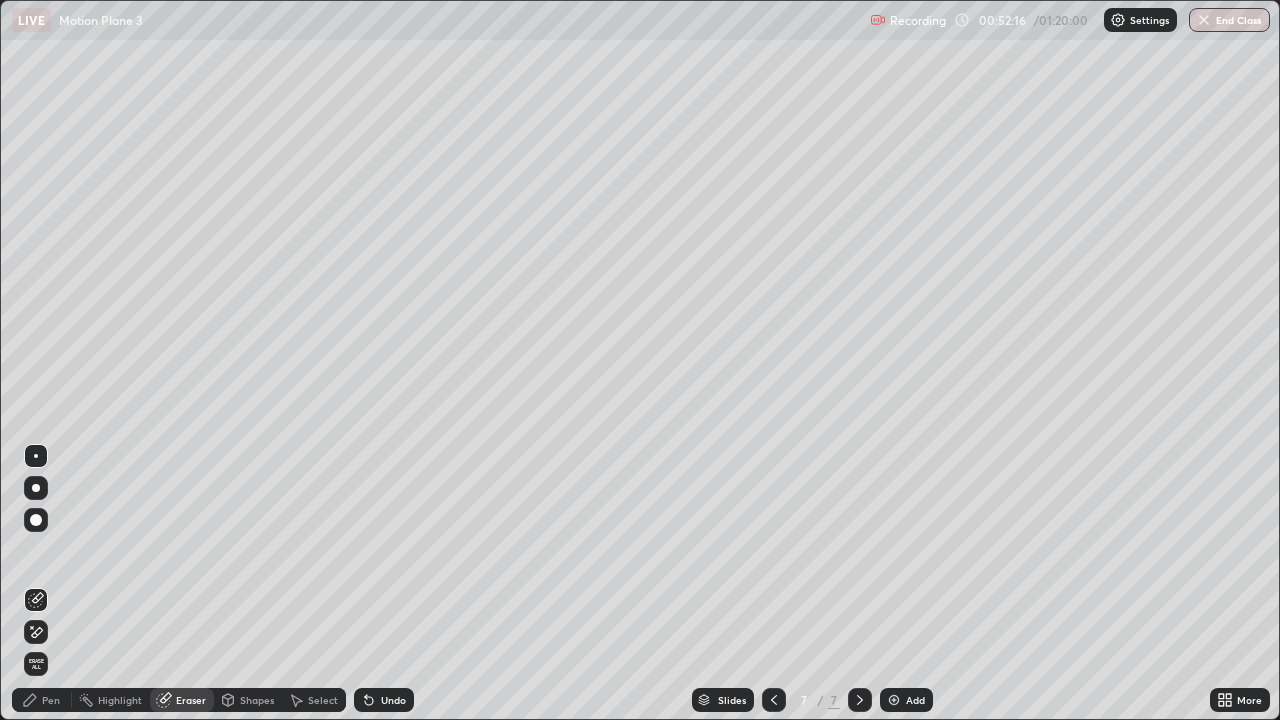 click on "Pen" at bounding box center [51, 700] 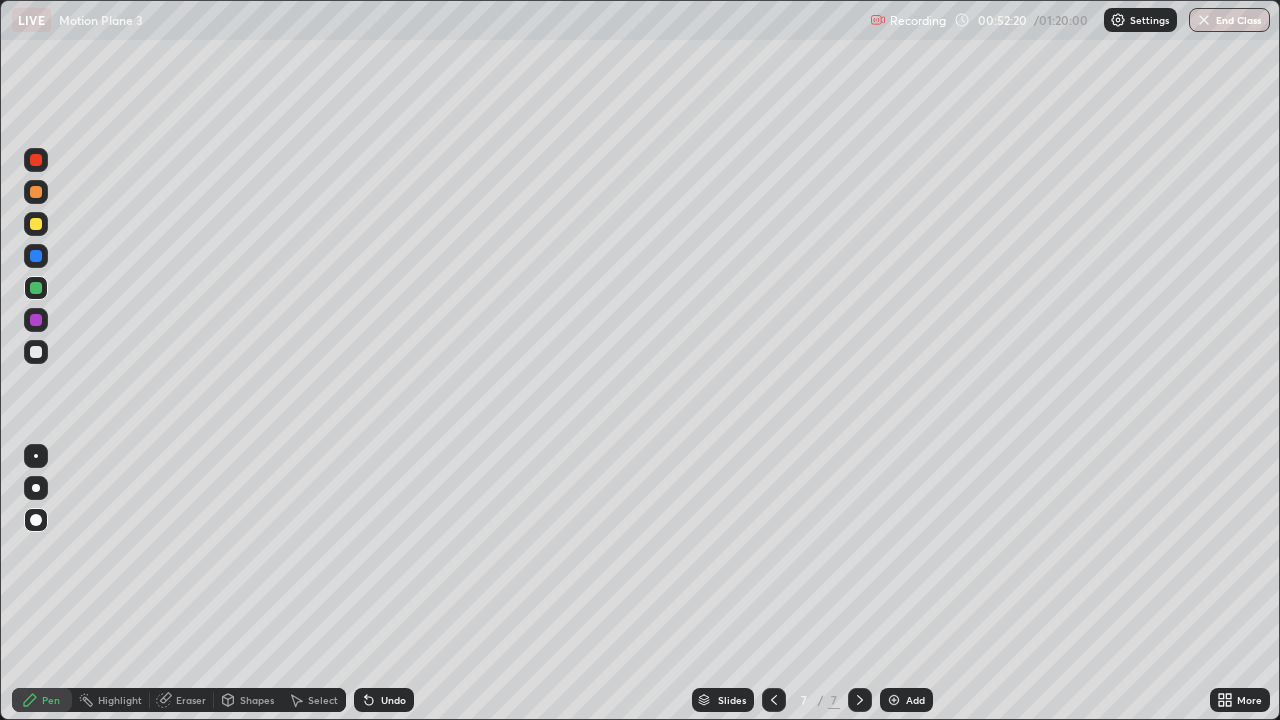 click at bounding box center [36, 224] 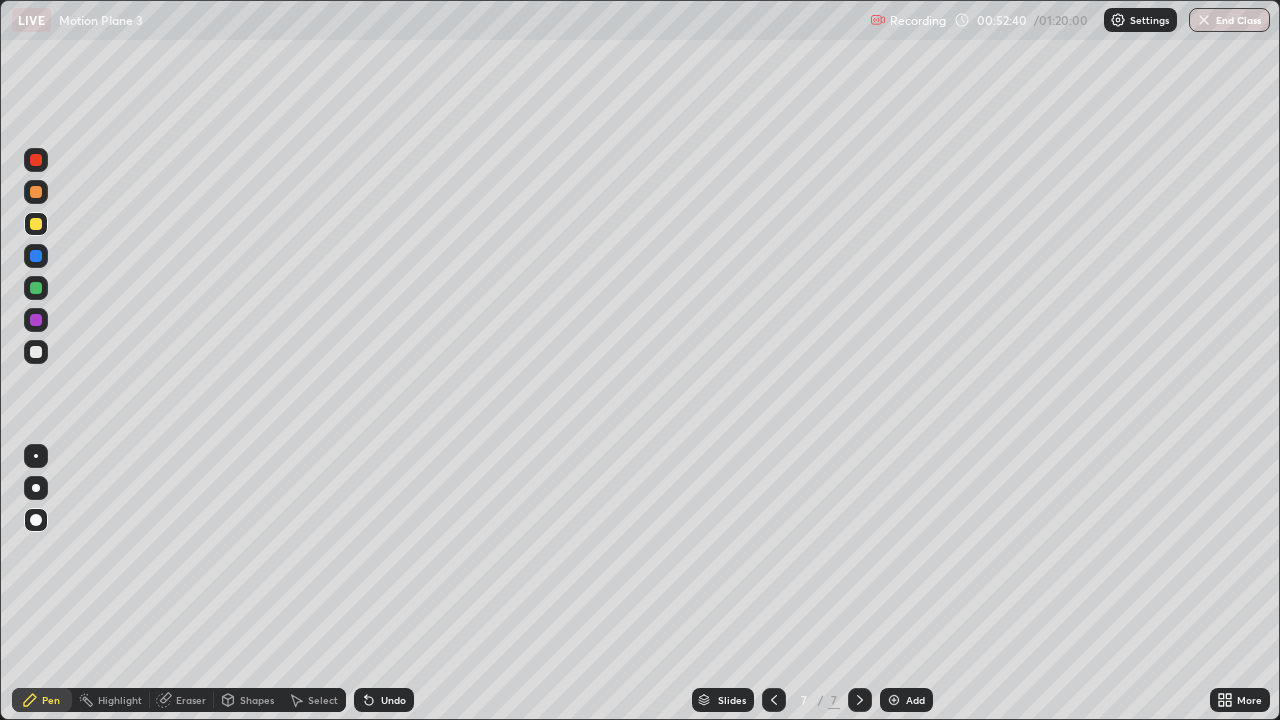 click at bounding box center [36, 288] 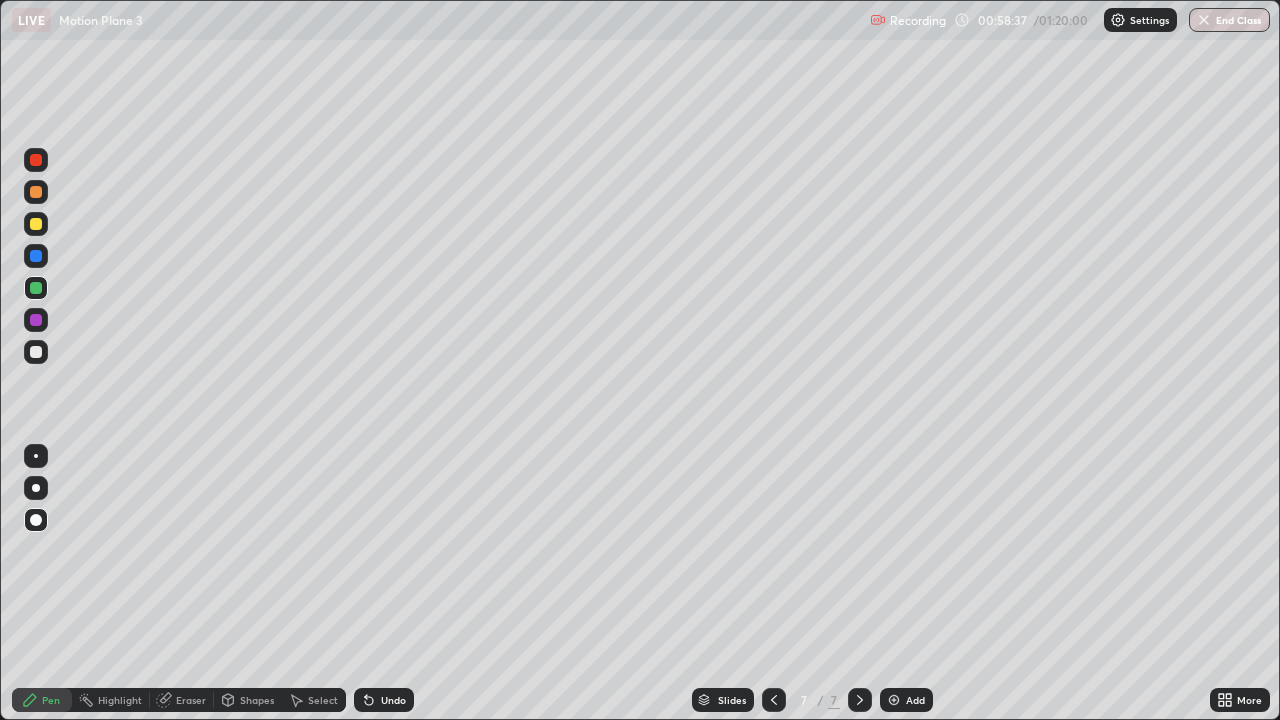 click 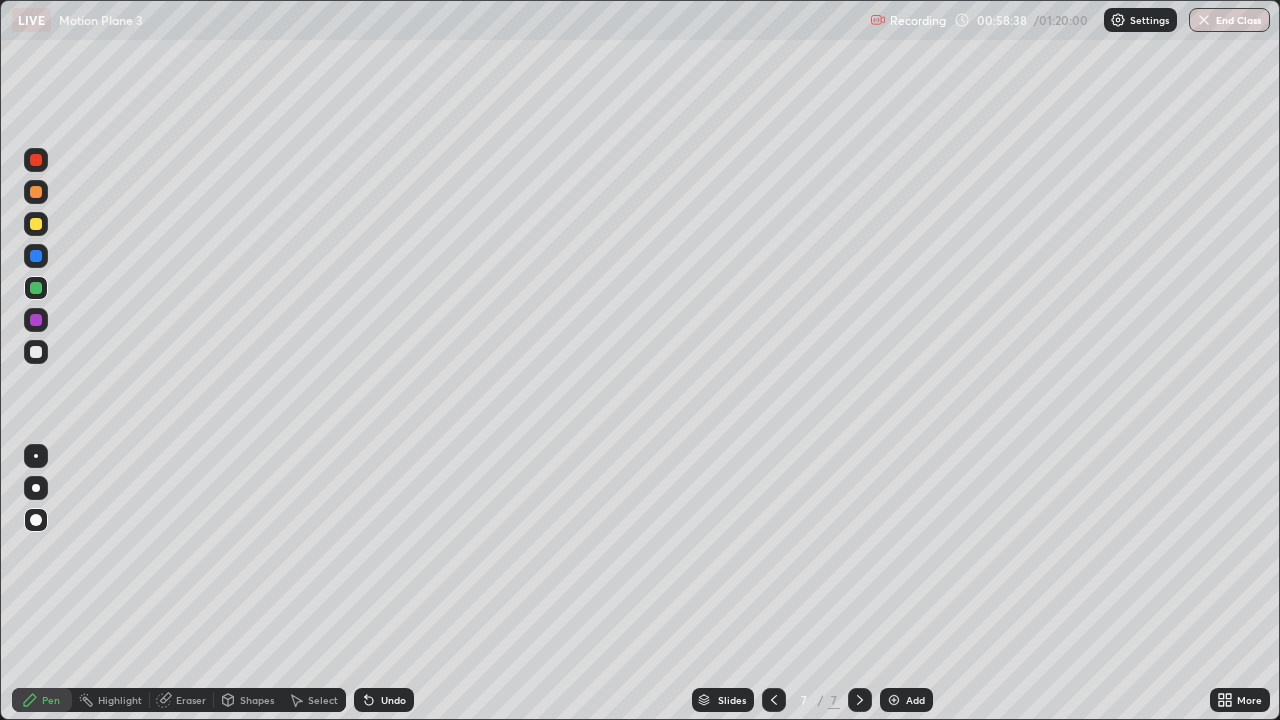 click 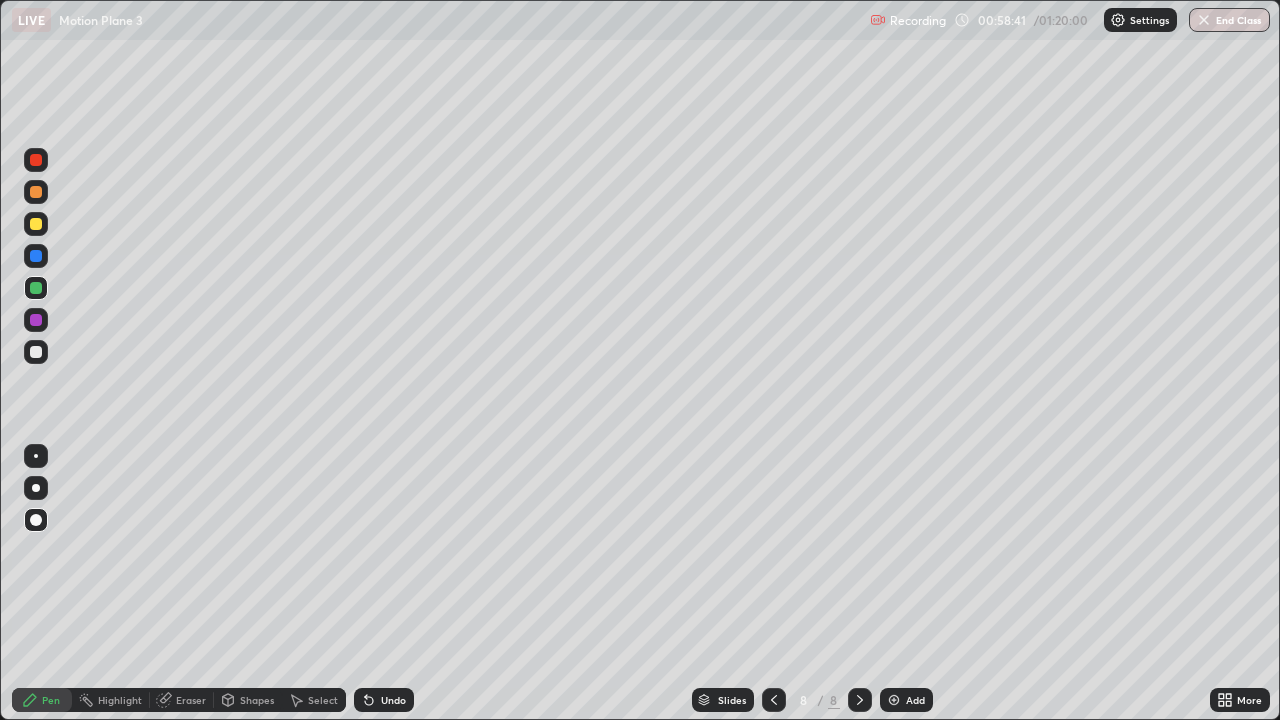 click at bounding box center [36, 352] 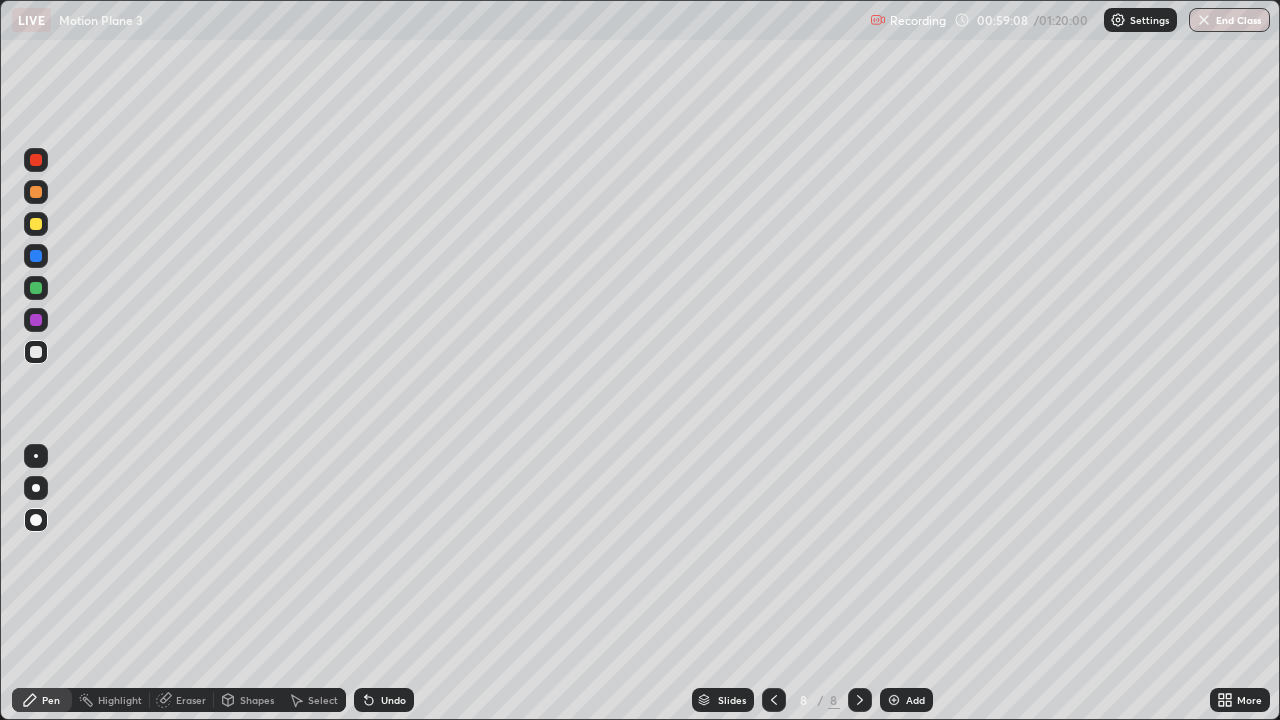 click on "Undo" at bounding box center (393, 700) 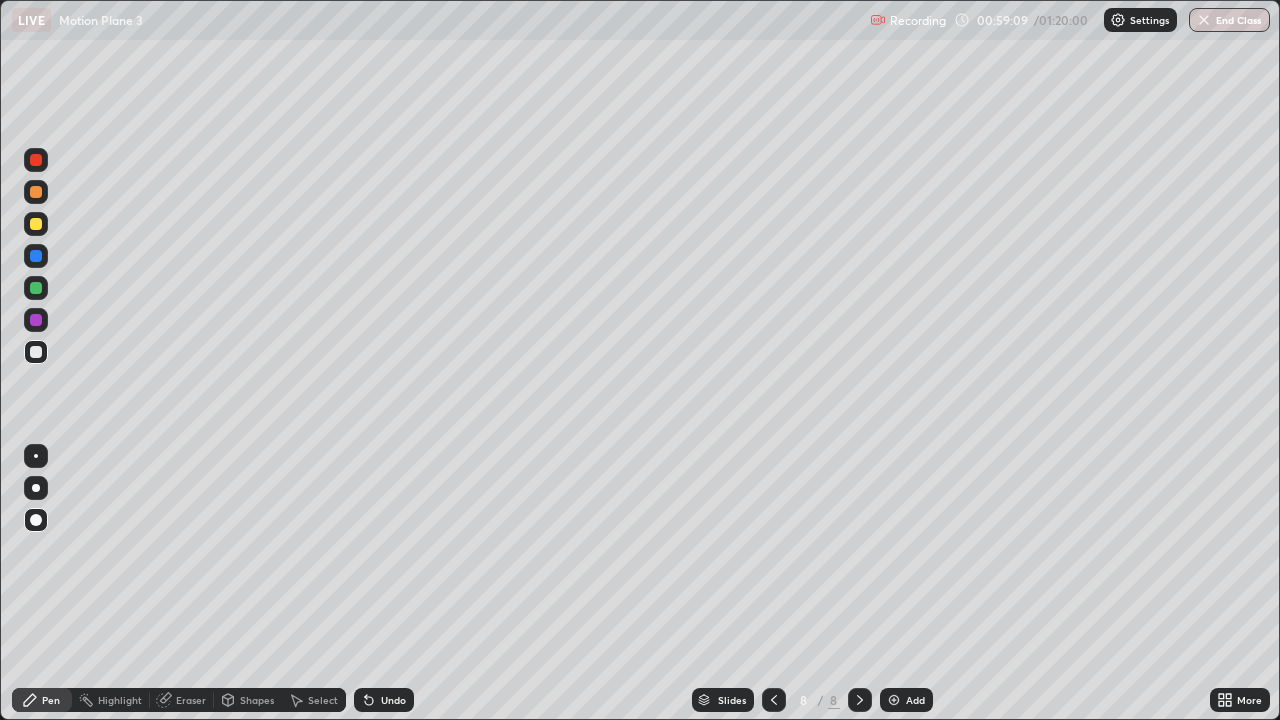 click on "Undo" at bounding box center (393, 700) 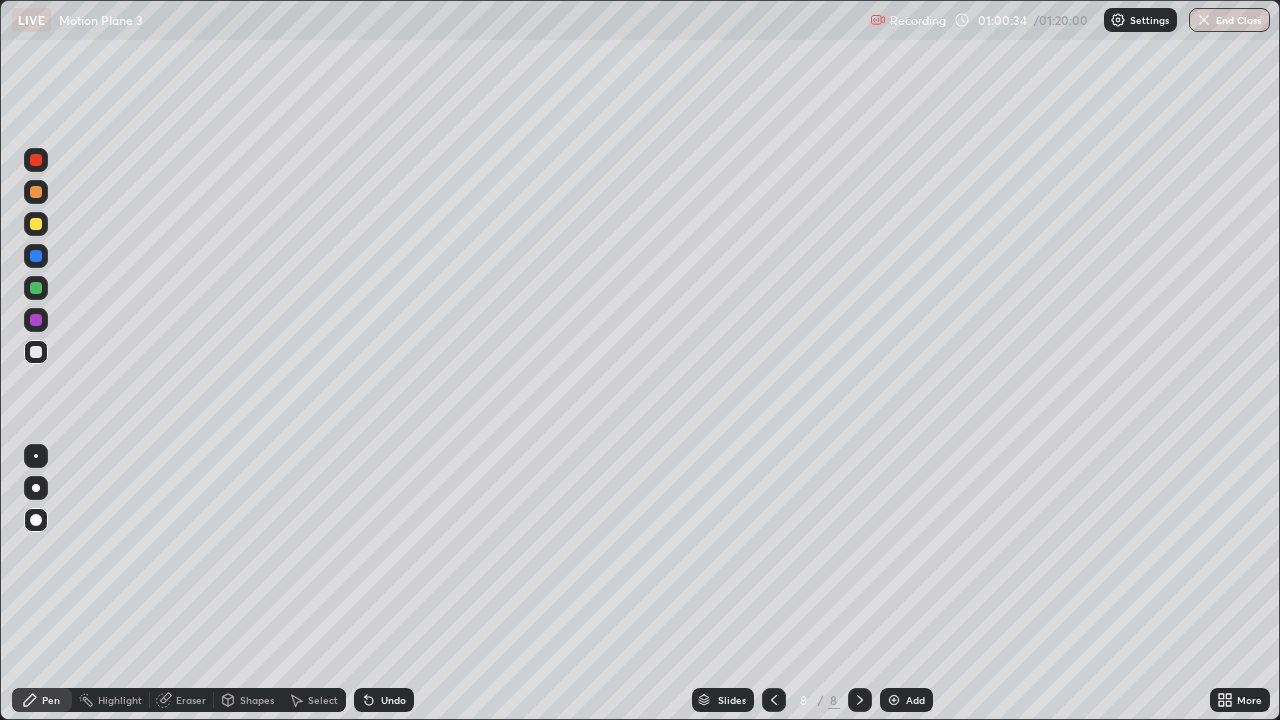 click on "Undo" at bounding box center (393, 700) 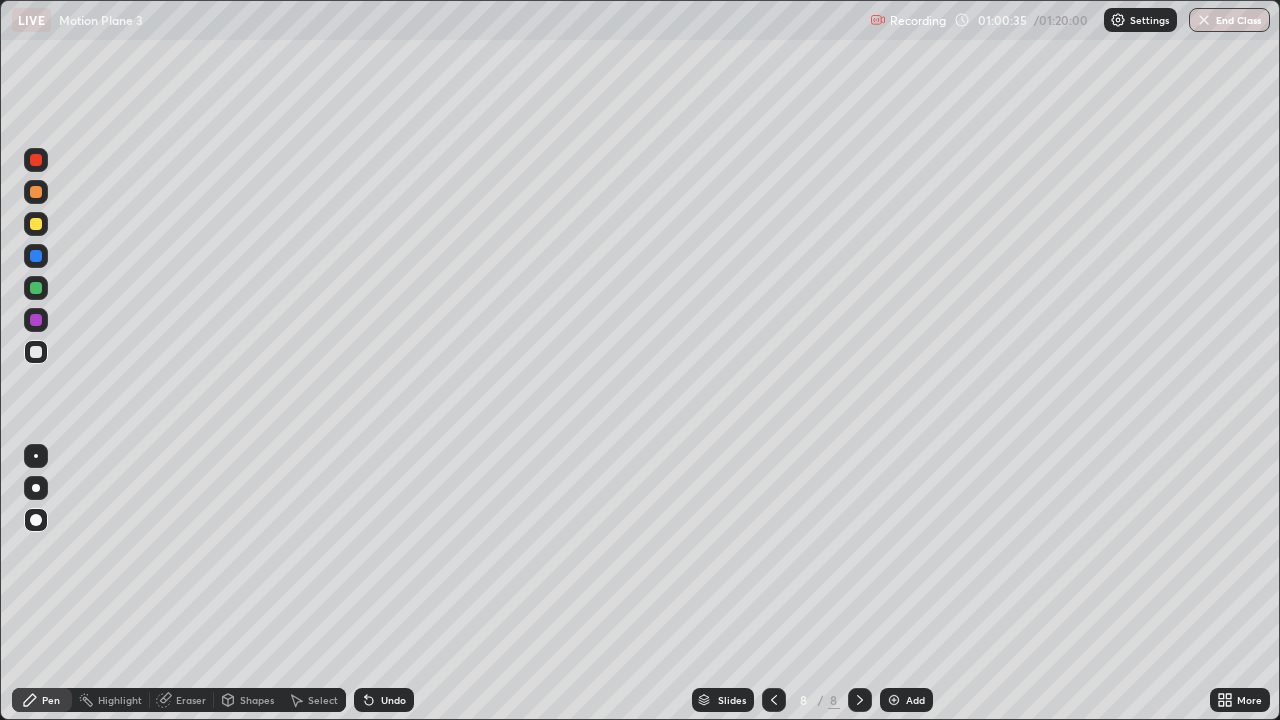 click on "Undo" at bounding box center (393, 700) 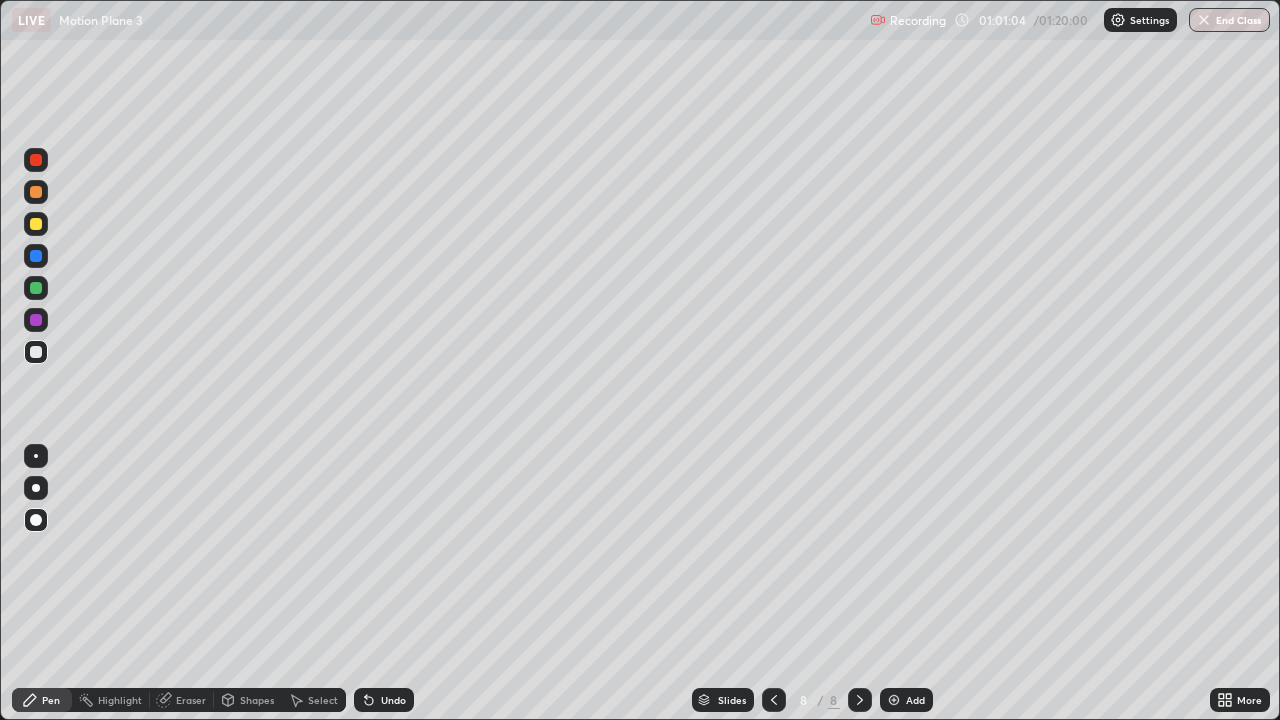 click on "Undo" at bounding box center [393, 700] 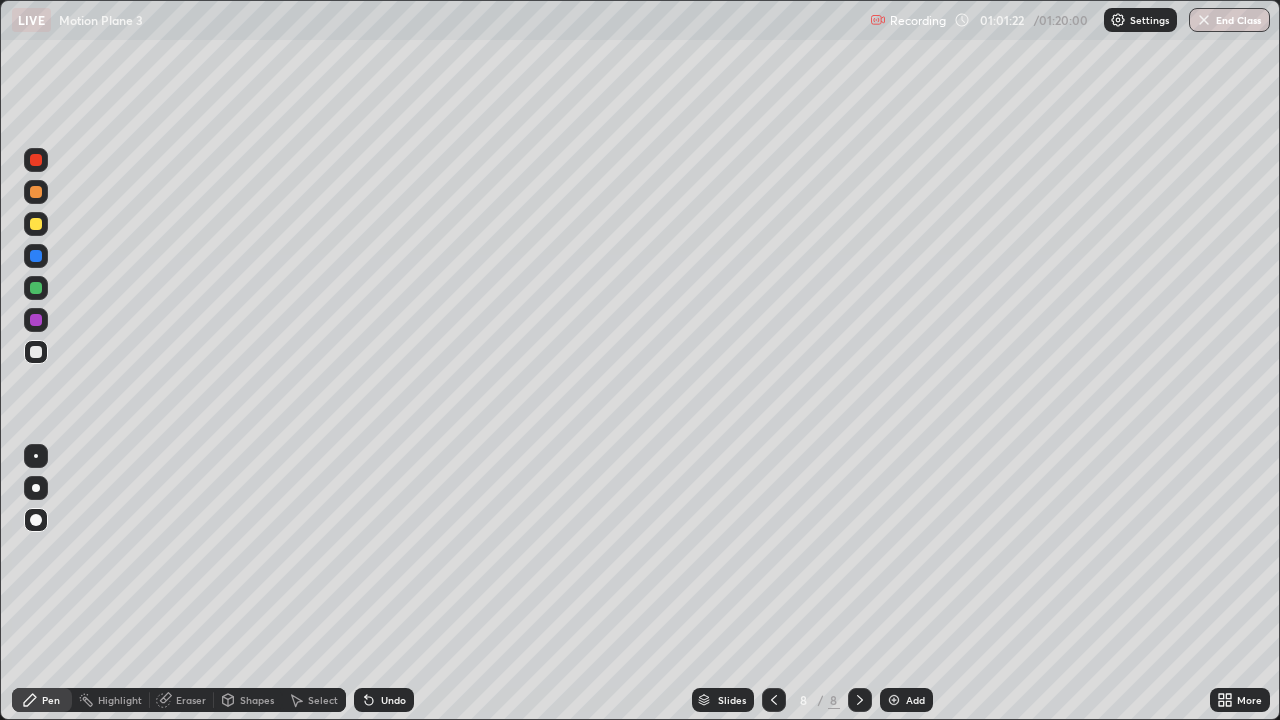 click 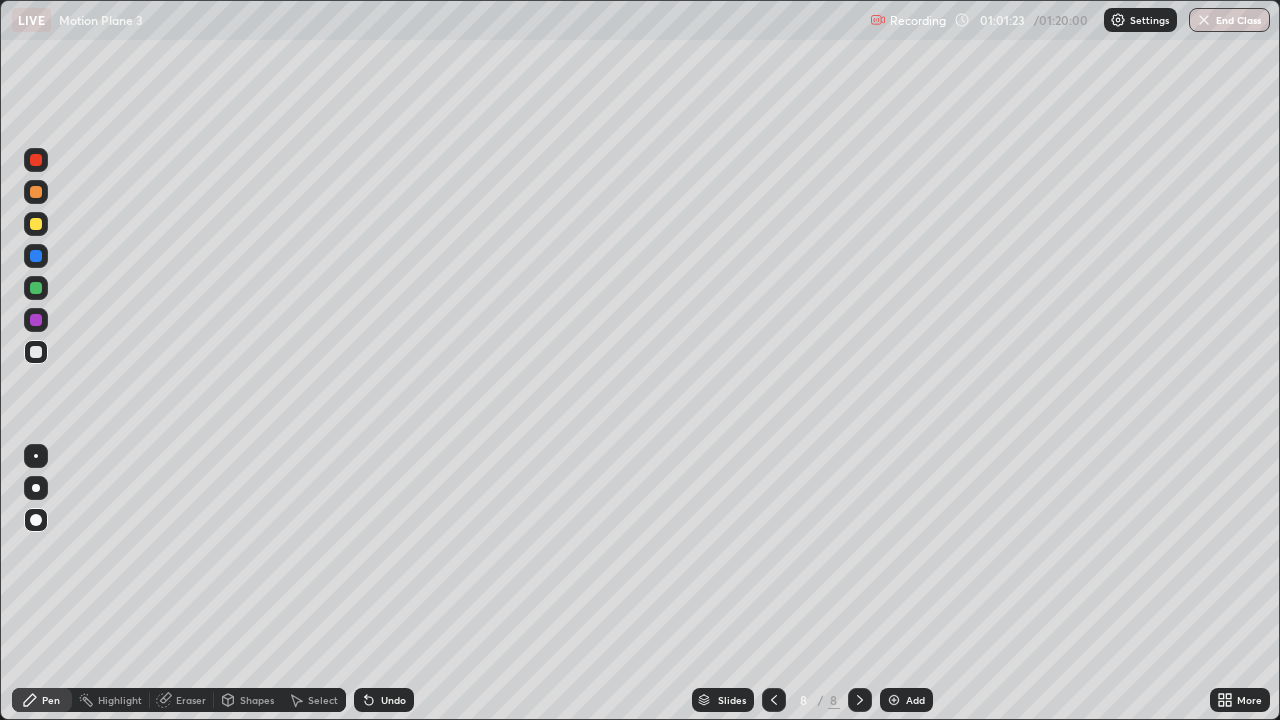click at bounding box center (894, 700) 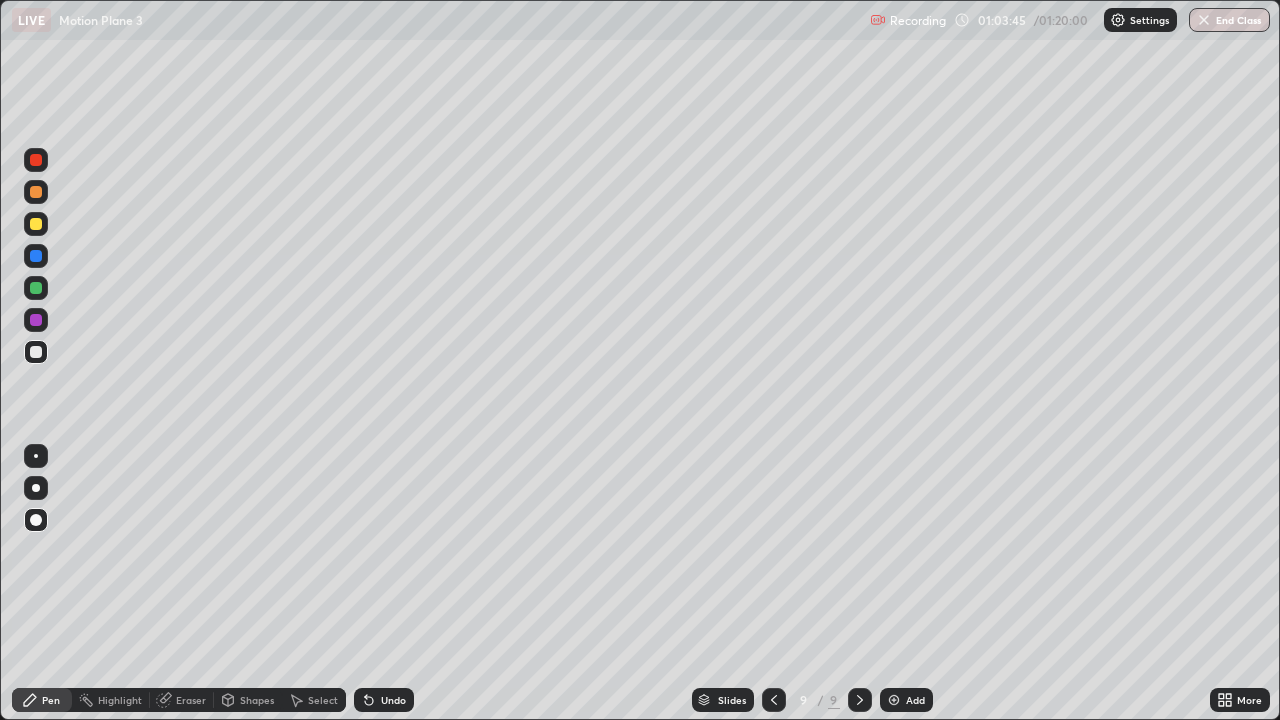 click at bounding box center (894, 700) 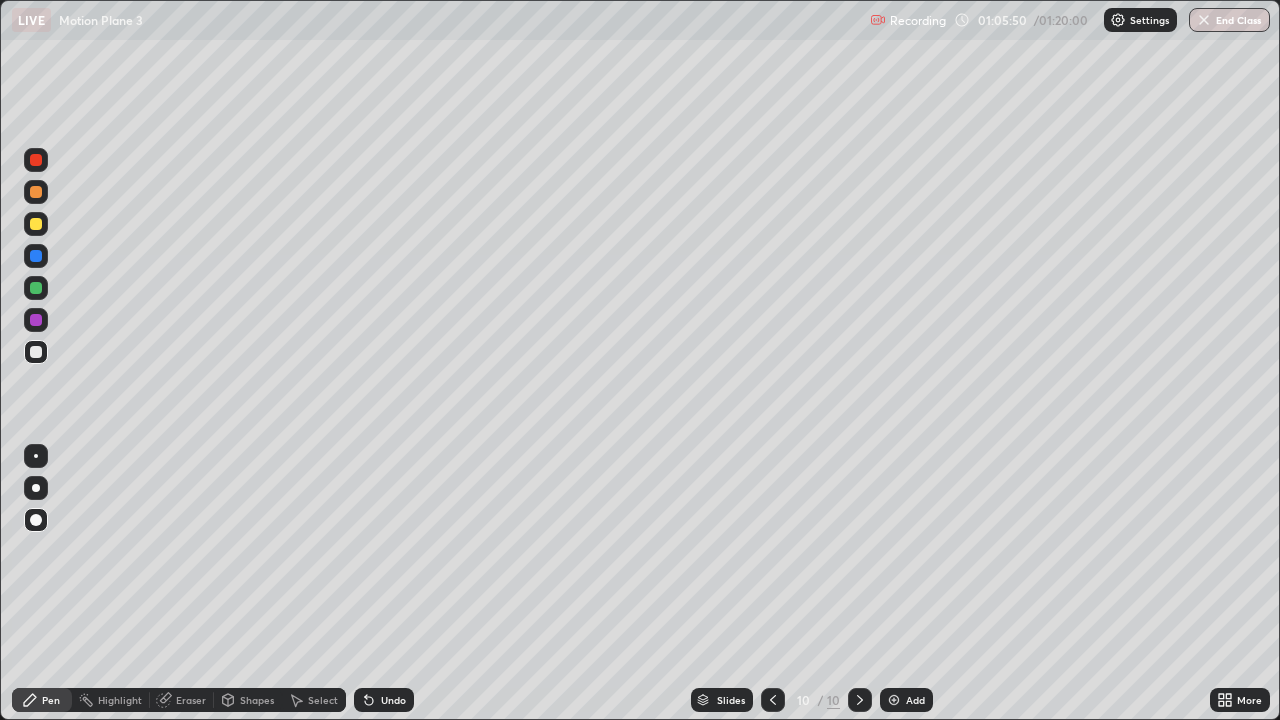 click on "Undo" at bounding box center (393, 700) 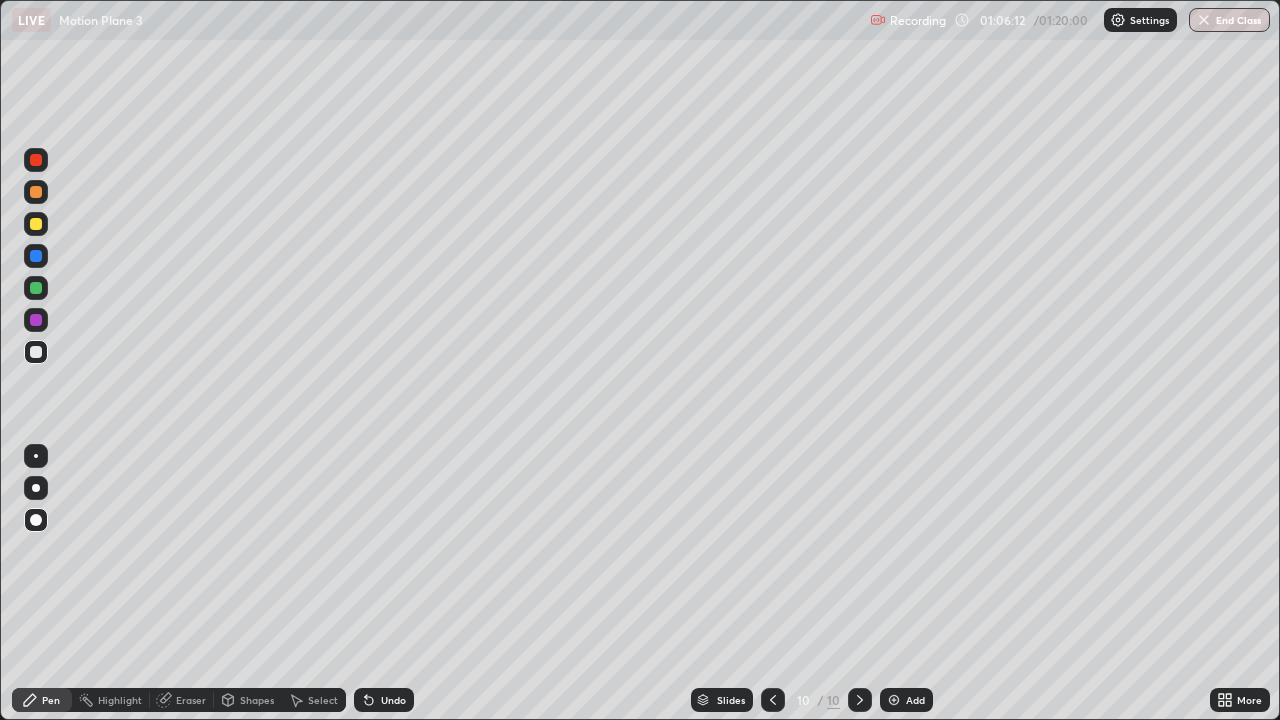 click at bounding box center [36, 256] 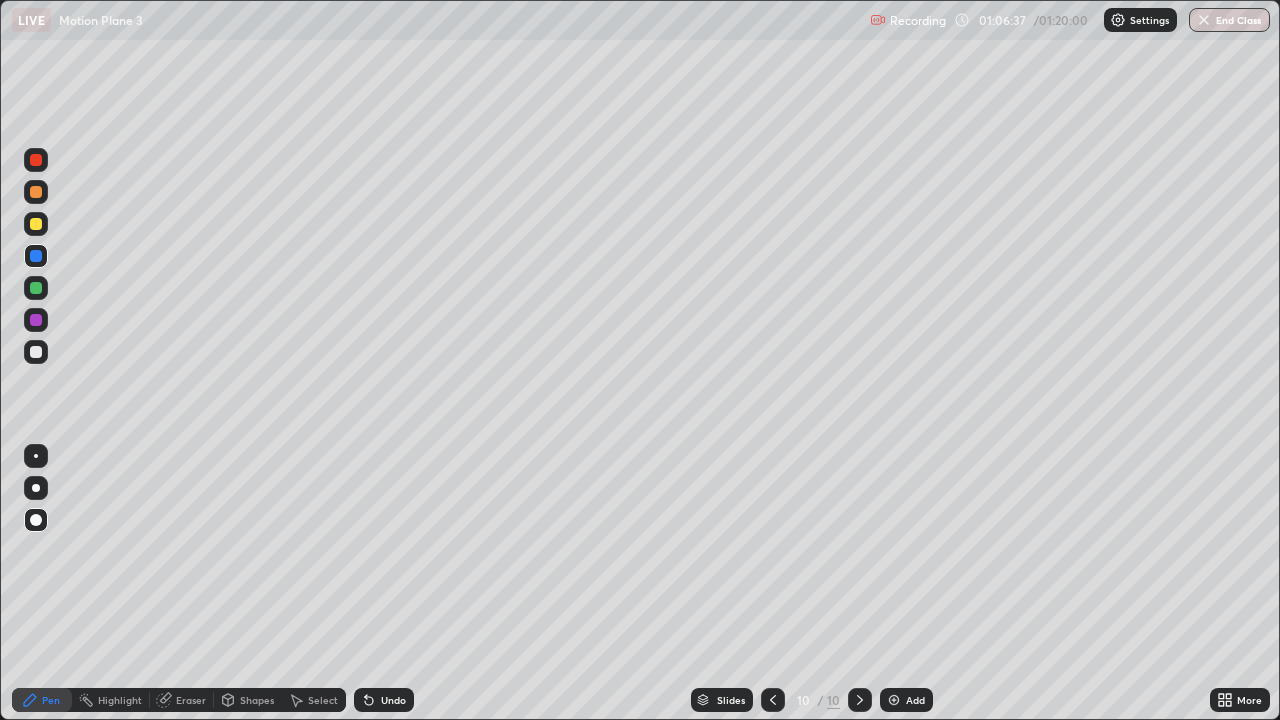 click at bounding box center (36, 256) 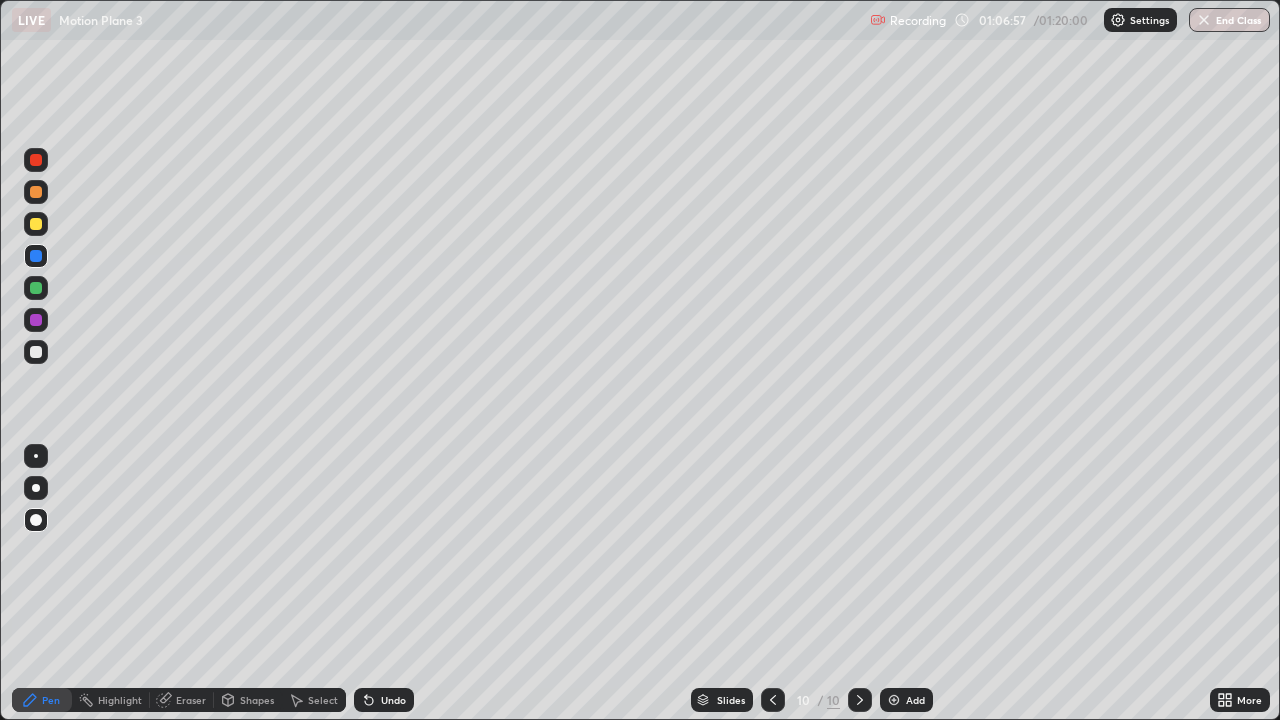 click at bounding box center (36, 352) 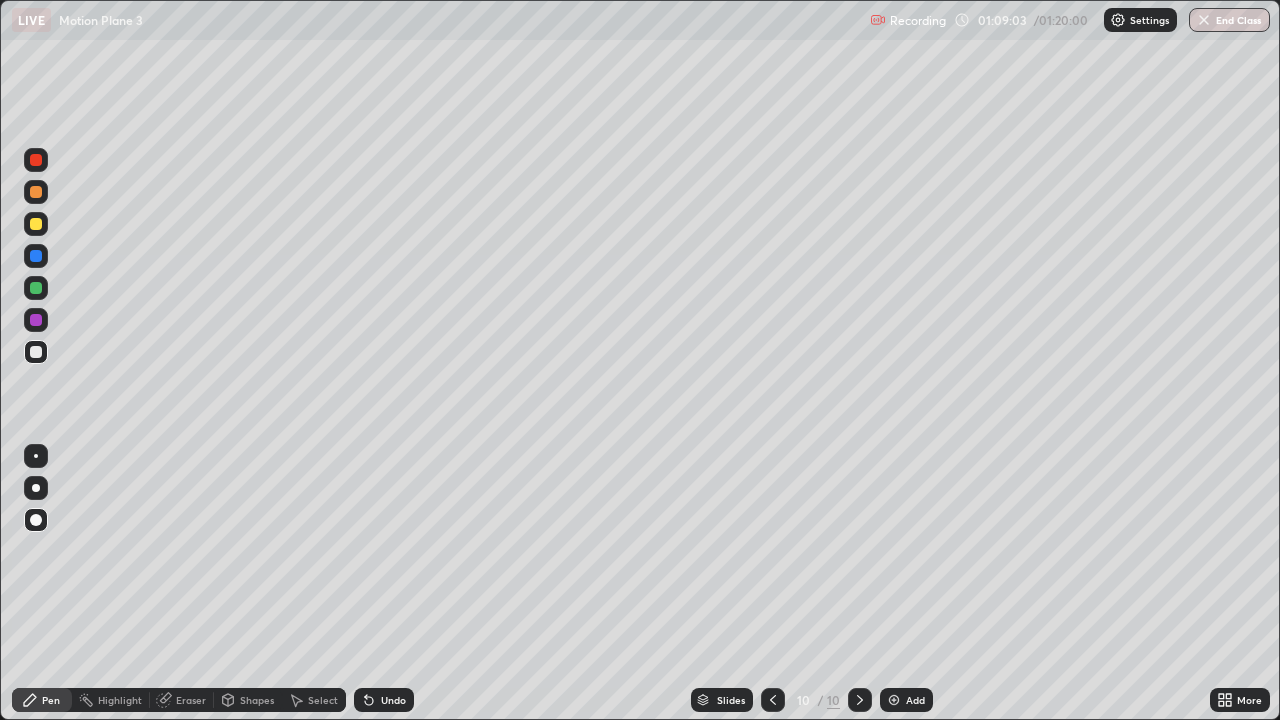 click on "Eraser" at bounding box center [191, 700] 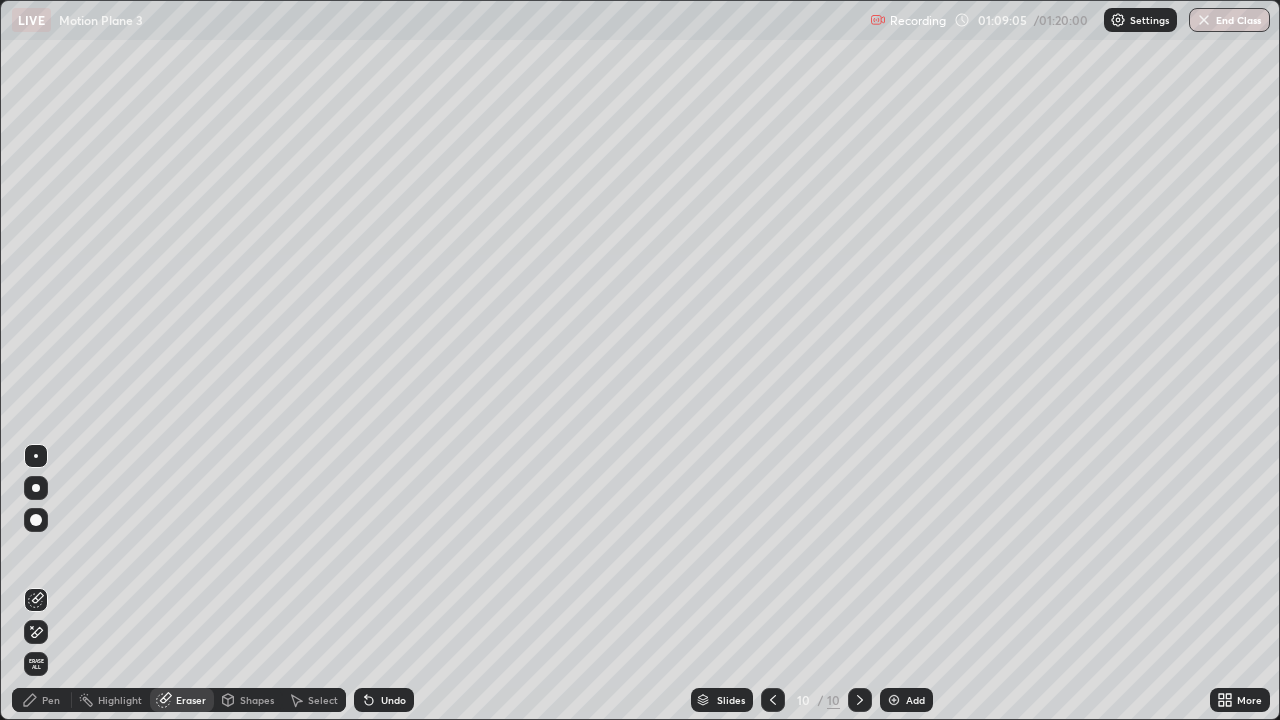 click on "Pen" at bounding box center [51, 700] 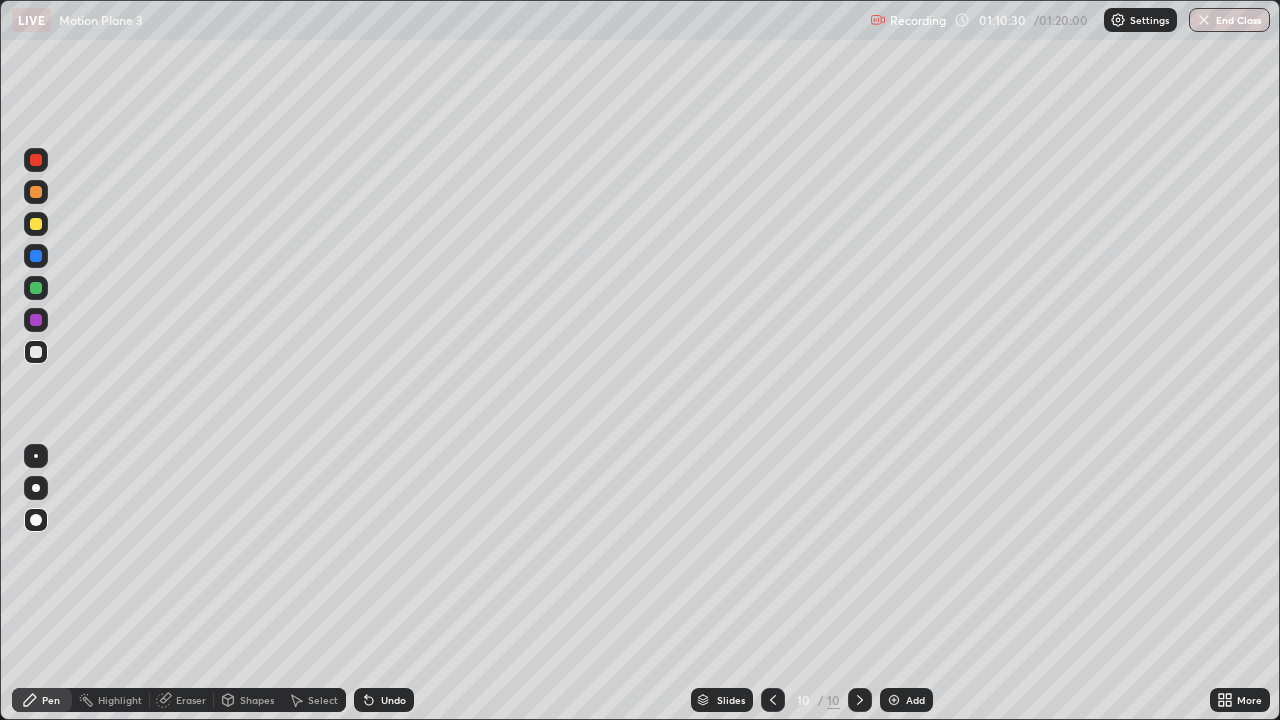 click 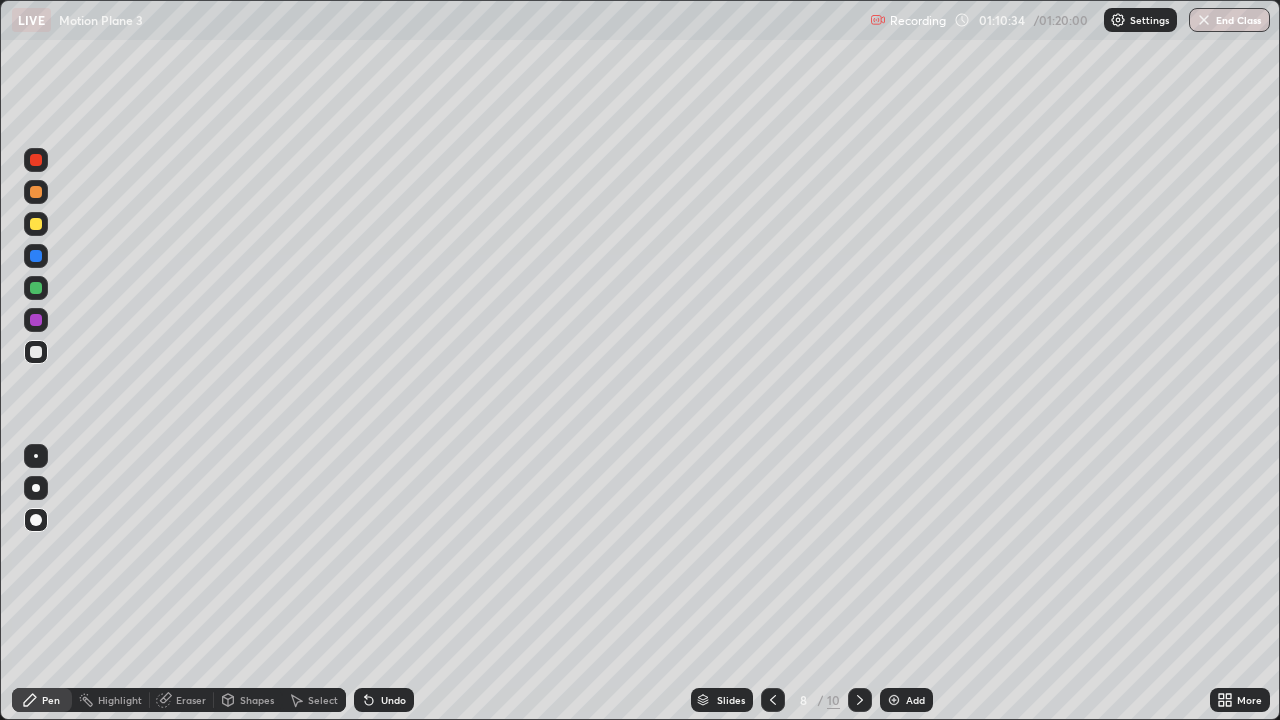 click 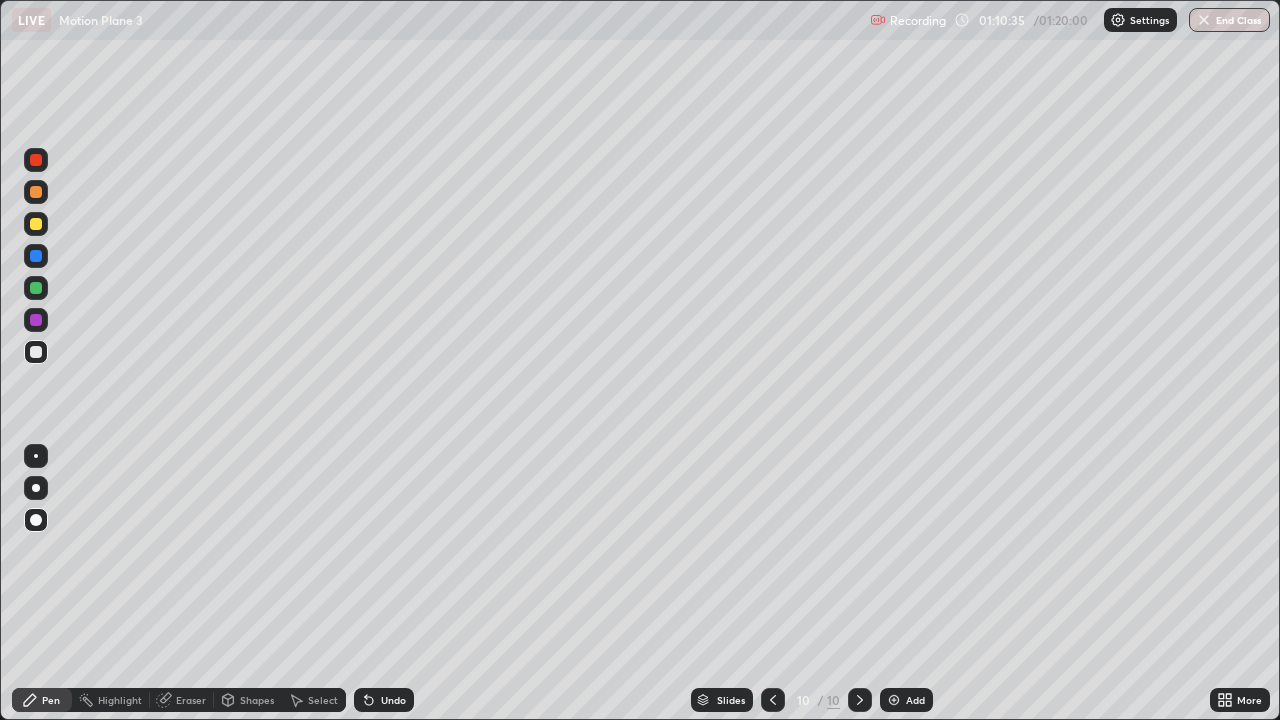 click 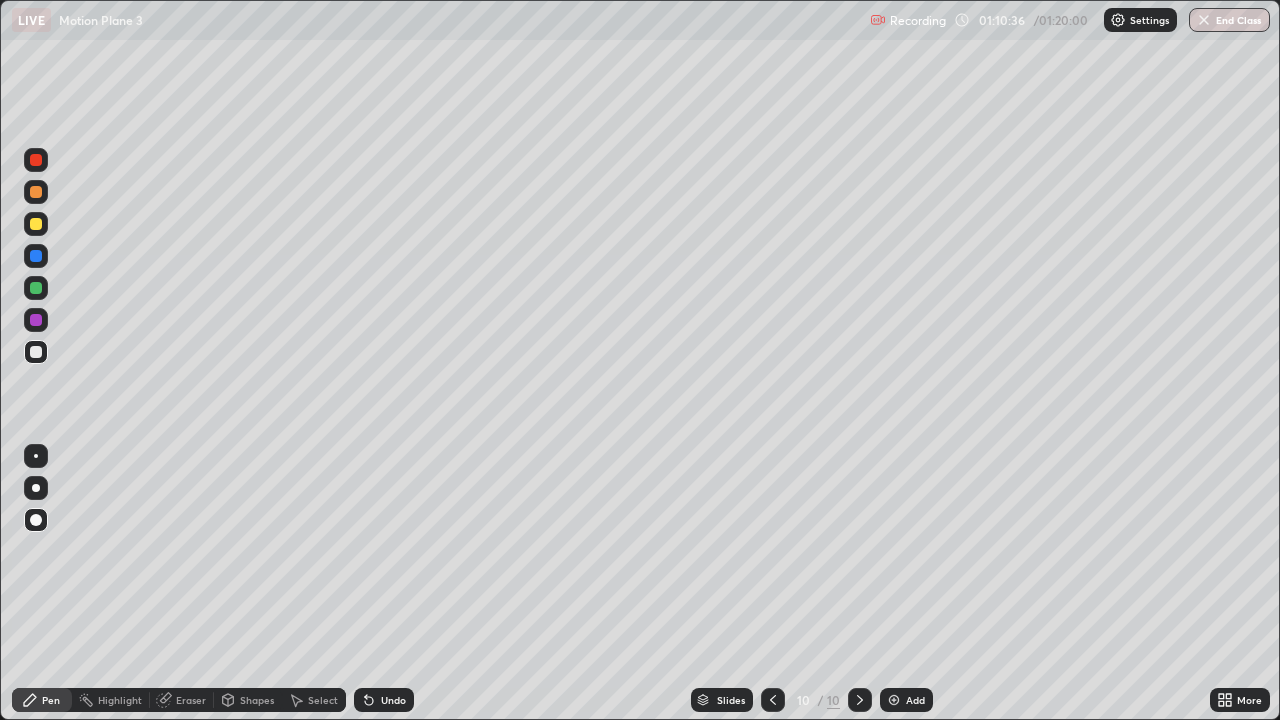 click on "Add" at bounding box center [915, 700] 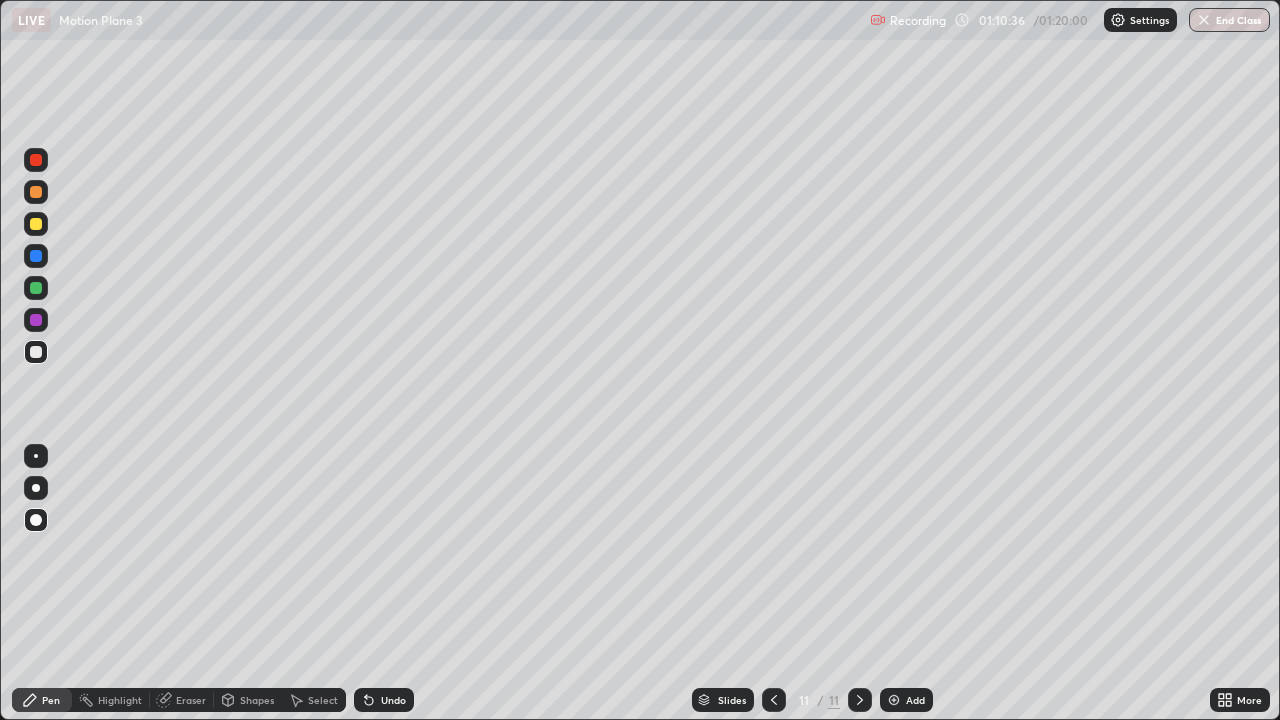 click at bounding box center [894, 700] 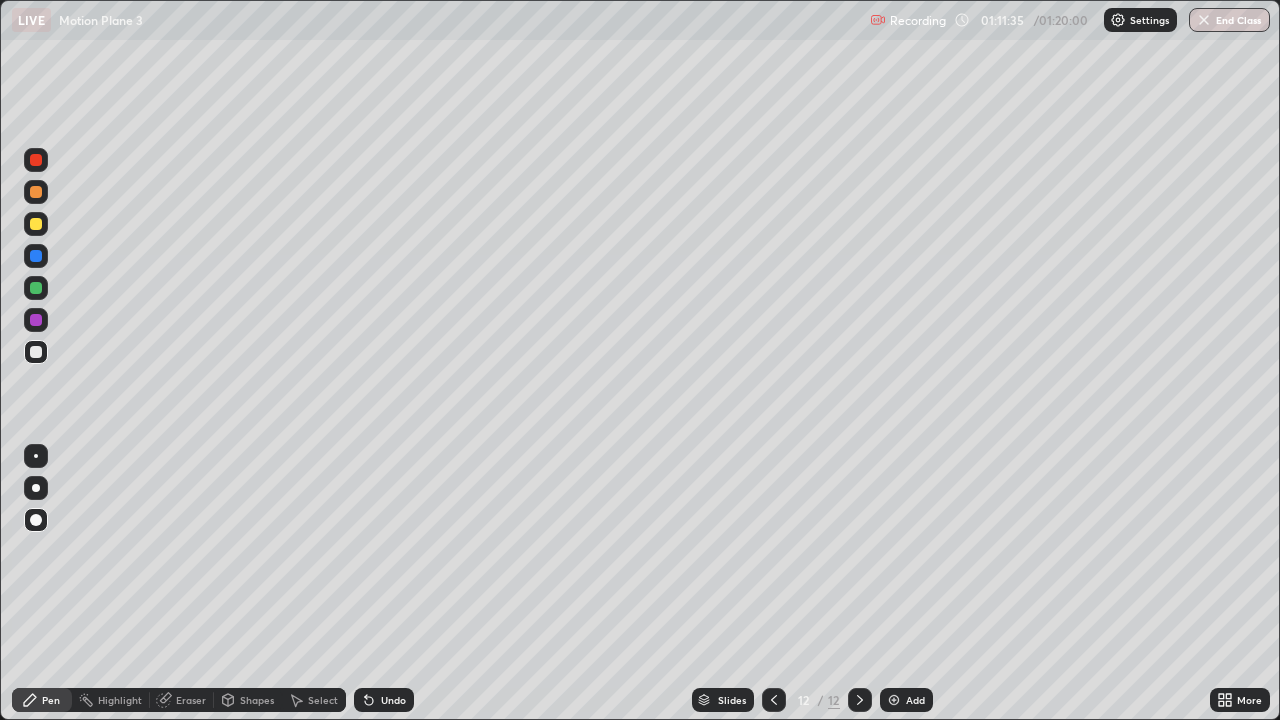 click on "Eraser" at bounding box center (191, 700) 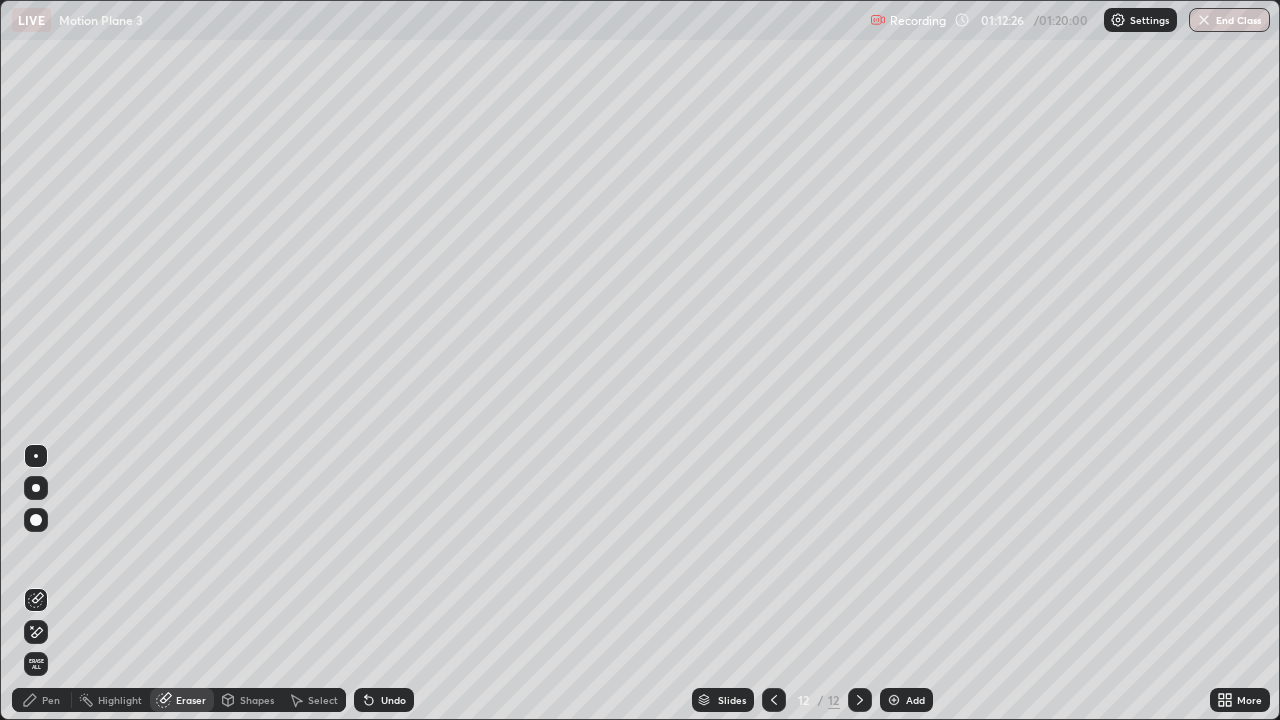 click on "Pen" at bounding box center (51, 700) 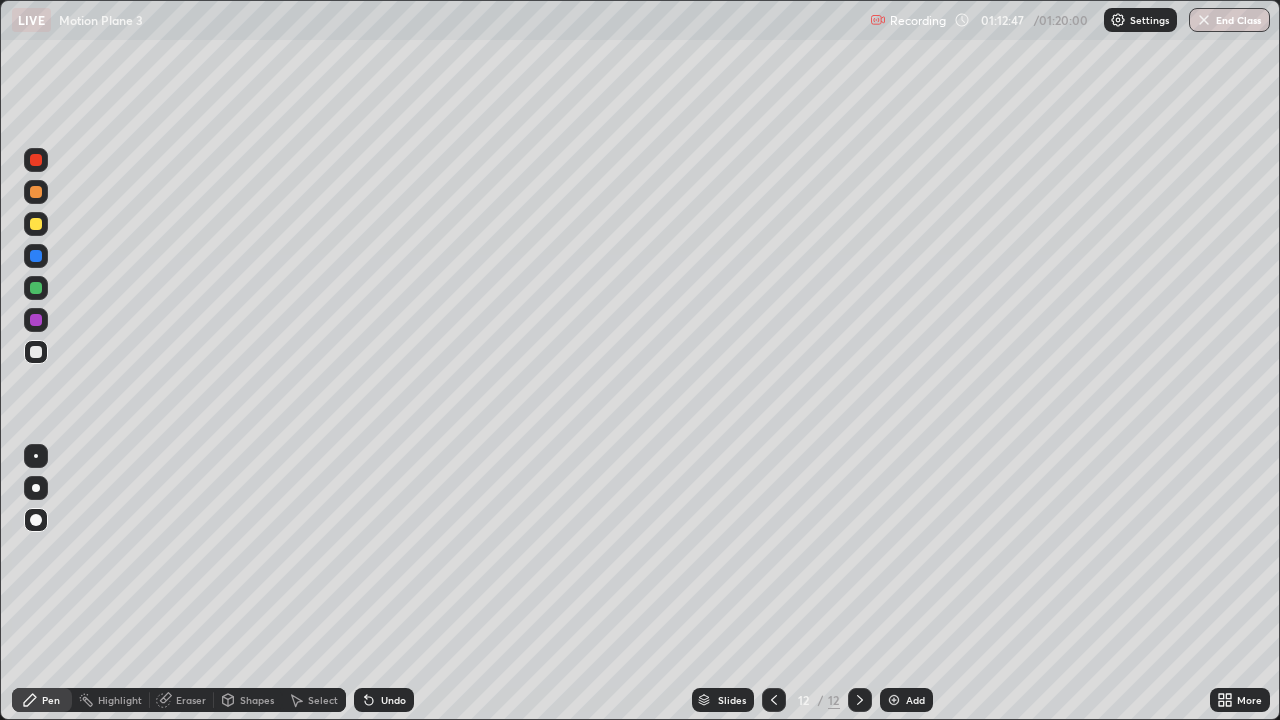 click at bounding box center (36, 320) 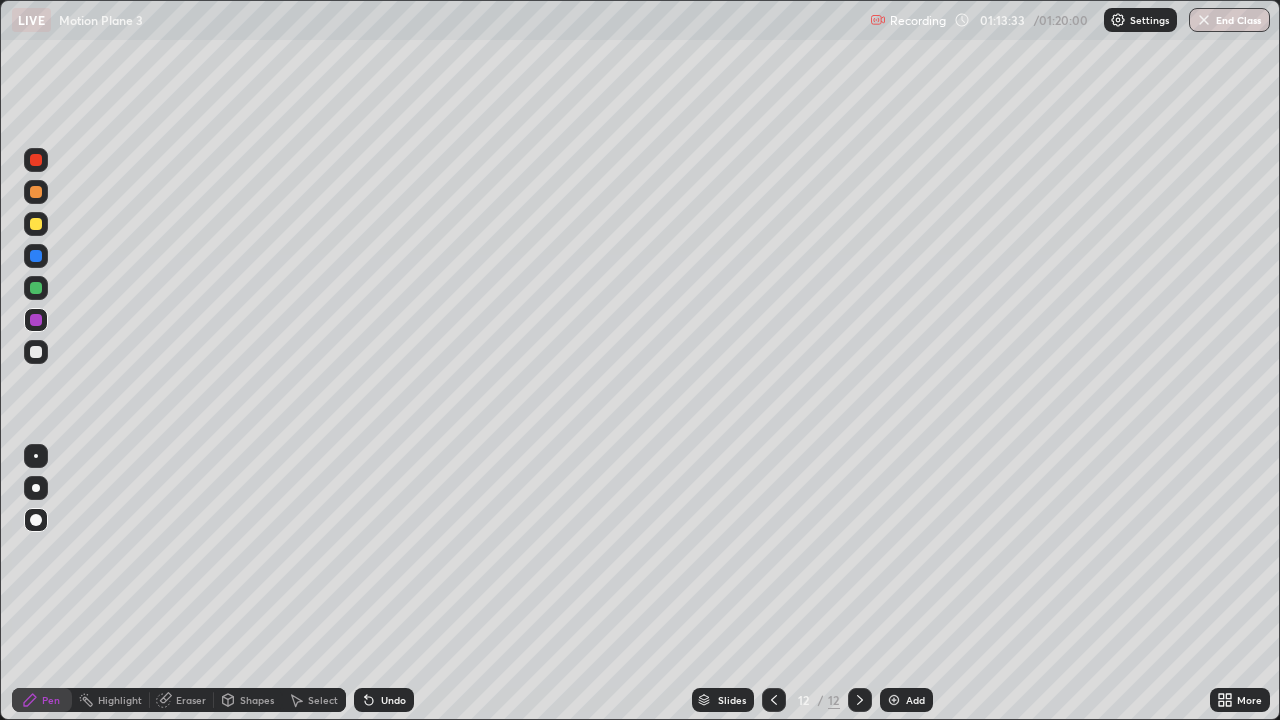 click on "Undo" at bounding box center (384, 700) 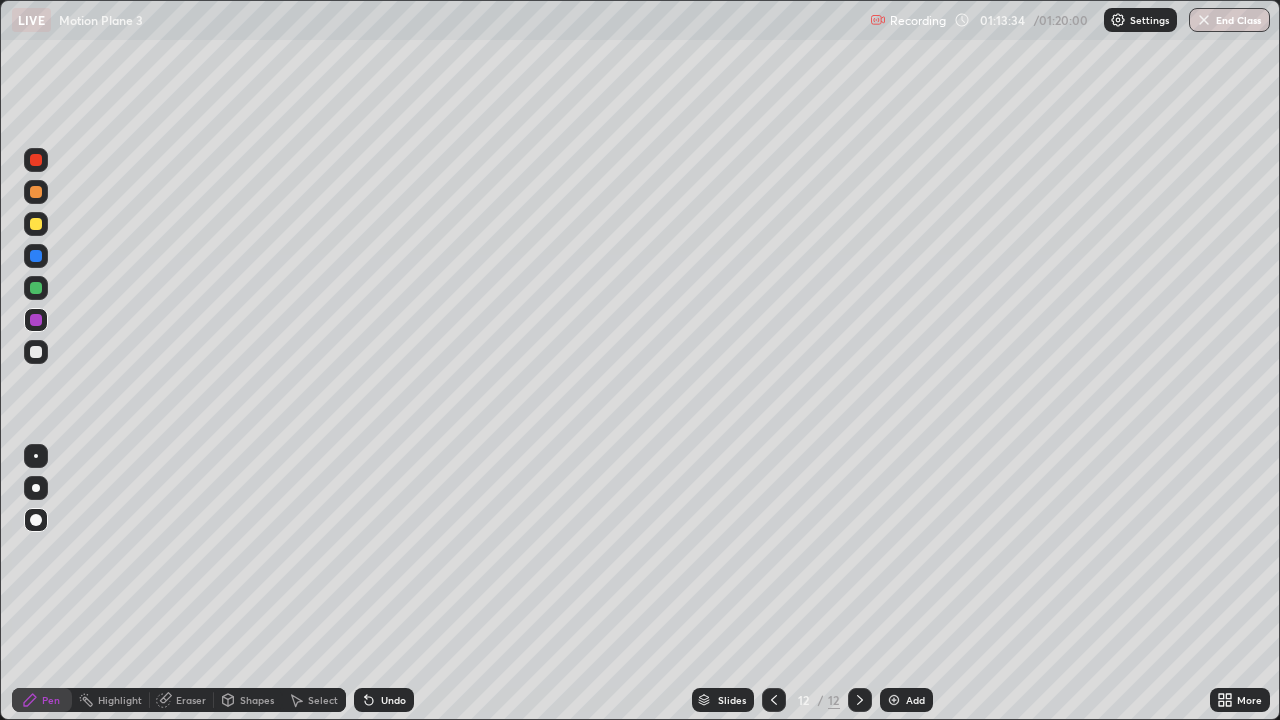 click on "Undo" at bounding box center [393, 700] 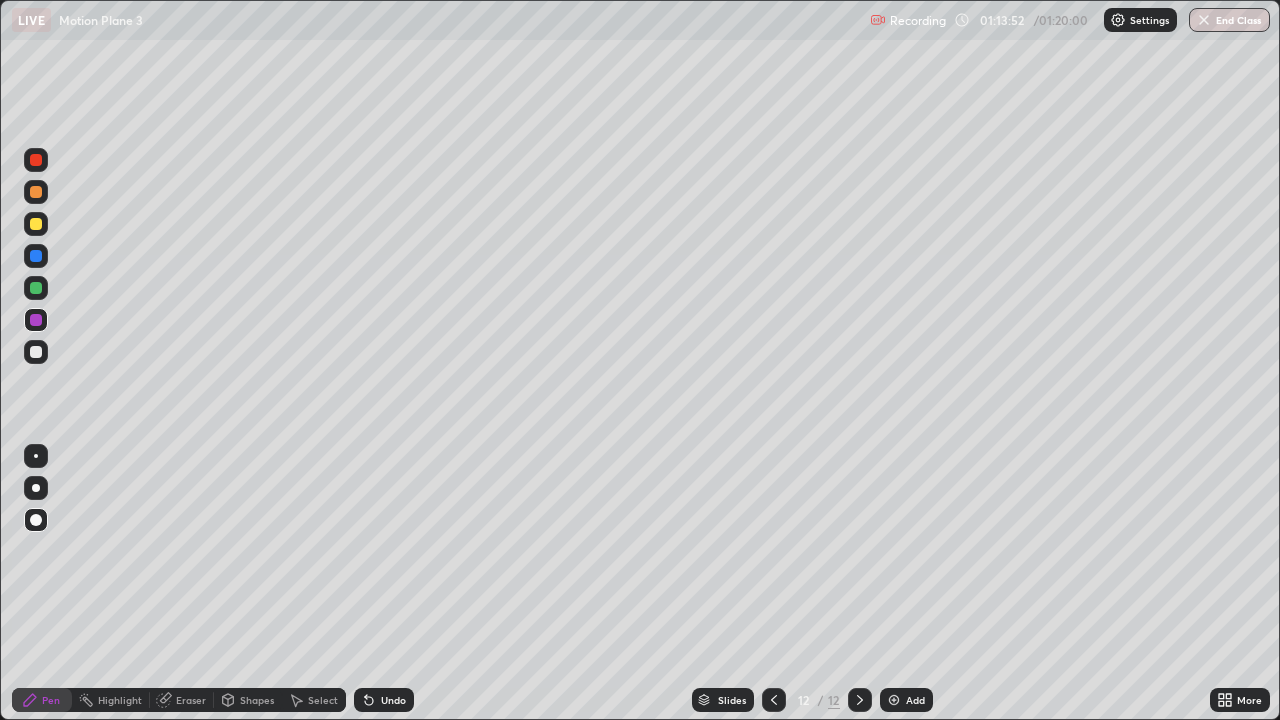 click on "Undo" at bounding box center [384, 700] 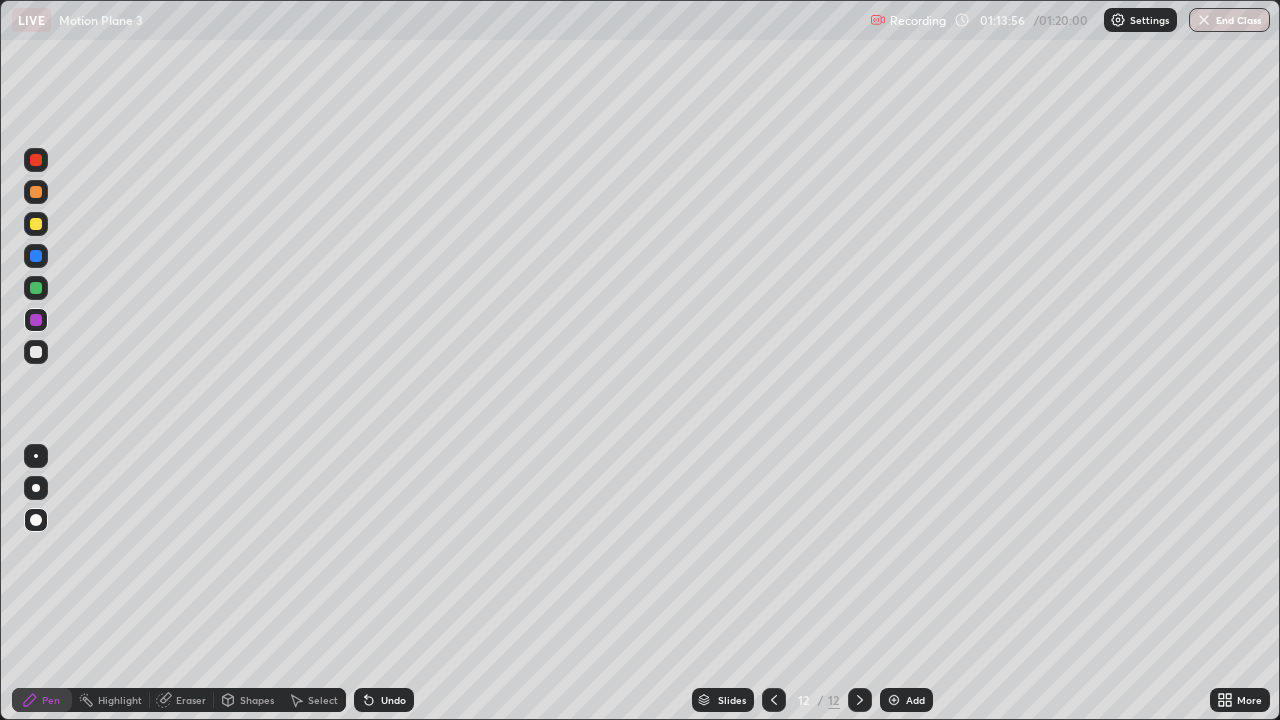 click on "Undo" at bounding box center [393, 700] 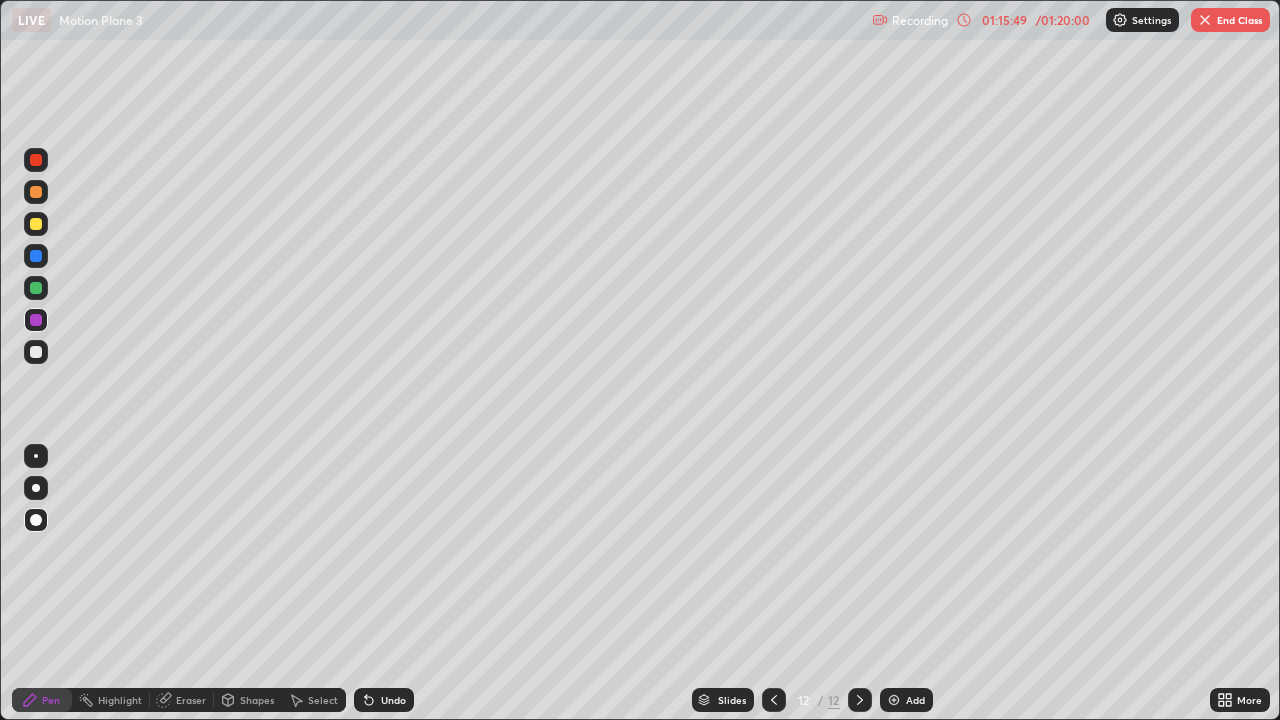 click on "Eraser" at bounding box center (191, 700) 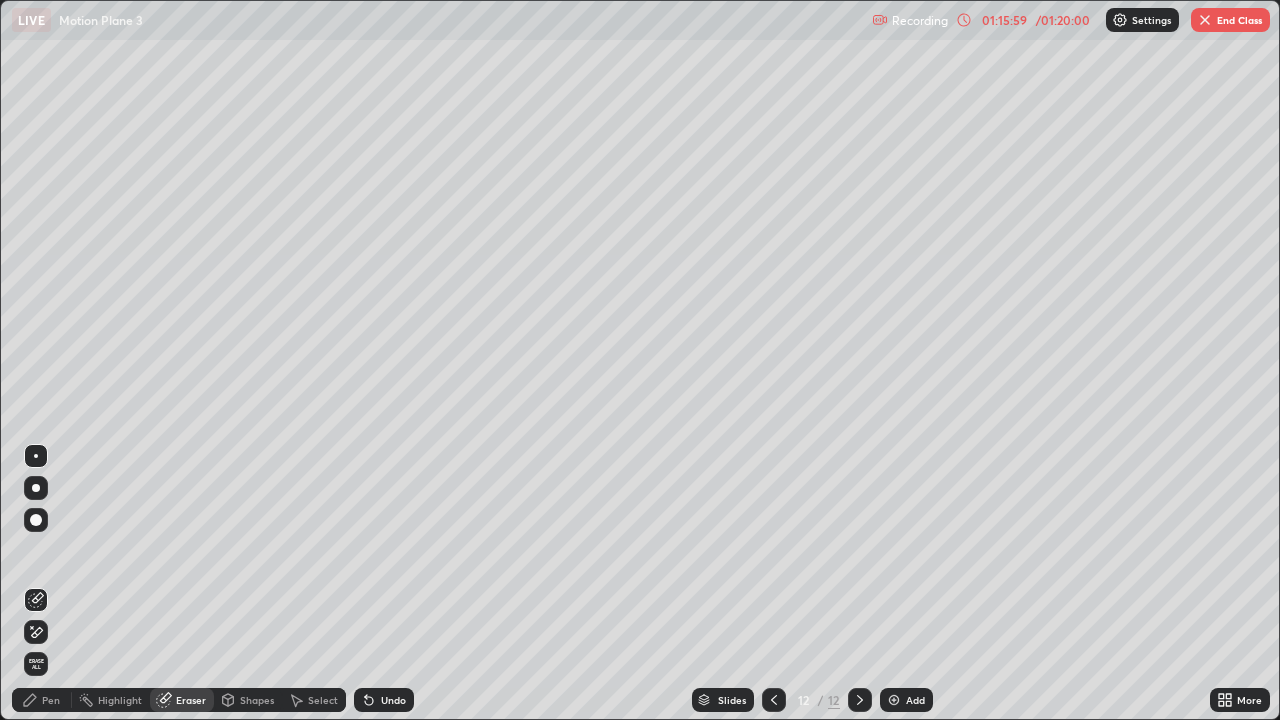 click on "Pen" at bounding box center (42, 700) 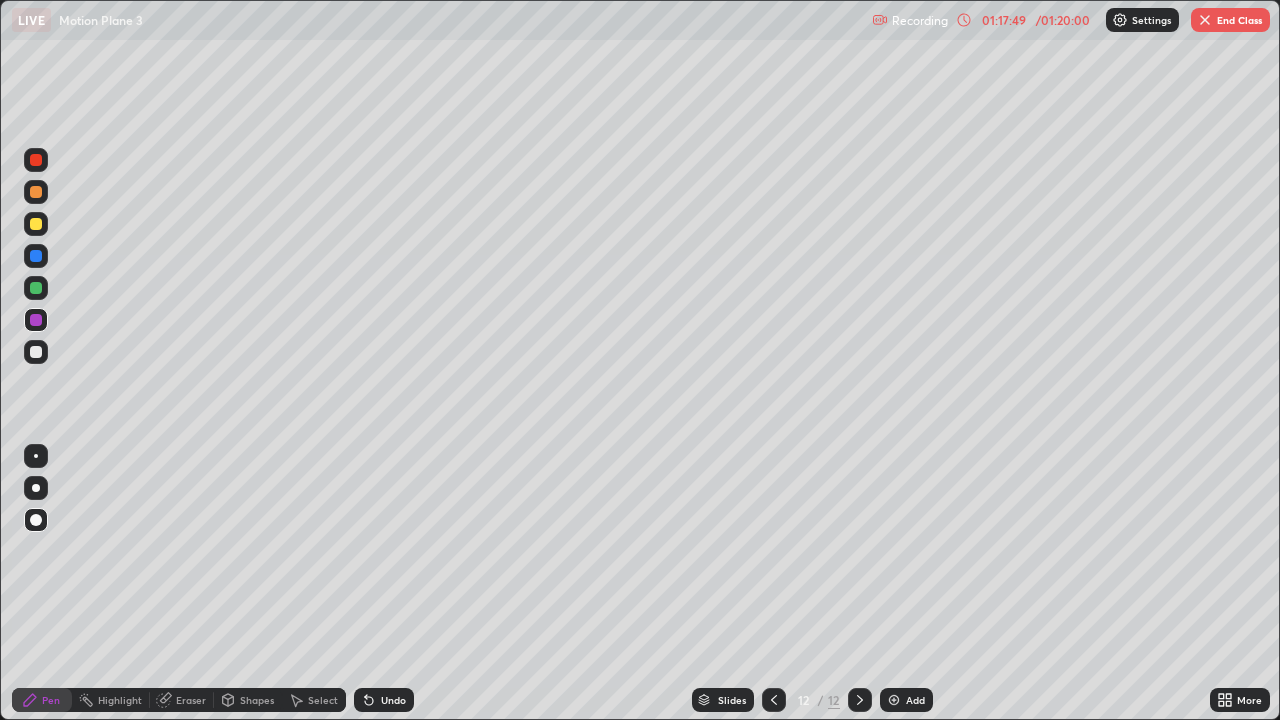 click on "Eraser" at bounding box center (191, 700) 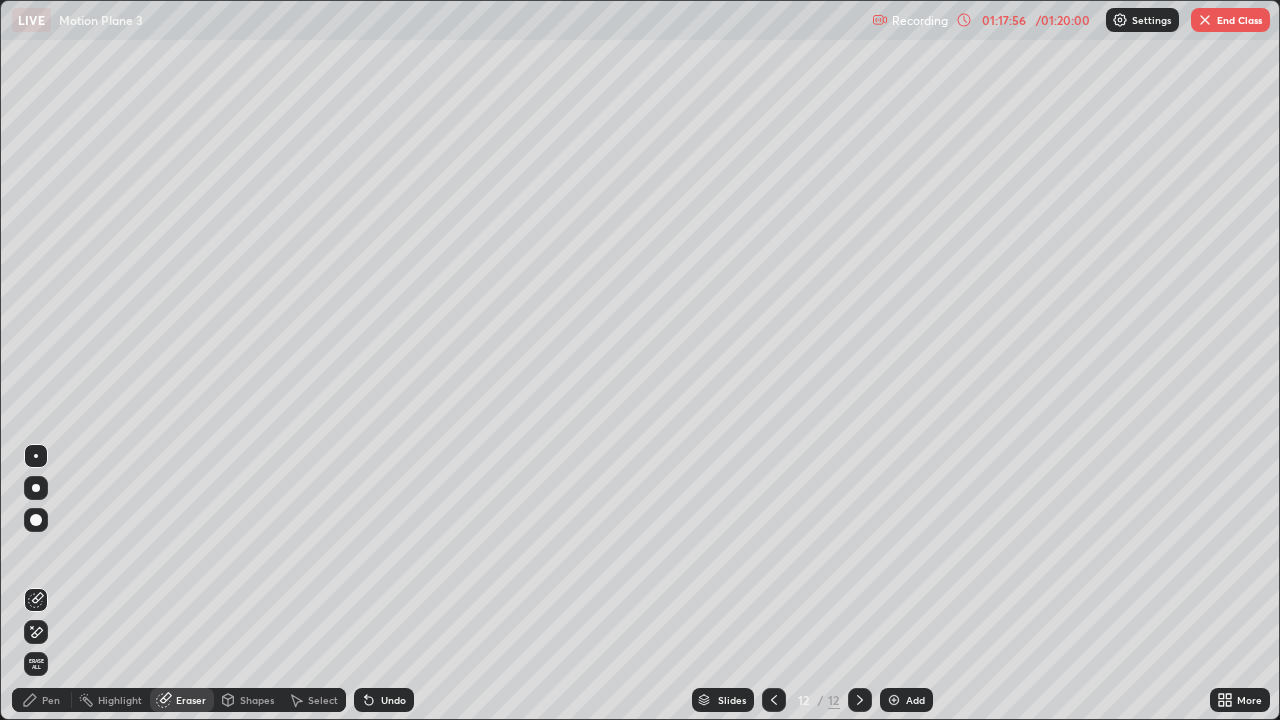 click on "Pen" at bounding box center [42, 700] 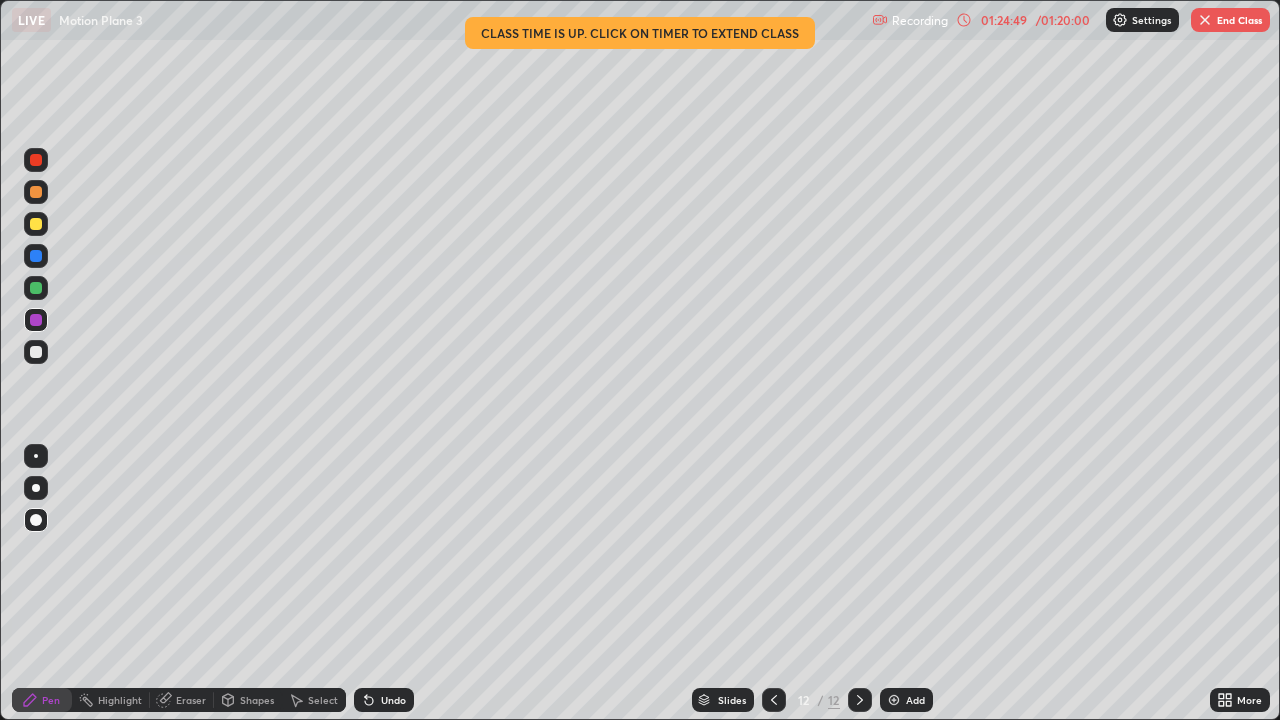 click at bounding box center [1205, 20] 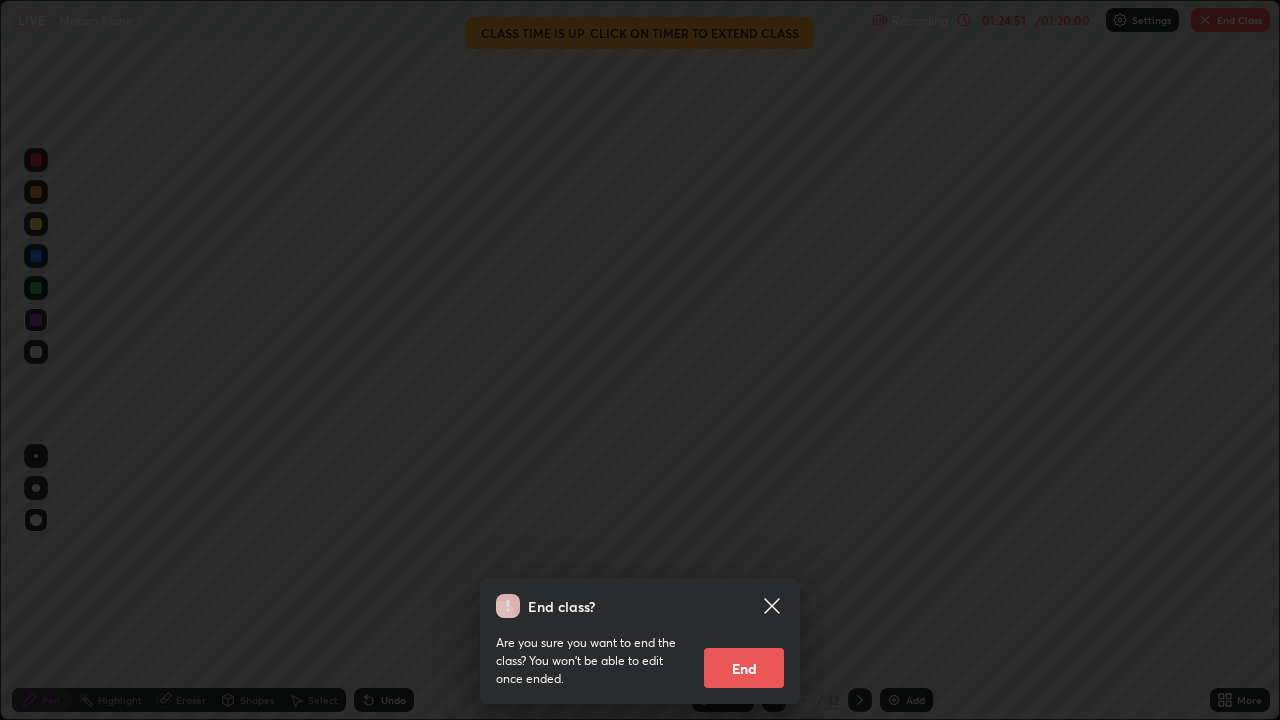 click on "End" at bounding box center [744, 668] 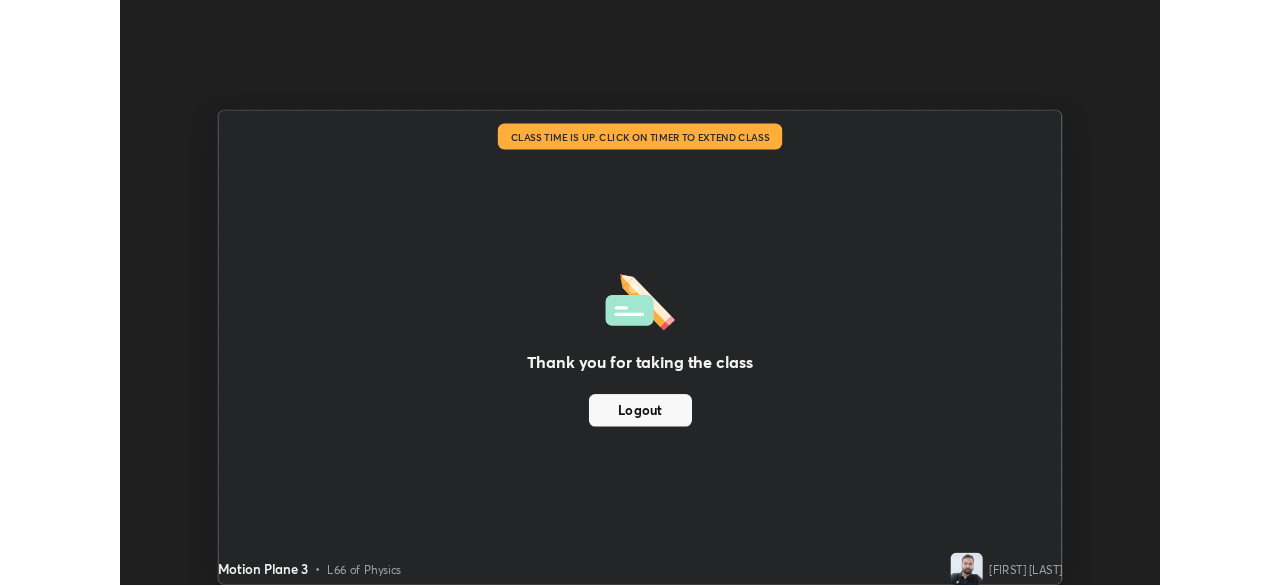 scroll, scrollTop: 585, scrollLeft: 1280, axis: both 